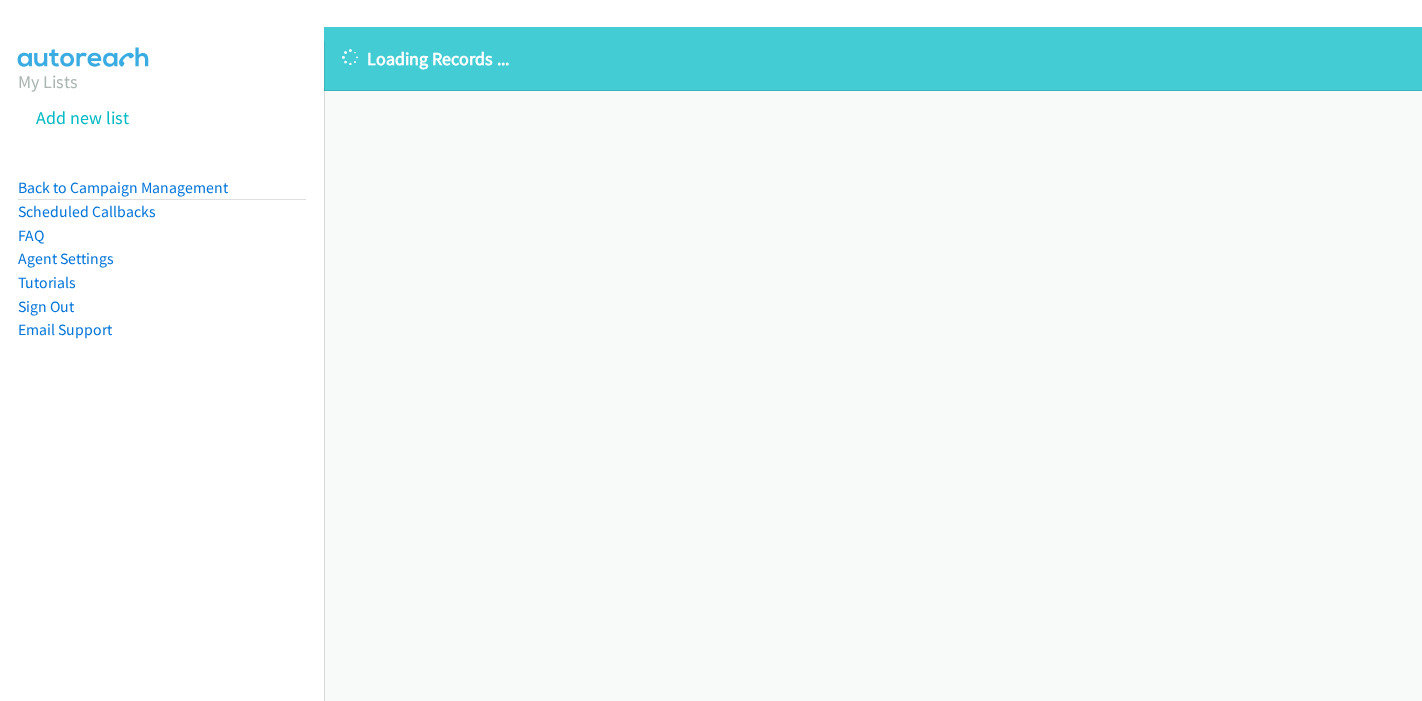scroll, scrollTop: 0, scrollLeft: 0, axis: both 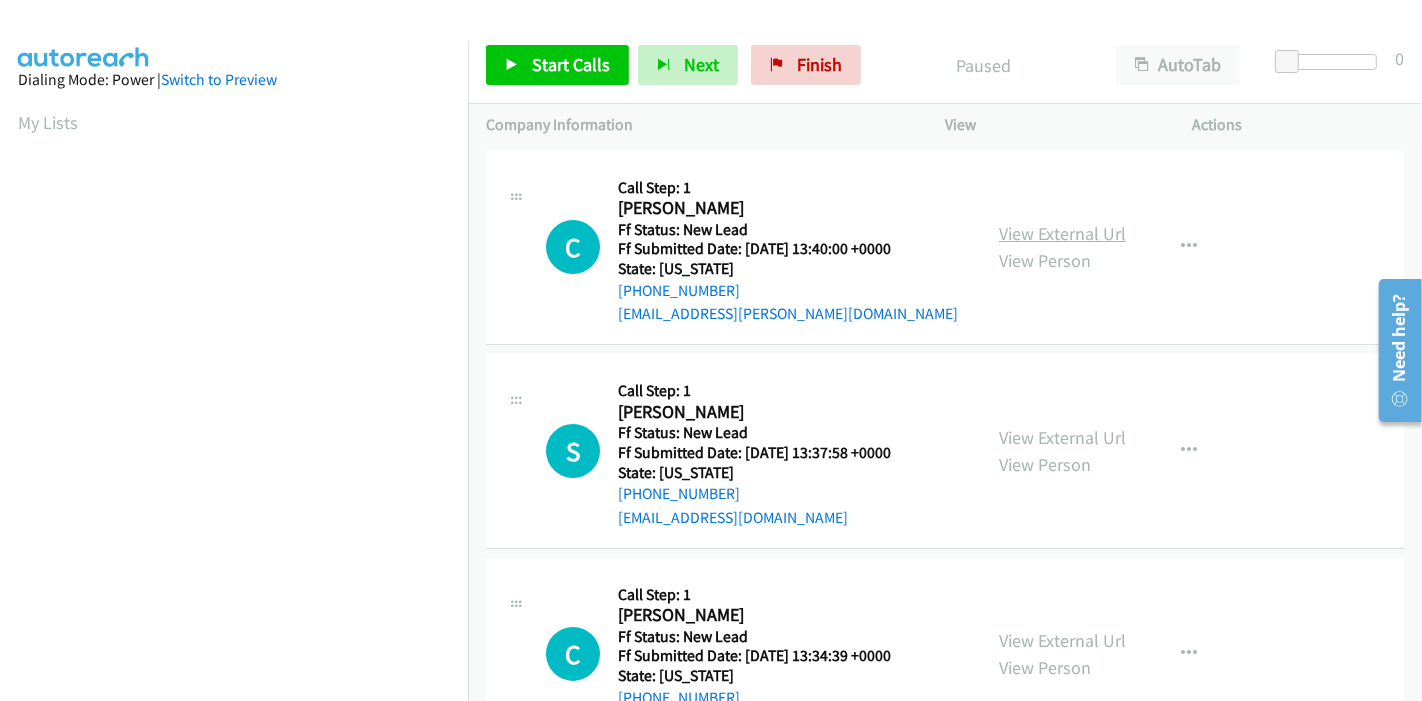 click on "View External Url" at bounding box center [1062, 233] 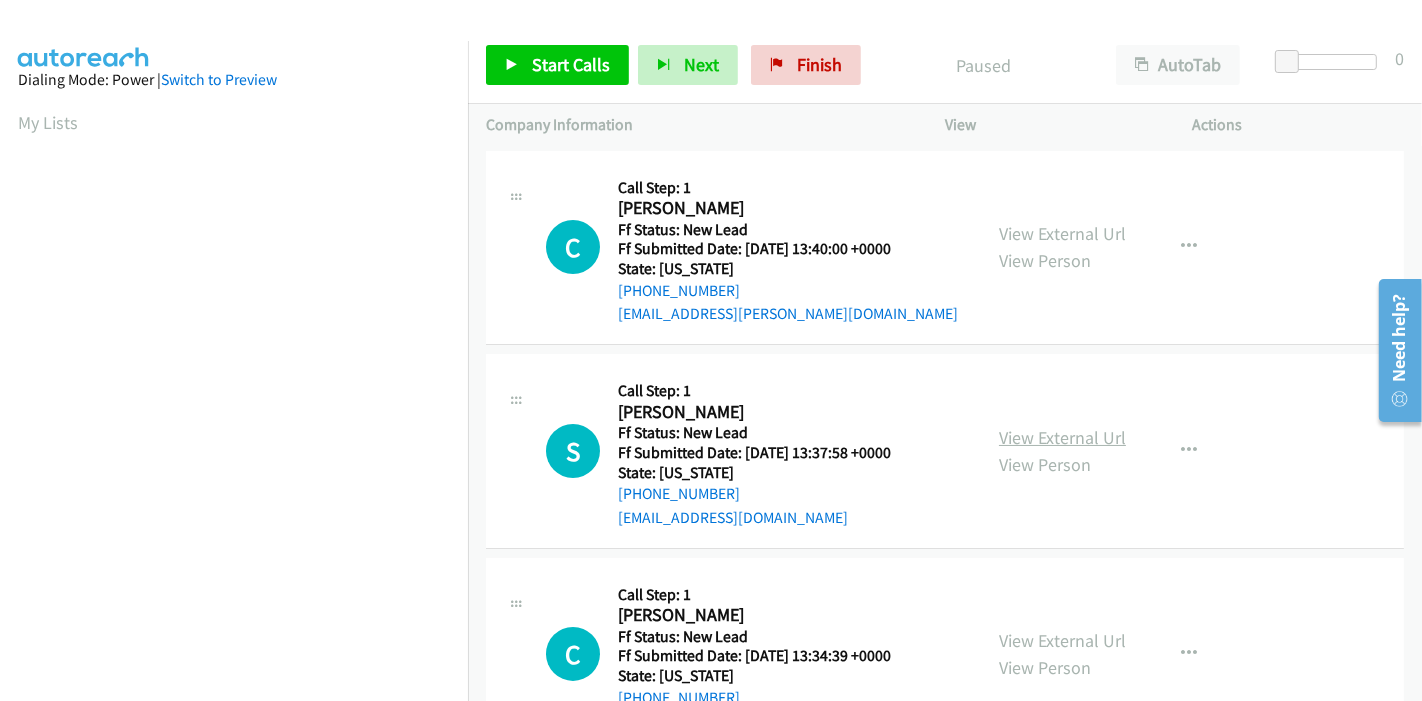 click on "View External Url" at bounding box center (1062, 437) 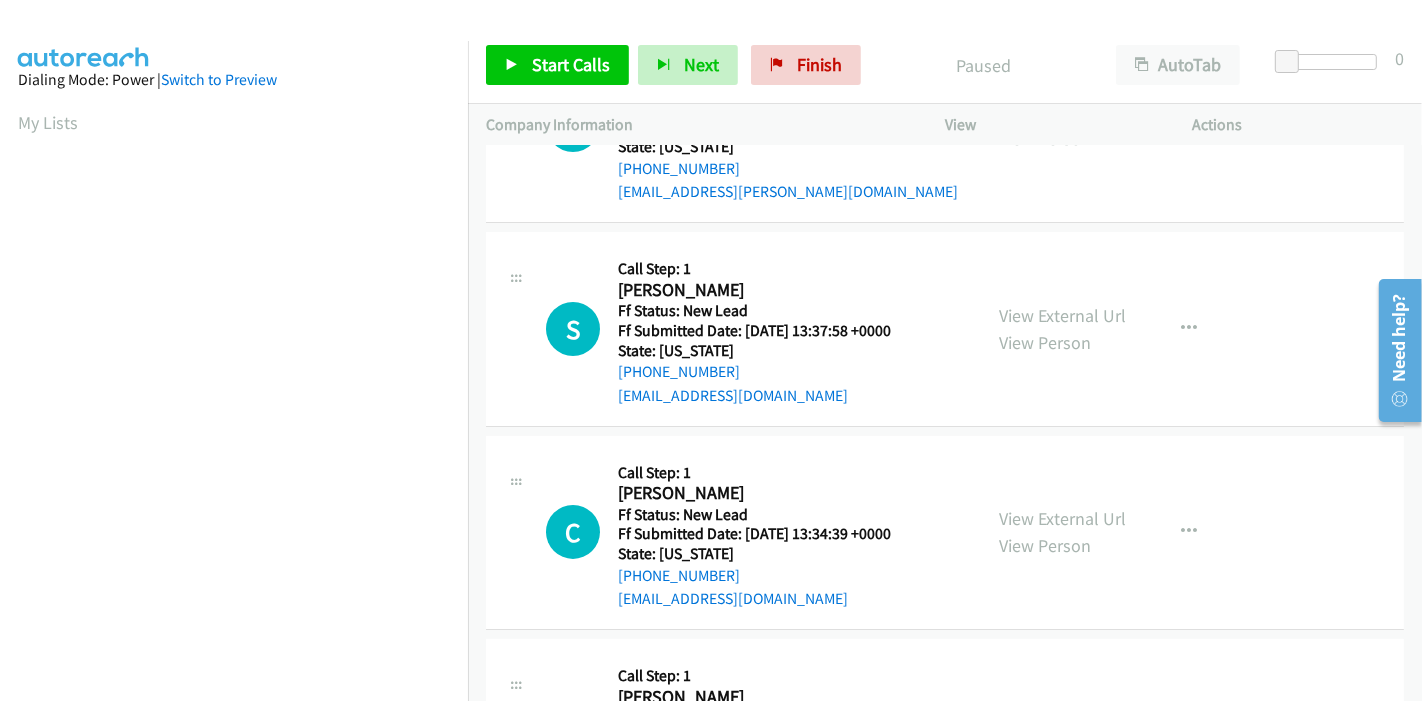 scroll, scrollTop: 222, scrollLeft: 0, axis: vertical 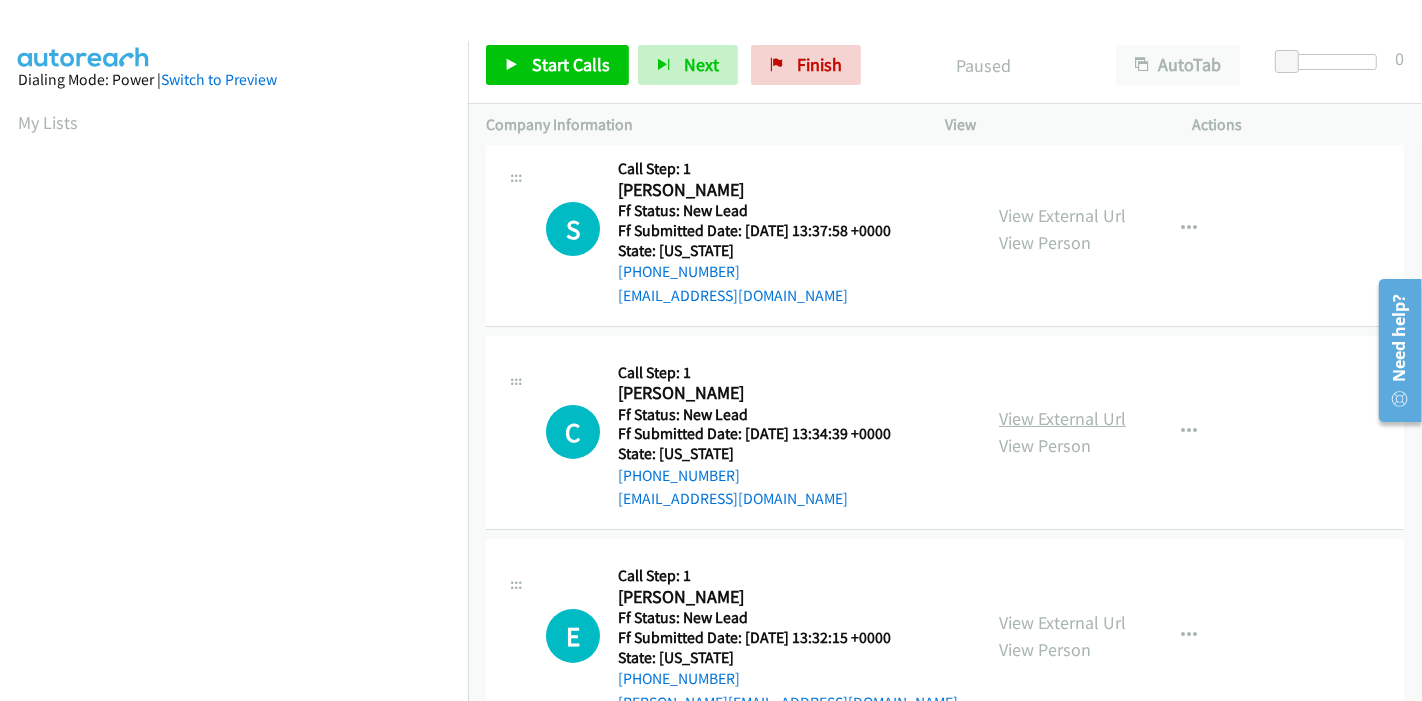 click on "View External Url" at bounding box center (1062, 418) 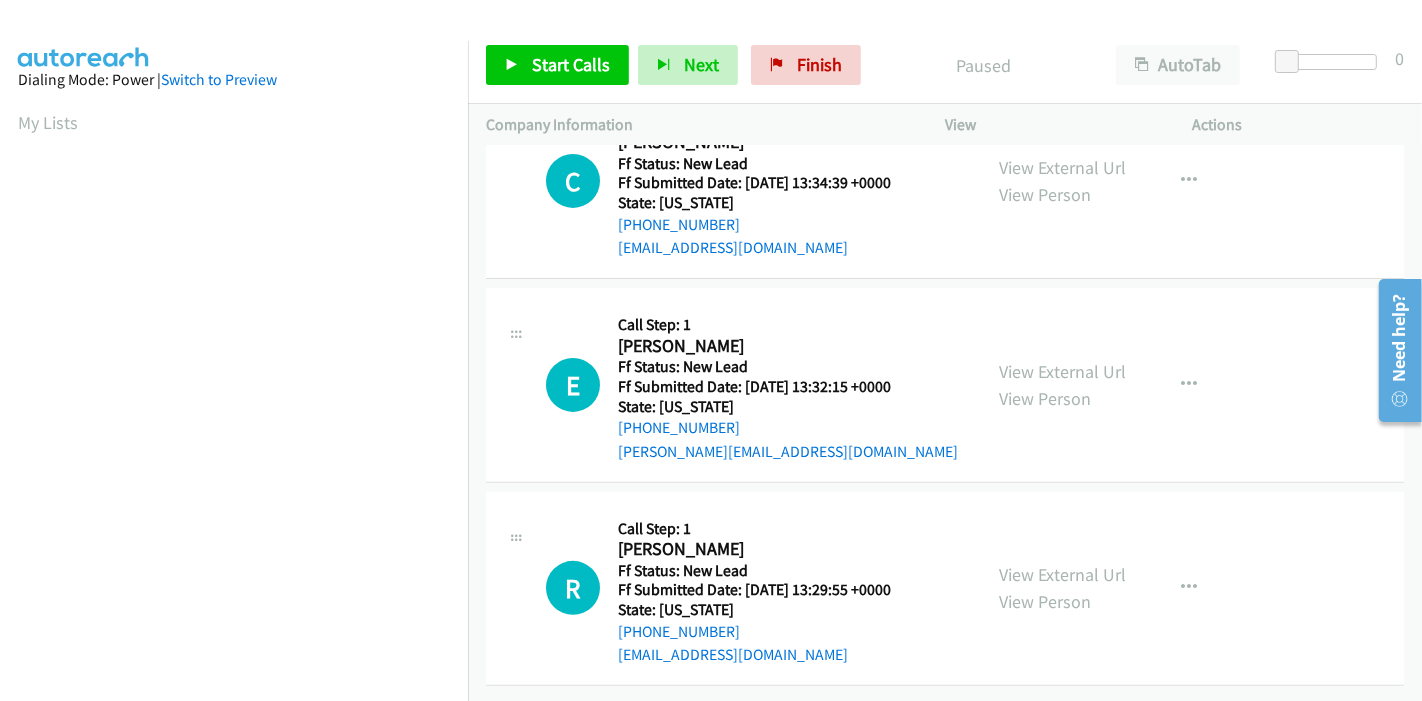 scroll, scrollTop: 487, scrollLeft: 0, axis: vertical 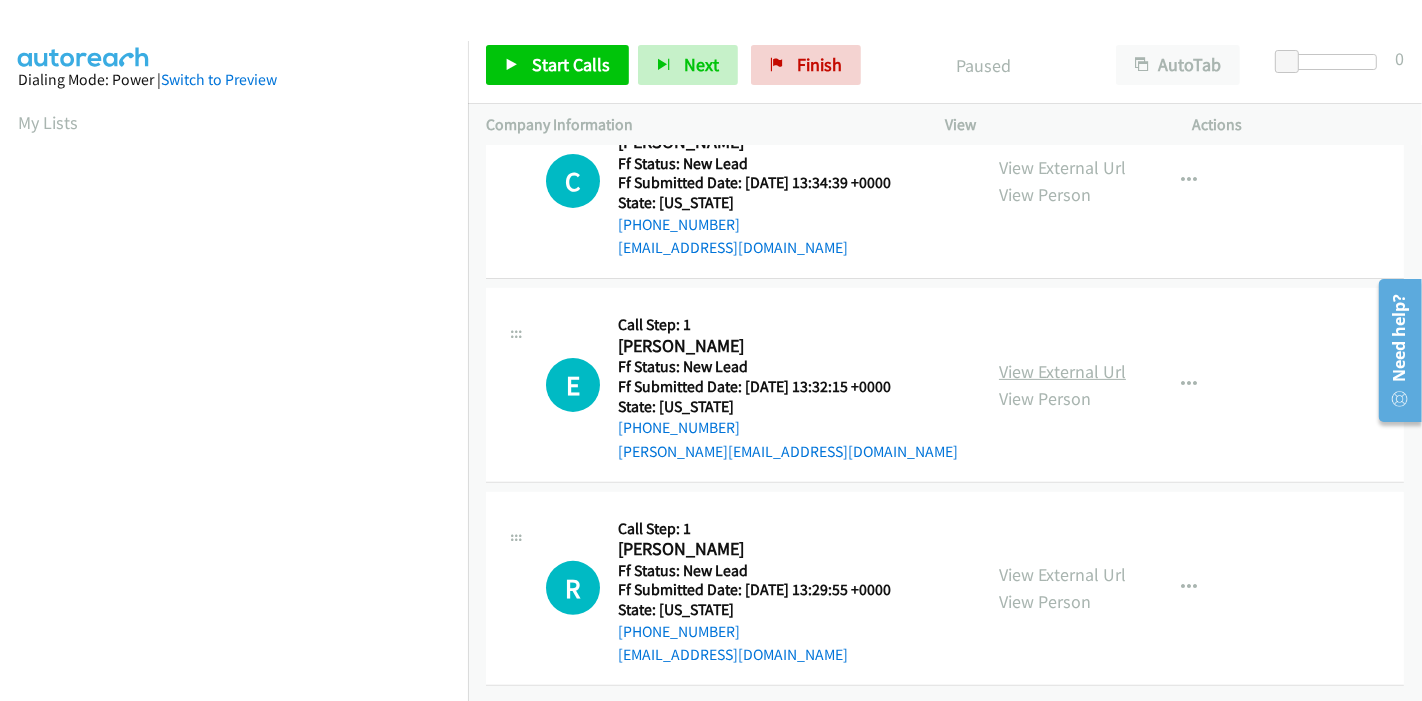 click on "View External Url" at bounding box center [1062, 371] 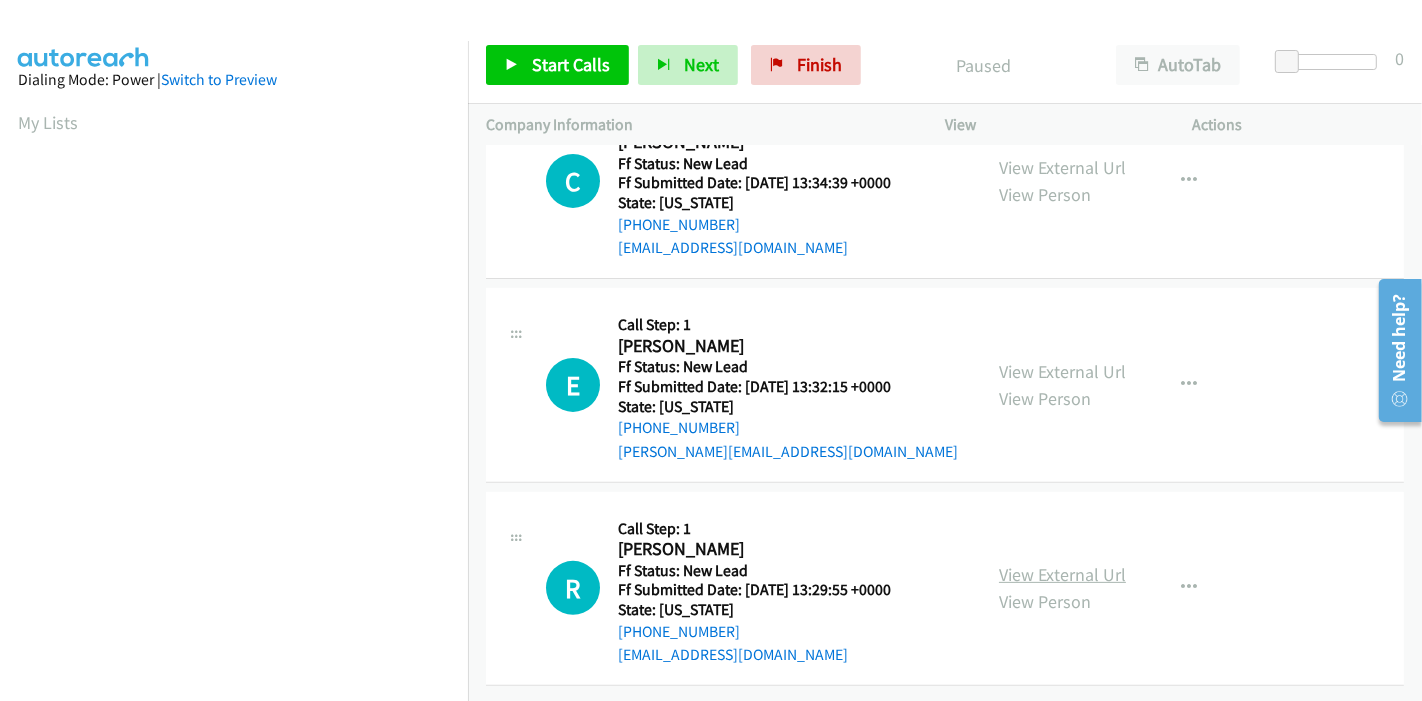 click on "View External Url" at bounding box center (1062, 574) 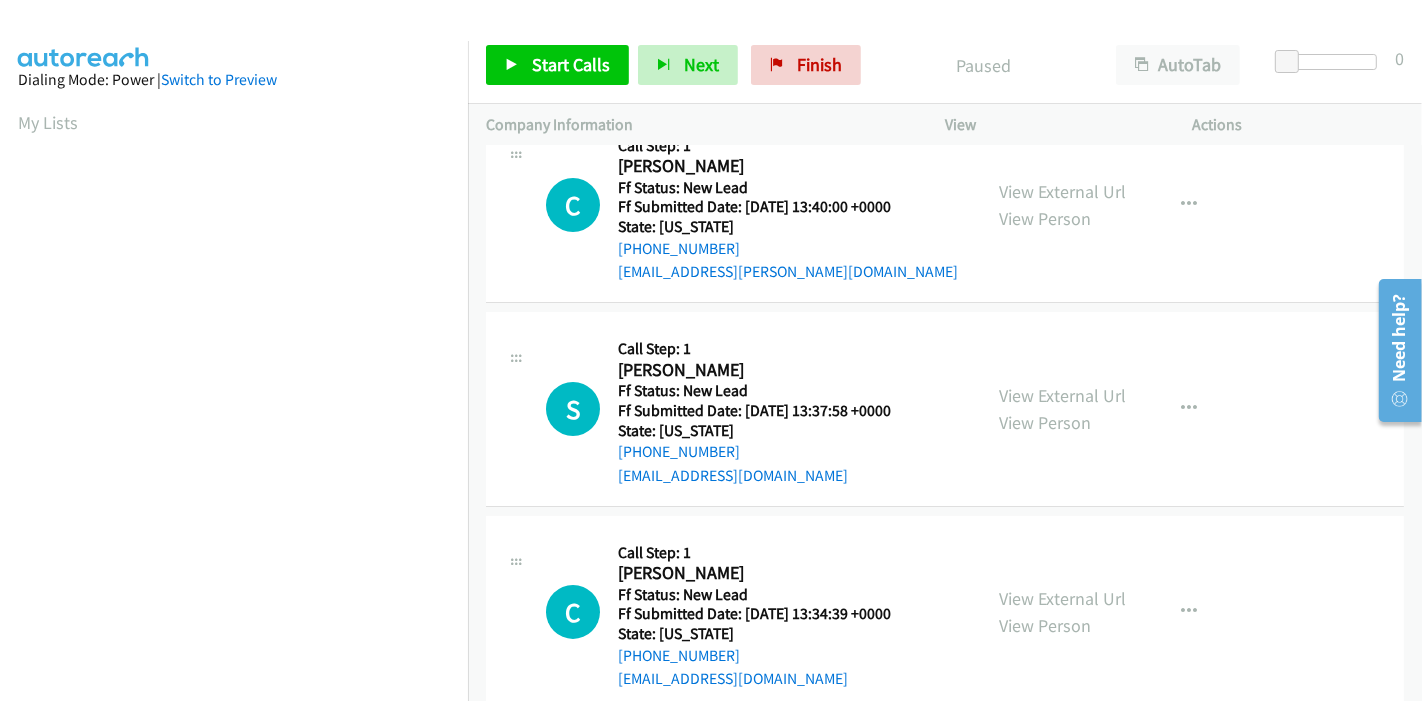 scroll, scrollTop: 0, scrollLeft: 0, axis: both 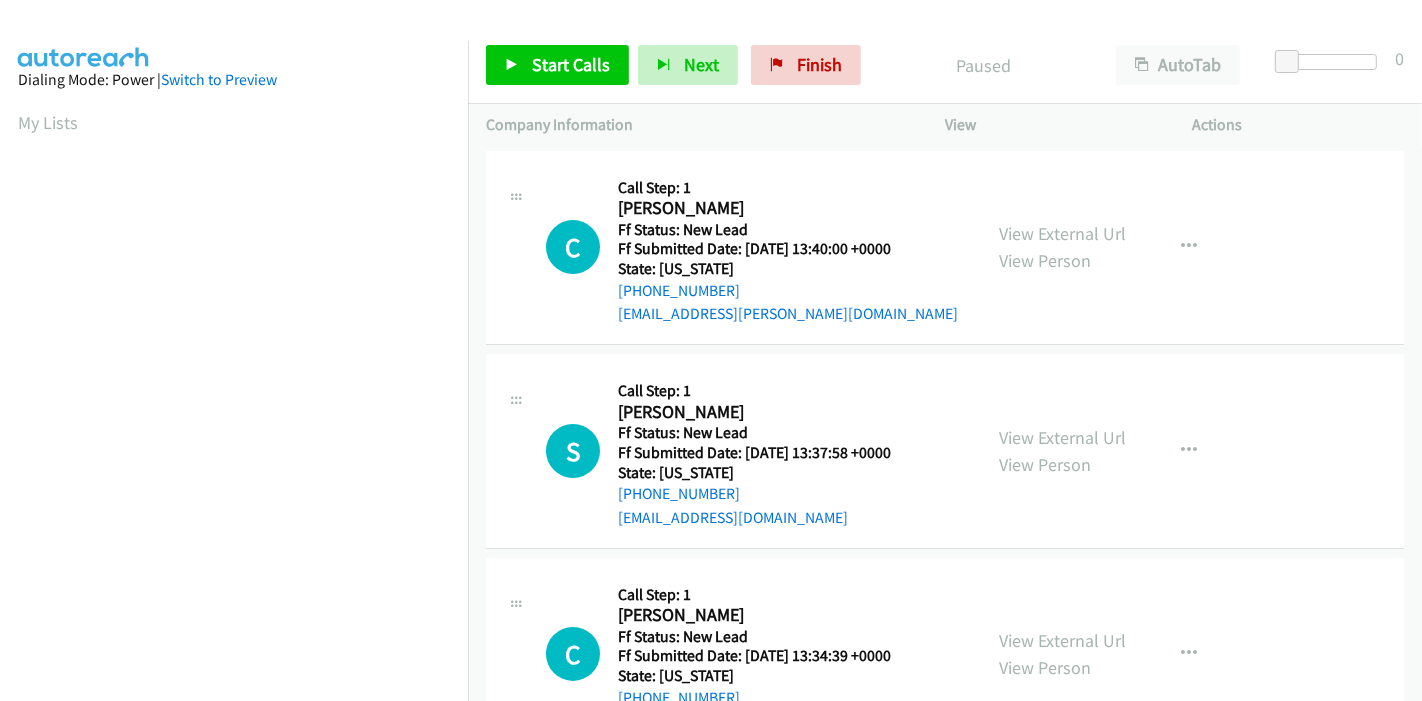 click on "Start Calls
Pause
Next
Finish
Paused
AutoTab
AutoTab
0" at bounding box center [945, 65] 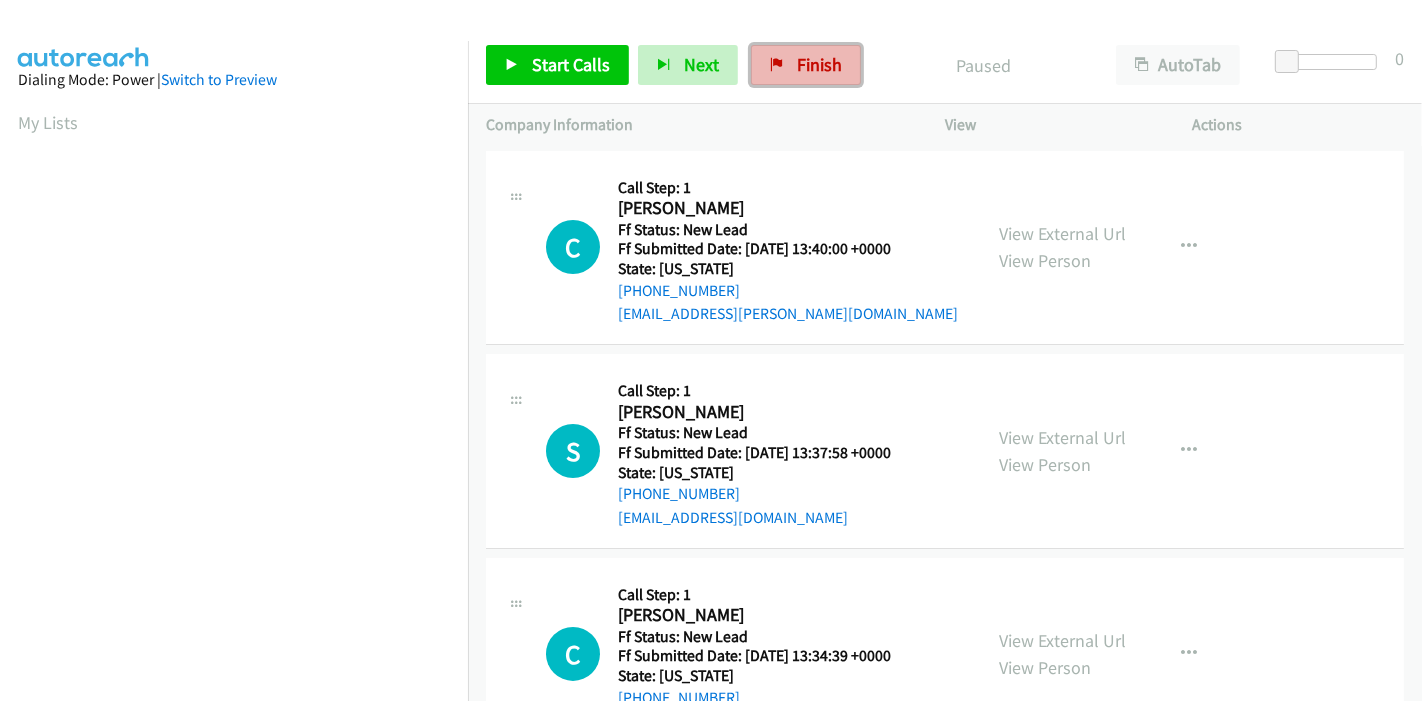 scroll, scrollTop: 0, scrollLeft: 0, axis: both 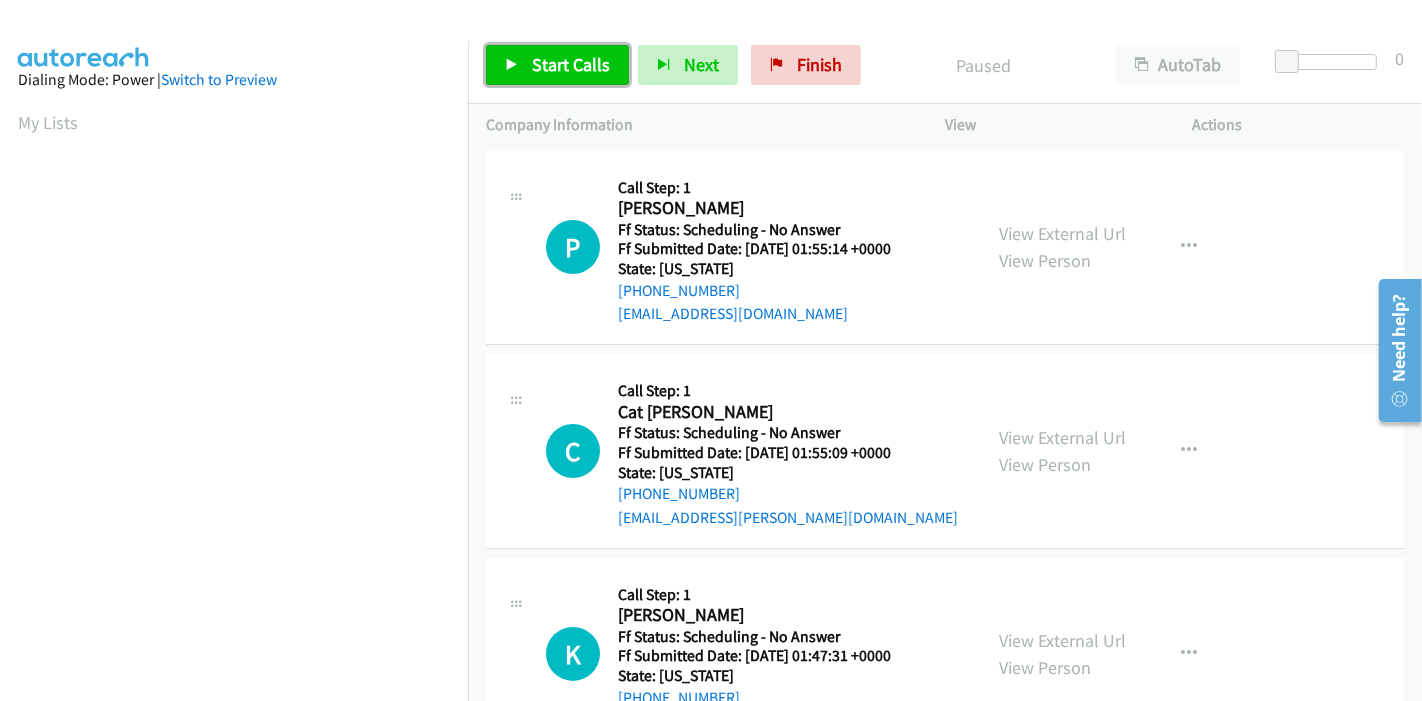 click on "Start Calls" at bounding box center (557, 65) 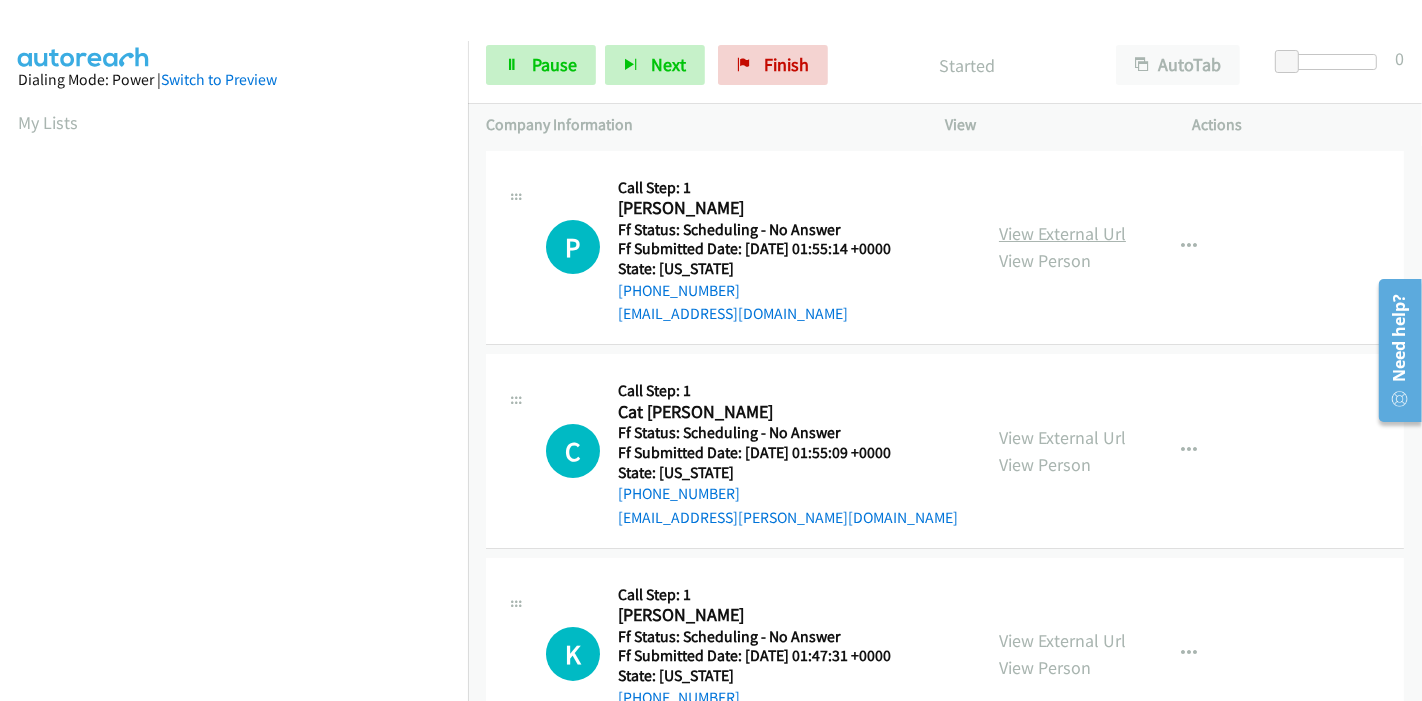 click on "View External Url" at bounding box center (1062, 233) 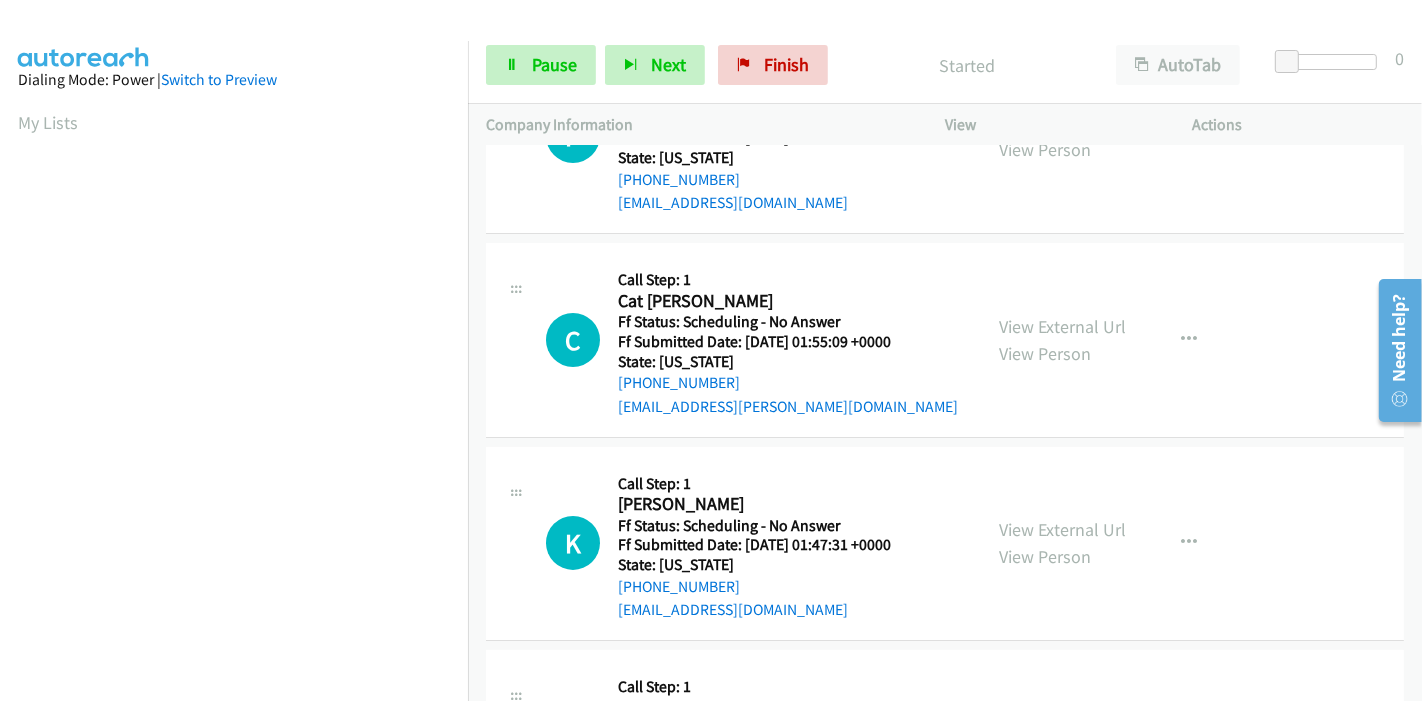 click on "View External Url
View Person" at bounding box center (1062, 340) 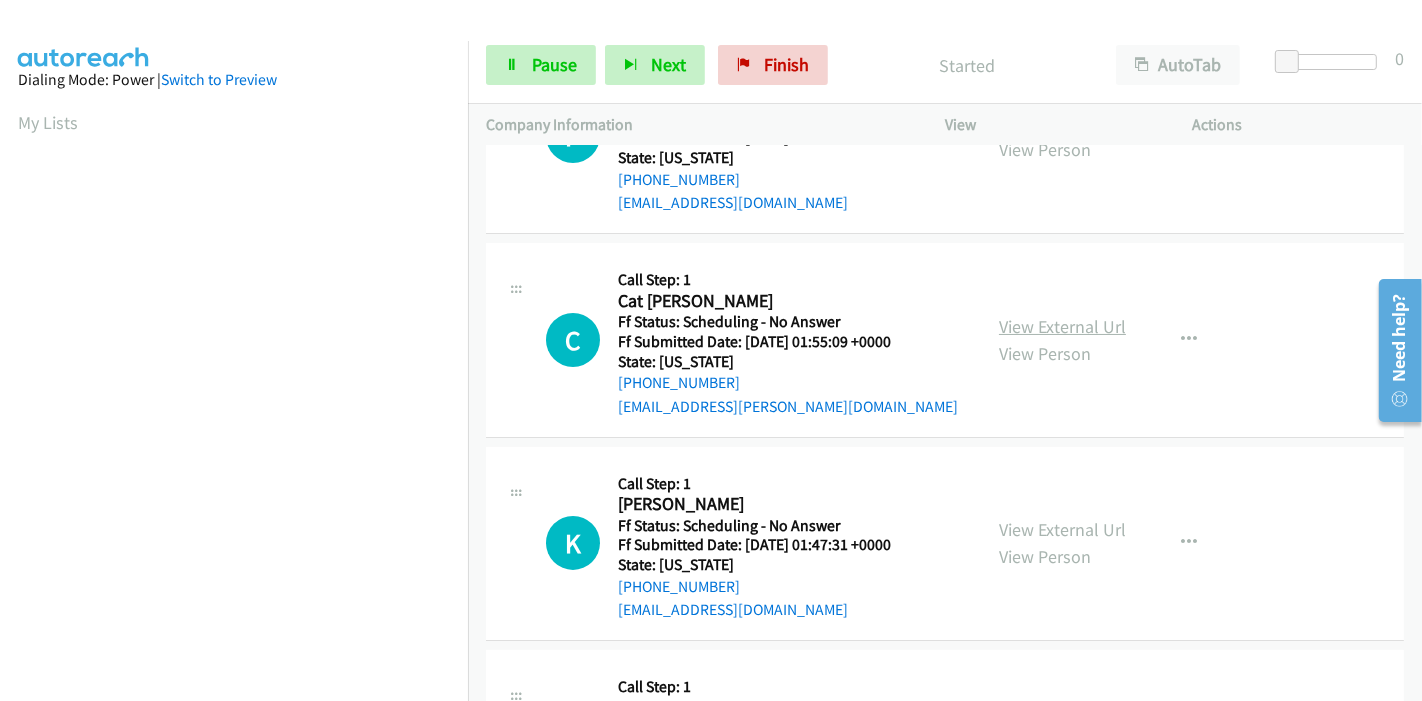 click on "View External Url" at bounding box center (1062, 326) 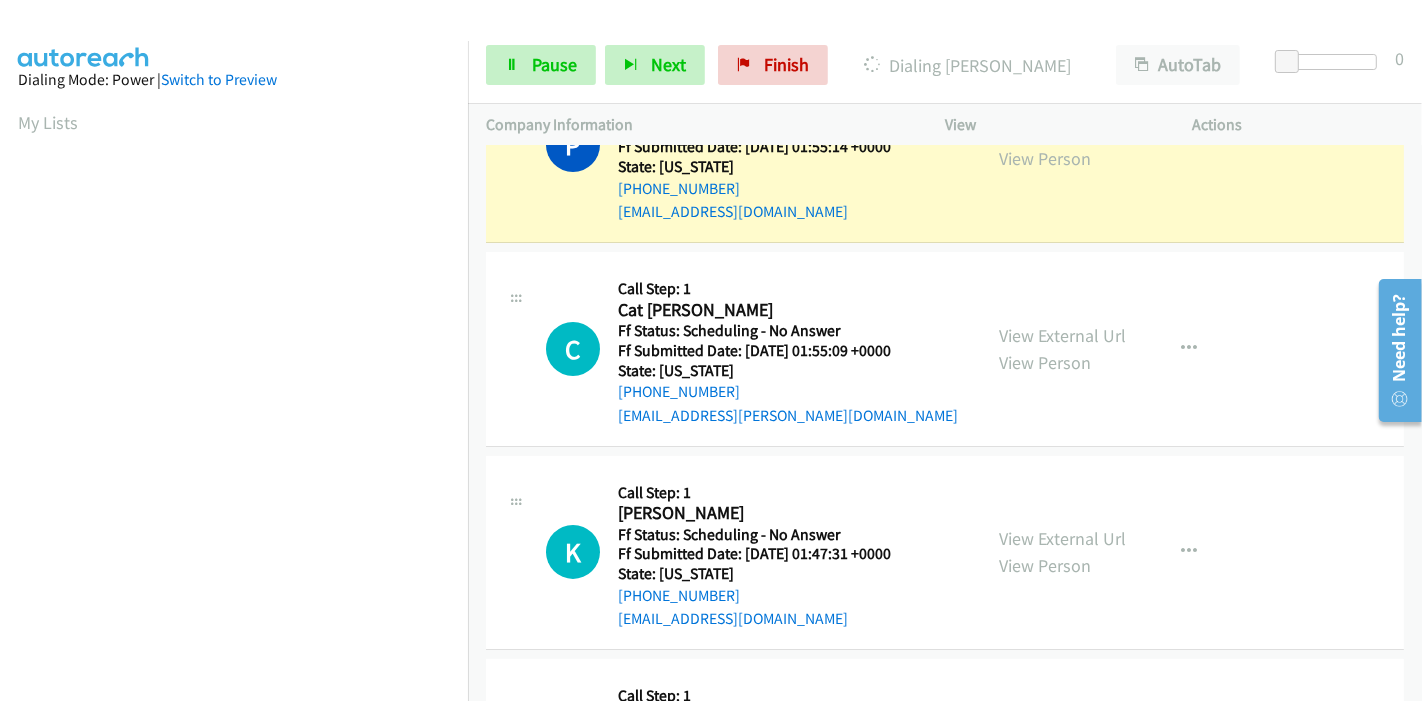 scroll, scrollTop: 222, scrollLeft: 0, axis: vertical 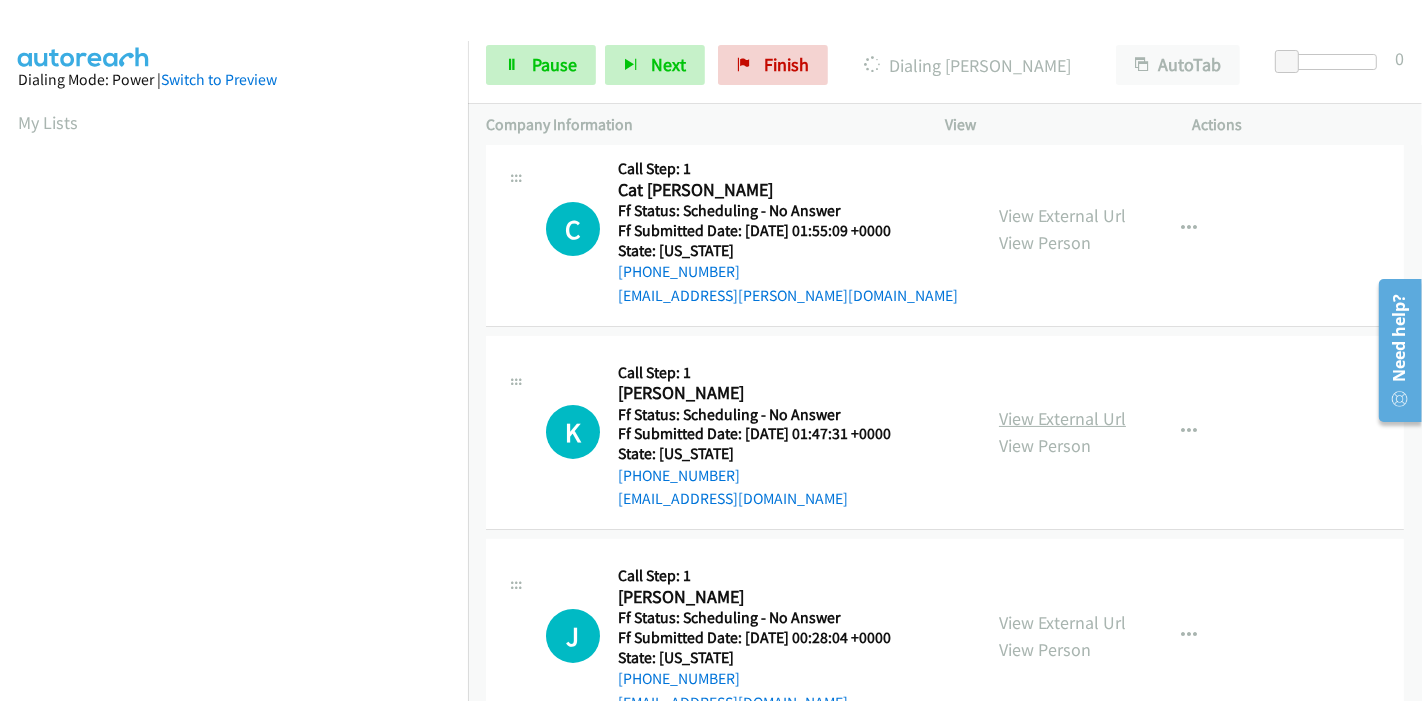 click on "View External Url" at bounding box center (1062, 418) 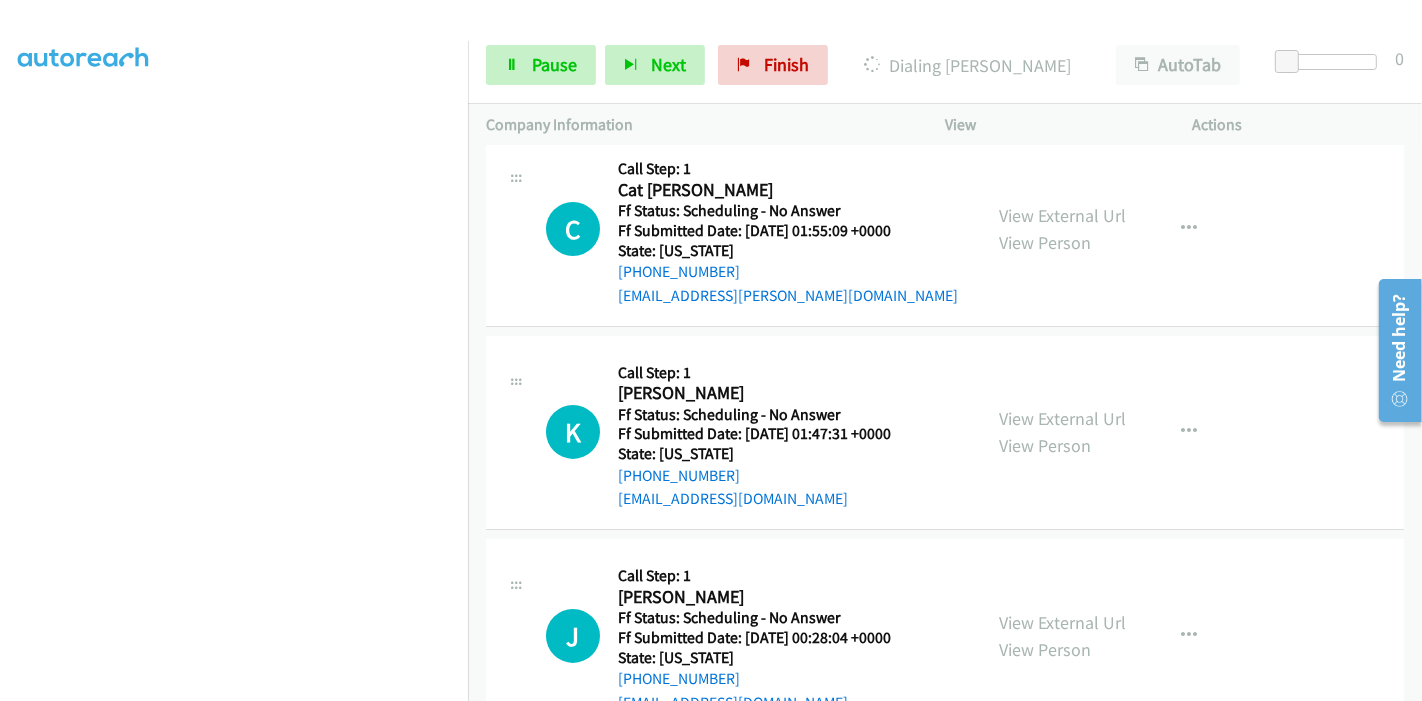 scroll, scrollTop: 422, scrollLeft: 0, axis: vertical 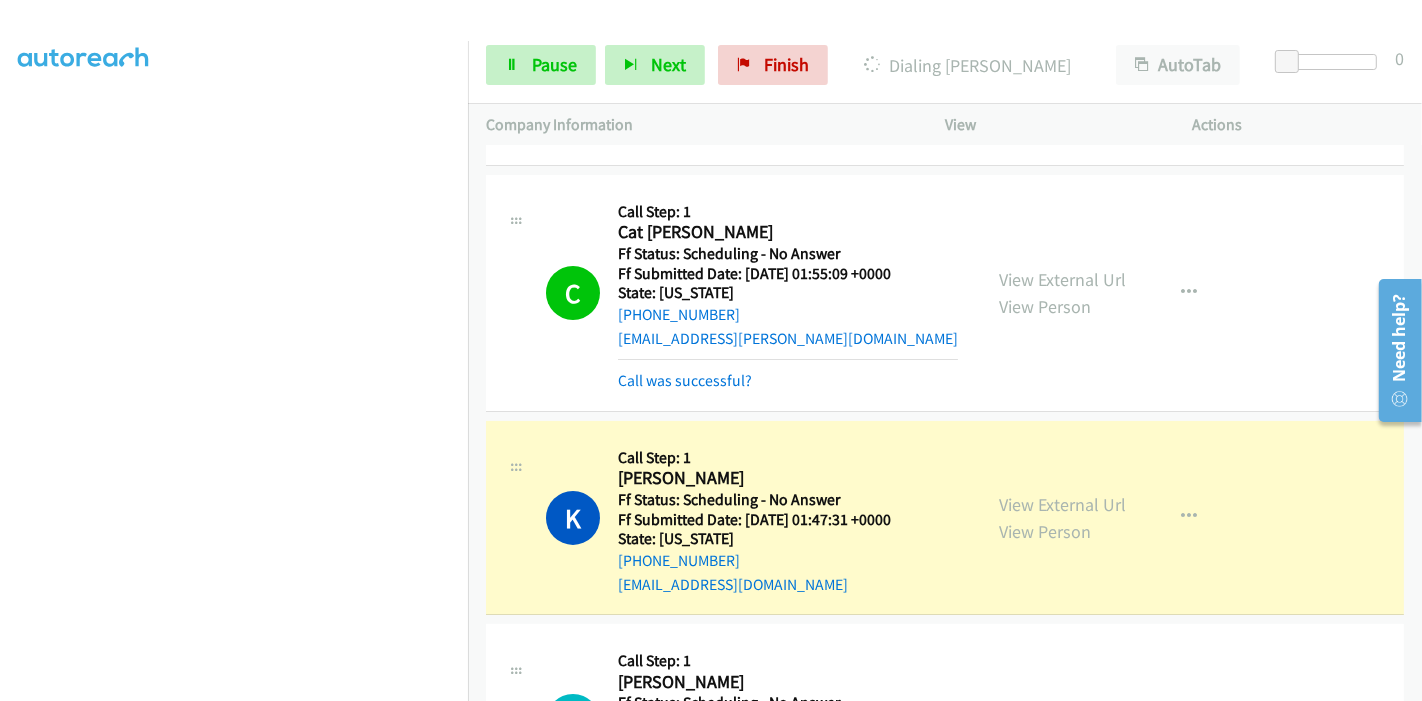 click on "View External Url
View Person
View External Url
Email
Schedule/Manage Callback
Skip Call
Add to do not call list" at bounding box center (1114, 293) 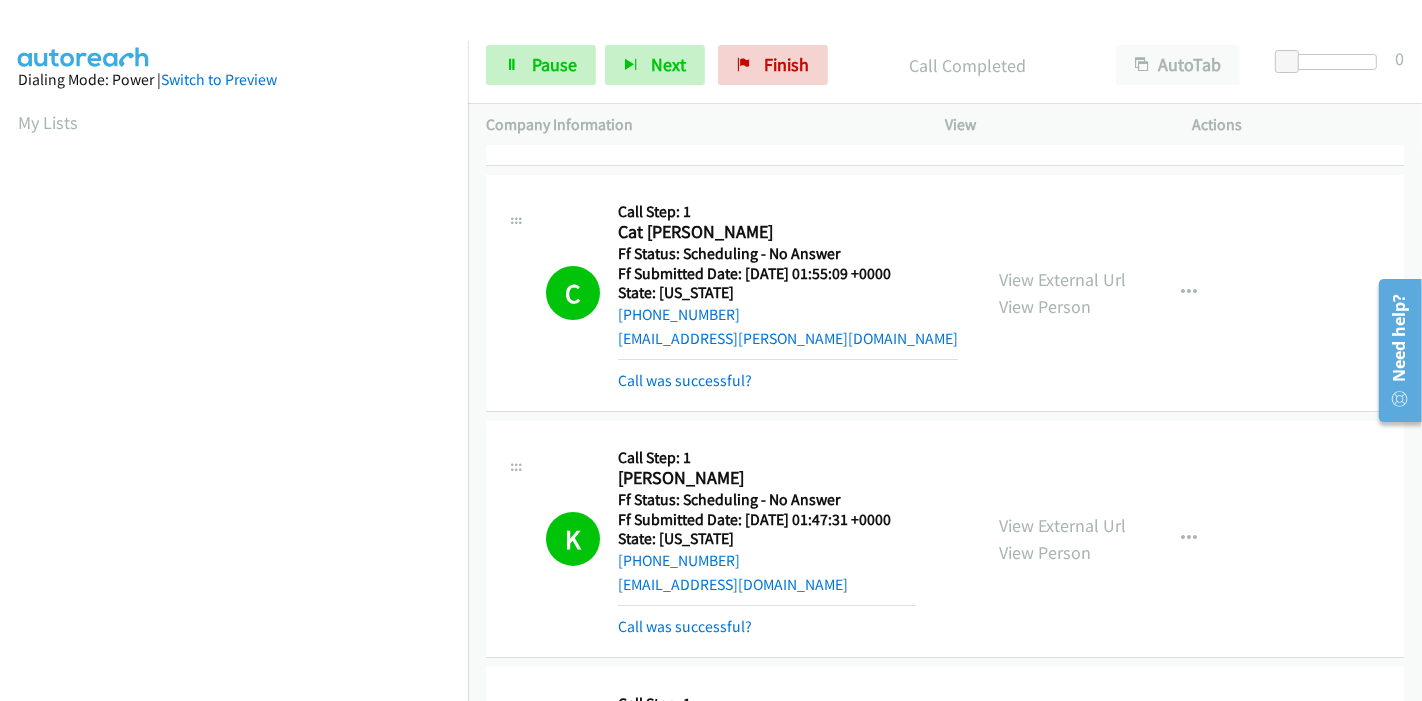 scroll, scrollTop: 555, scrollLeft: 0, axis: vertical 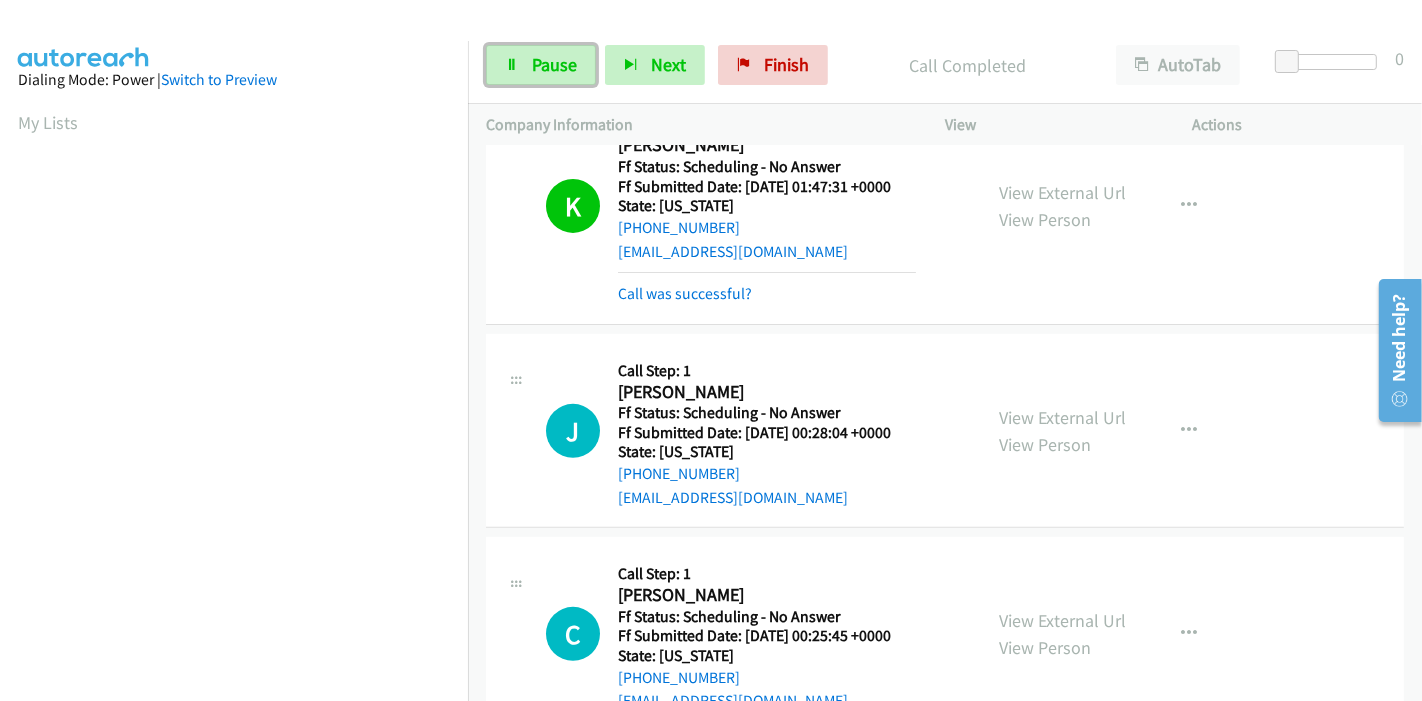 click on "Pause" at bounding box center [554, 64] 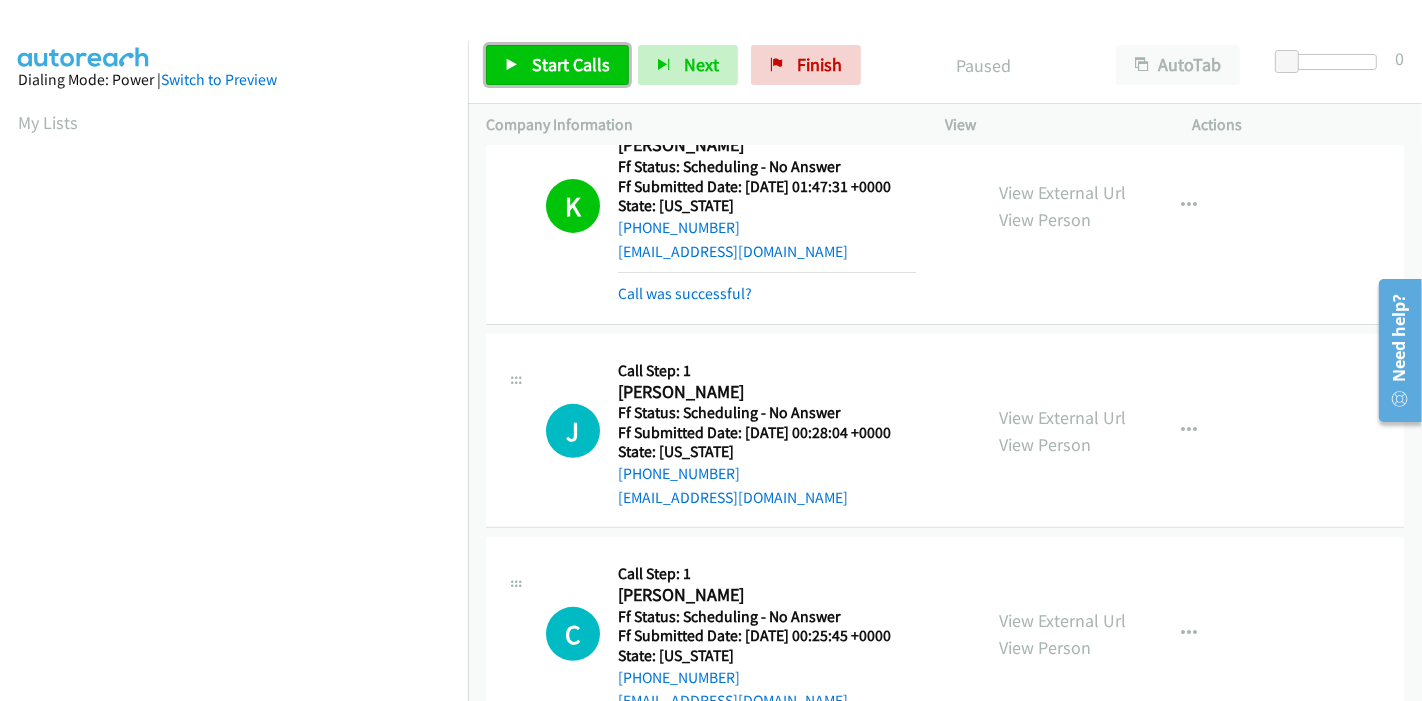 click at bounding box center [512, 66] 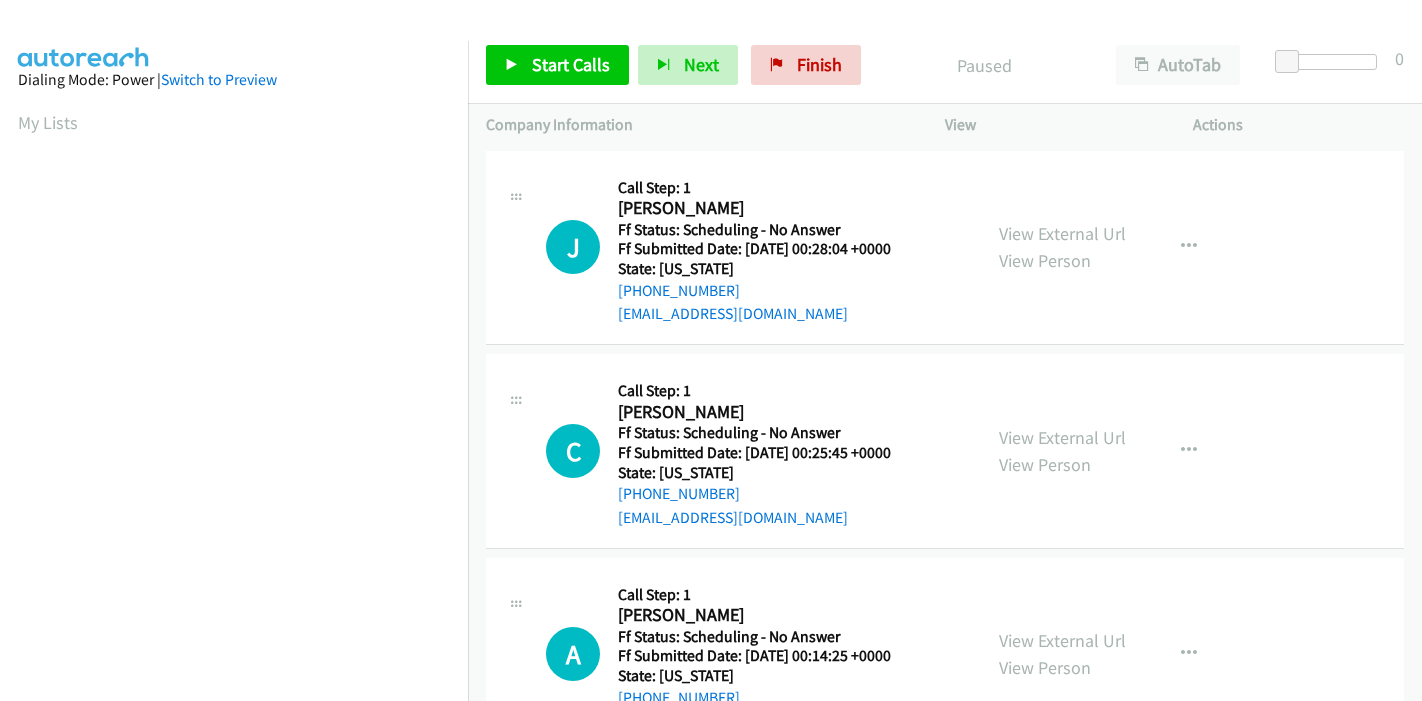 scroll, scrollTop: 0, scrollLeft: 0, axis: both 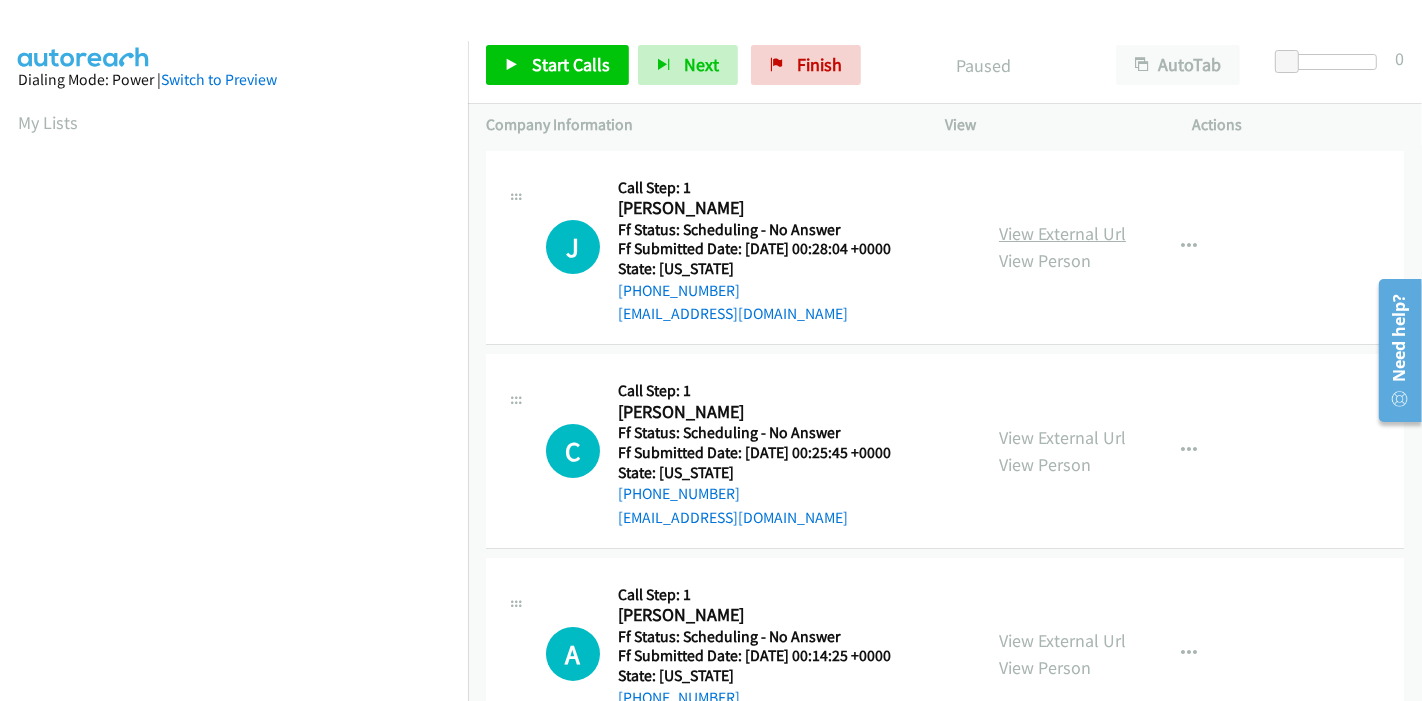 click on "View External Url" at bounding box center [1062, 233] 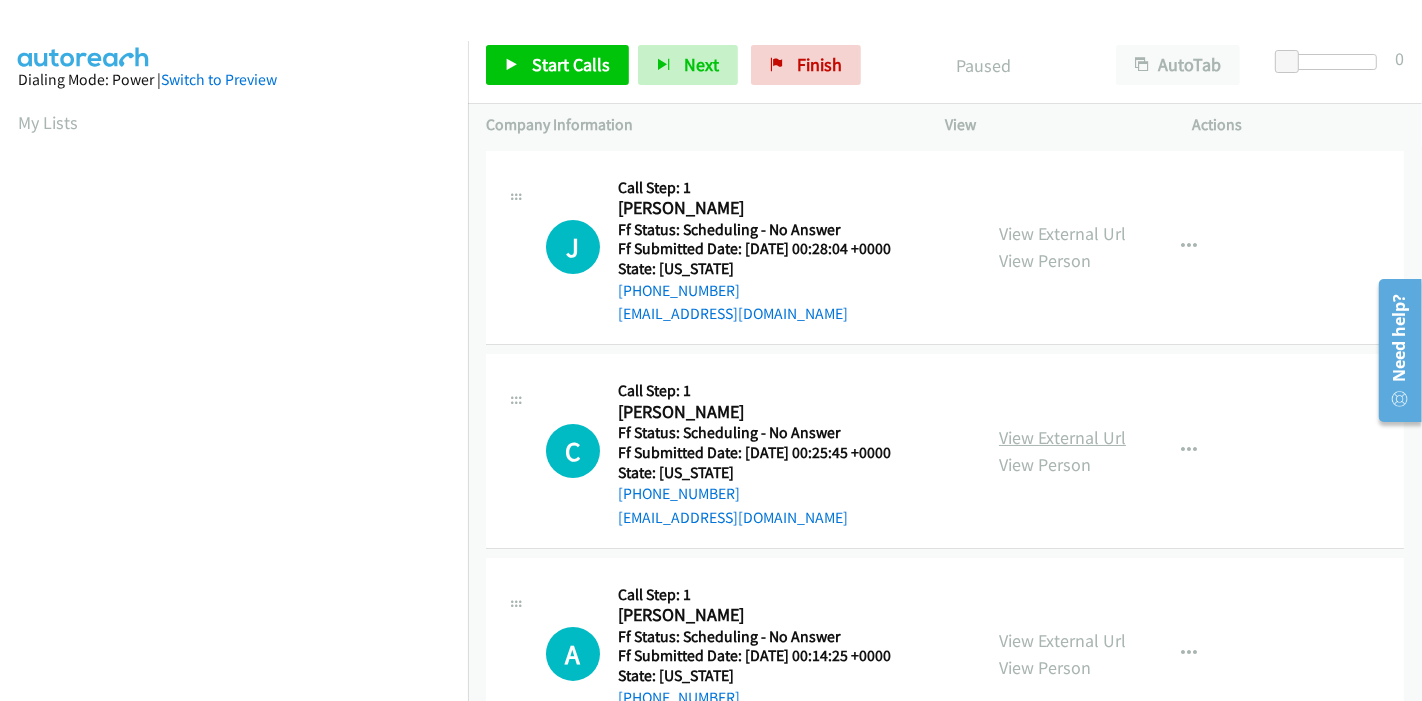 click on "View External Url" at bounding box center [1062, 437] 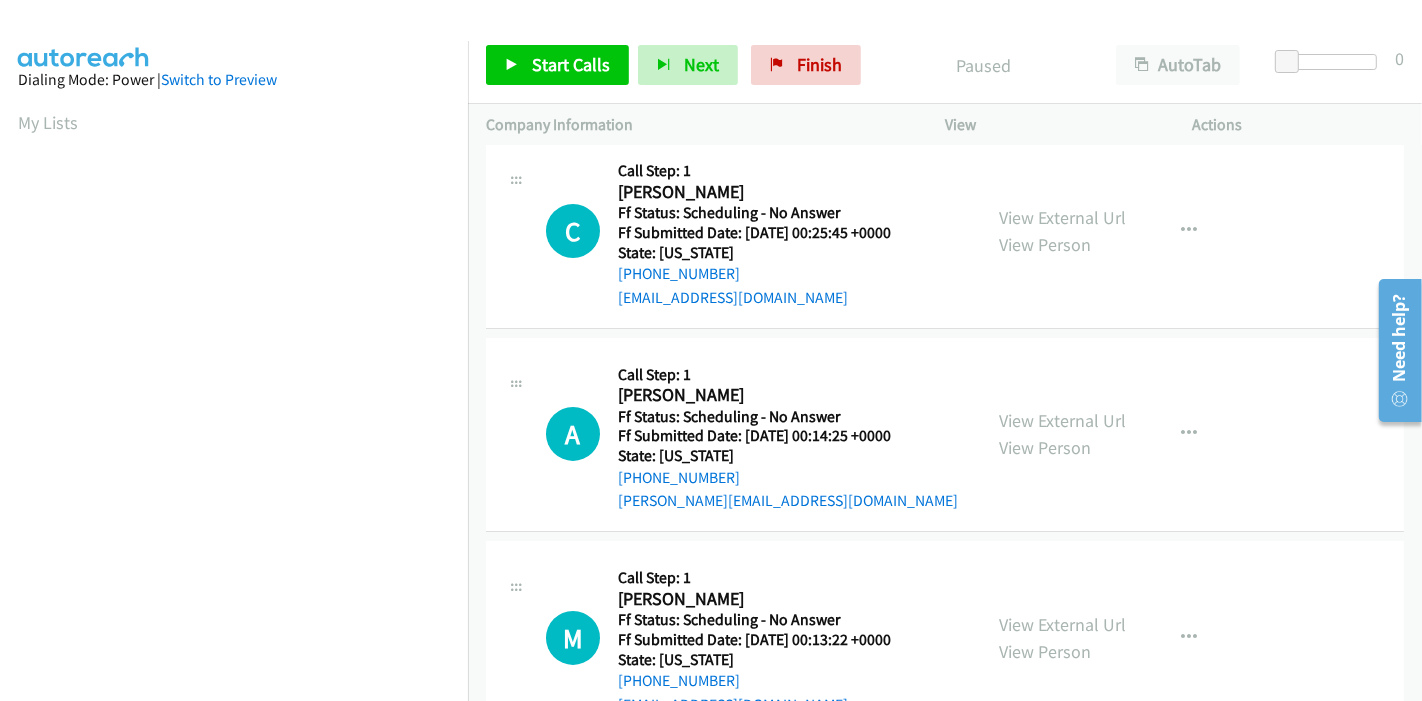 scroll, scrollTop: 222, scrollLeft: 0, axis: vertical 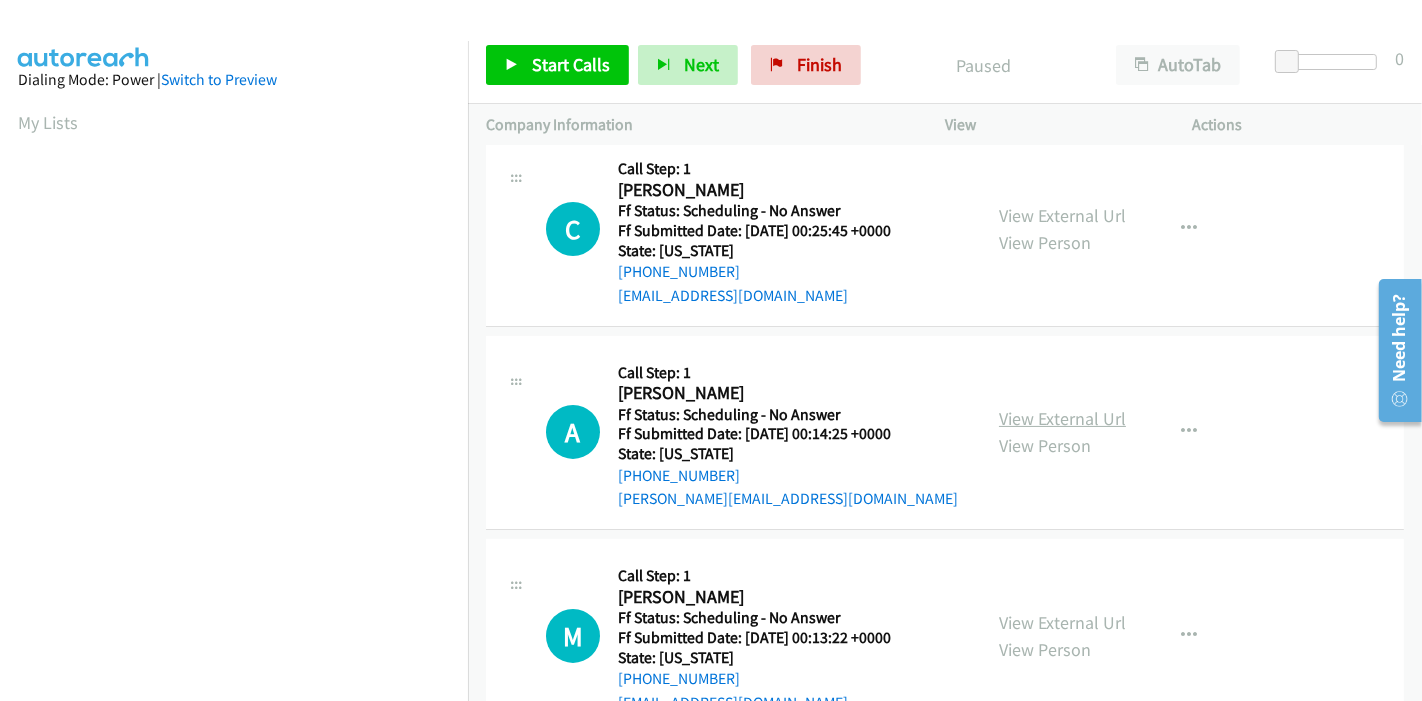 click on "View External Url" at bounding box center [1062, 418] 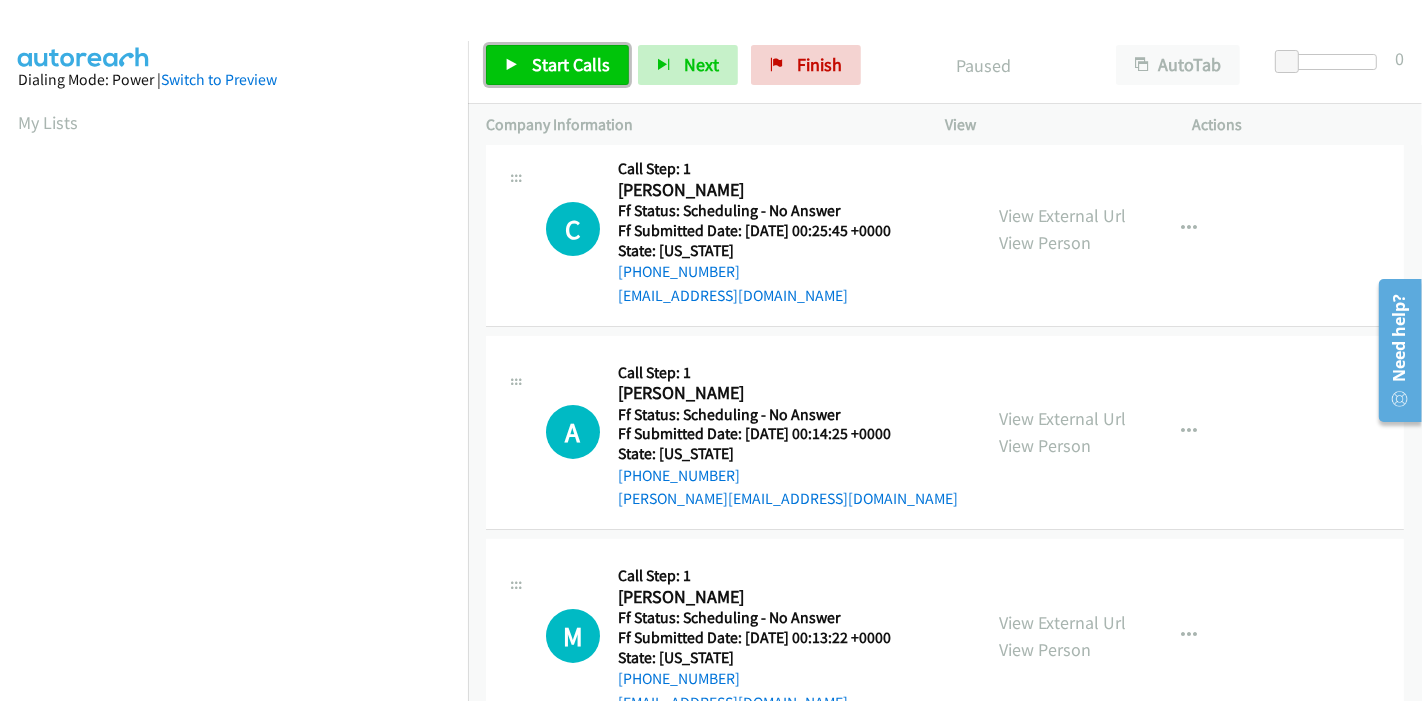 click on "Start Calls" at bounding box center (571, 64) 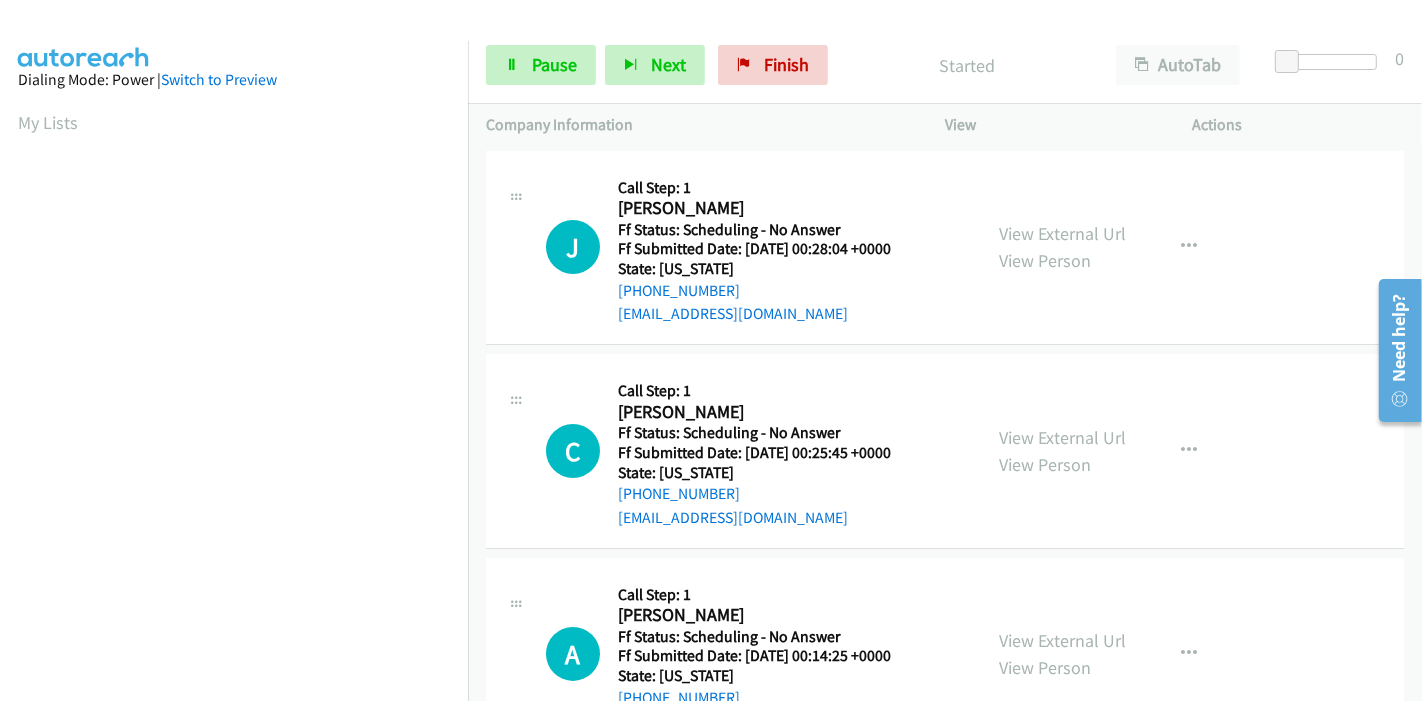 scroll, scrollTop: 111, scrollLeft: 0, axis: vertical 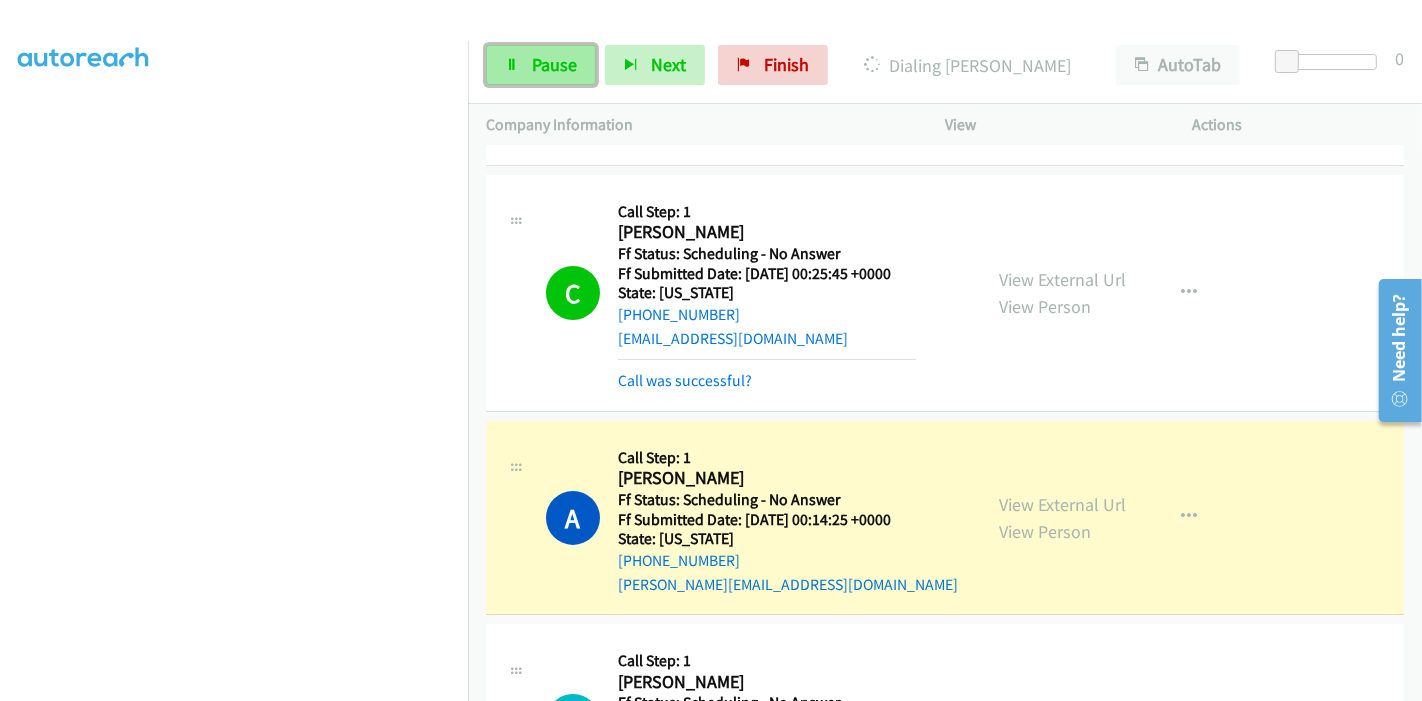 click at bounding box center (512, 66) 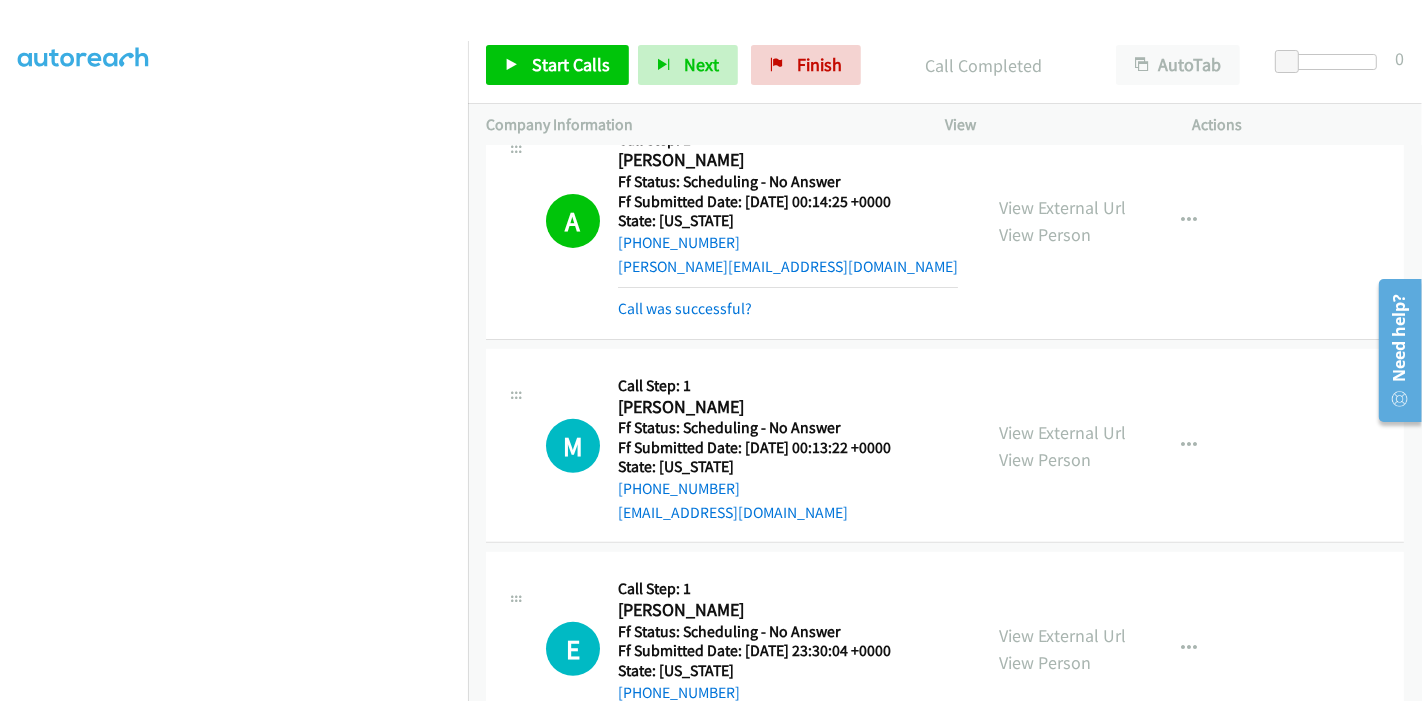 scroll, scrollTop: 666, scrollLeft: 0, axis: vertical 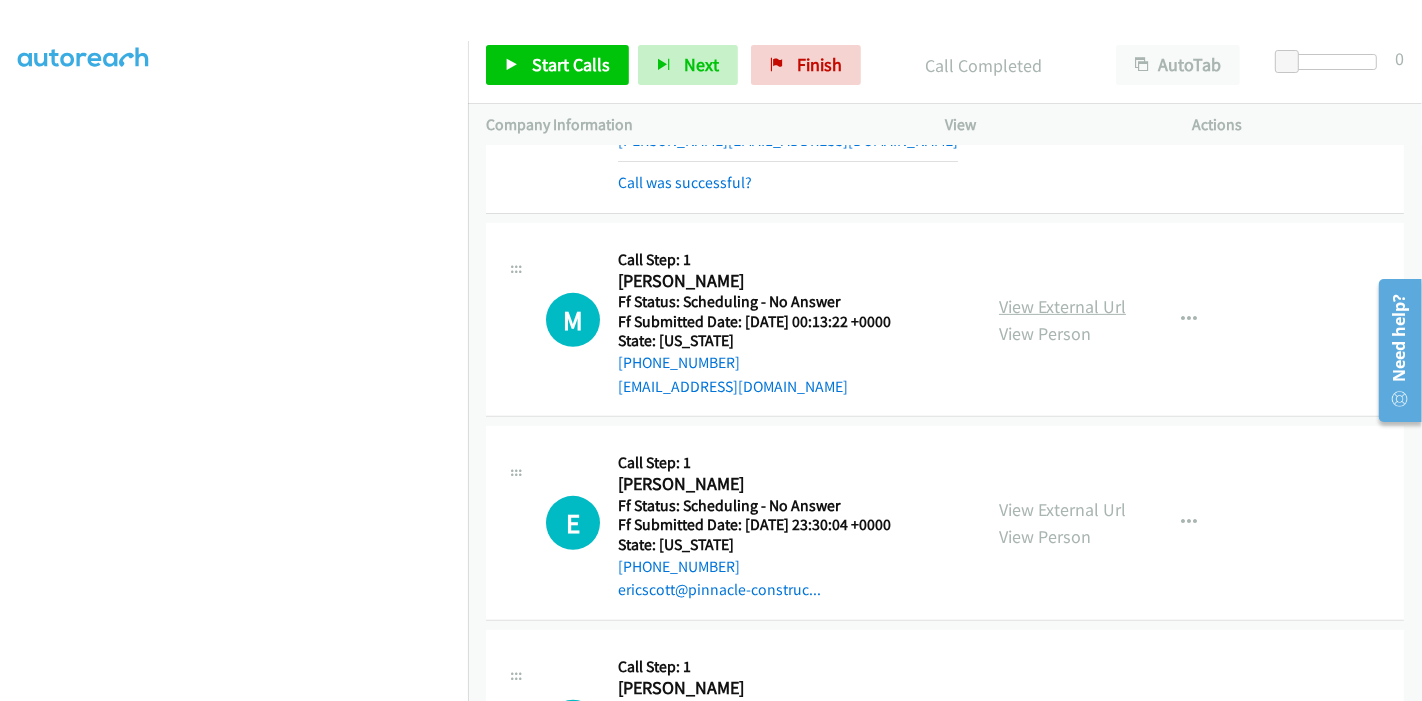 click on "View External Url" at bounding box center [1062, 306] 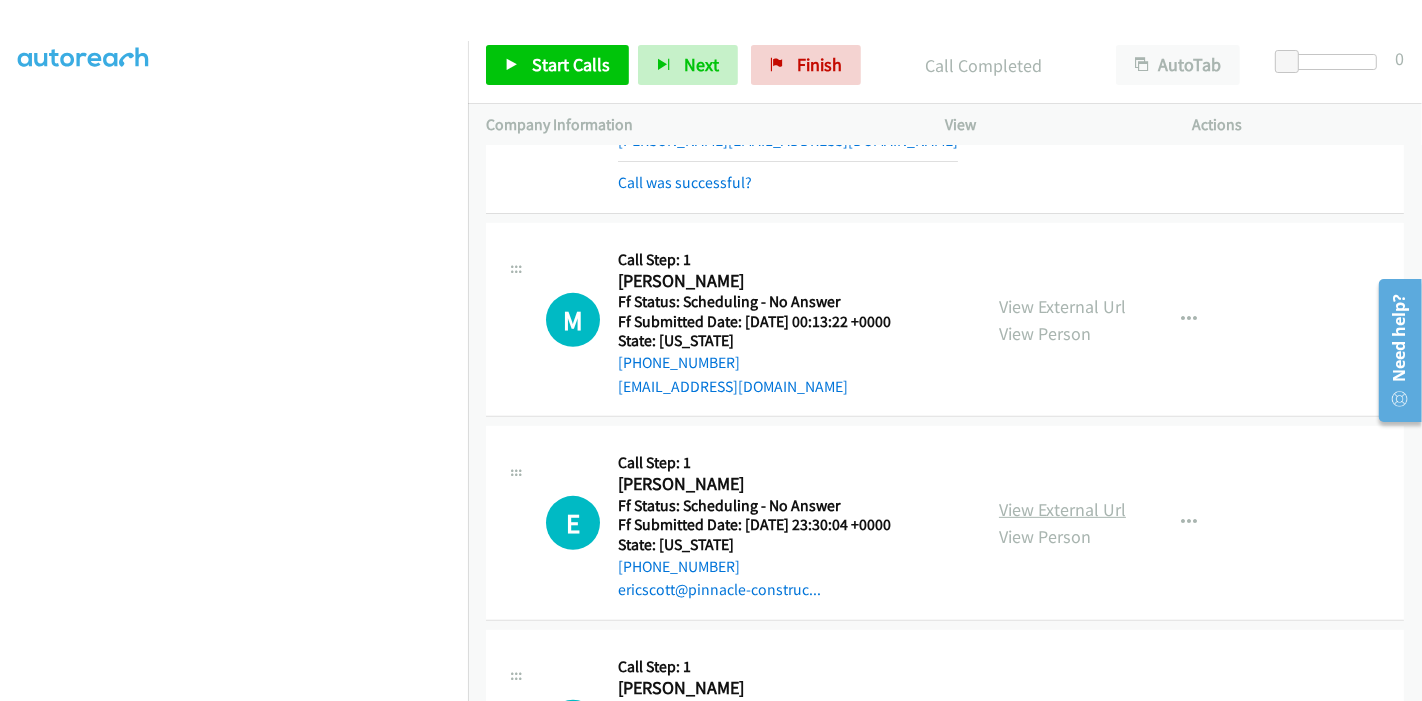 click on "View External Url" at bounding box center [1062, 509] 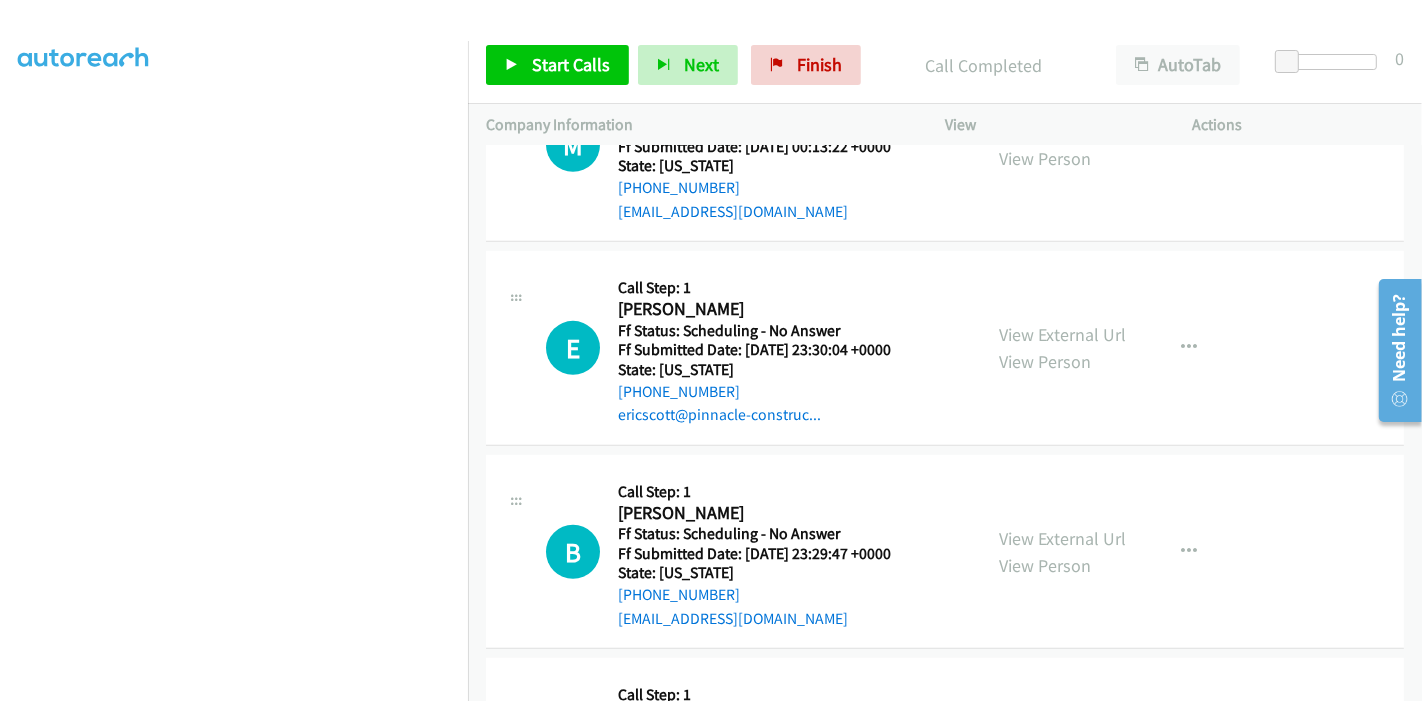 scroll, scrollTop: 888, scrollLeft: 0, axis: vertical 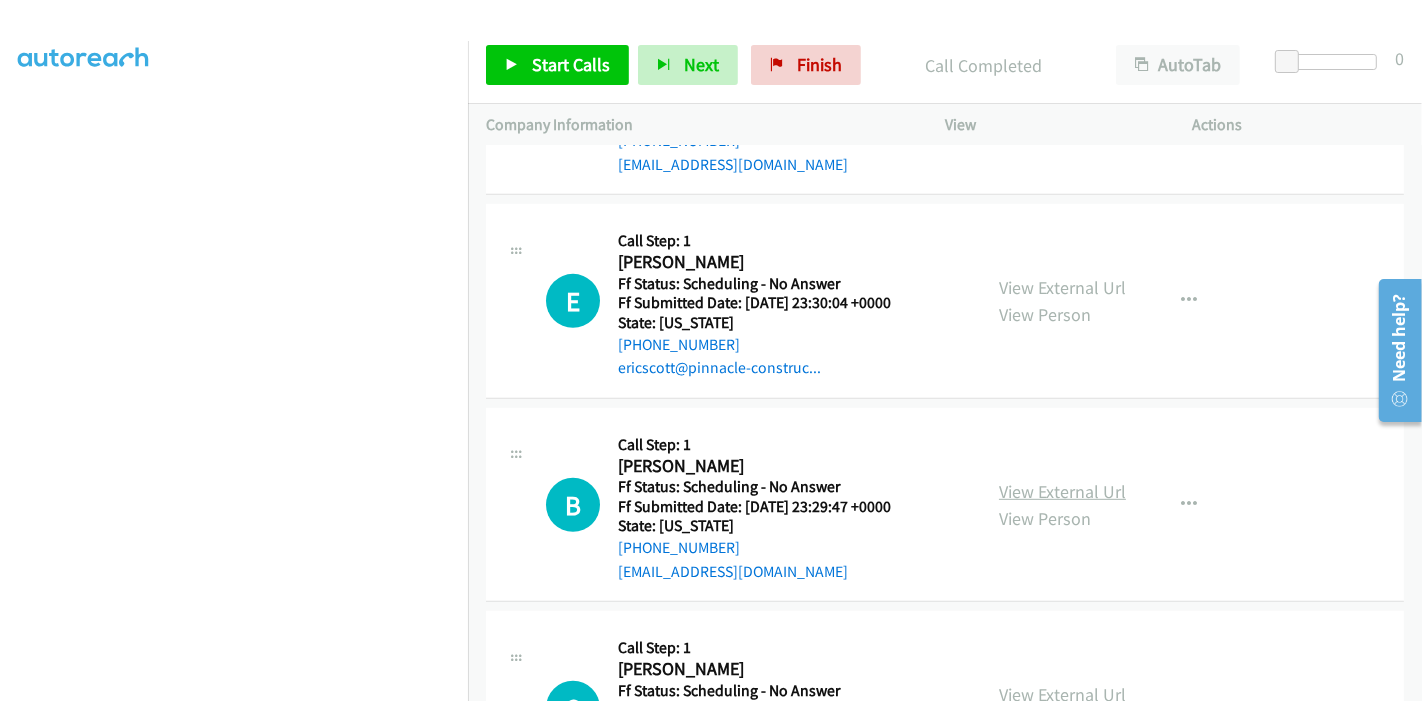 click on "View External Url" at bounding box center (1062, 491) 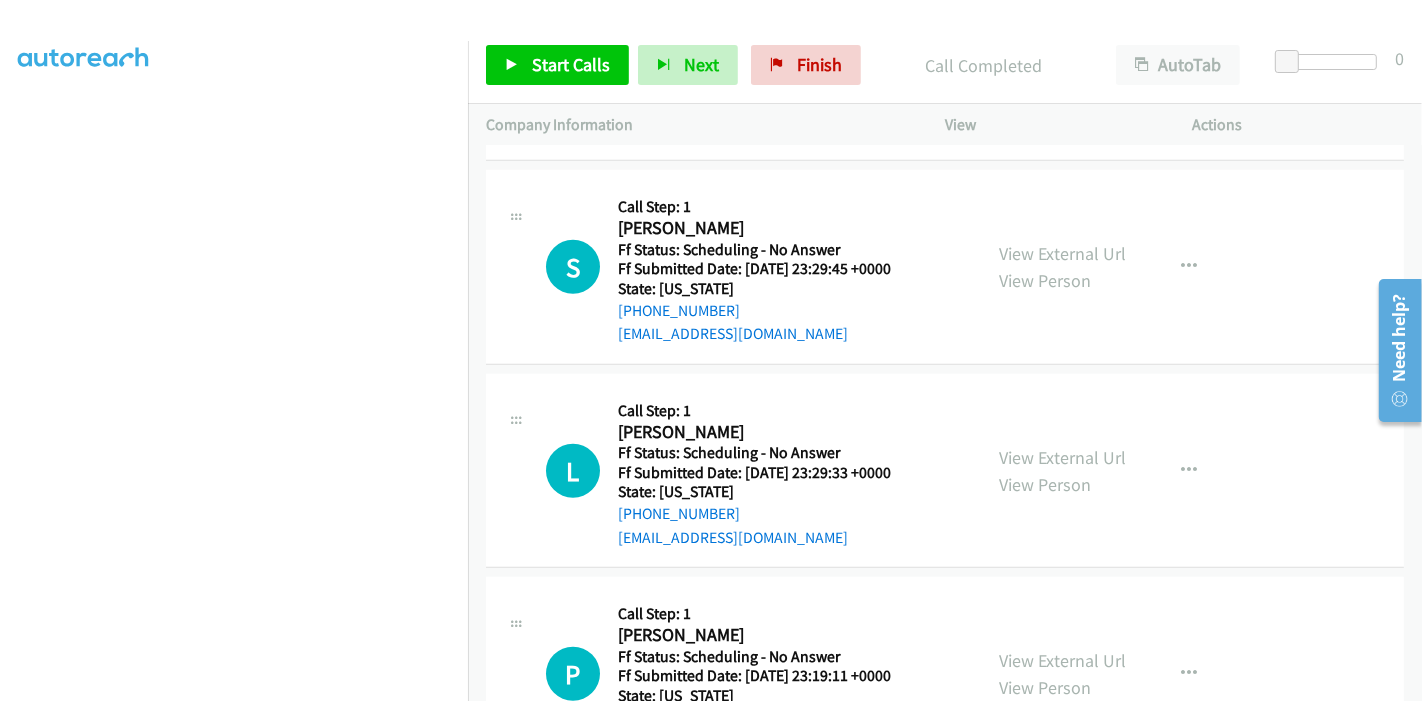 scroll, scrollTop: 1333, scrollLeft: 0, axis: vertical 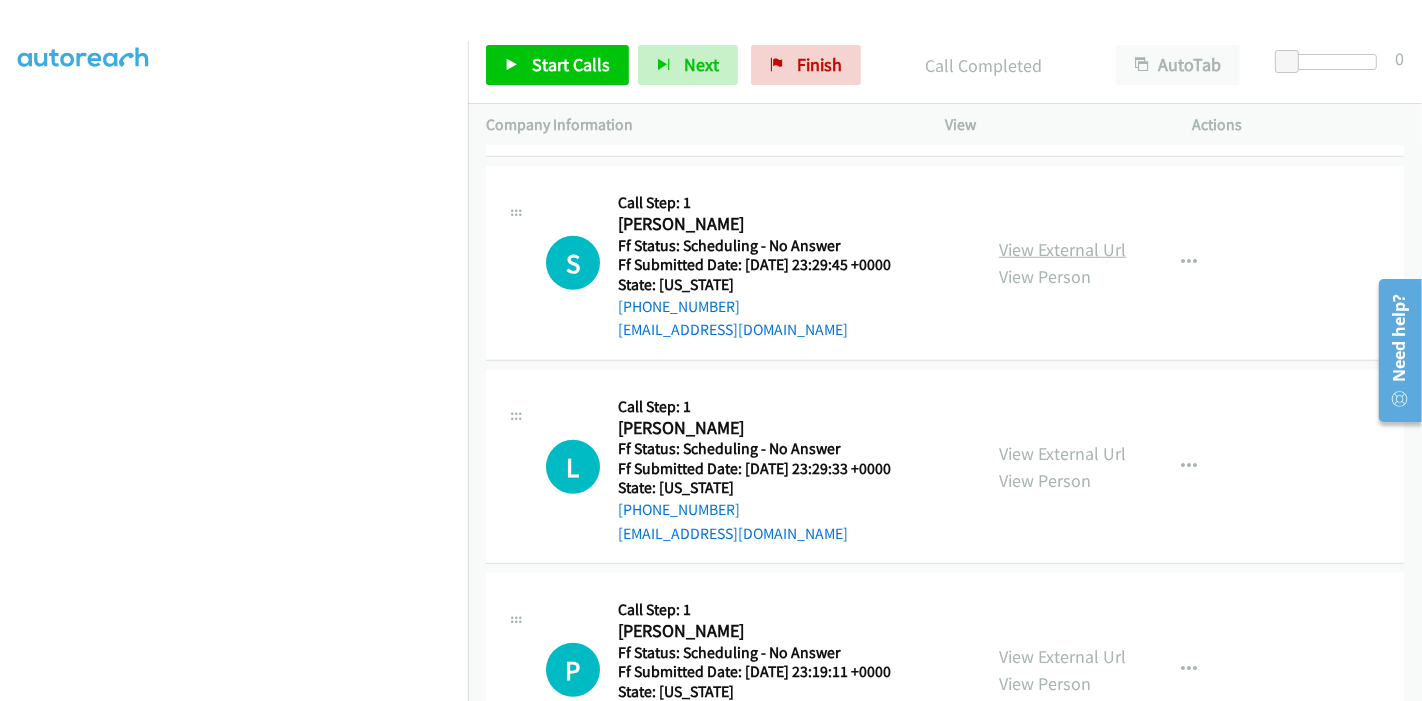 click on "View External Url" at bounding box center (1062, 249) 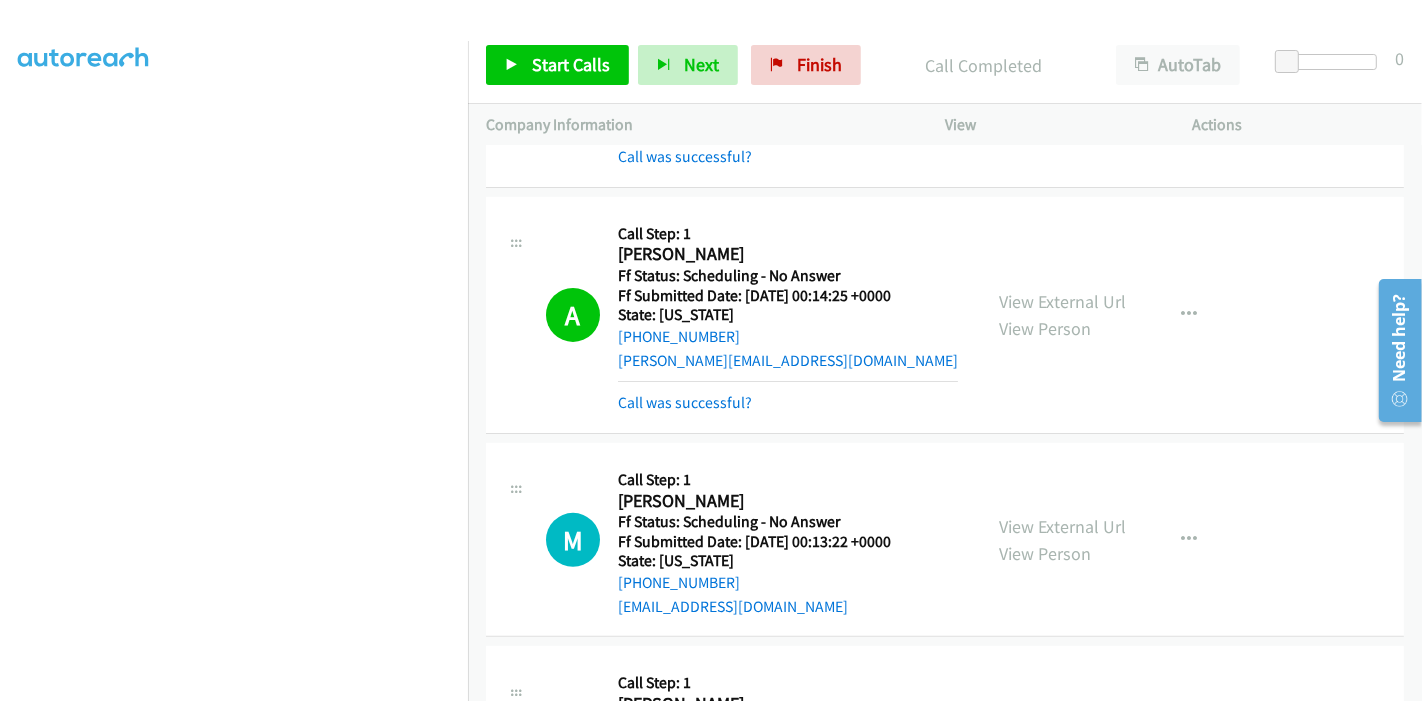 scroll, scrollTop: 444, scrollLeft: 0, axis: vertical 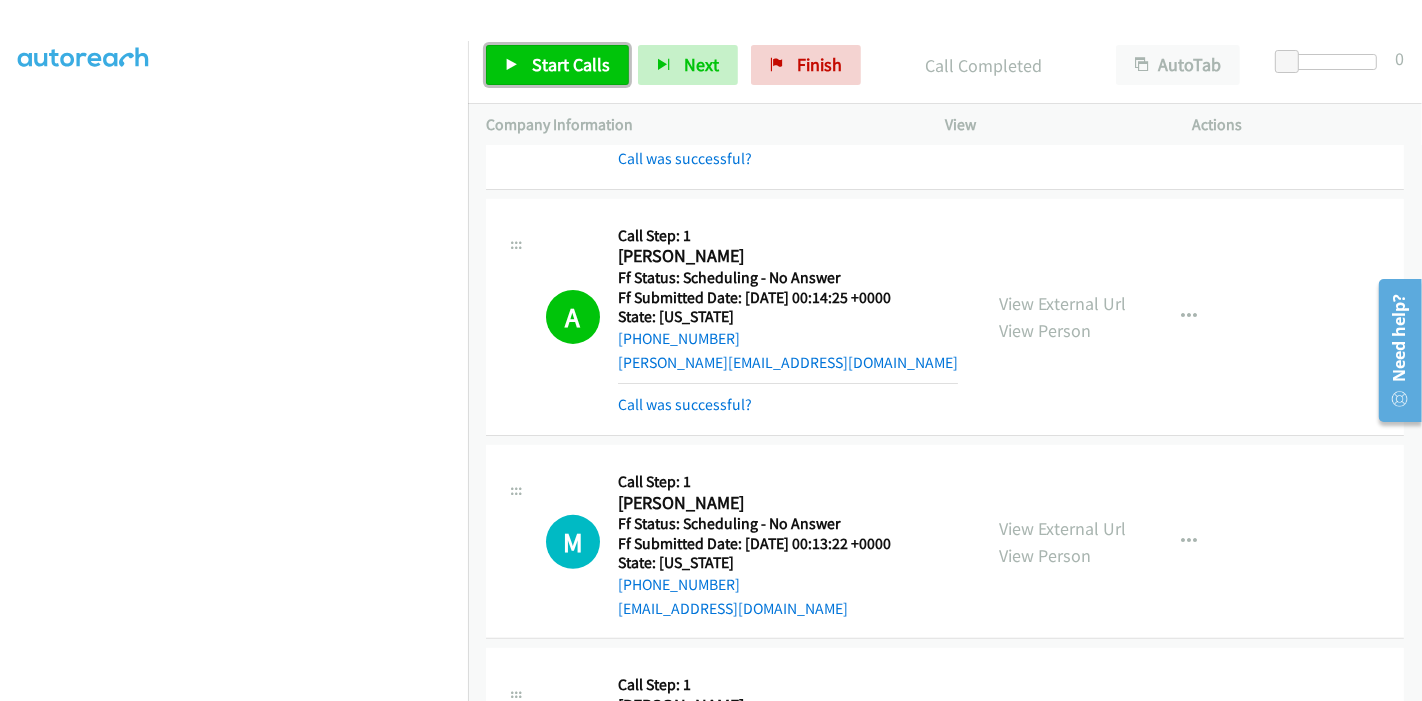 click on "Start Calls" at bounding box center (557, 65) 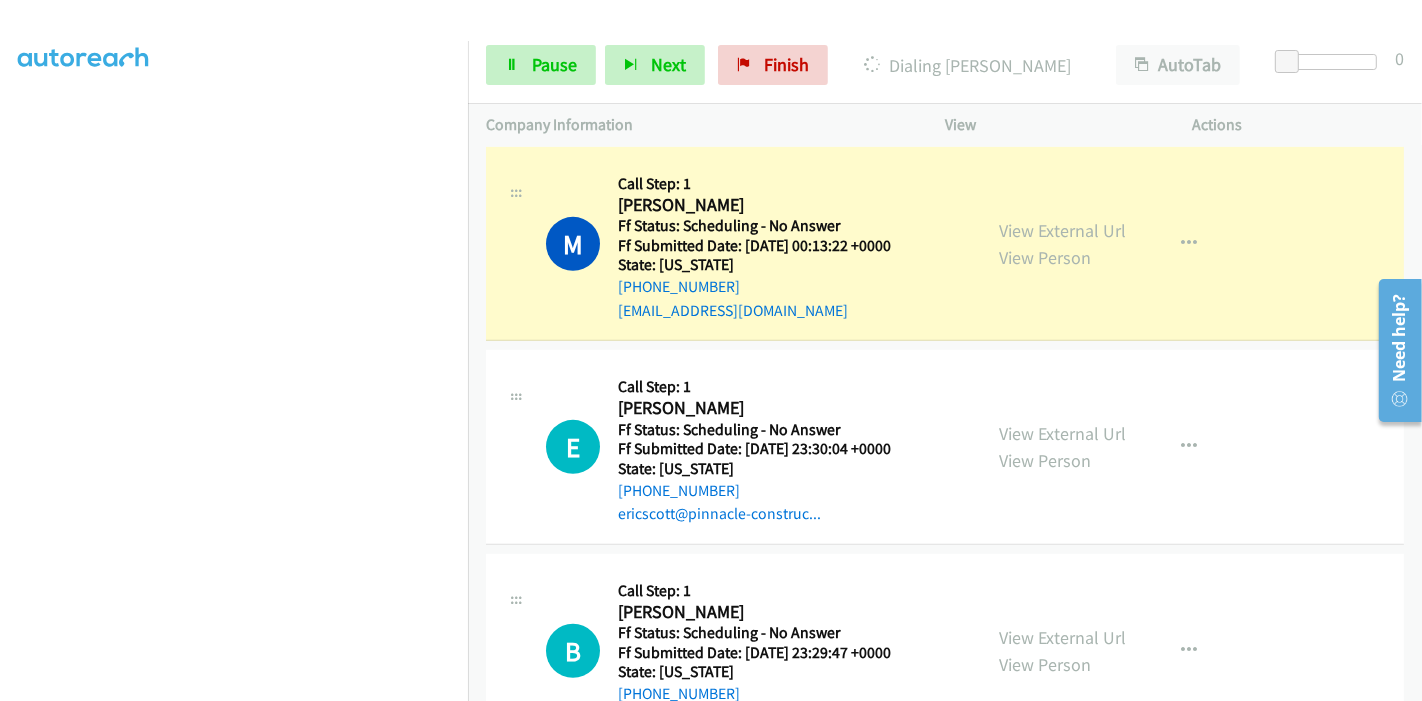 scroll, scrollTop: 777, scrollLeft: 0, axis: vertical 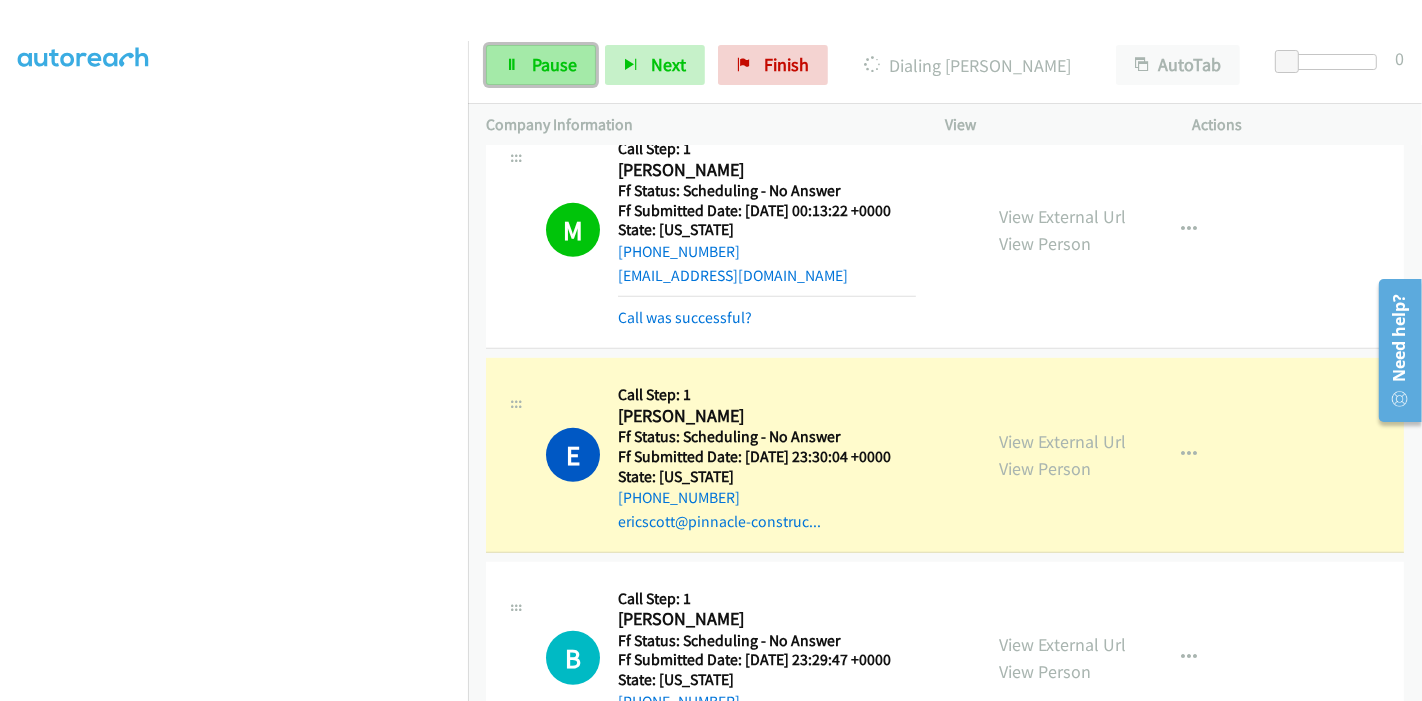 click on "Pause" at bounding box center (541, 65) 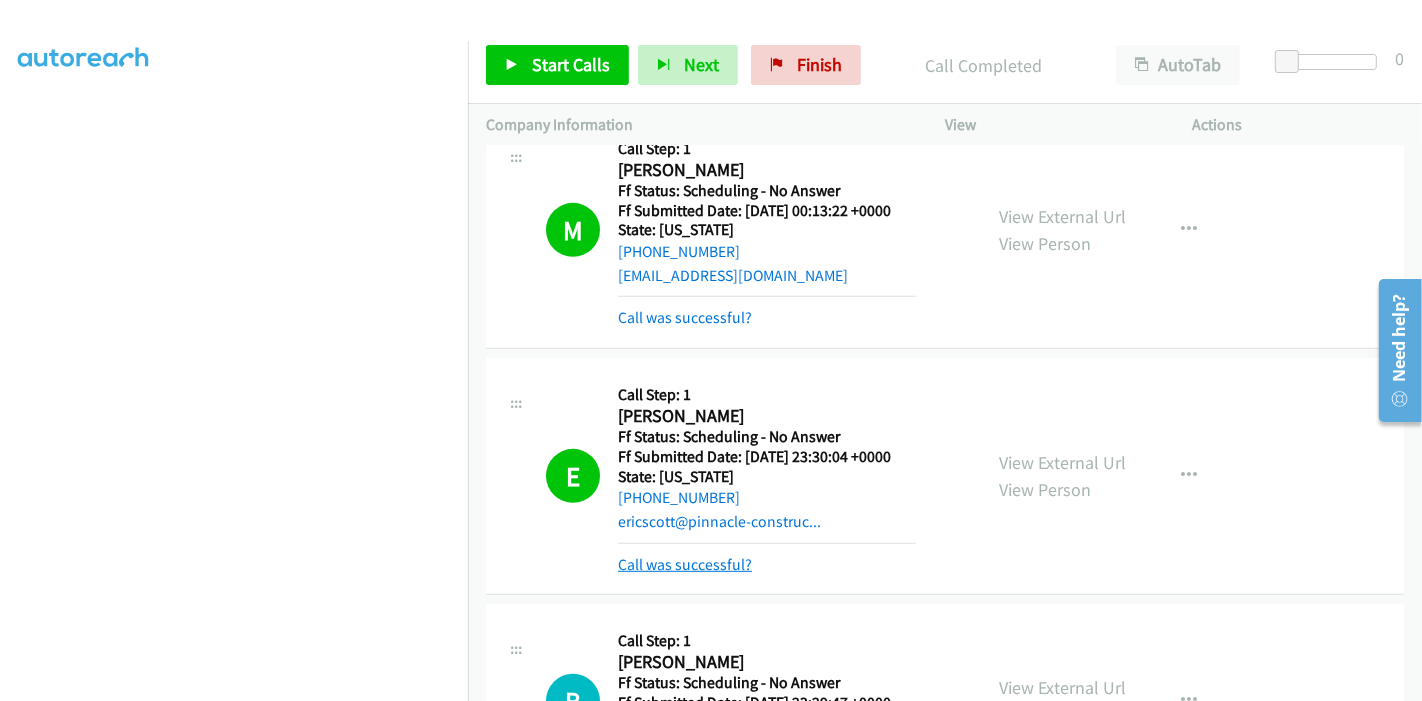click on "Call was successful?" at bounding box center [685, 564] 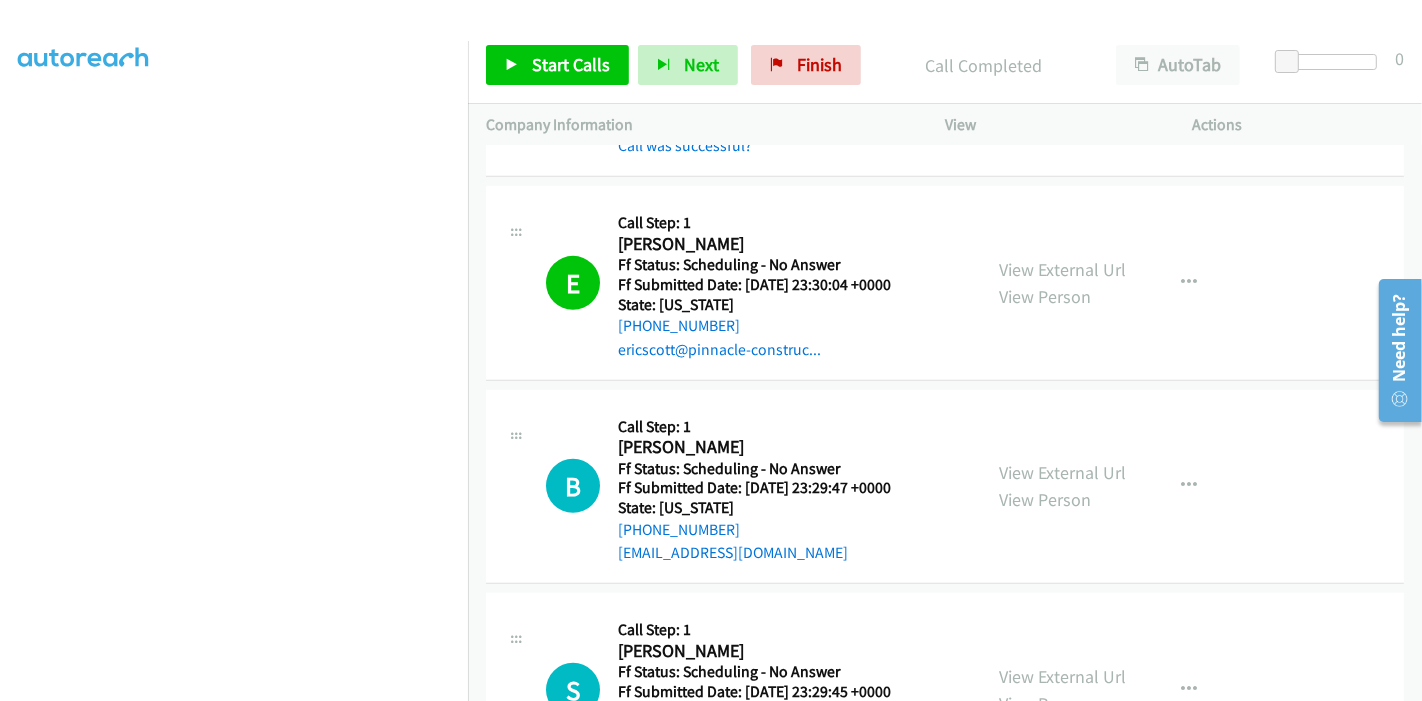 scroll, scrollTop: 1000, scrollLeft: 0, axis: vertical 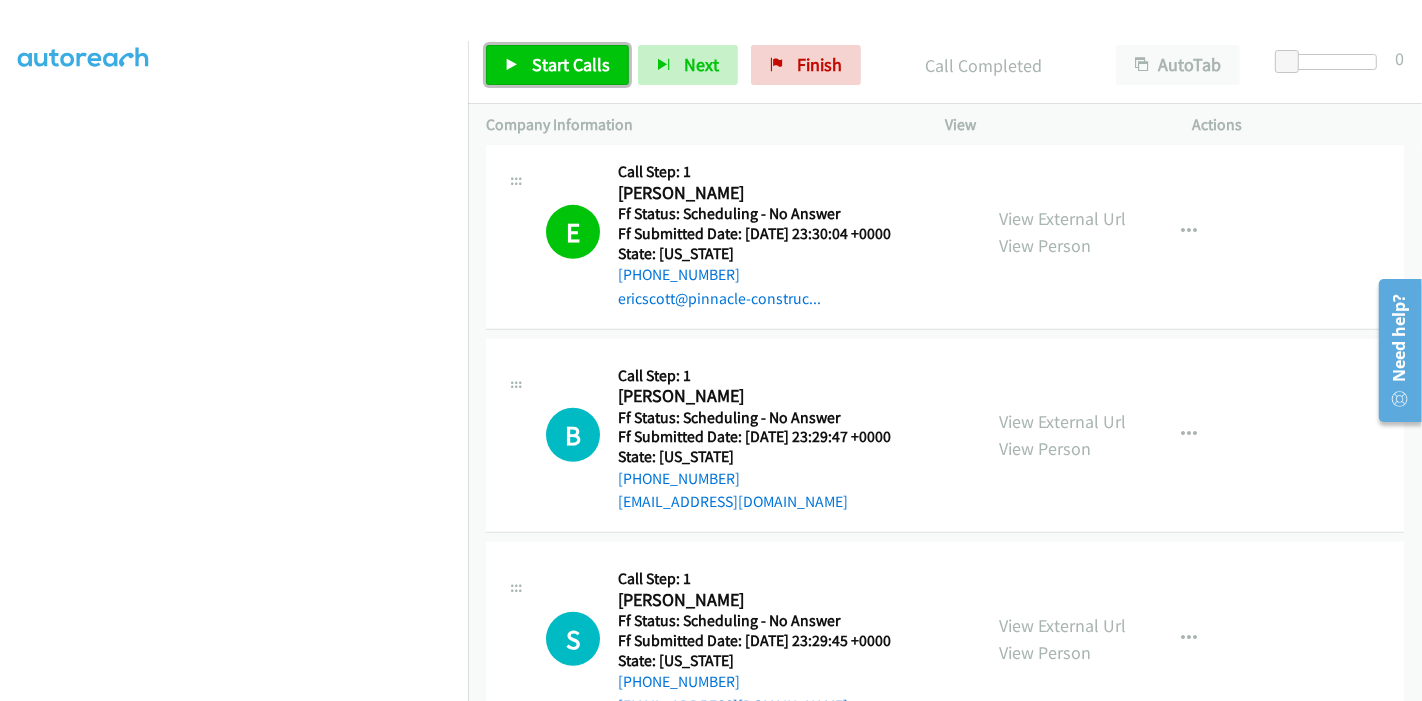 click on "Start Calls" at bounding box center [571, 64] 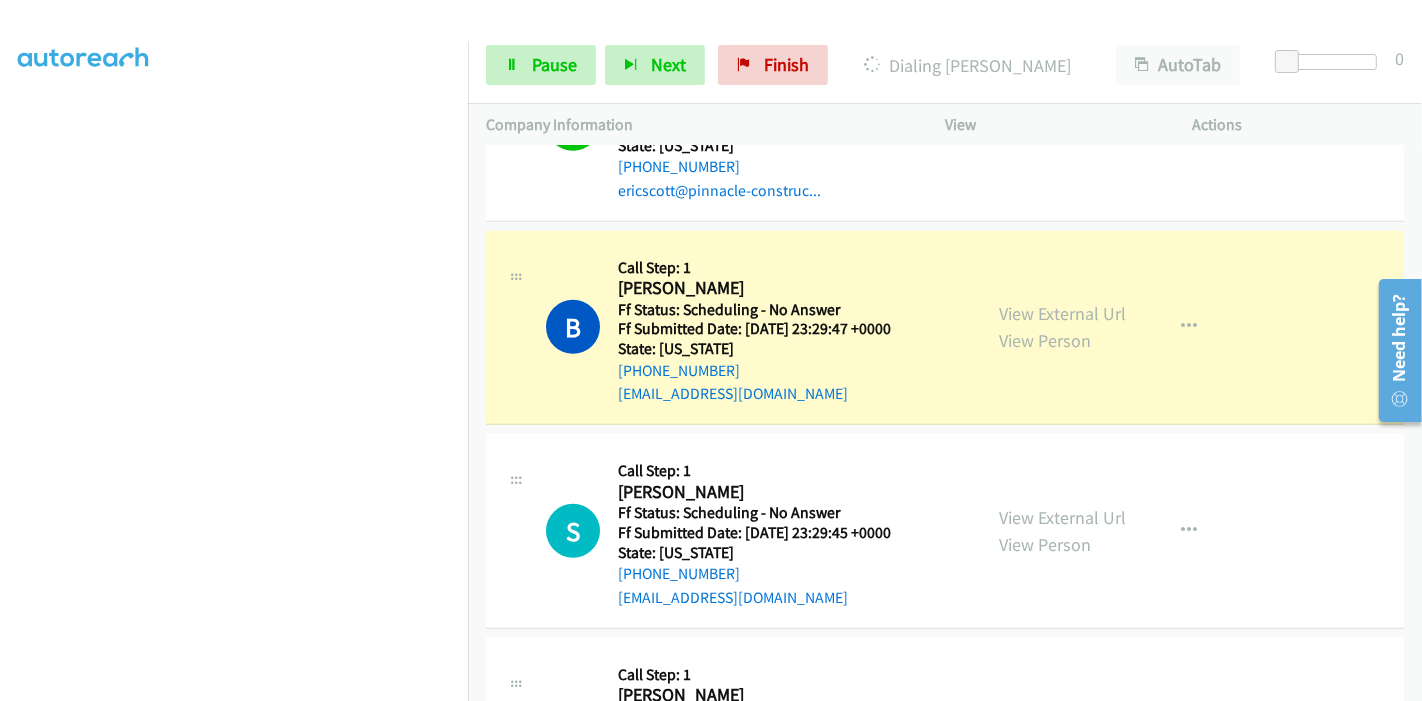 scroll, scrollTop: 1111, scrollLeft: 0, axis: vertical 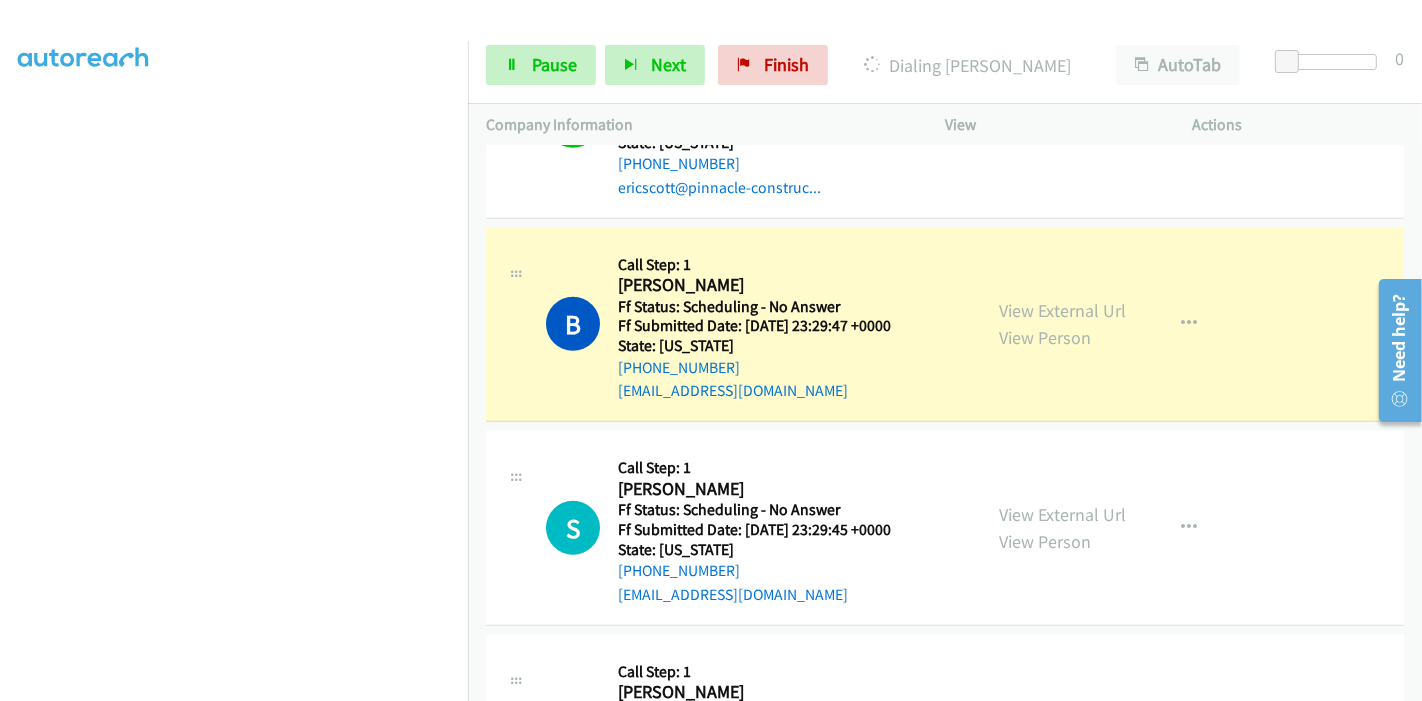 click on "Start Calls
Pause
Next
Finish
Dialing Brandon Zealy
AutoTab
AutoTab
0" at bounding box center [945, 65] 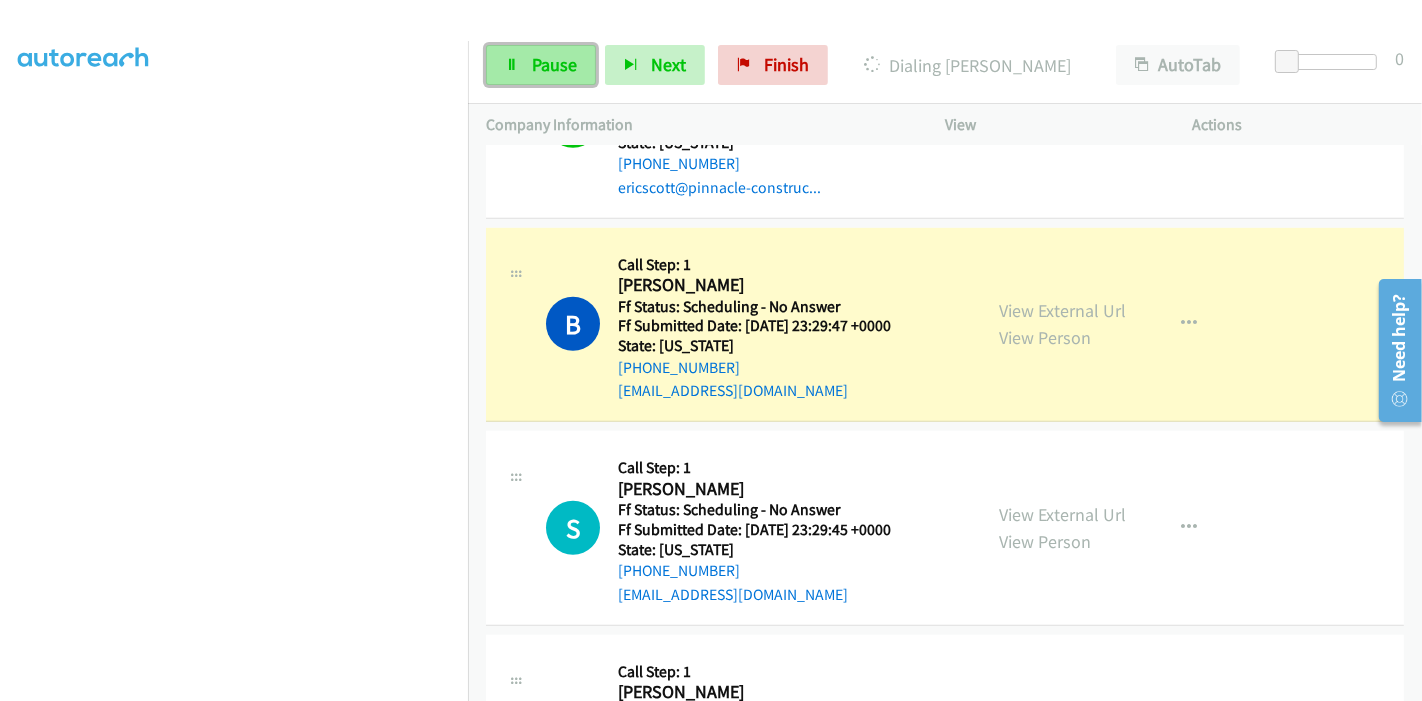 click on "Pause" at bounding box center [554, 64] 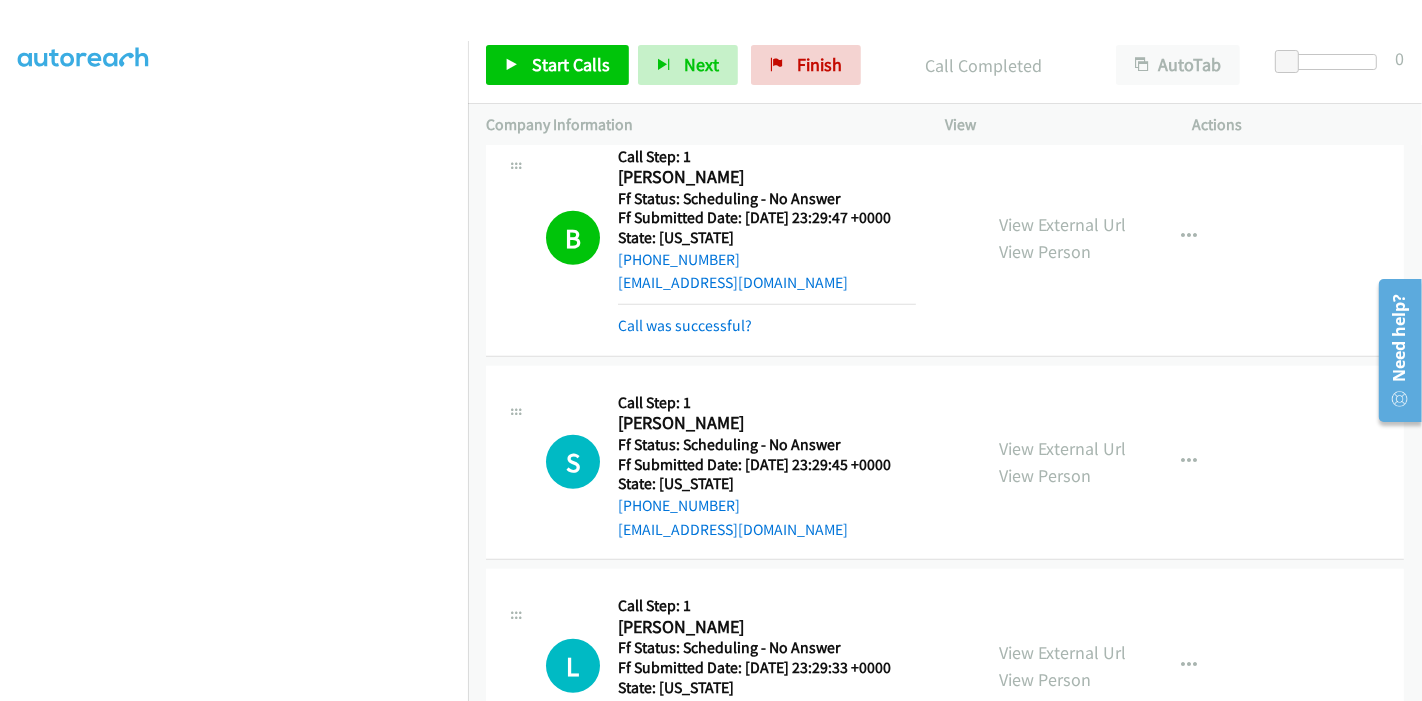 scroll, scrollTop: 1222, scrollLeft: 0, axis: vertical 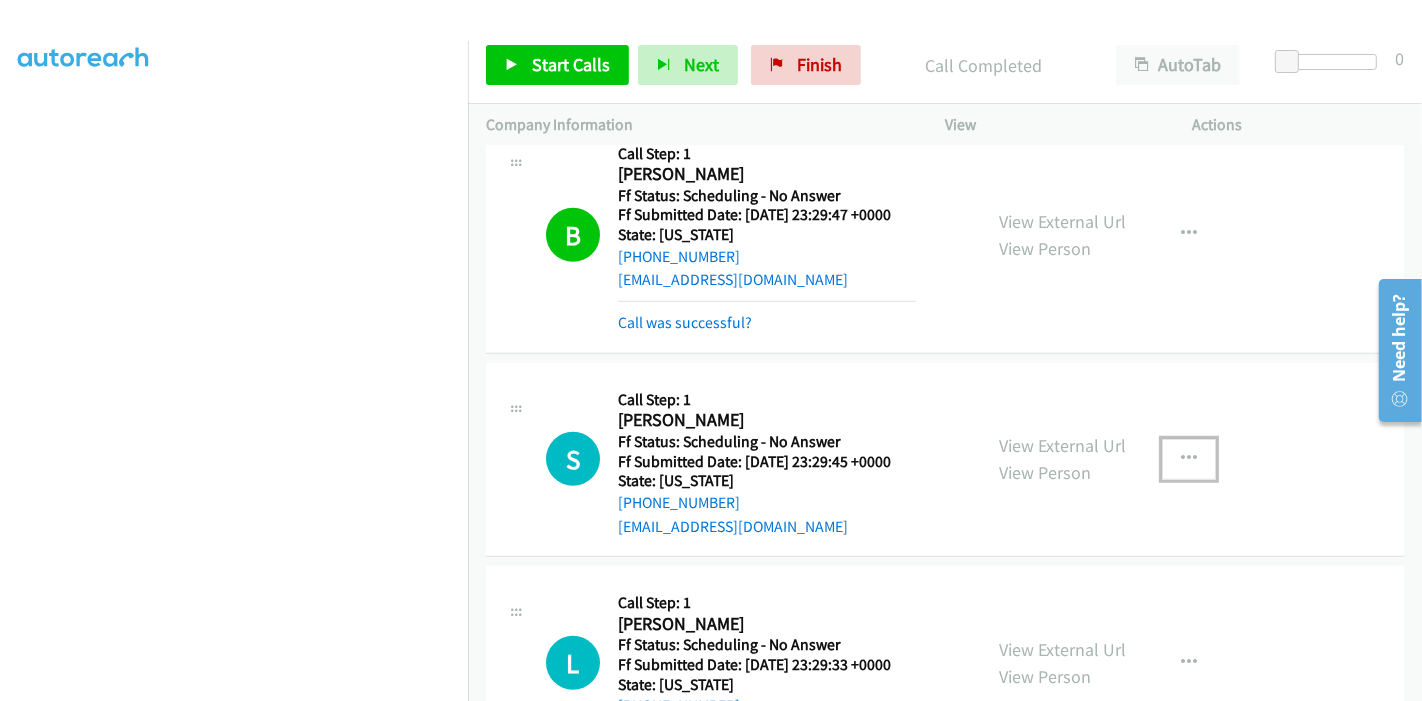 click at bounding box center (1189, 459) 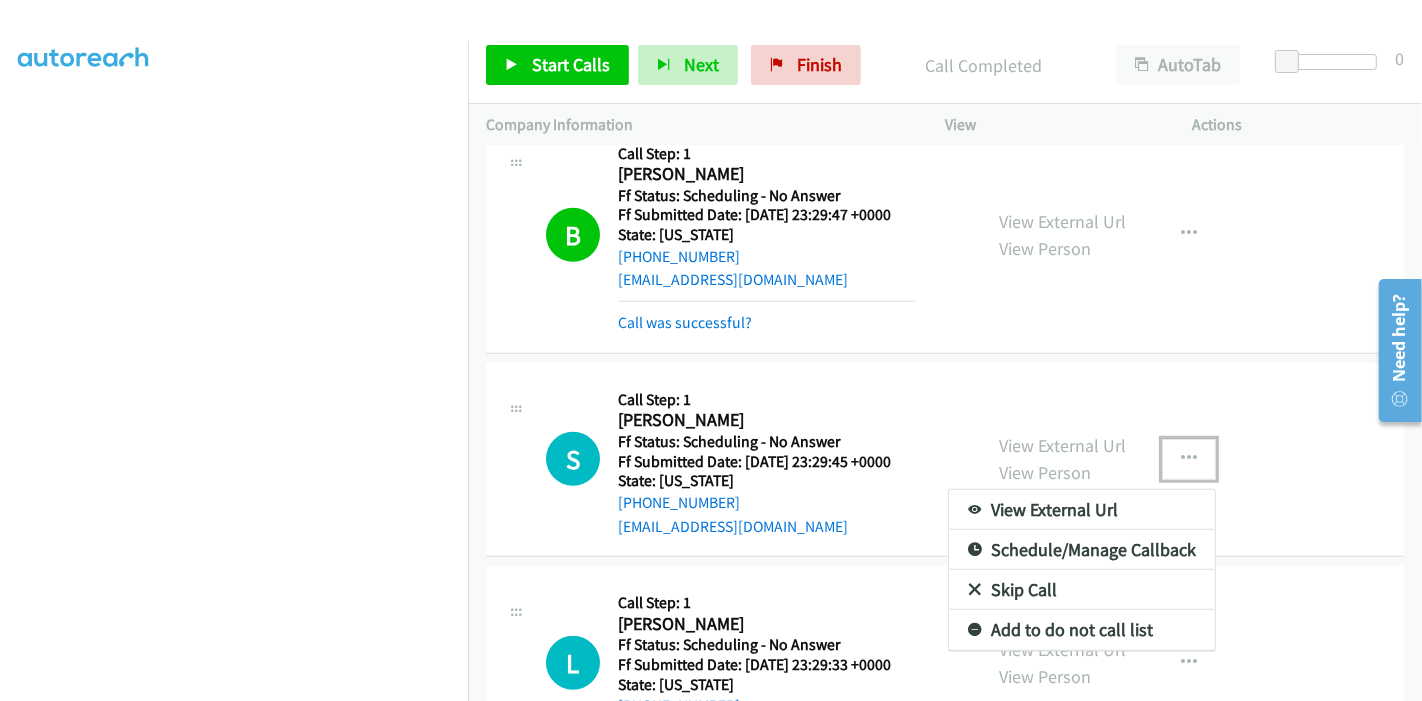 click on "Skip Call" at bounding box center (1082, 590) 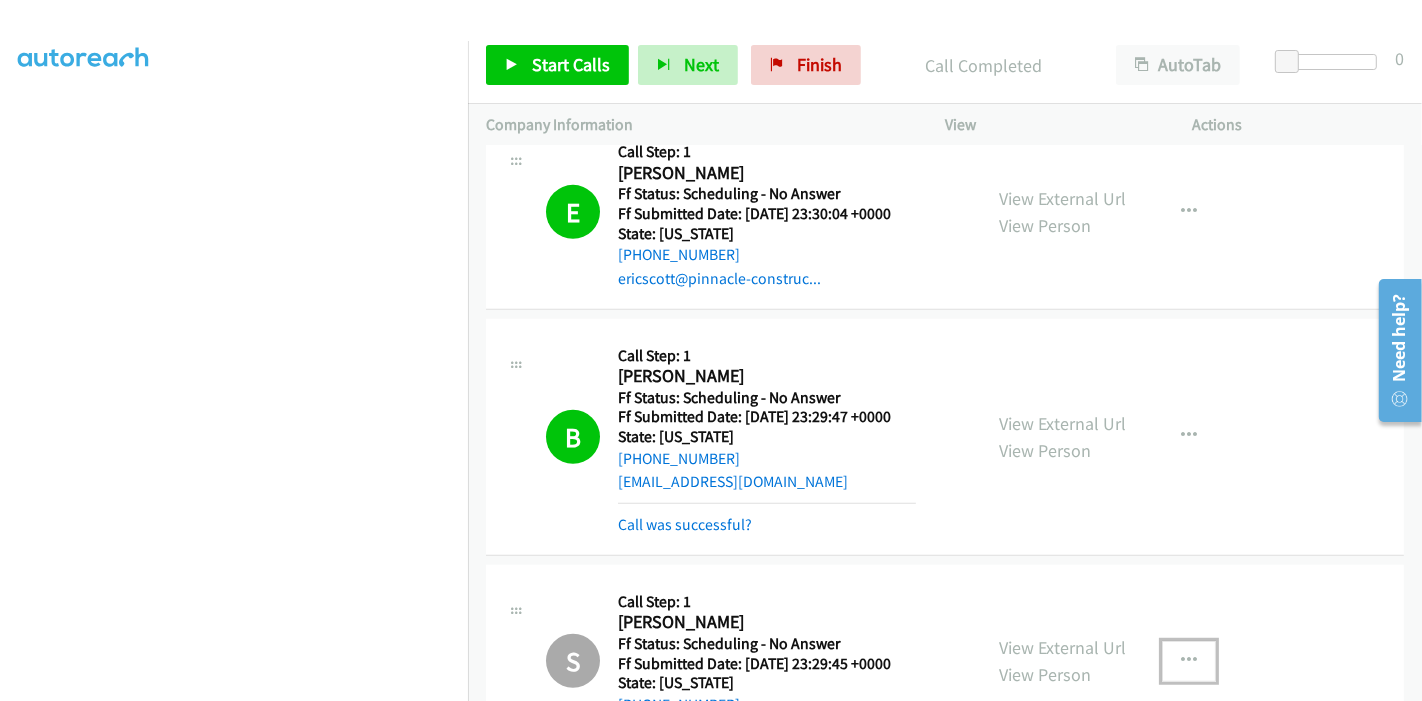 scroll, scrollTop: 1000, scrollLeft: 0, axis: vertical 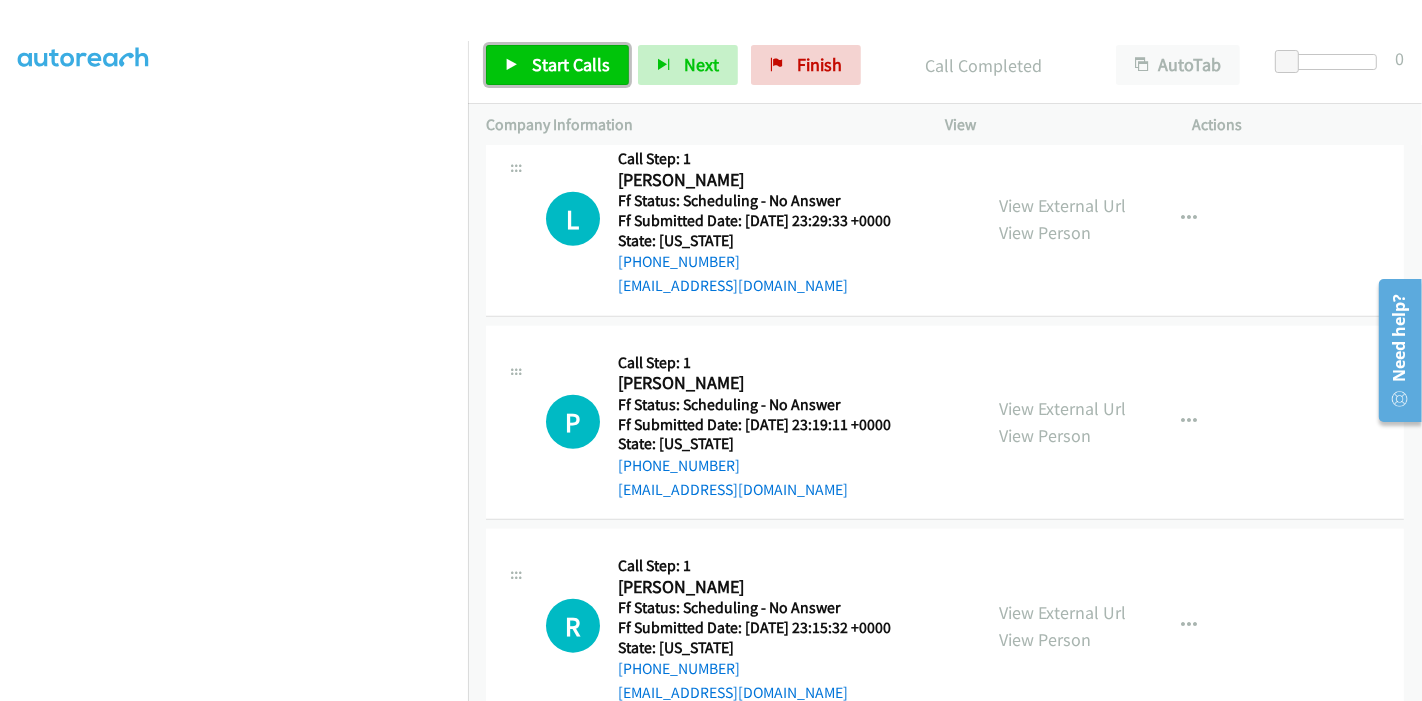click on "Start Calls" at bounding box center (557, 65) 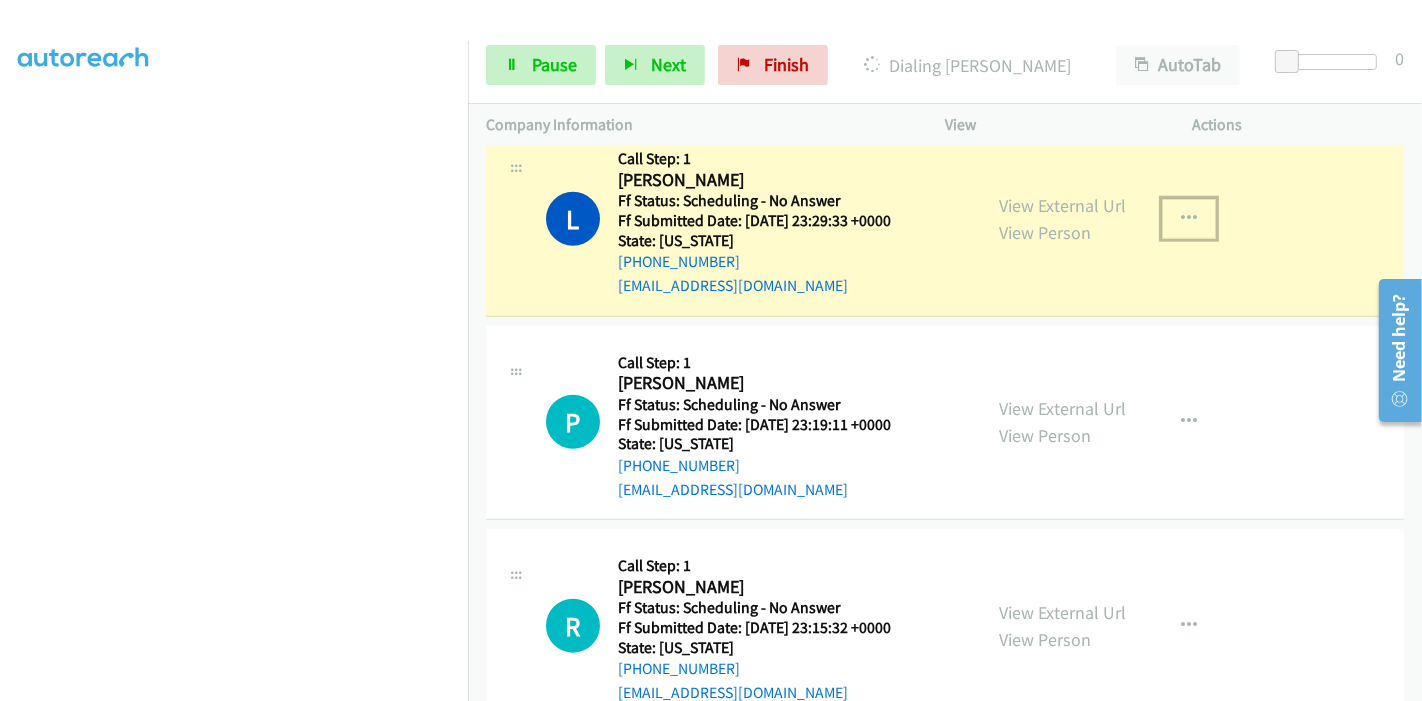 click at bounding box center [1189, 219] 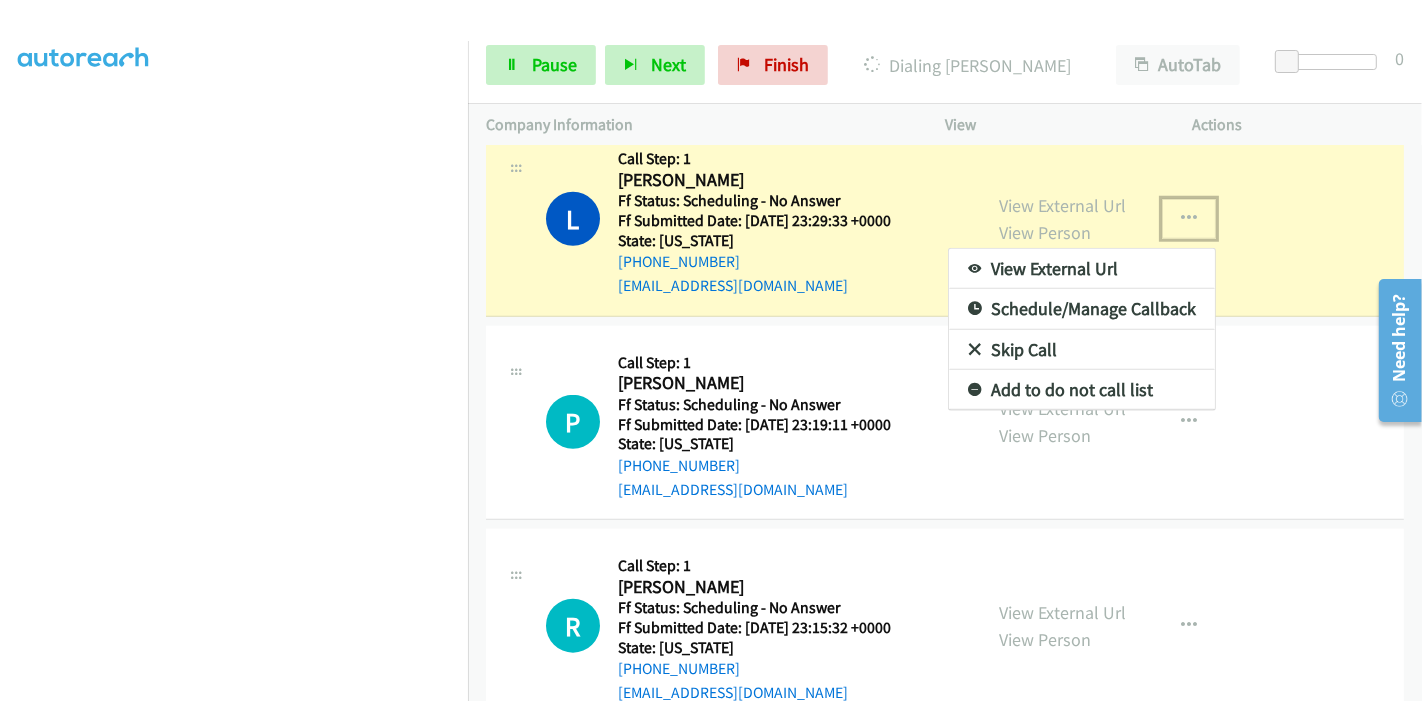 click at bounding box center [711, 350] 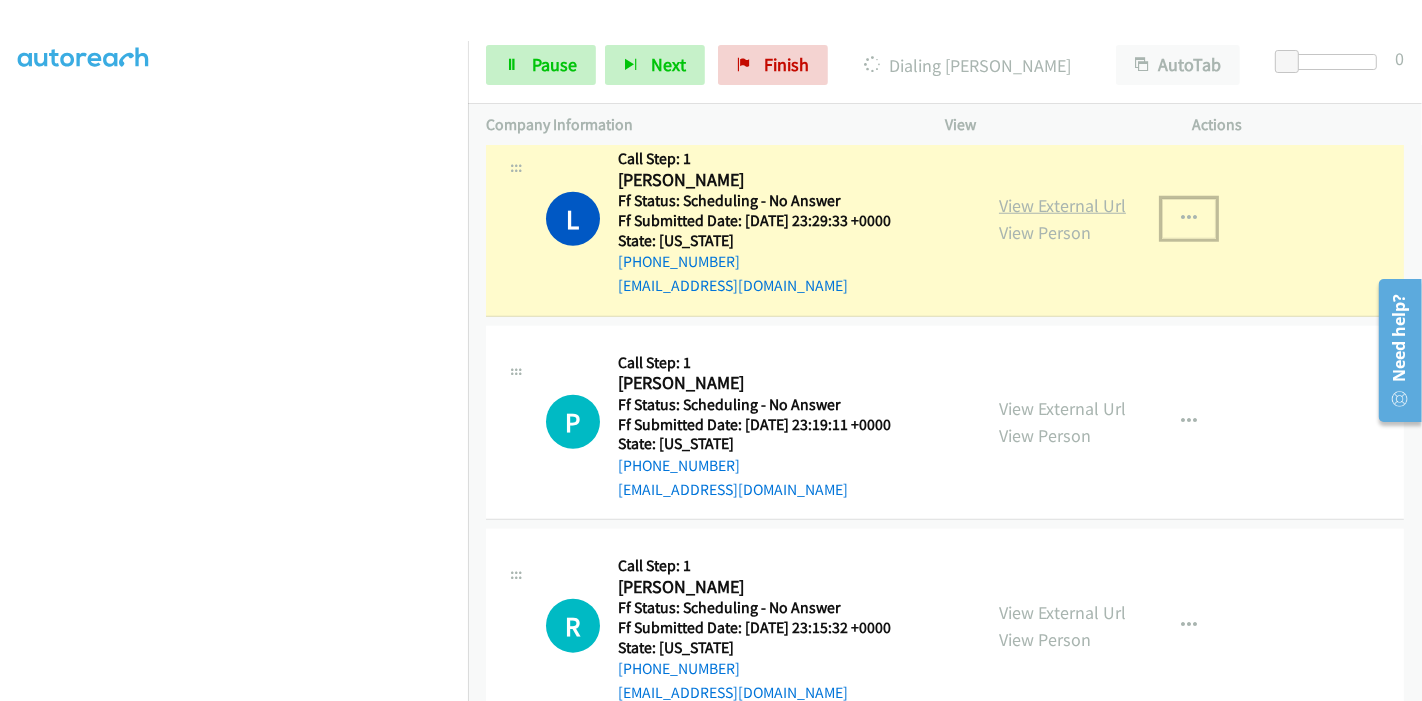 click on "View External Url" at bounding box center [1062, 205] 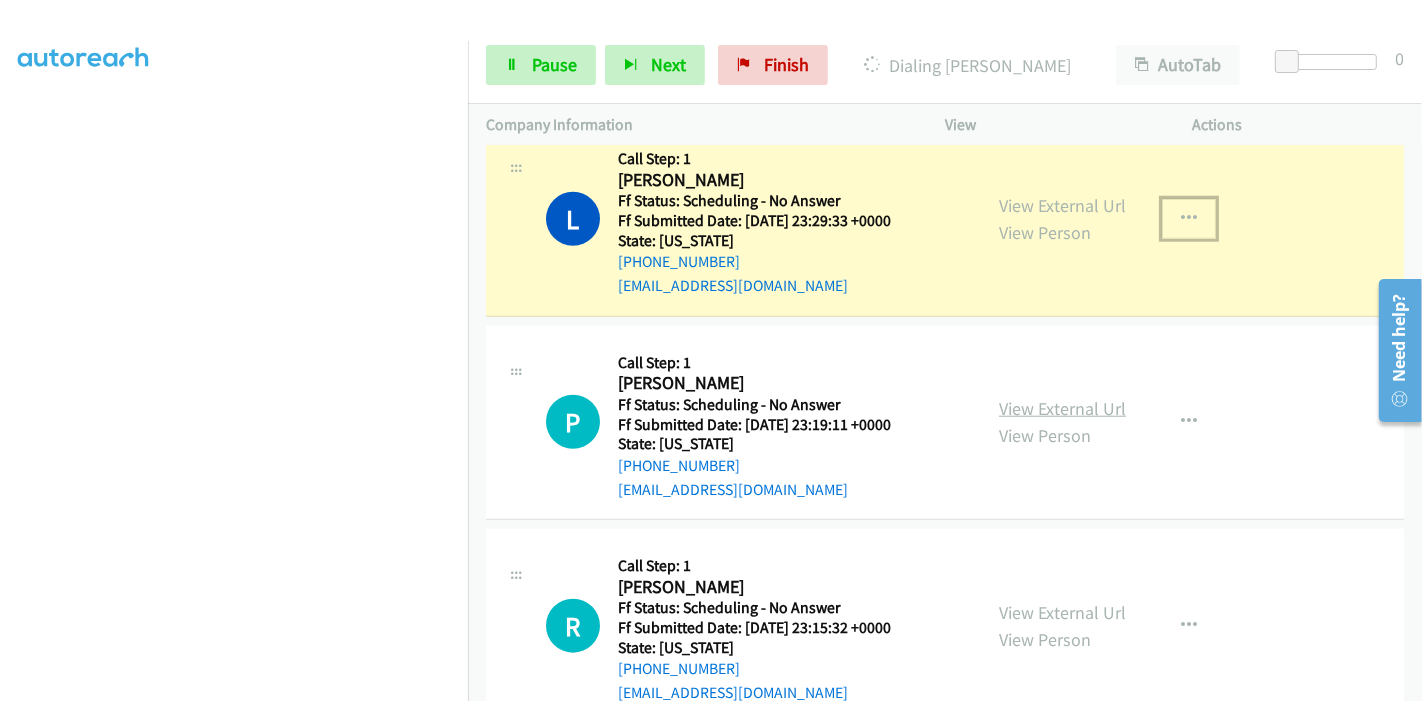click on "View External Url" at bounding box center [1062, 408] 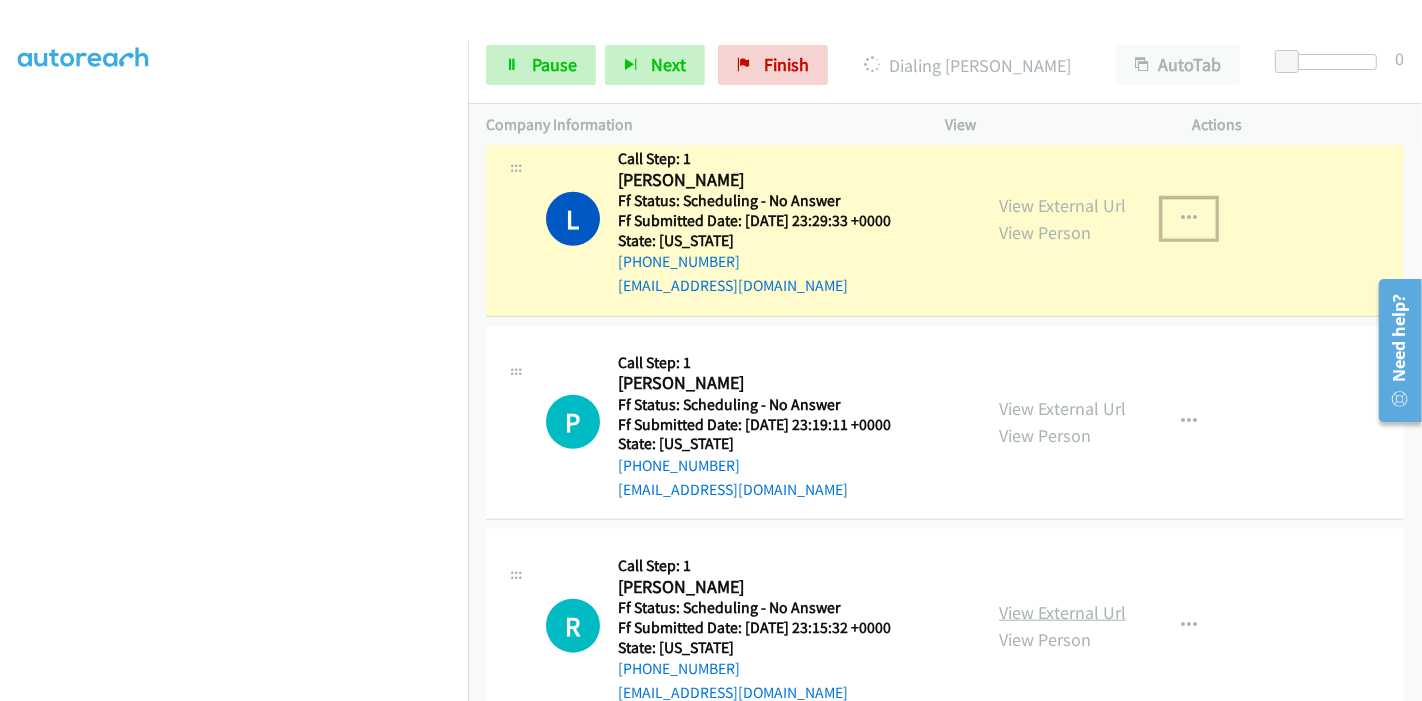 click on "View External Url" at bounding box center [1062, 612] 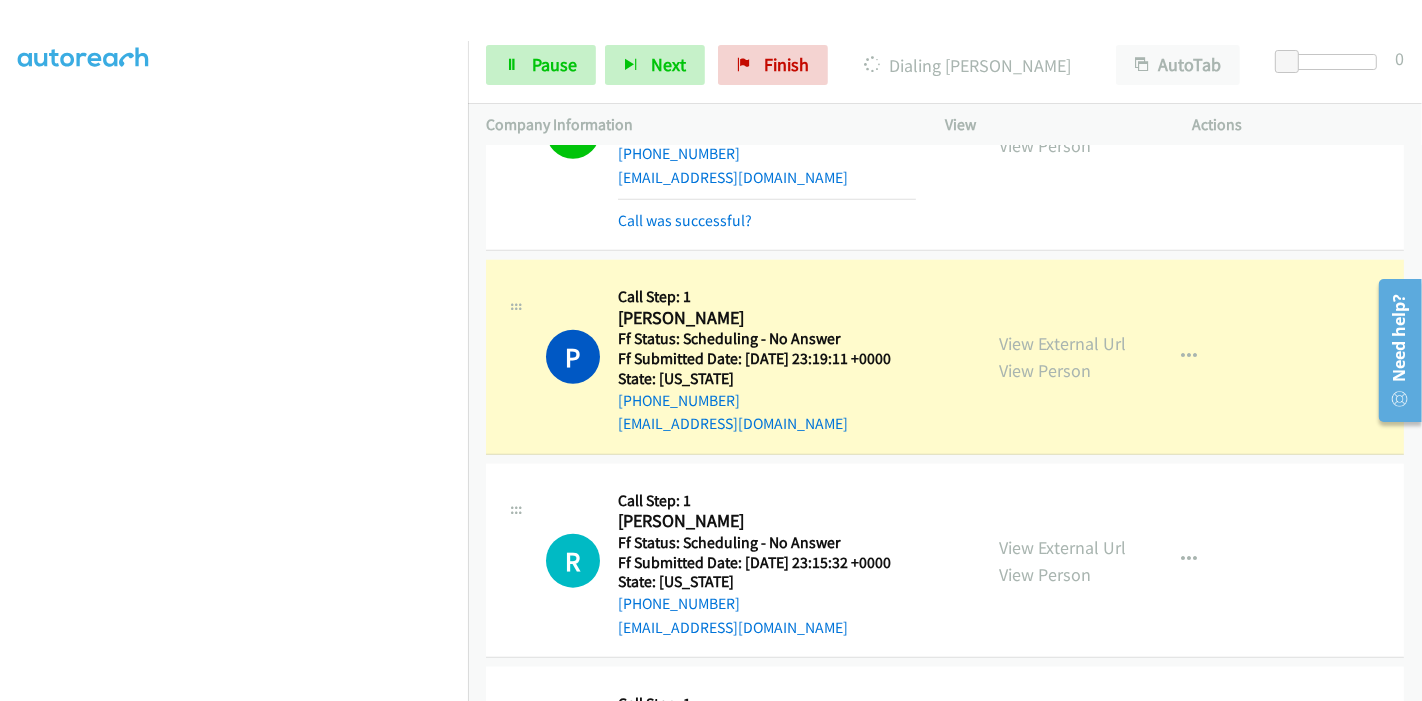 scroll, scrollTop: 1777, scrollLeft: 0, axis: vertical 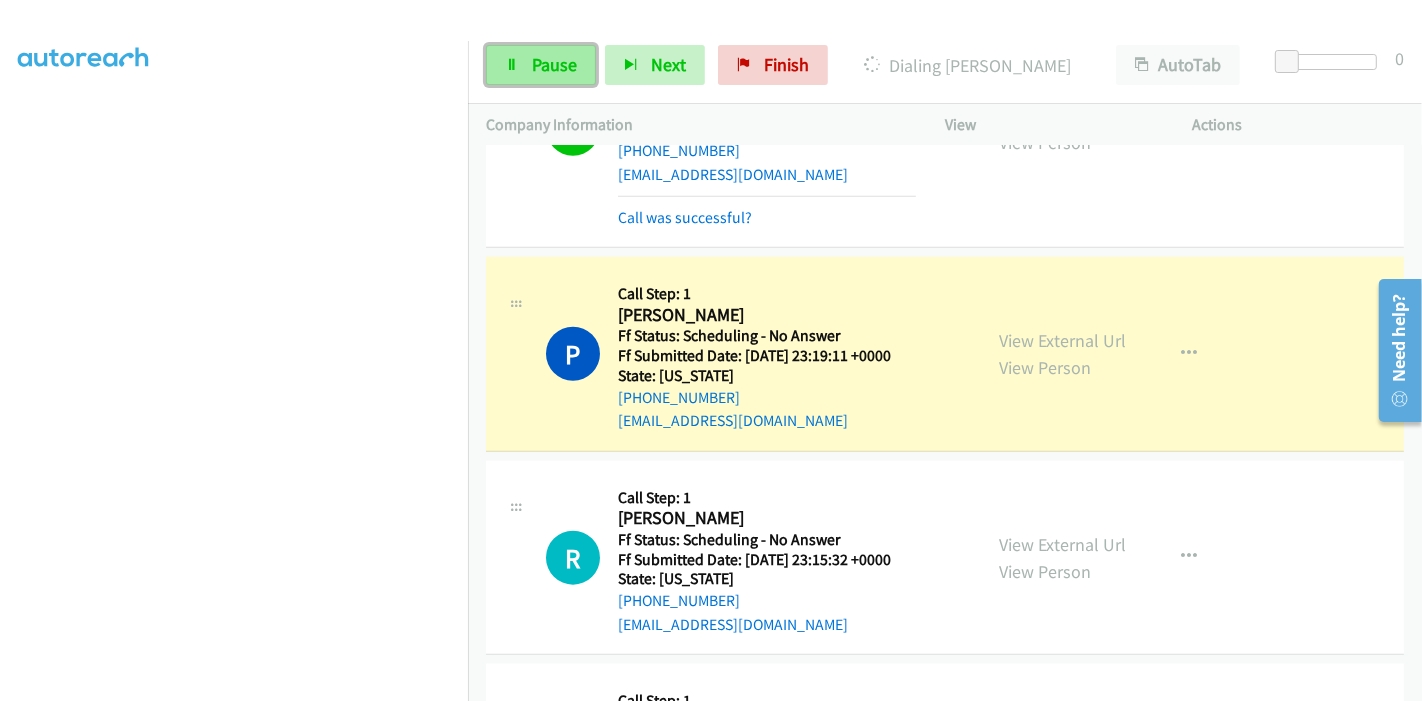 click on "Pause" at bounding box center (554, 64) 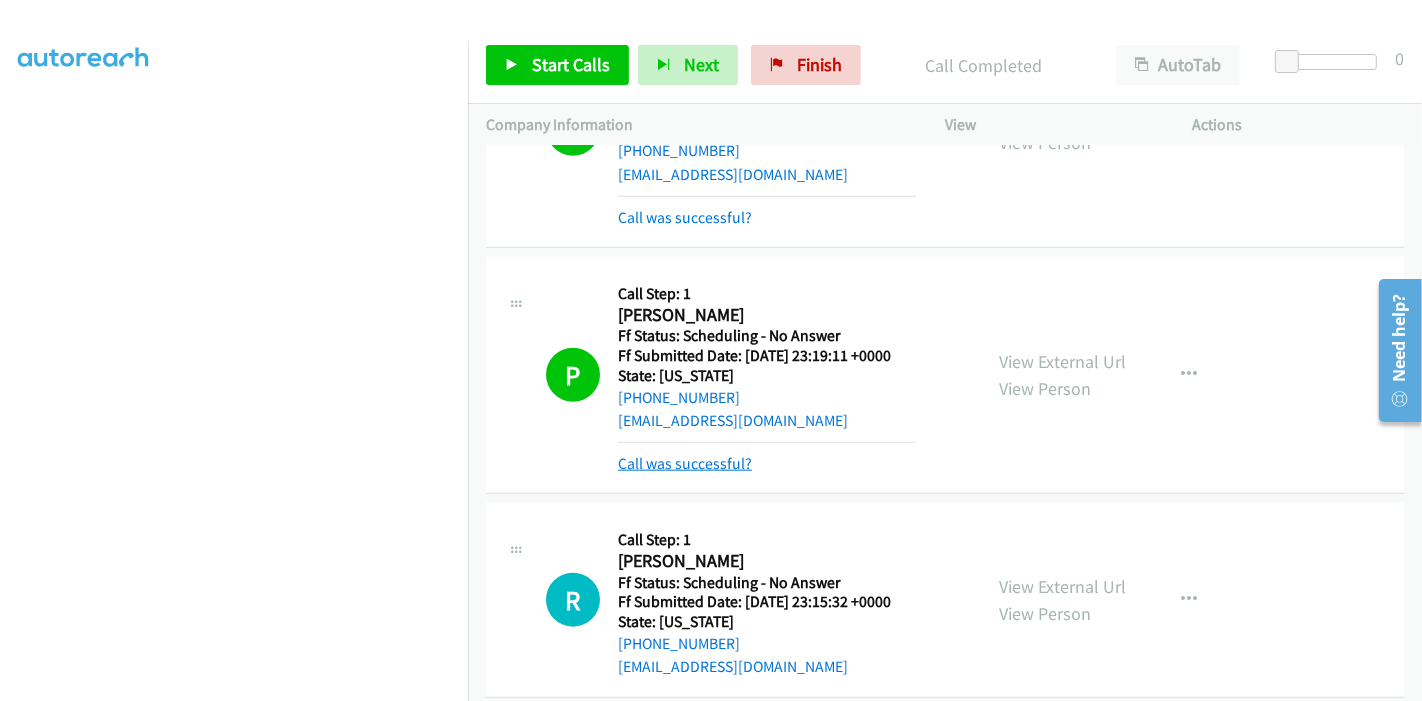click on "Call was successful?" at bounding box center (685, 463) 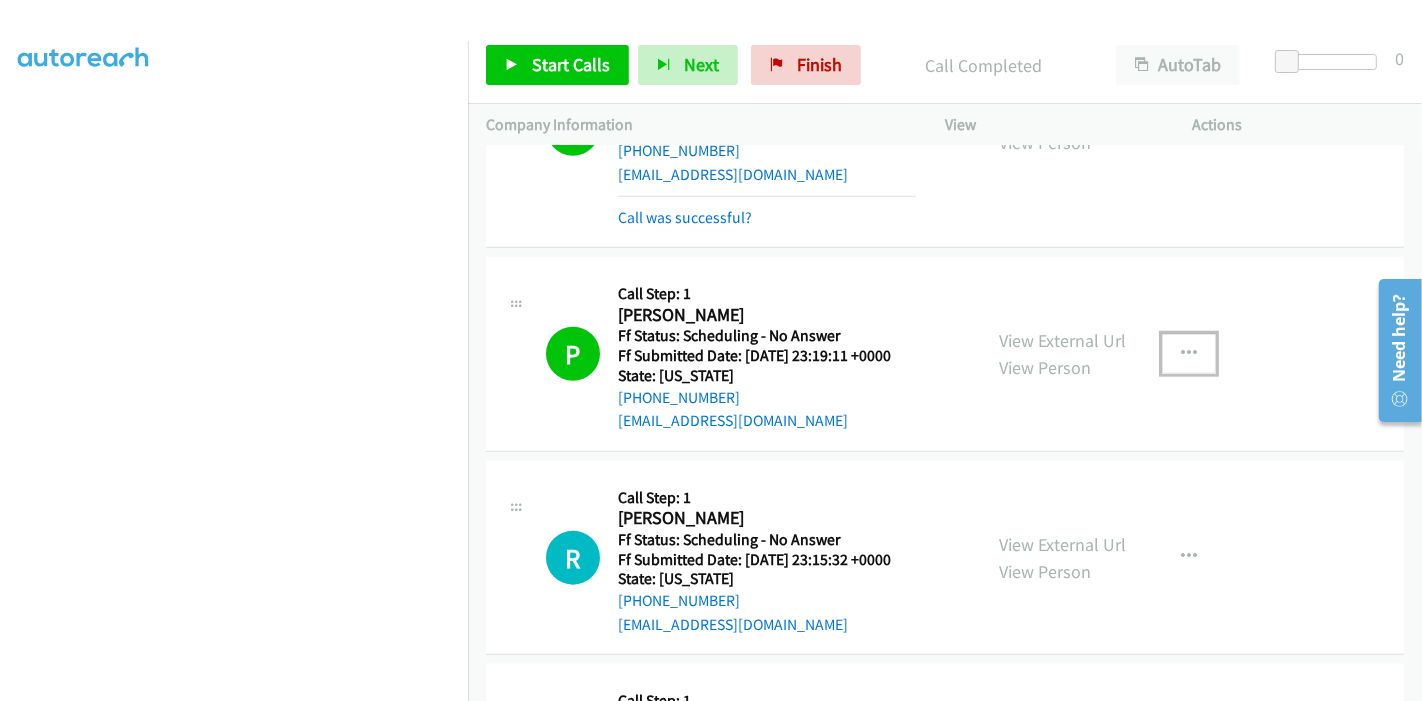 click at bounding box center [1189, 354] 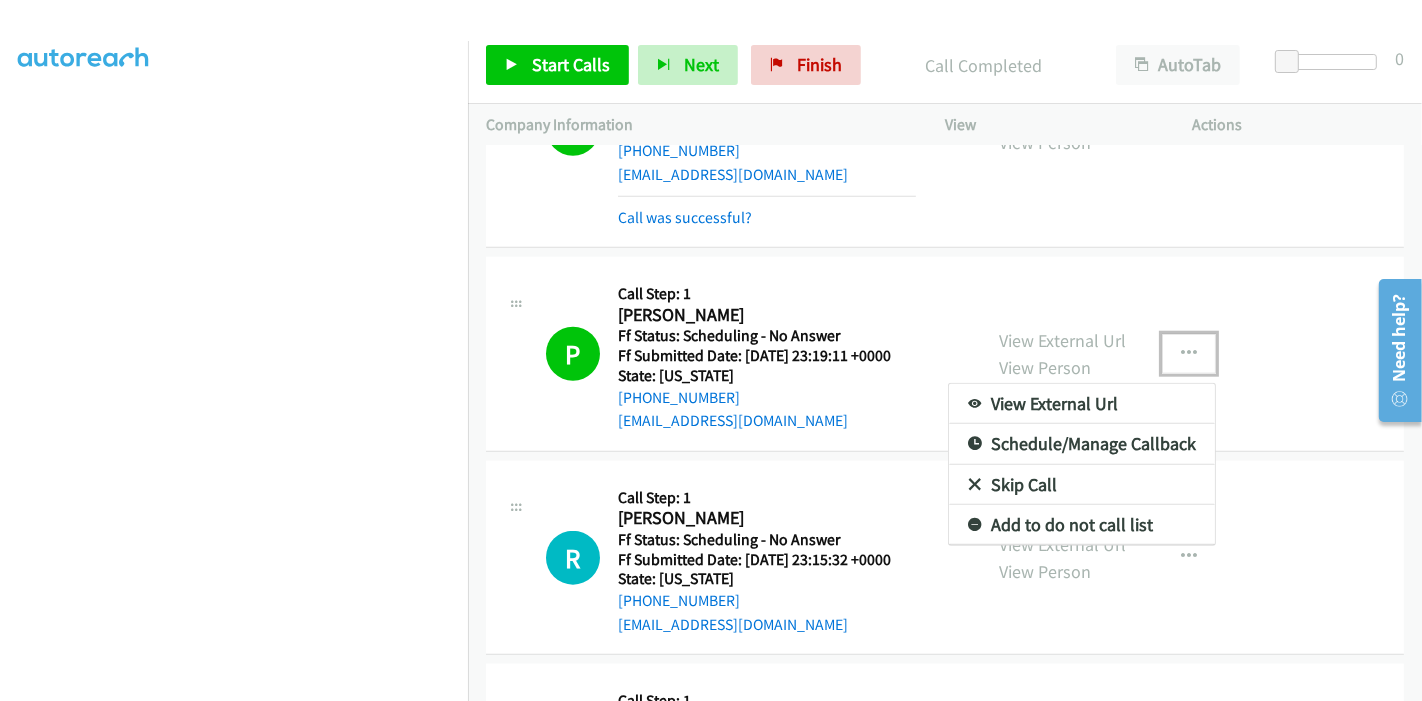 click on "Add to do not call list" at bounding box center (1082, 525) 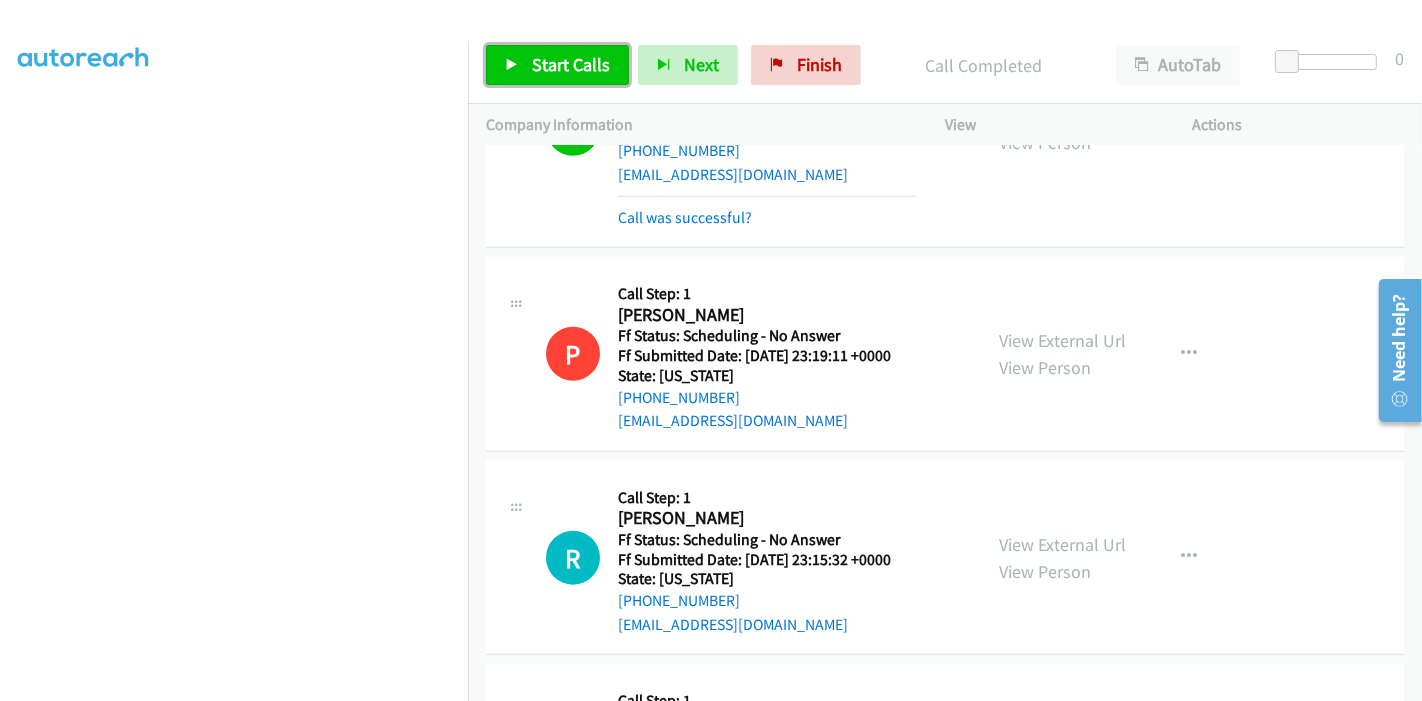 click on "Start Calls" at bounding box center [571, 64] 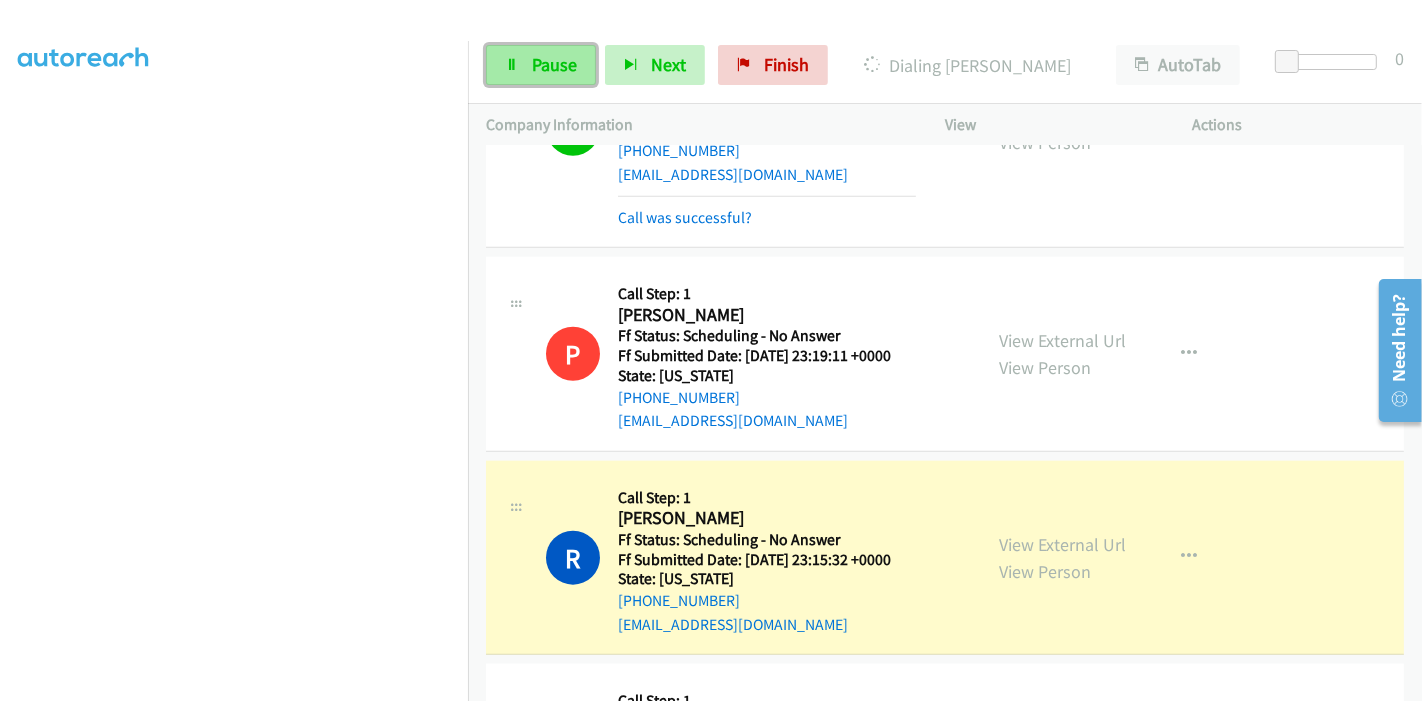 click on "Pause" at bounding box center [554, 64] 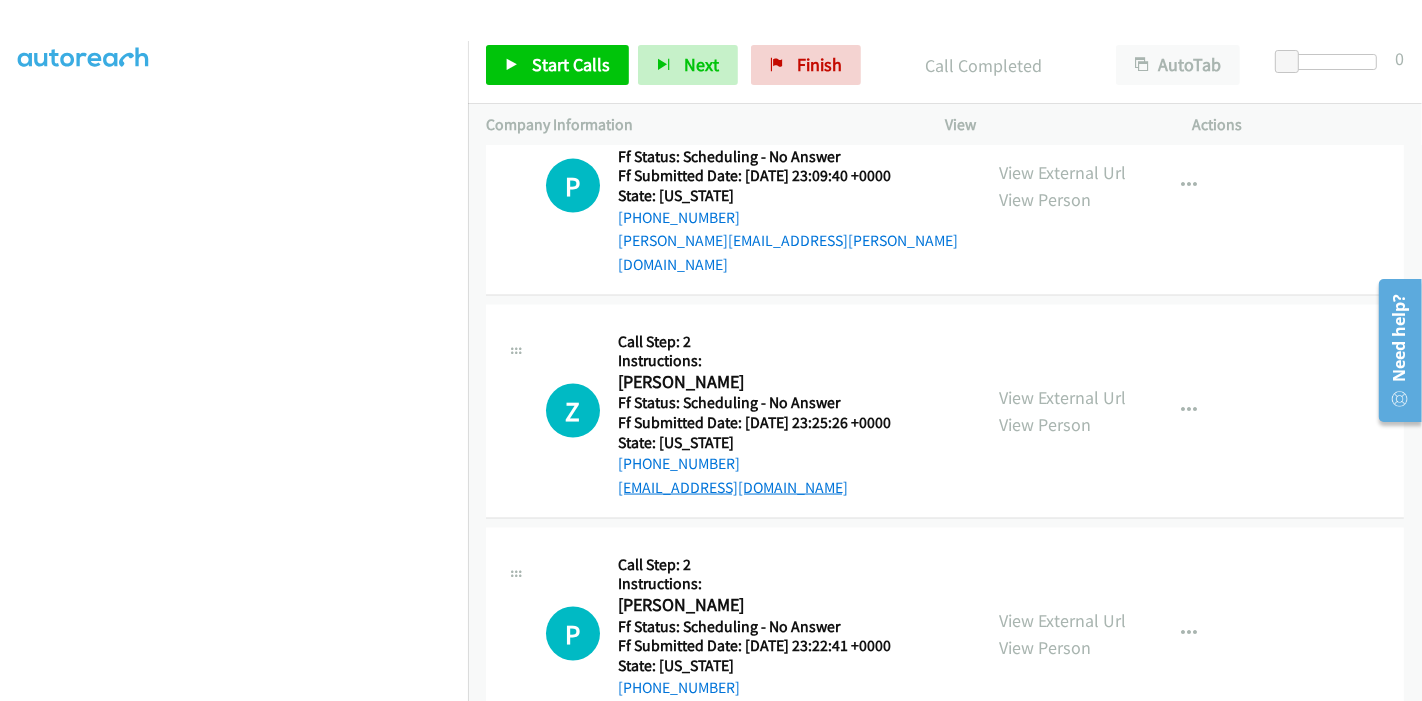 scroll, scrollTop: 2666, scrollLeft: 0, axis: vertical 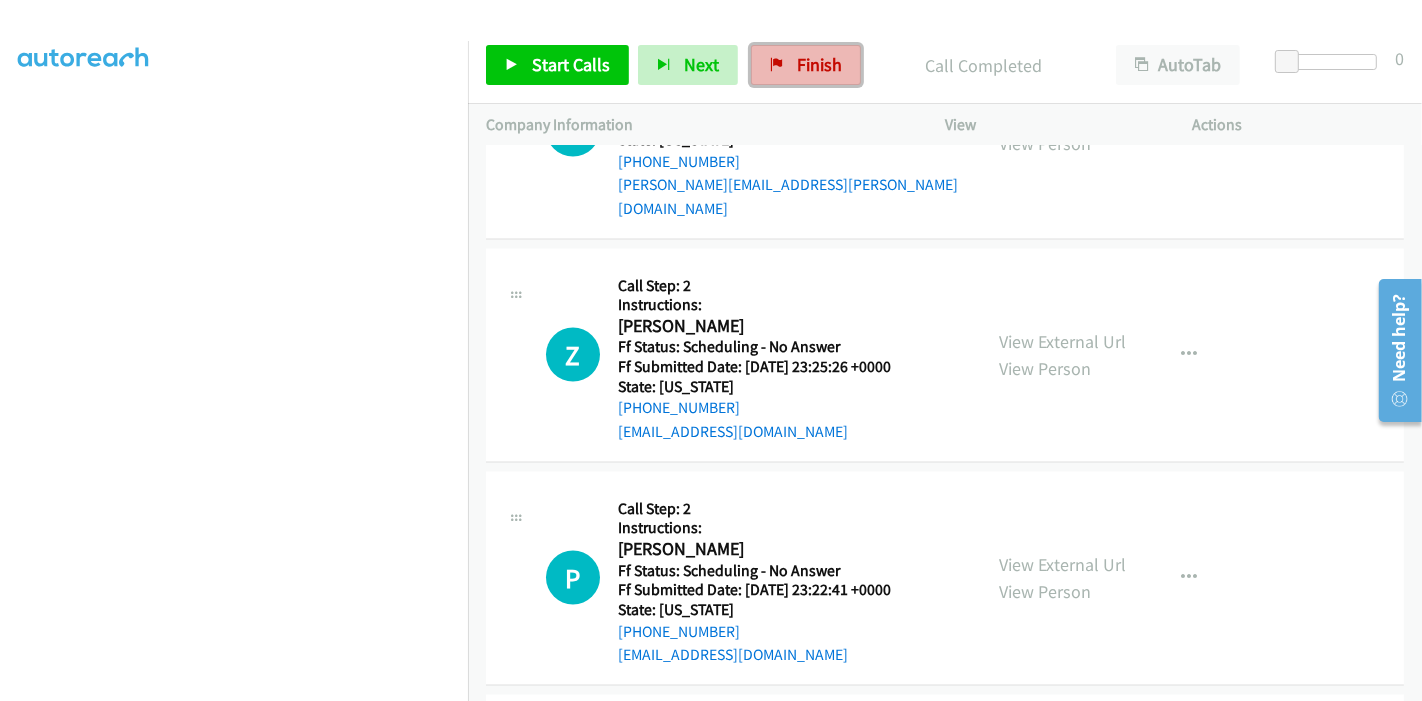 click on "Finish" at bounding box center (819, 64) 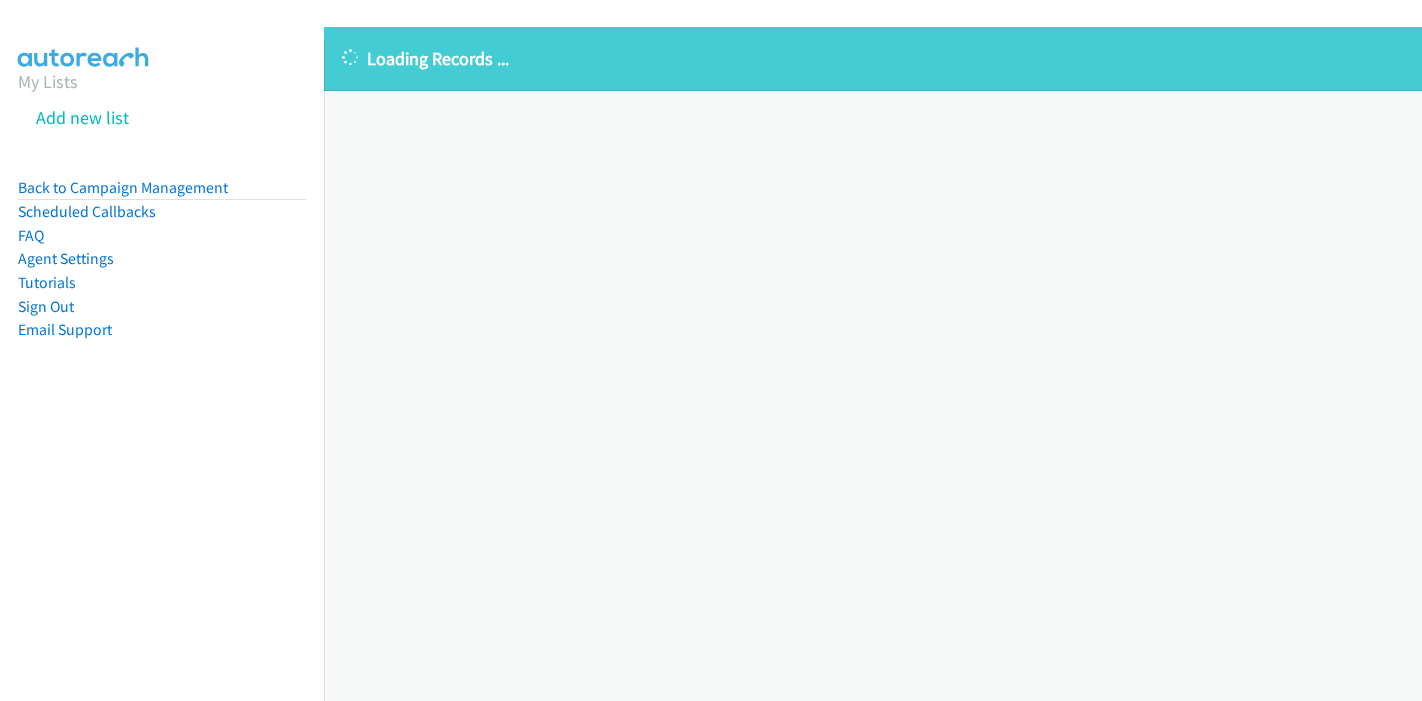 scroll, scrollTop: 0, scrollLeft: 0, axis: both 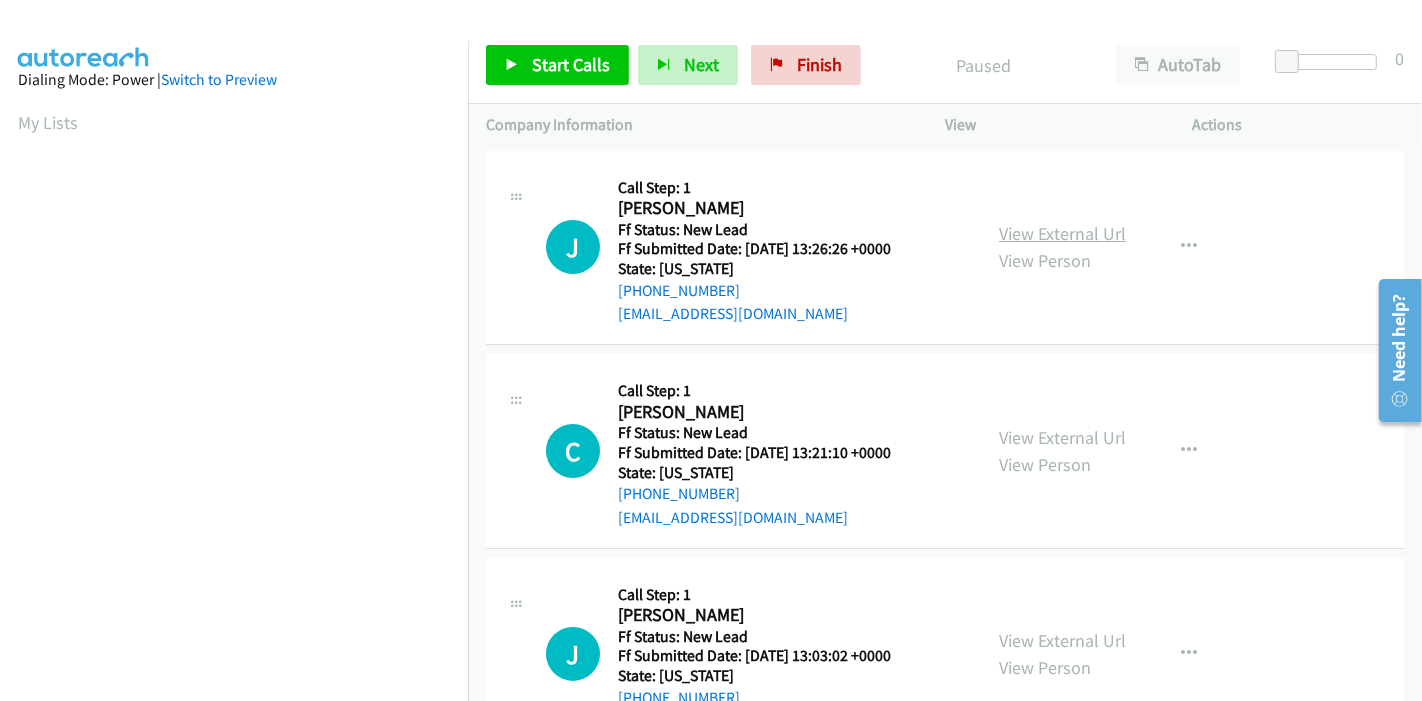 click on "View External Url" at bounding box center [1062, 233] 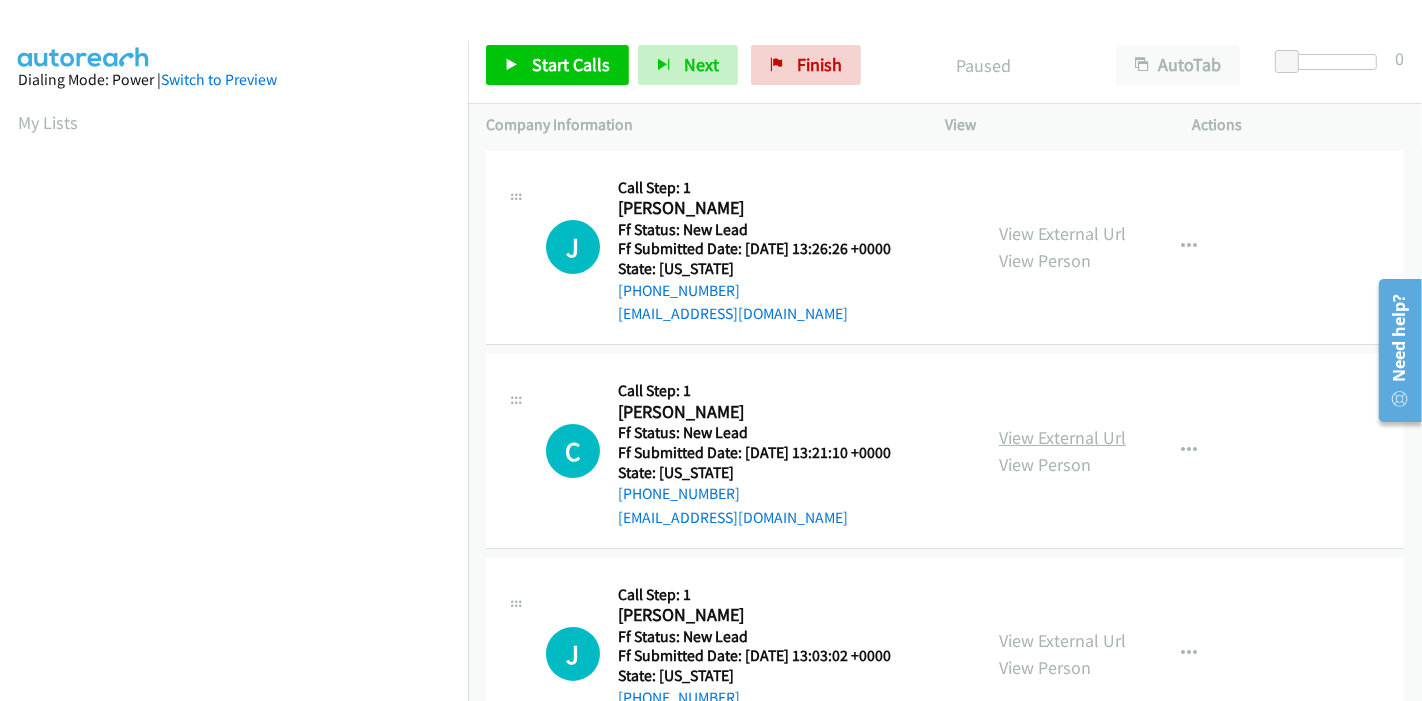 click on "View External Url" at bounding box center (1062, 437) 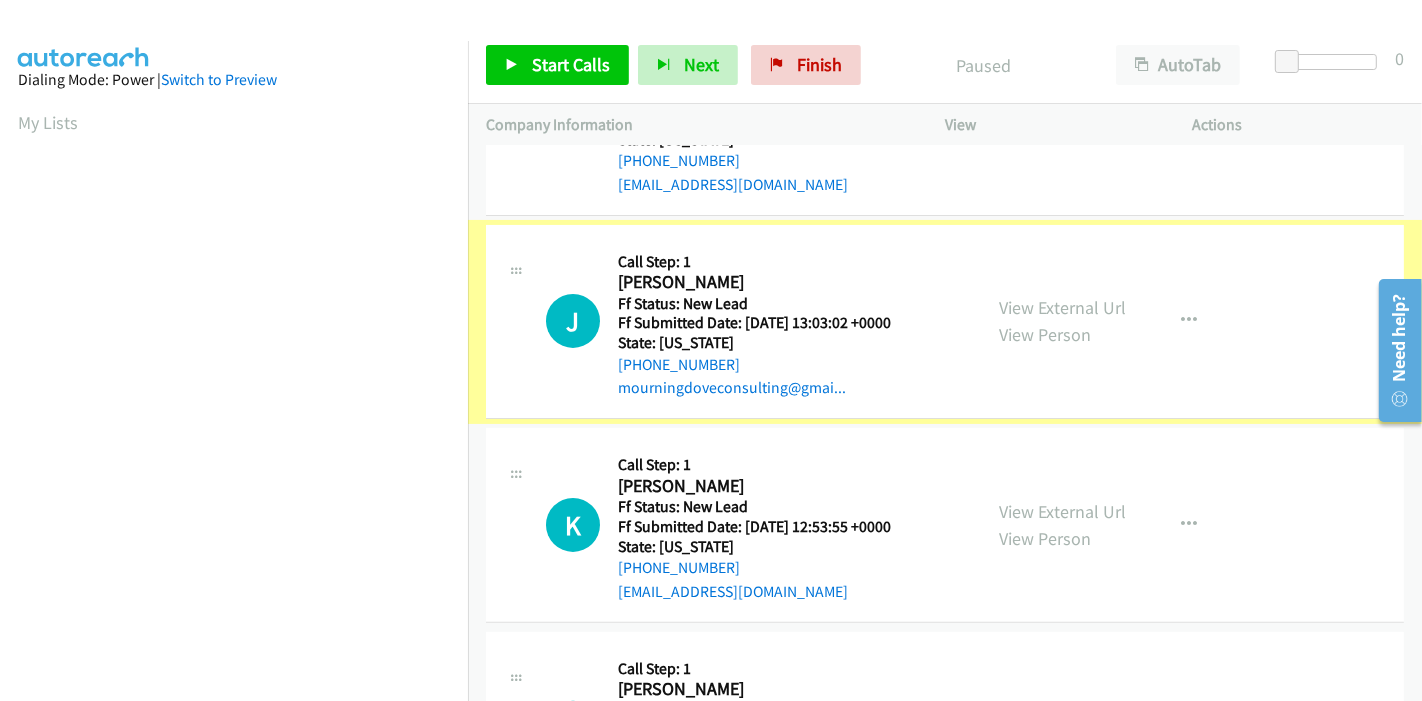 scroll, scrollTop: 333, scrollLeft: 0, axis: vertical 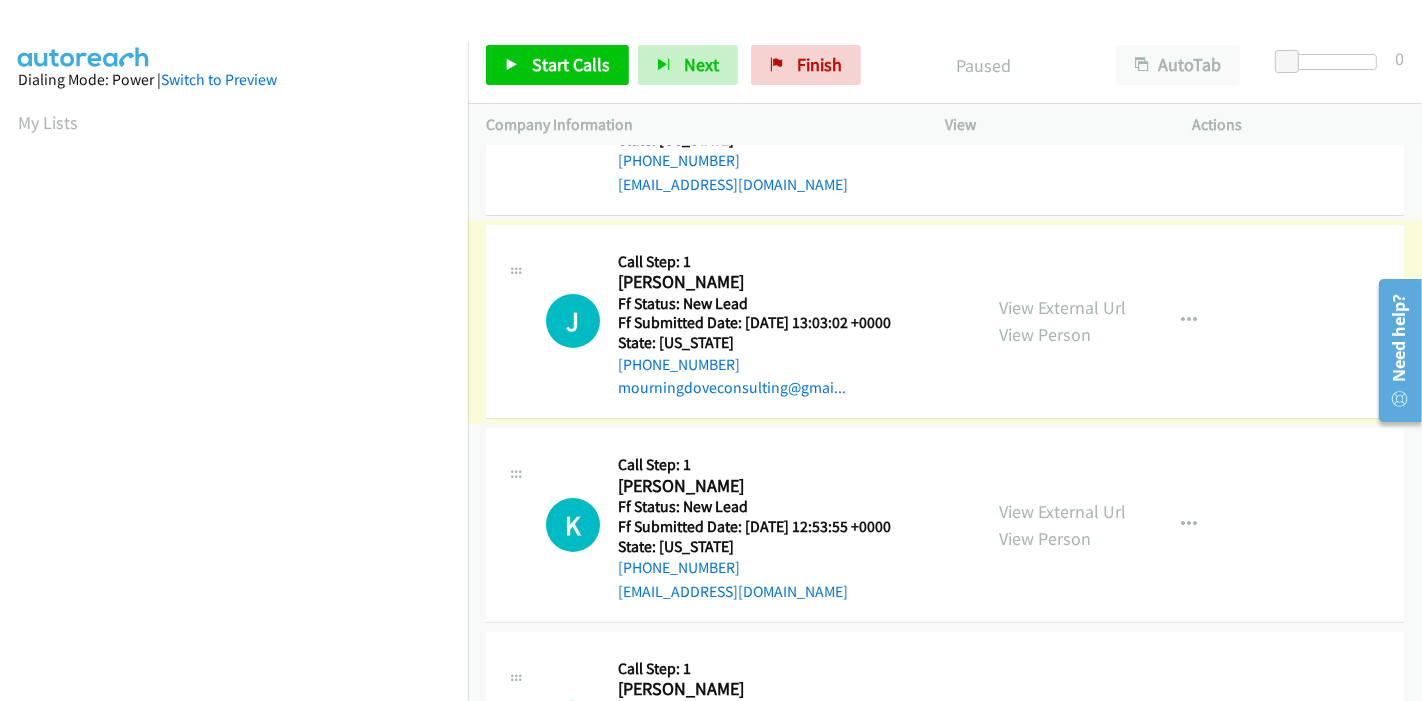 click on "View External Url" at bounding box center (1062, 307) 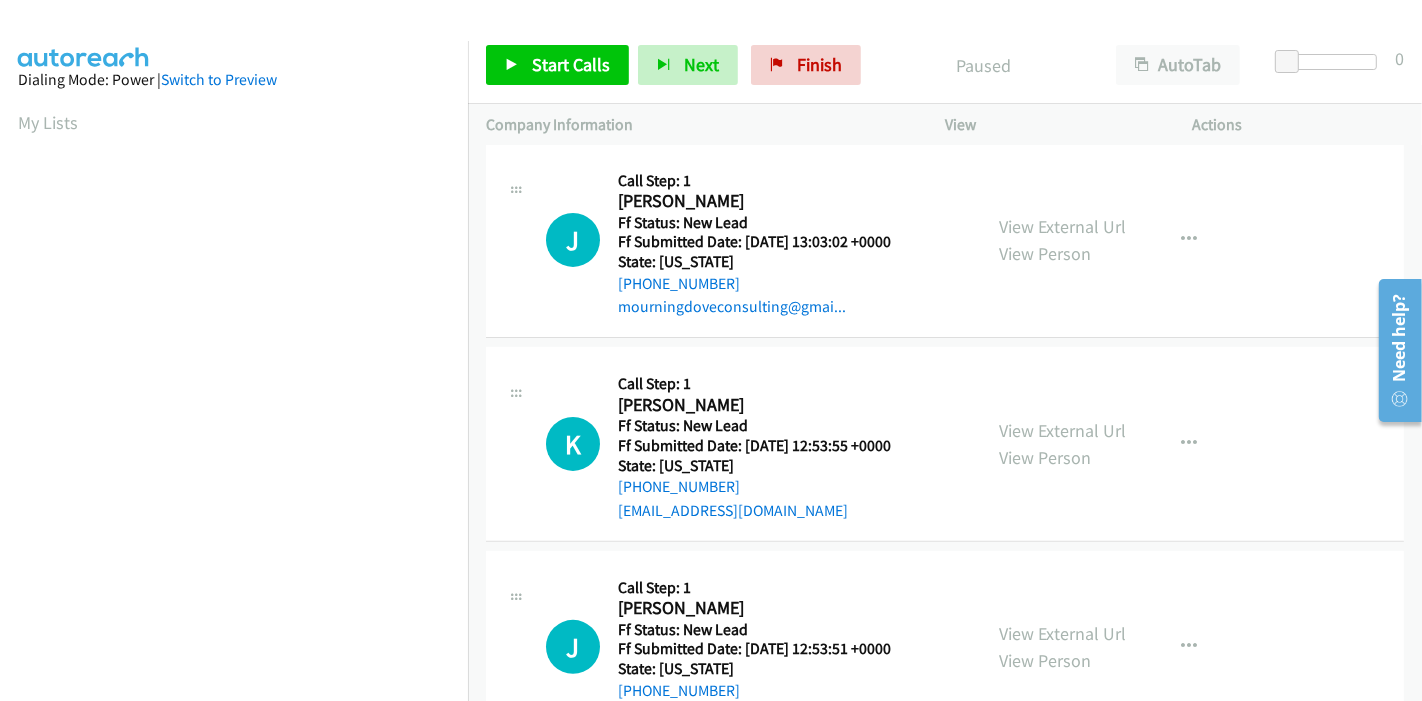 scroll, scrollTop: 444, scrollLeft: 0, axis: vertical 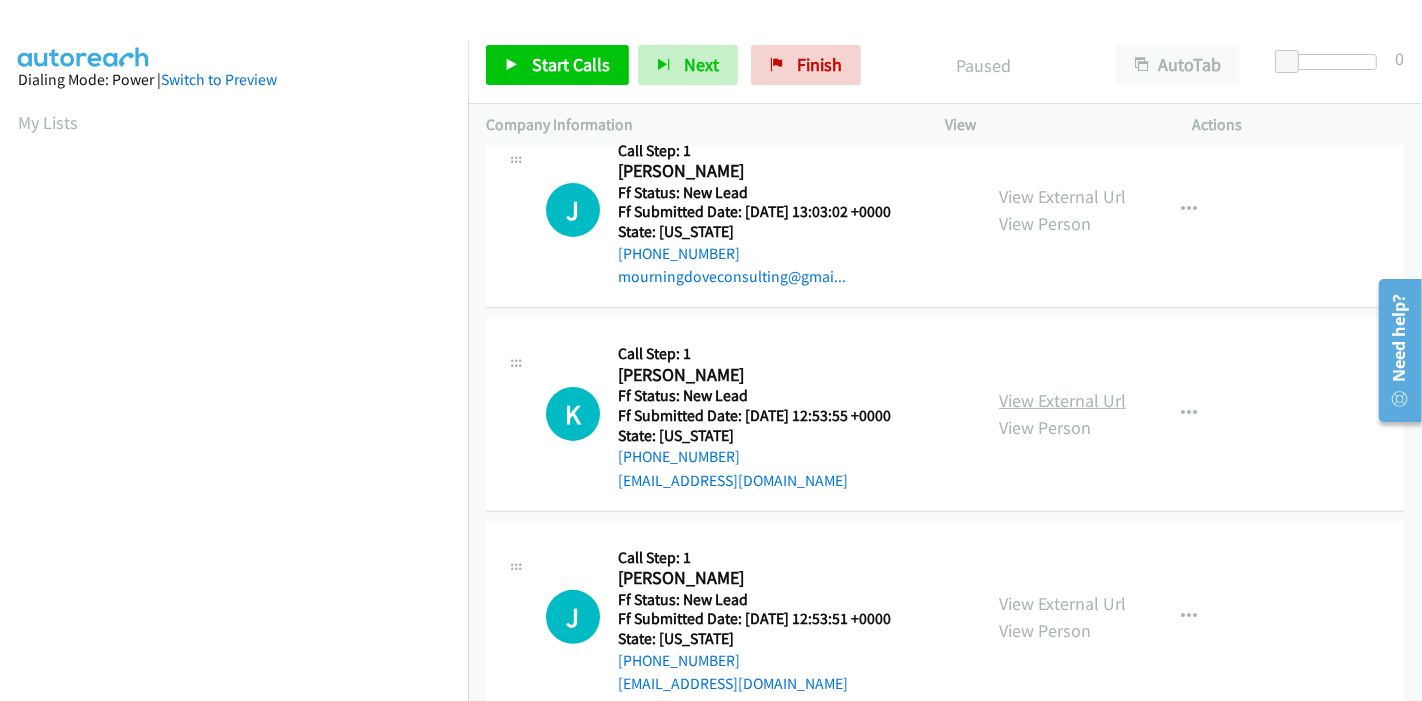 click on "View External Url" at bounding box center (1062, 400) 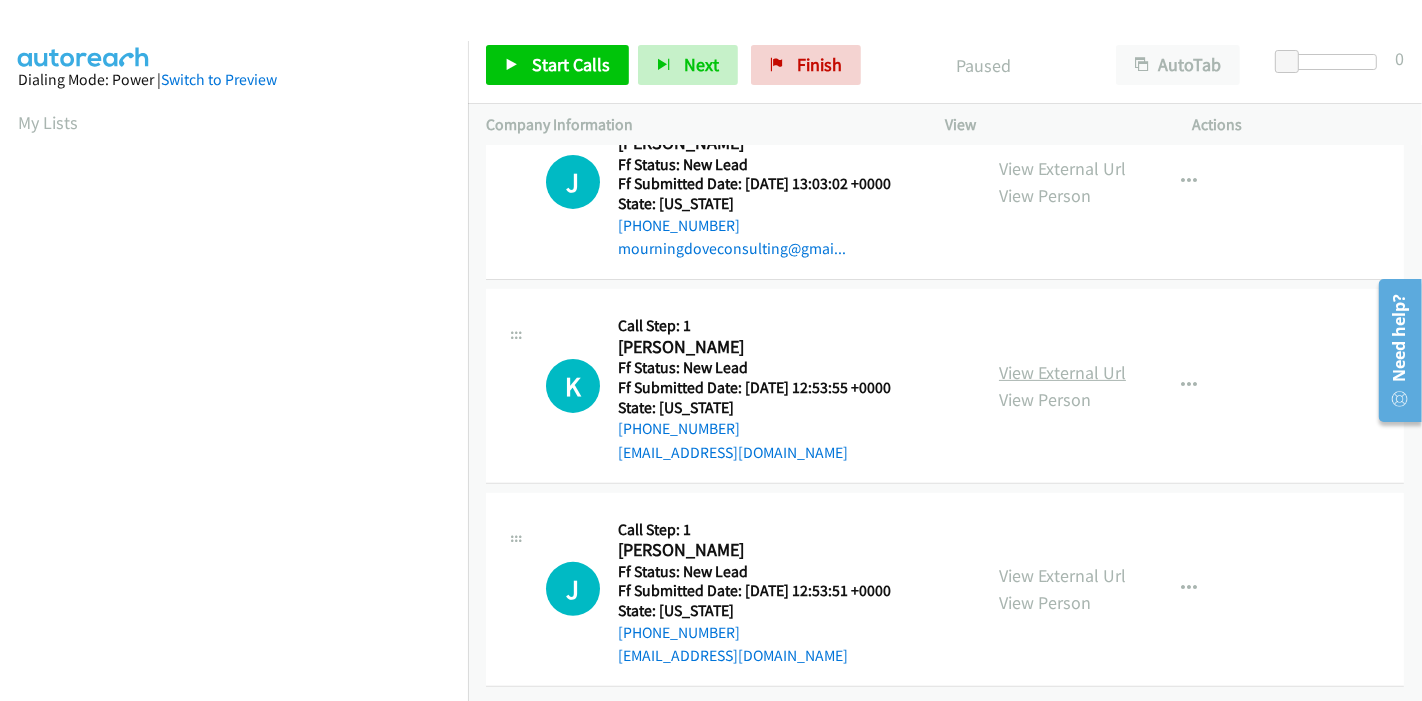 scroll, scrollTop: 487, scrollLeft: 0, axis: vertical 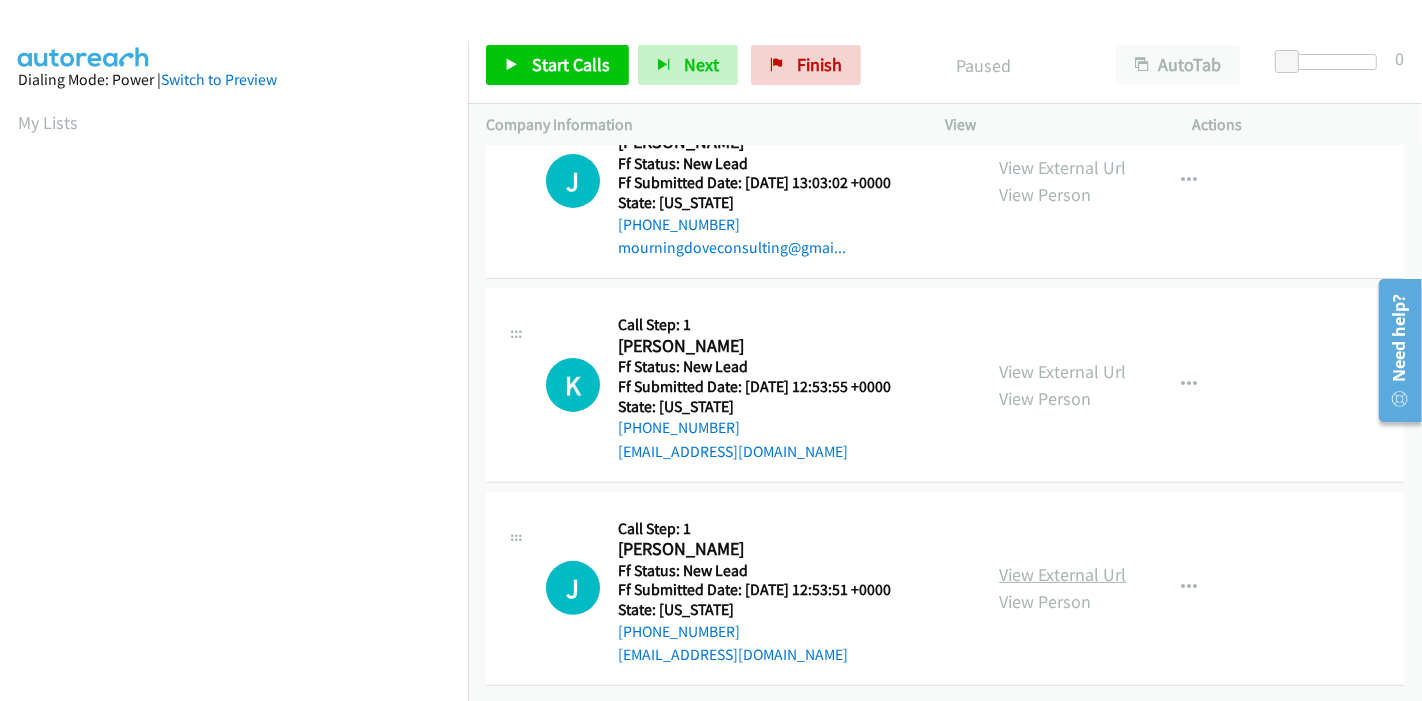 click on "View External Url" at bounding box center [1062, 574] 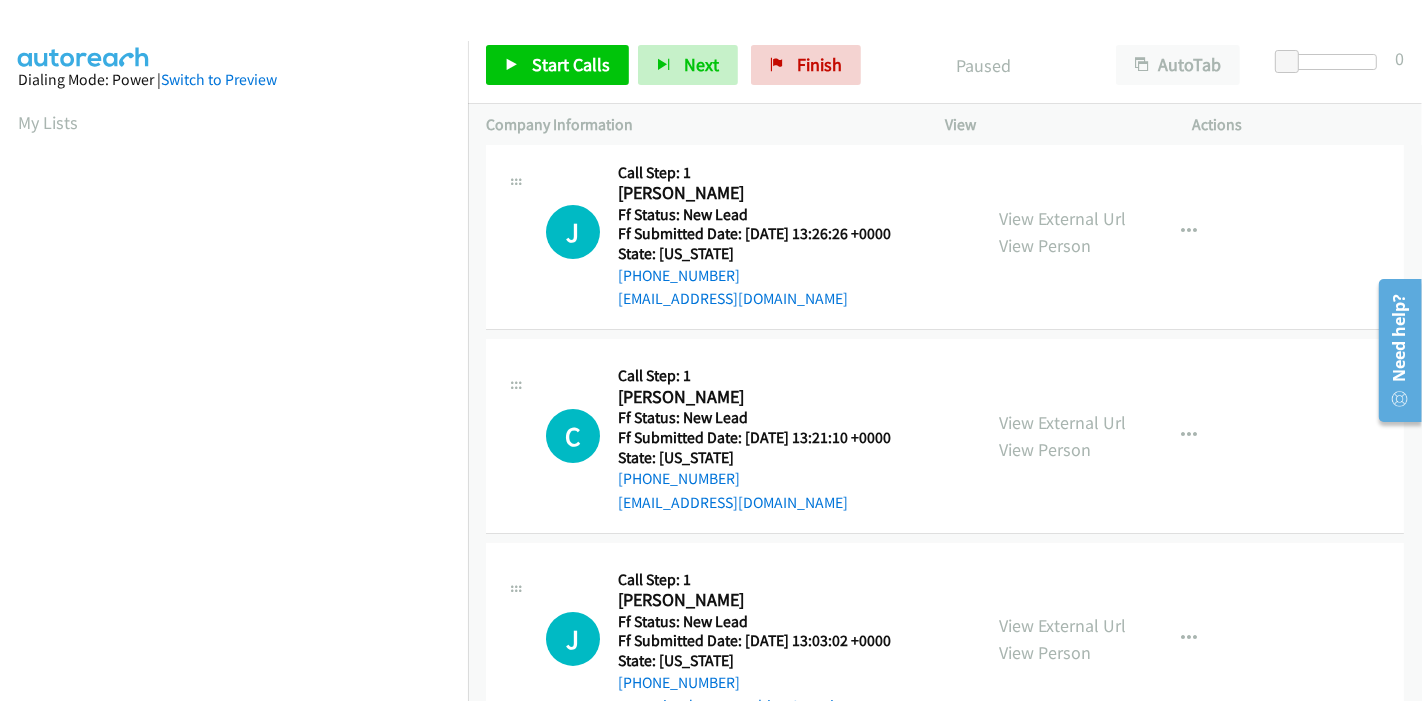 scroll, scrollTop: 0, scrollLeft: 0, axis: both 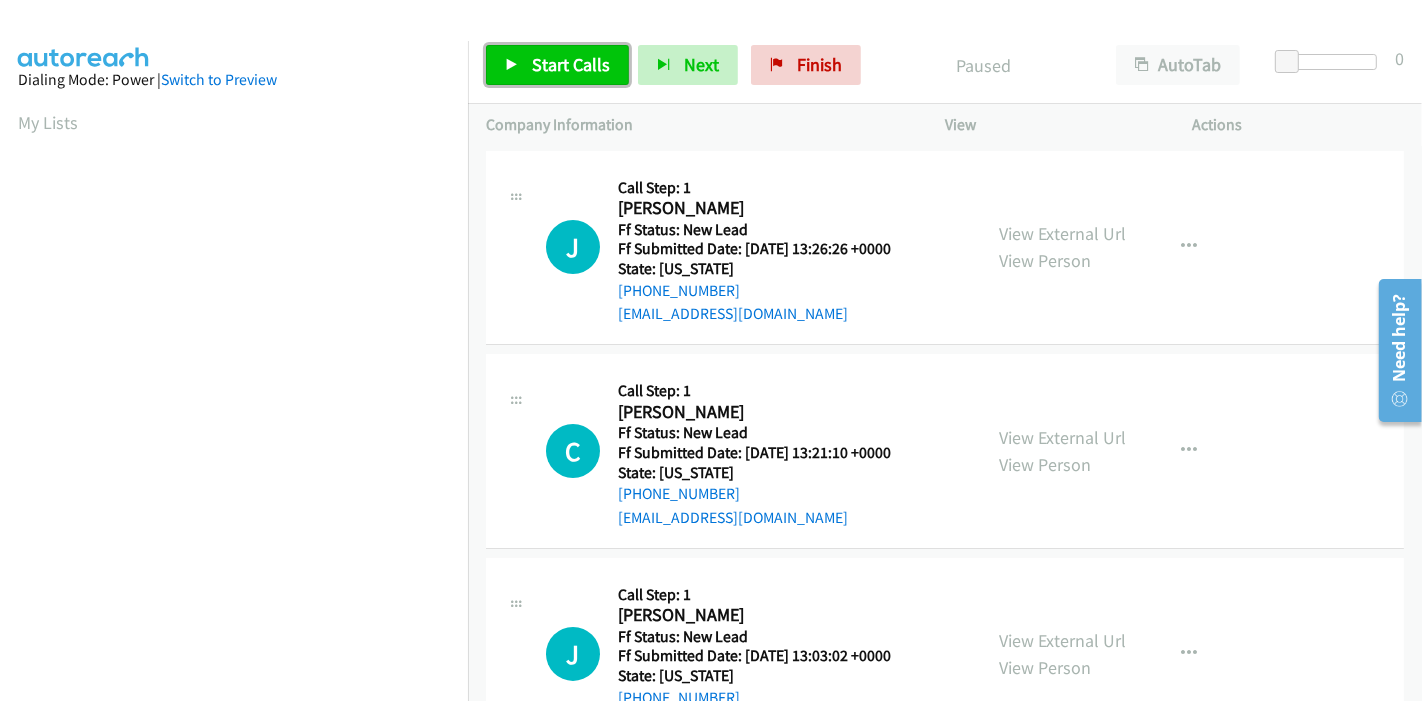 click on "Start Calls" at bounding box center (571, 64) 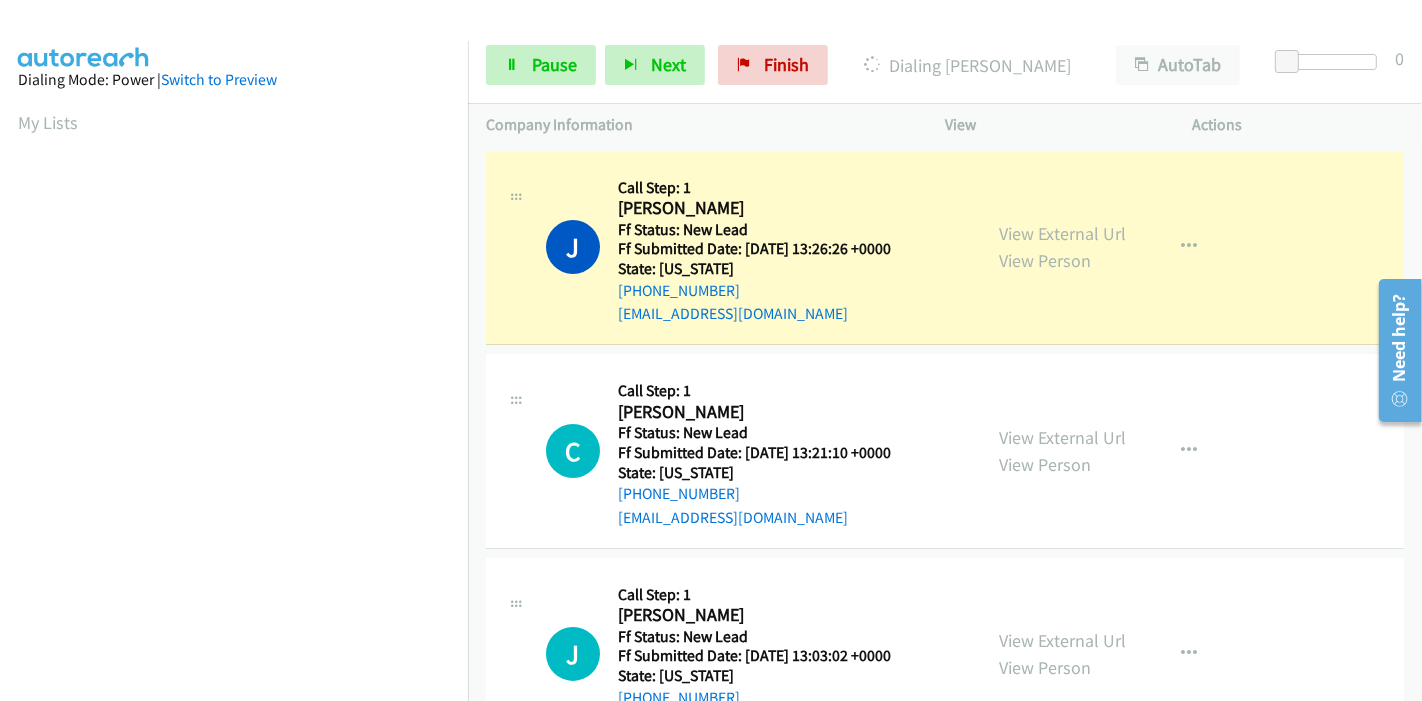 scroll, scrollTop: 333, scrollLeft: 0, axis: vertical 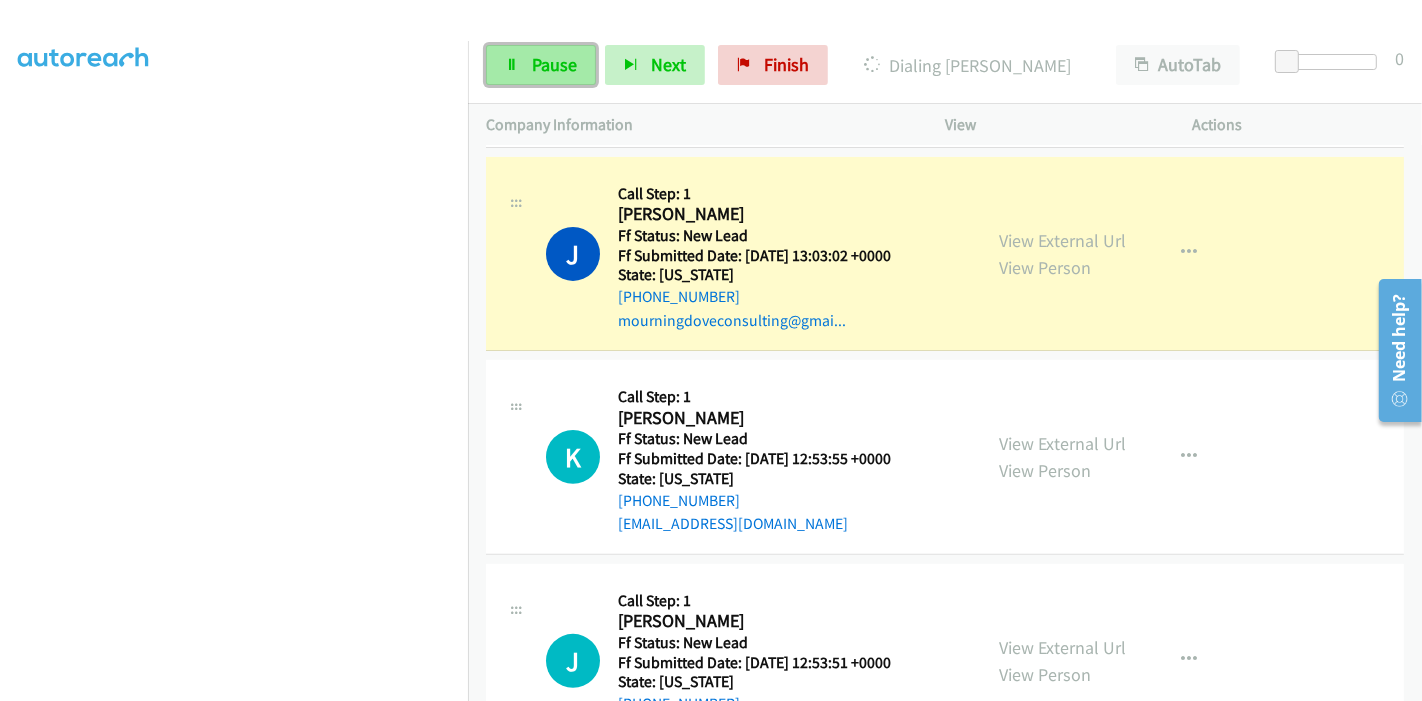 click on "Pause" at bounding box center [541, 65] 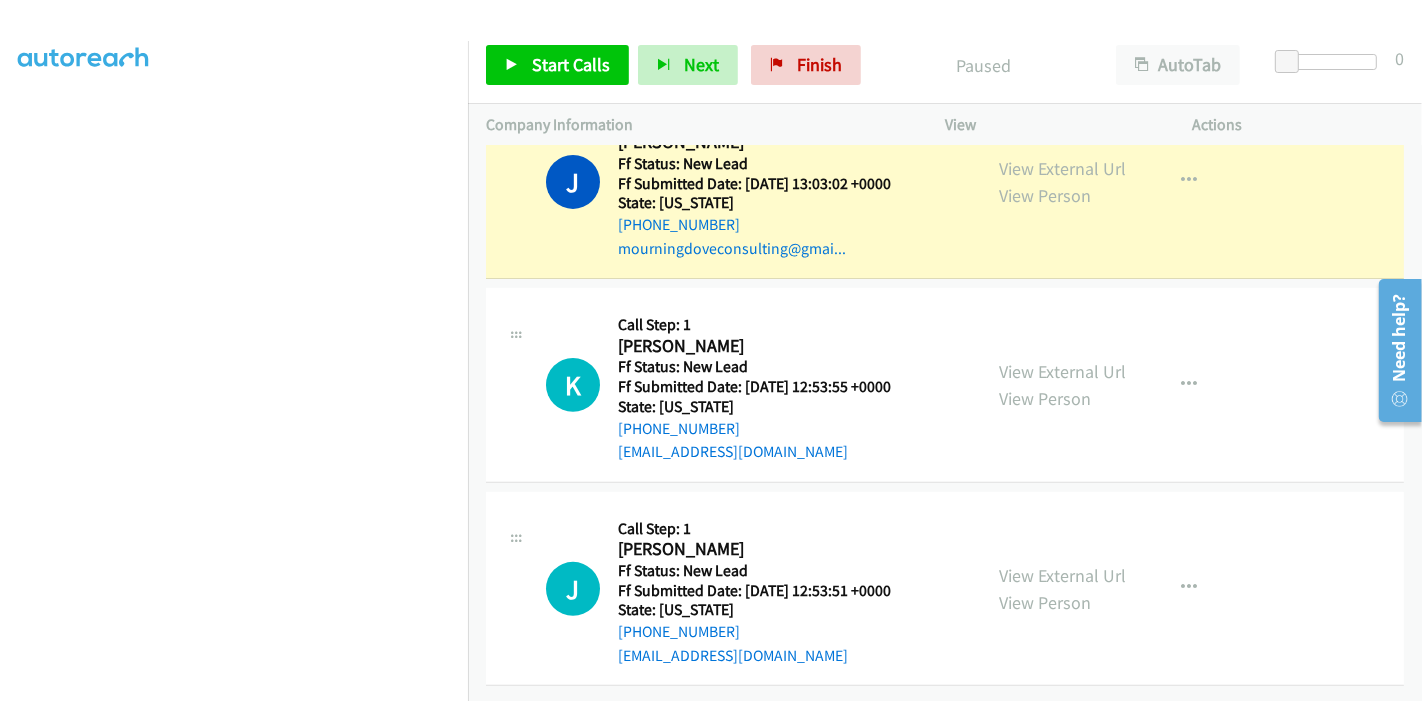 scroll, scrollTop: 460, scrollLeft: 0, axis: vertical 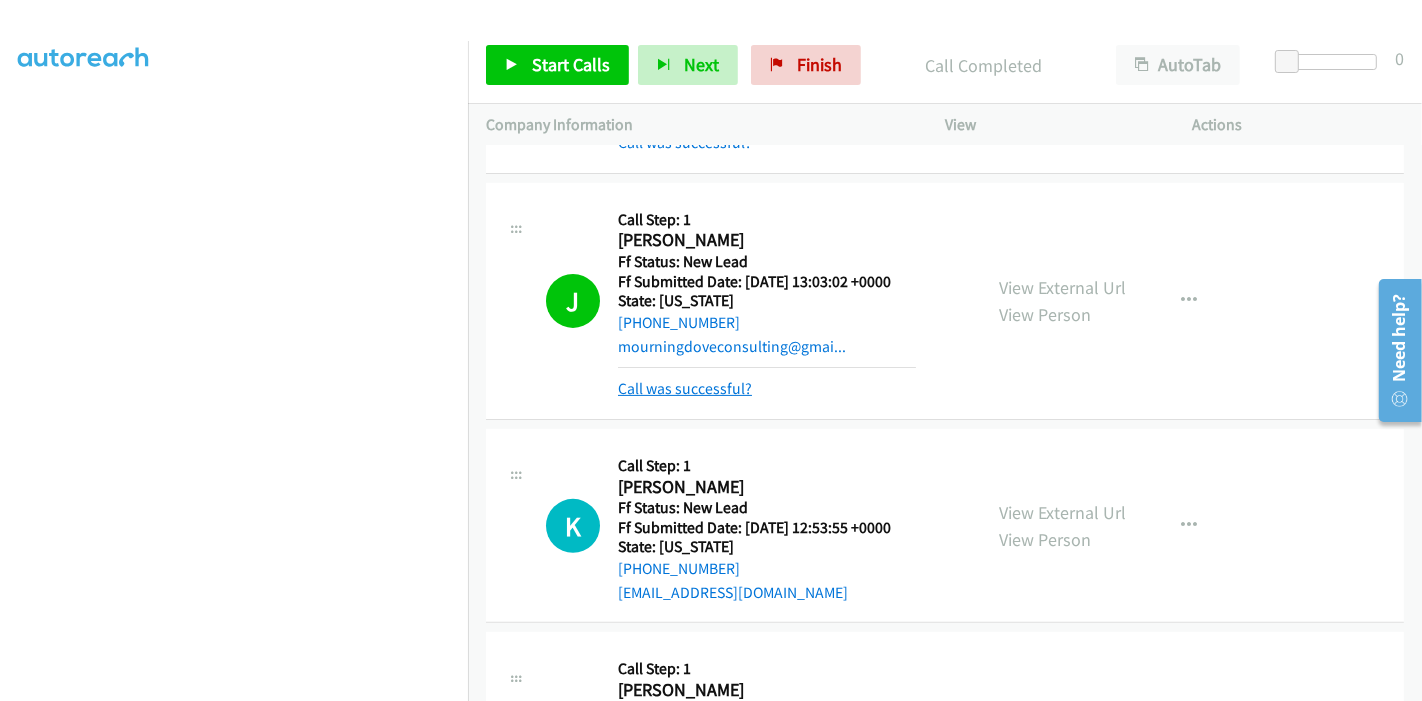 click on "Call was successful?" at bounding box center (685, 388) 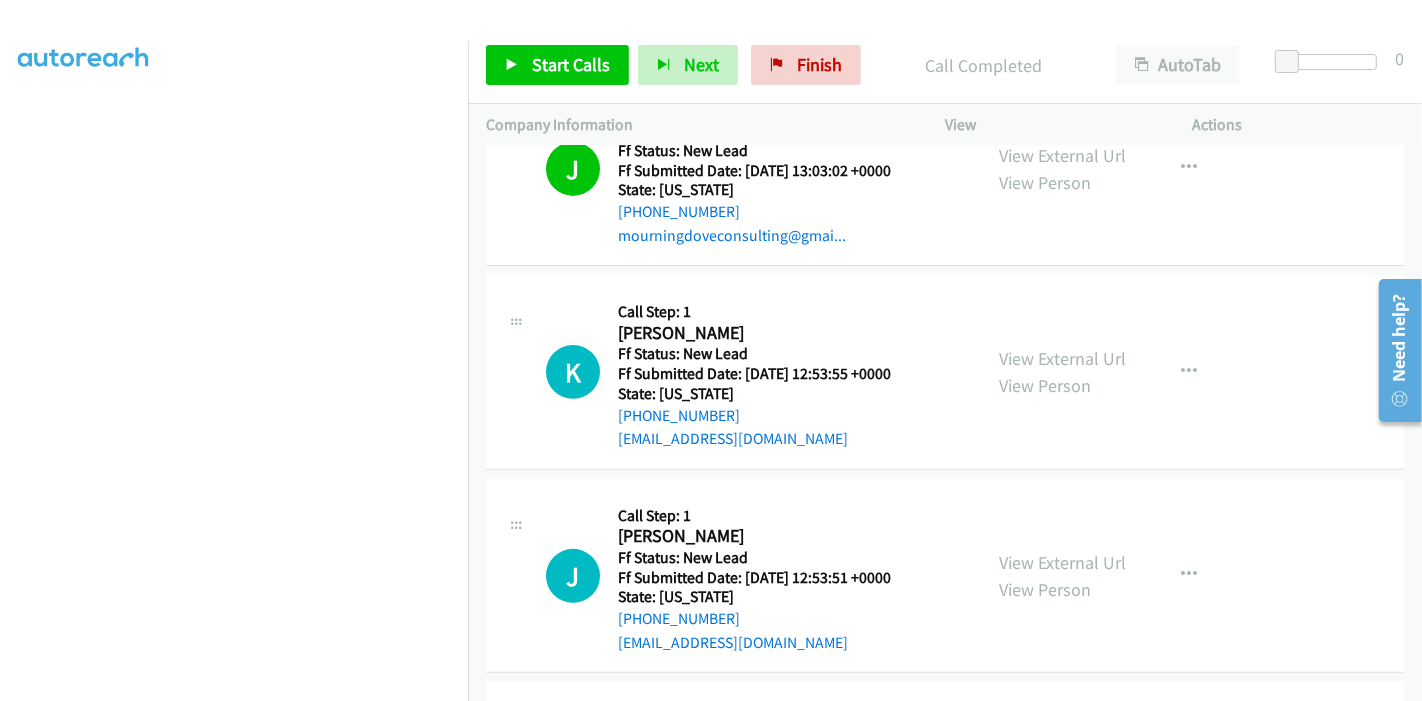 scroll, scrollTop: 682, scrollLeft: 0, axis: vertical 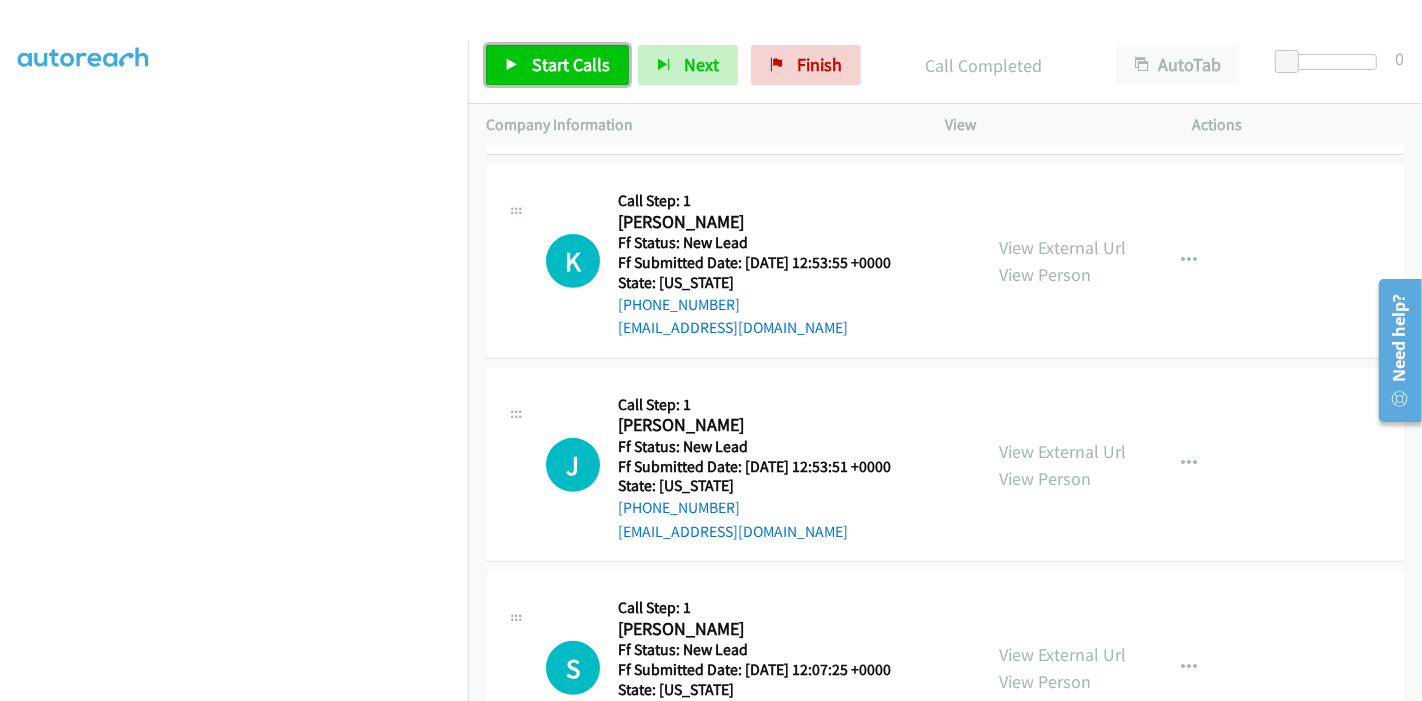 click on "Start Calls" at bounding box center (571, 64) 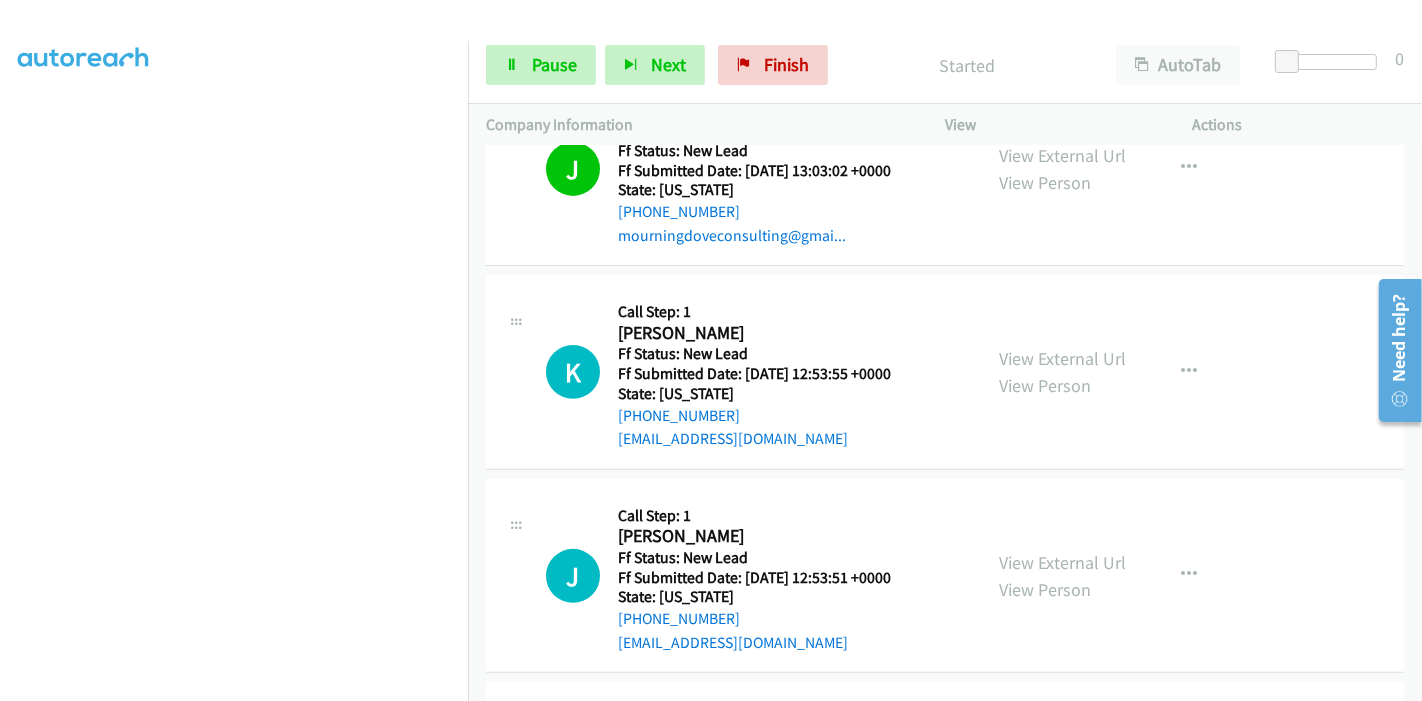 scroll, scrollTop: 682, scrollLeft: 0, axis: vertical 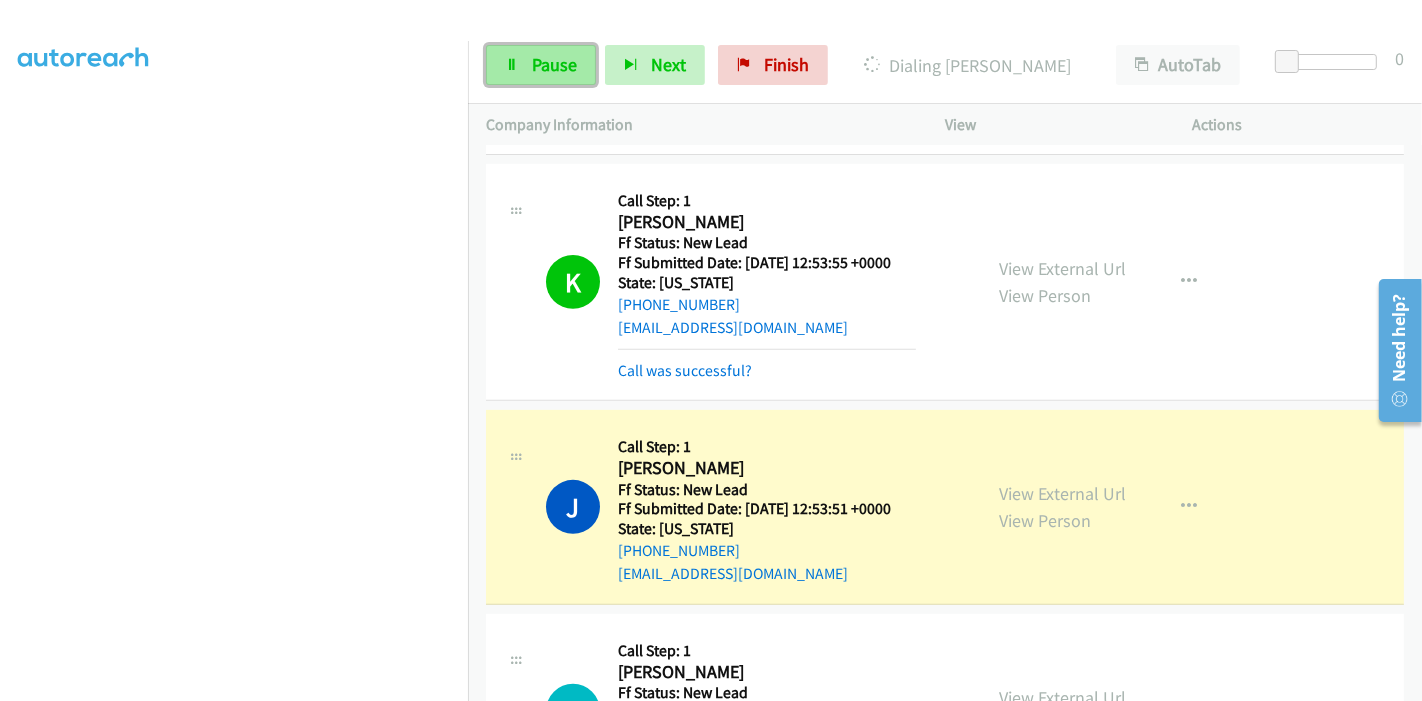 click on "Pause" at bounding box center (554, 64) 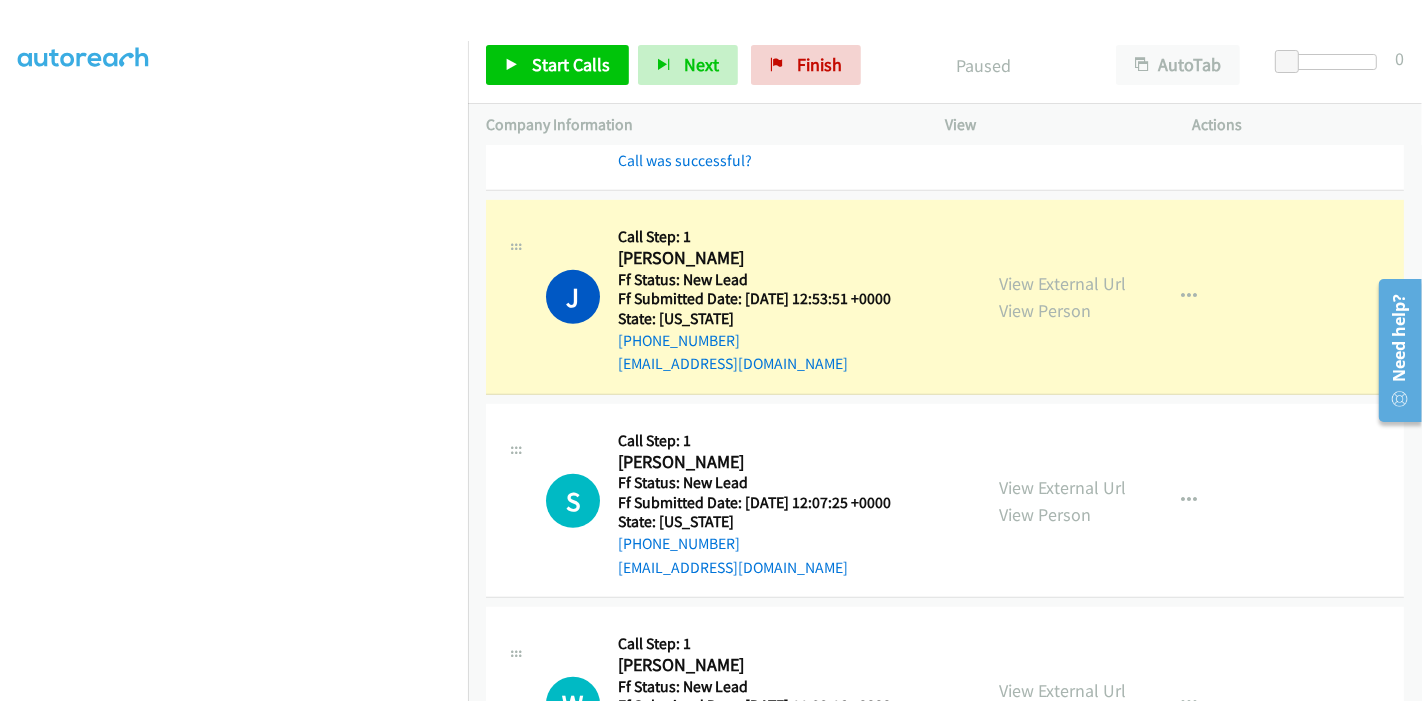 scroll, scrollTop: 905, scrollLeft: 0, axis: vertical 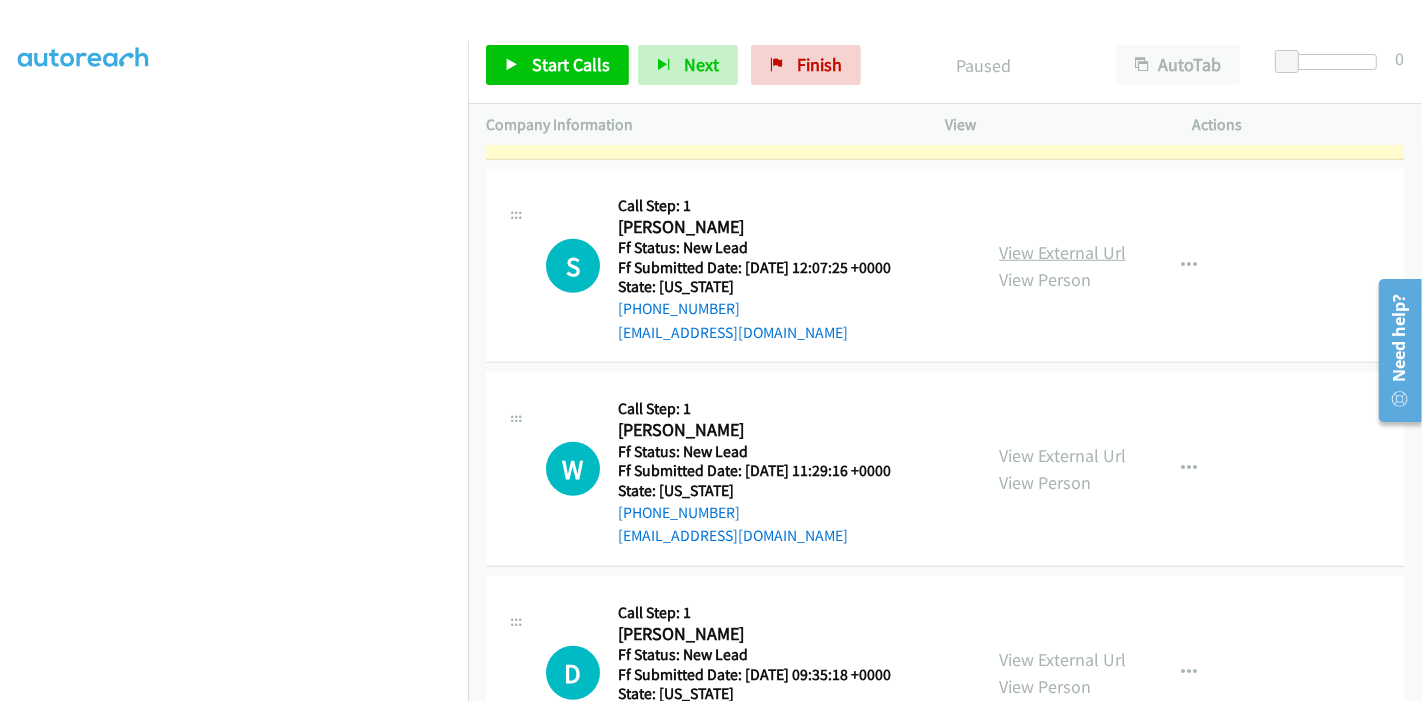 click on "View External Url" at bounding box center (1062, 252) 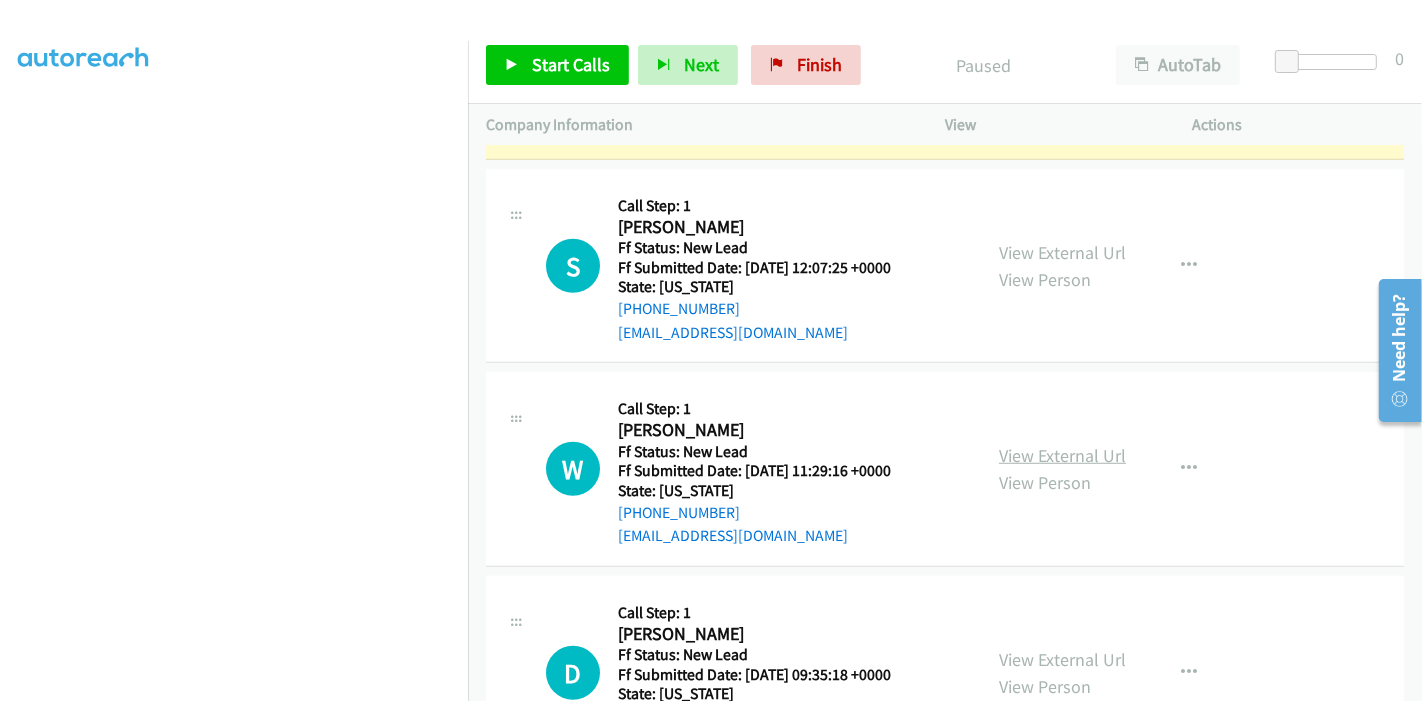 click on "View External Url" at bounding box center (1062, 455) 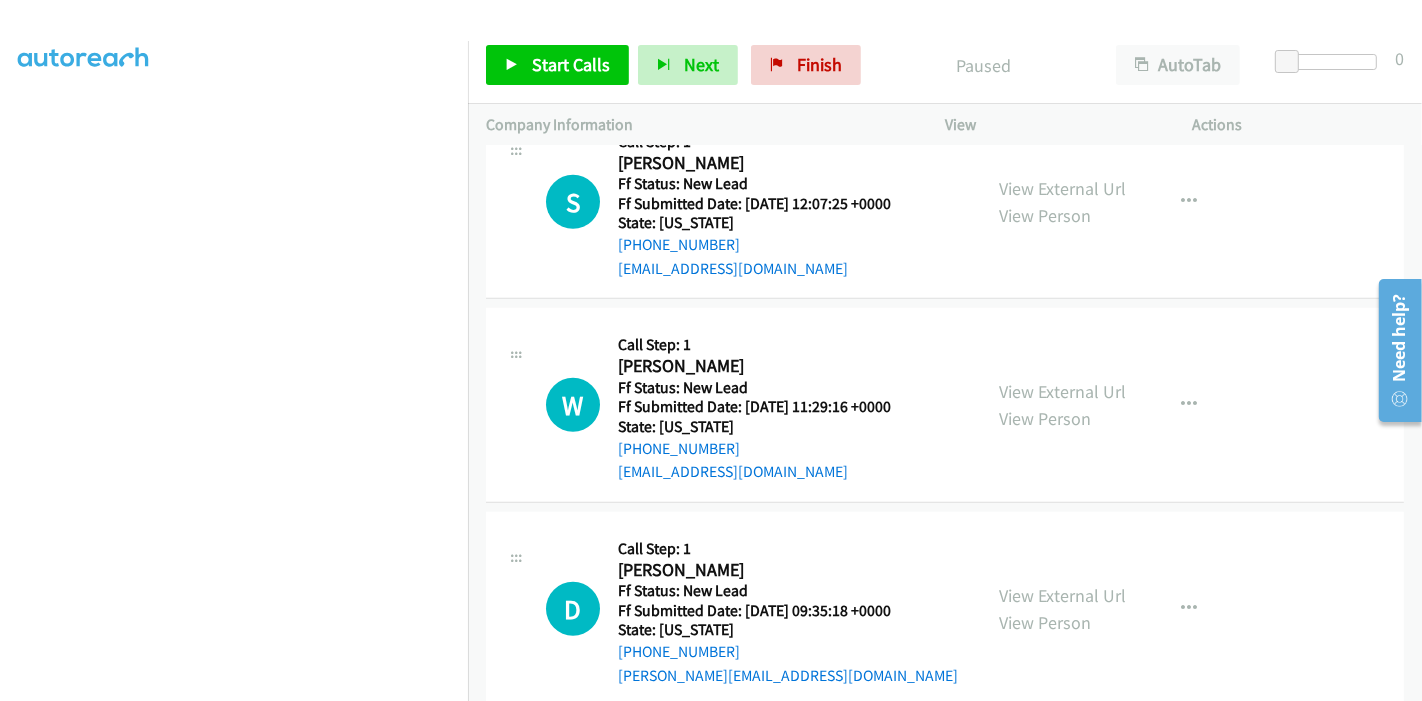 scroll, scrollTop: 1224, scrollLeft: 0, axis: vertical 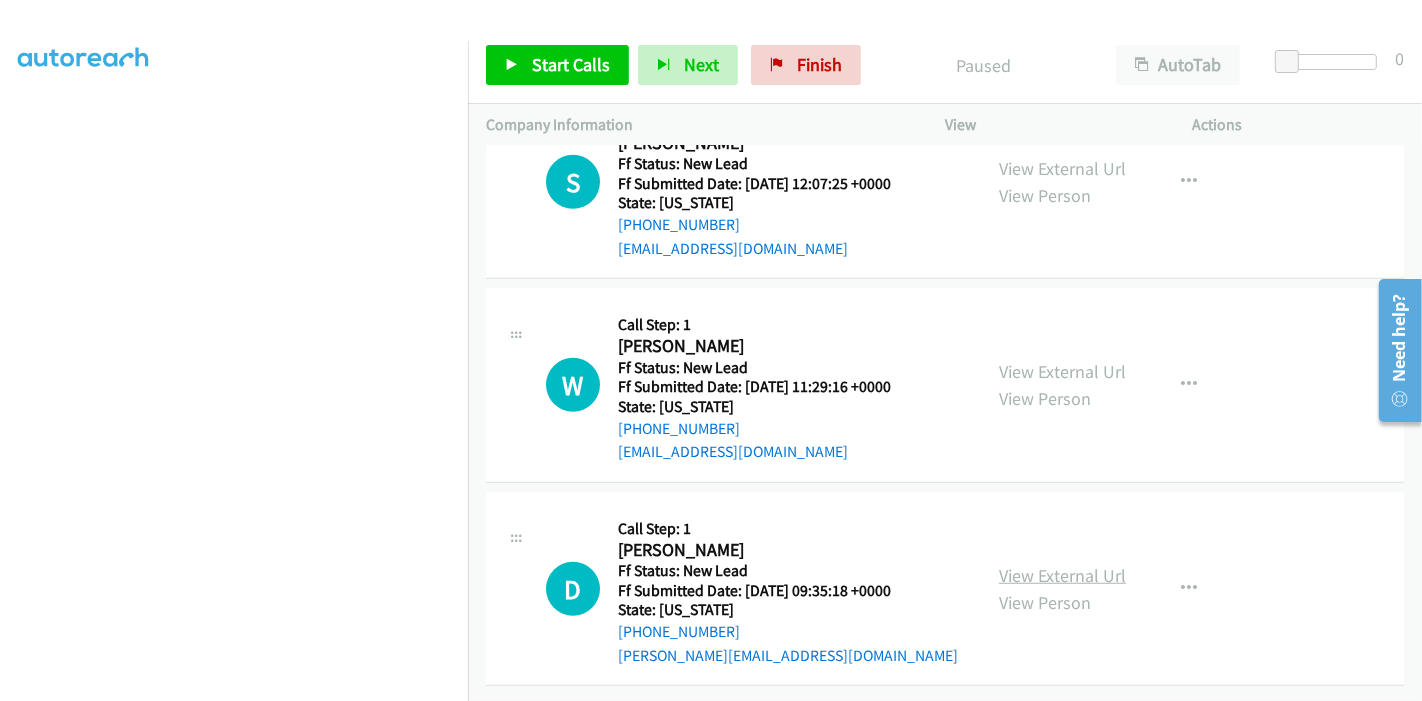 click on "View External Url" at bounding box center [1062, 575] 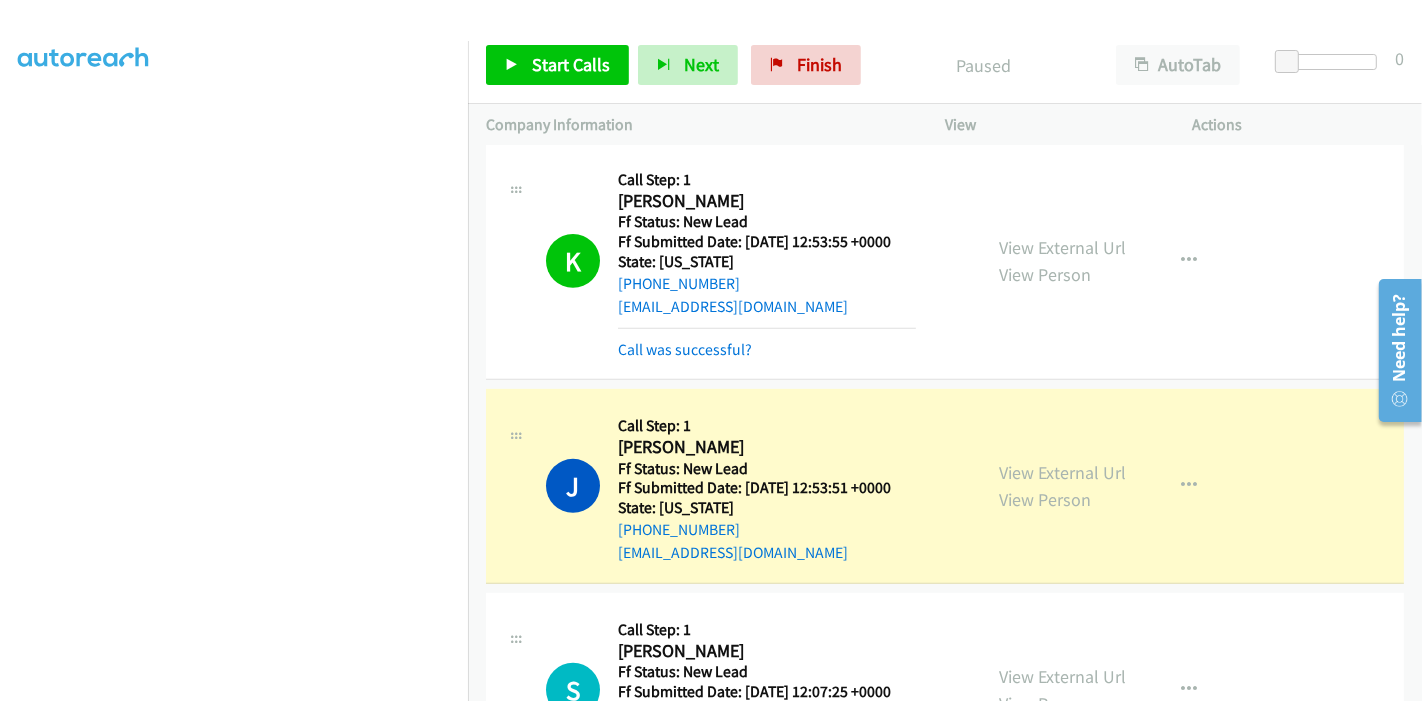 scroll, scrollTop: 668, scrollLeft: 0, axis: vertical 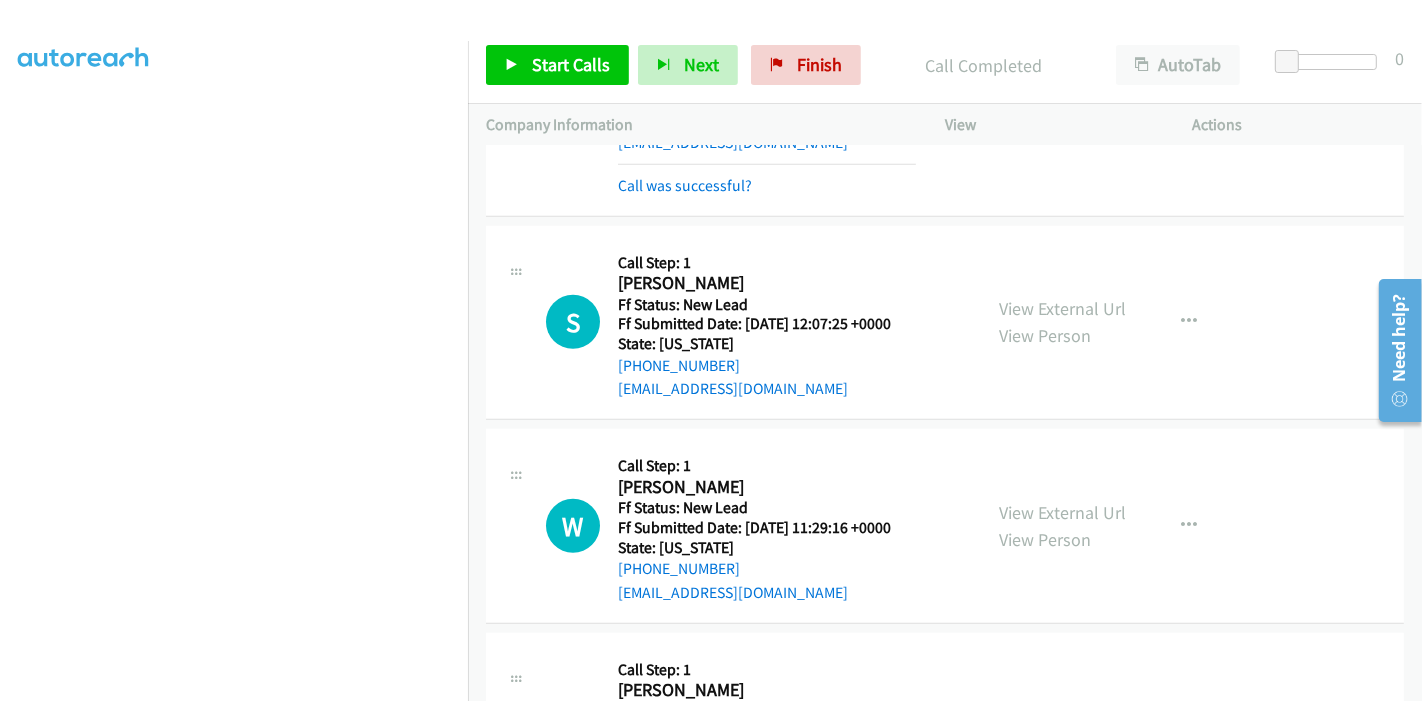 click on "Call was successful?" at bounding box center (767, 186) 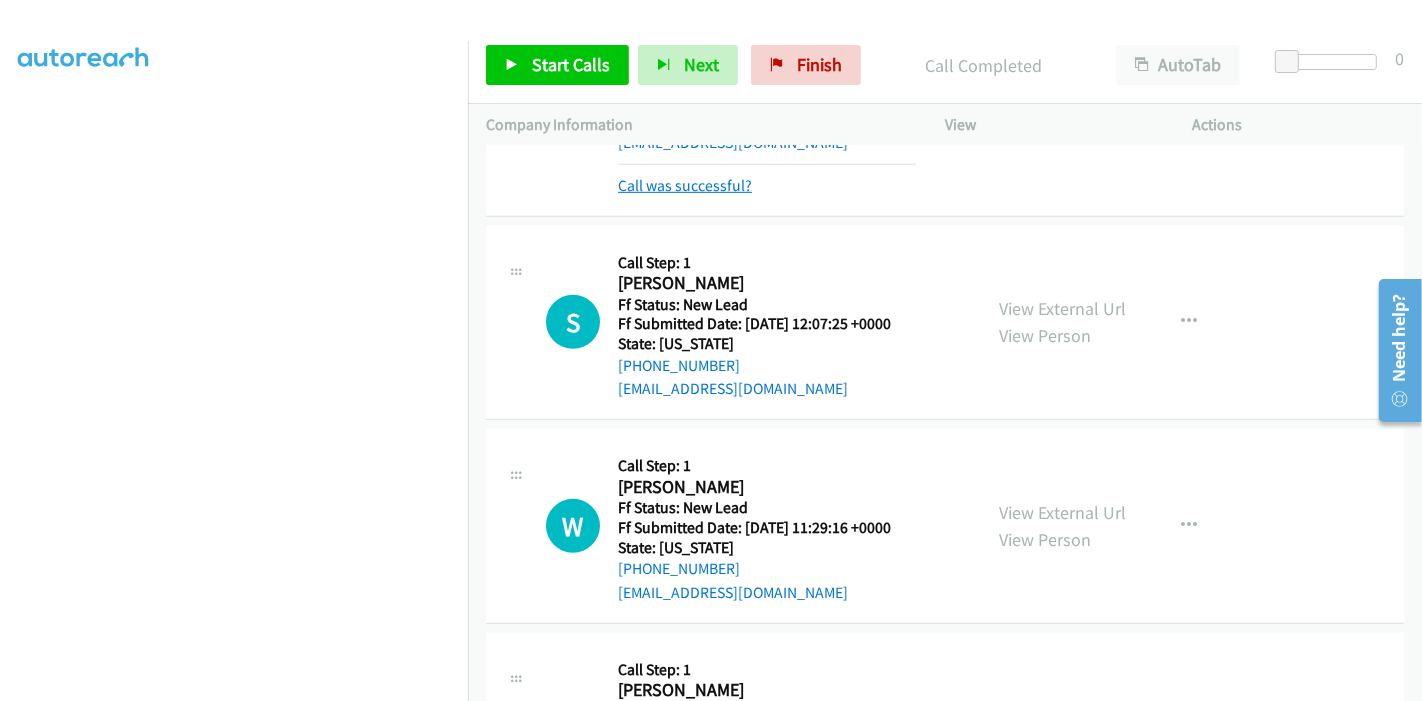 click on "Call was successful?" at bounding box center [685, 185] 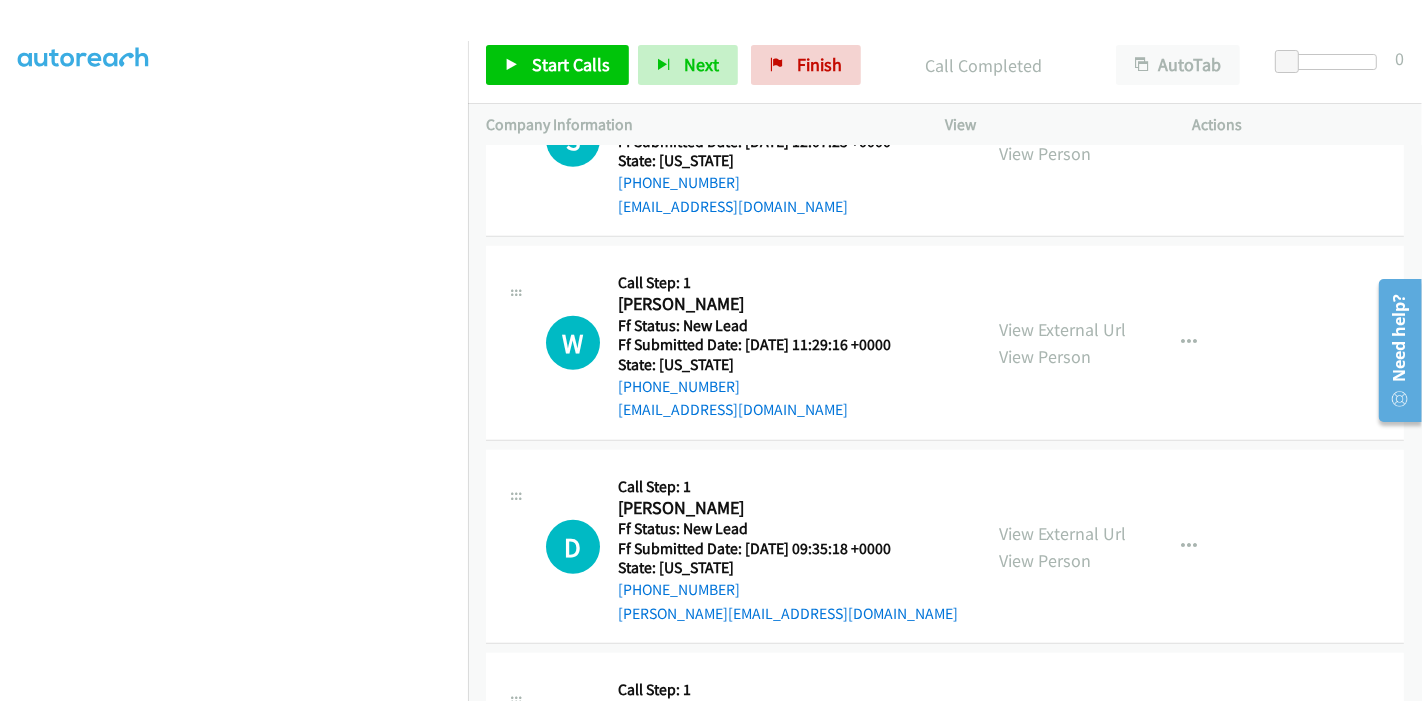 scroll, scrollTop: 1427, scrollLeft: 0, axis: vertical 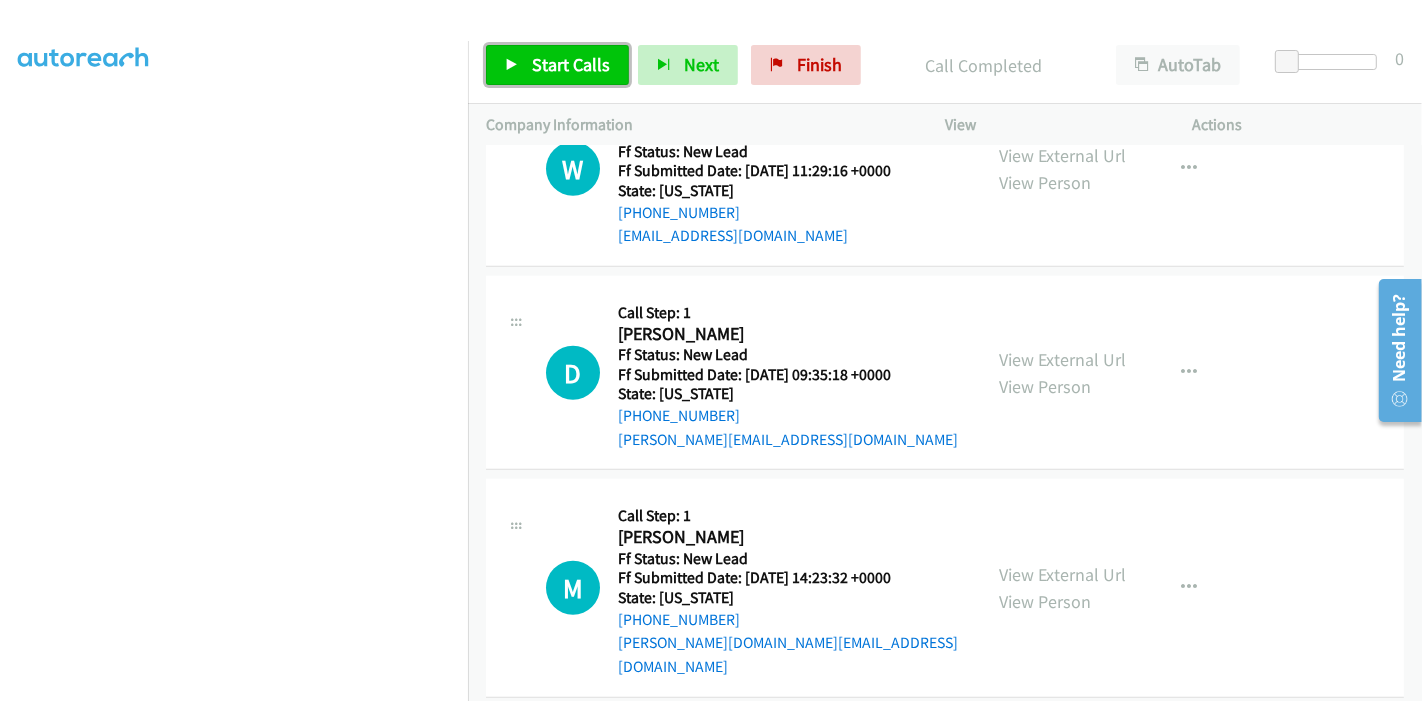 click on "Start Calls" at bounding box center (571, 64) 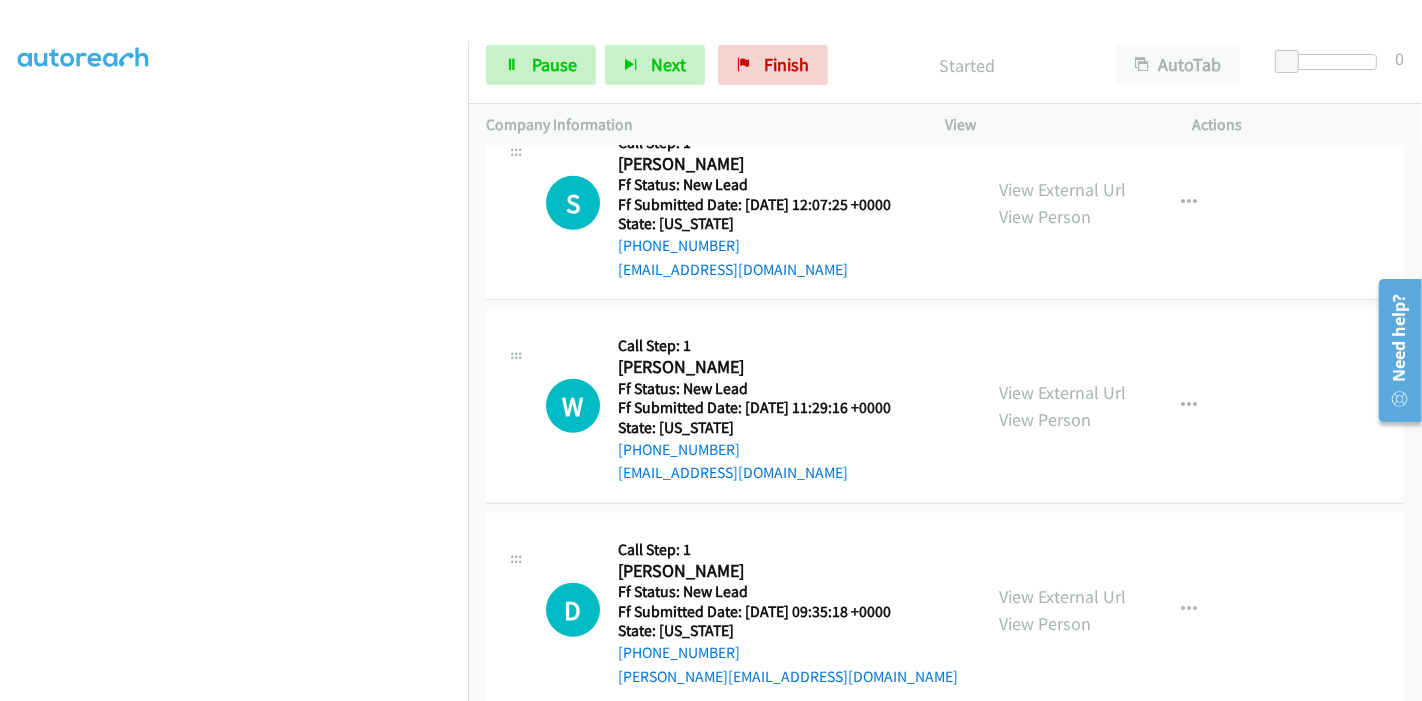 scroll, scrollTop: 1205, scrollLeft: 0, axis: vertical 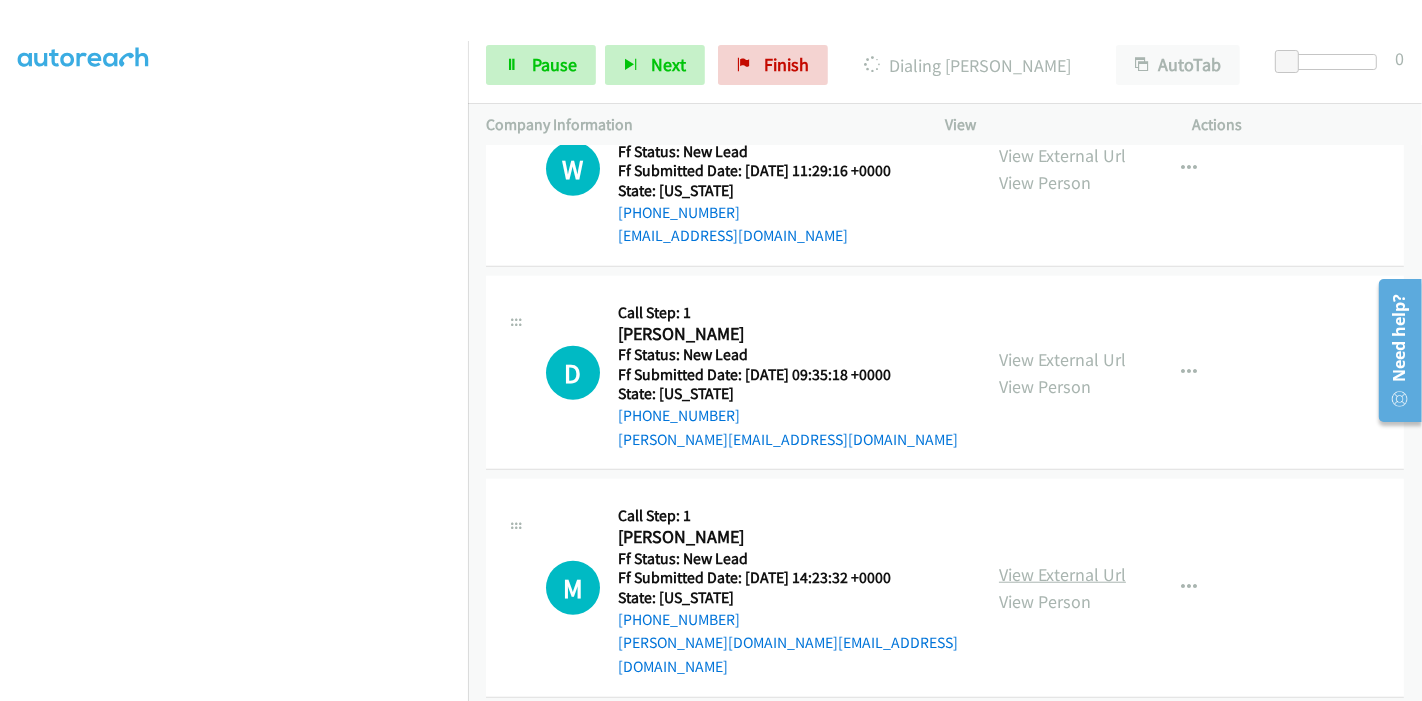 click on "View External Url" at bounding box center (1062, 574) 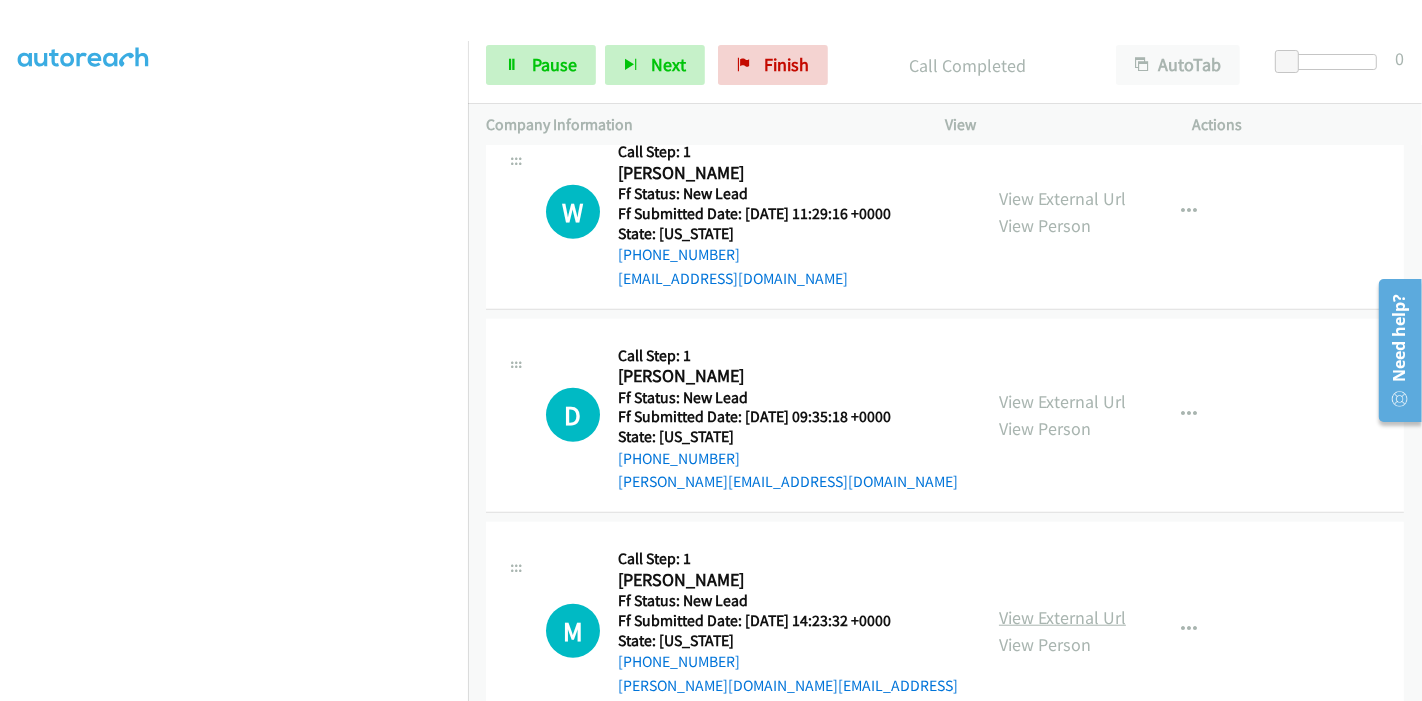 scroll, scrollTop: 1469, scrollLeft: 0, axis: vertical 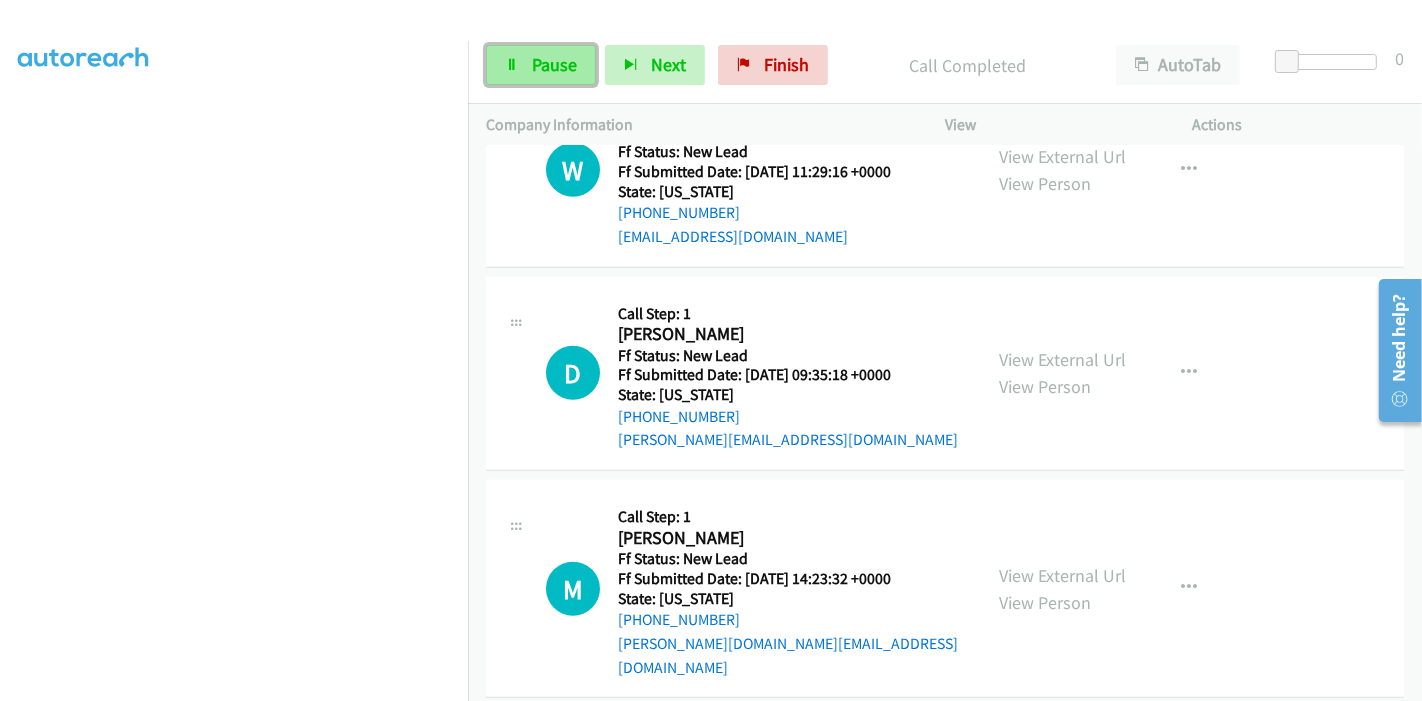 click on "Pause" at bounding box center (554, 64) 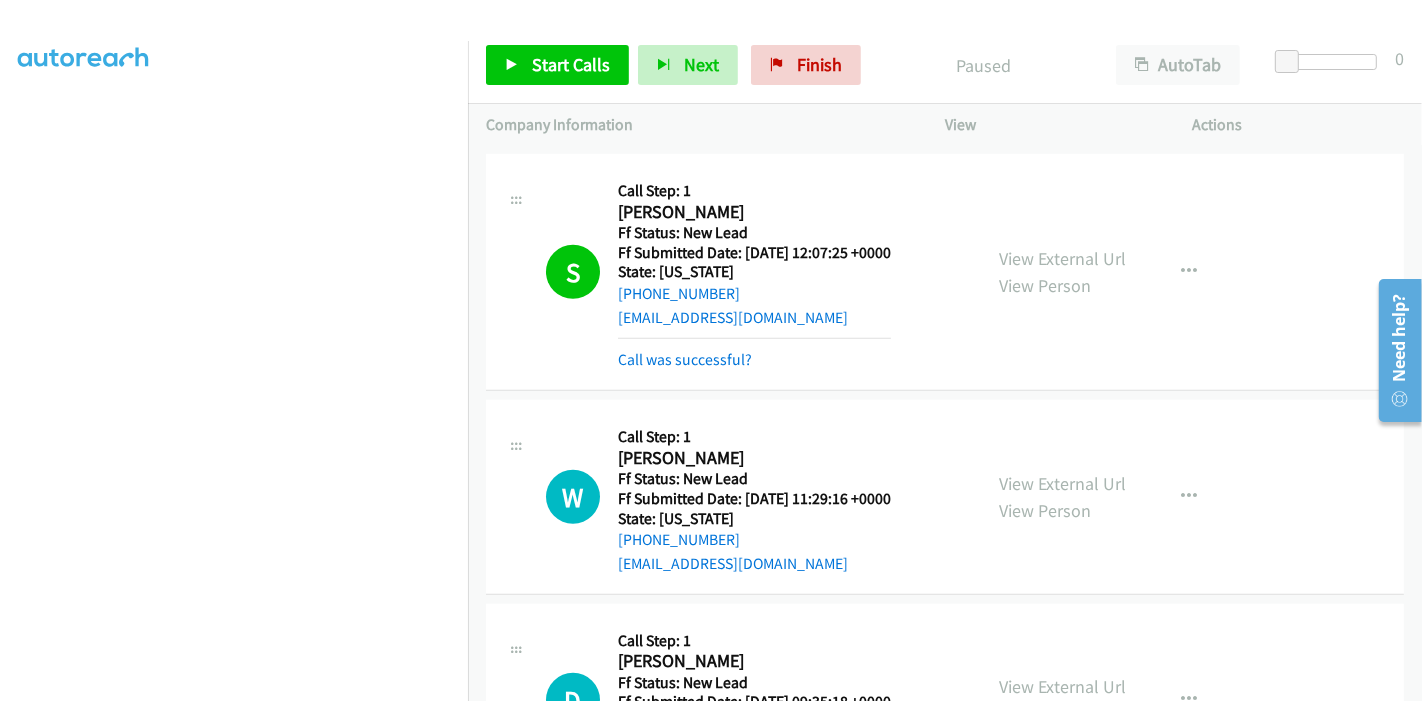 scroll, scrollTop: 1136, scrollLeft: 0, axis: vertical 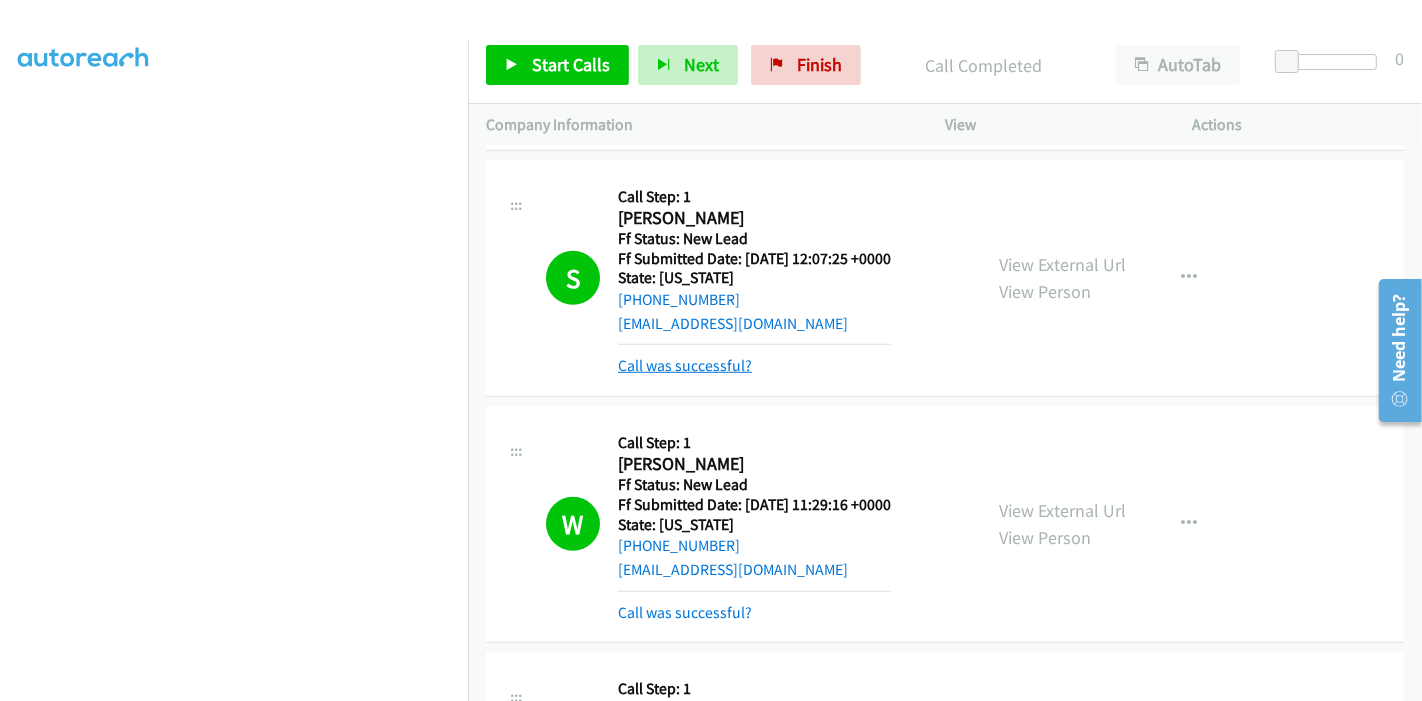 click on "Call was successful?" at bounding box center (685, 365) 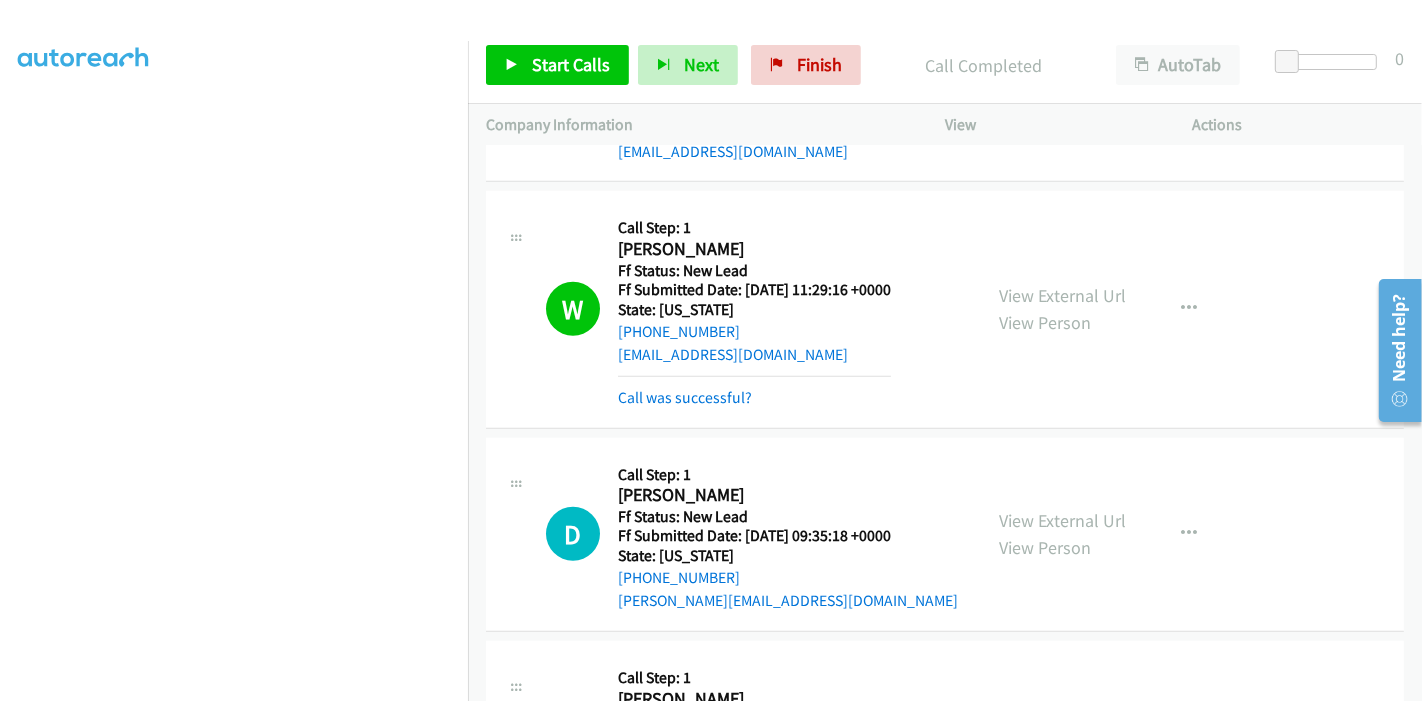 scroll, scrollTop: 1469, scrollLeft: 0, axis: vertical 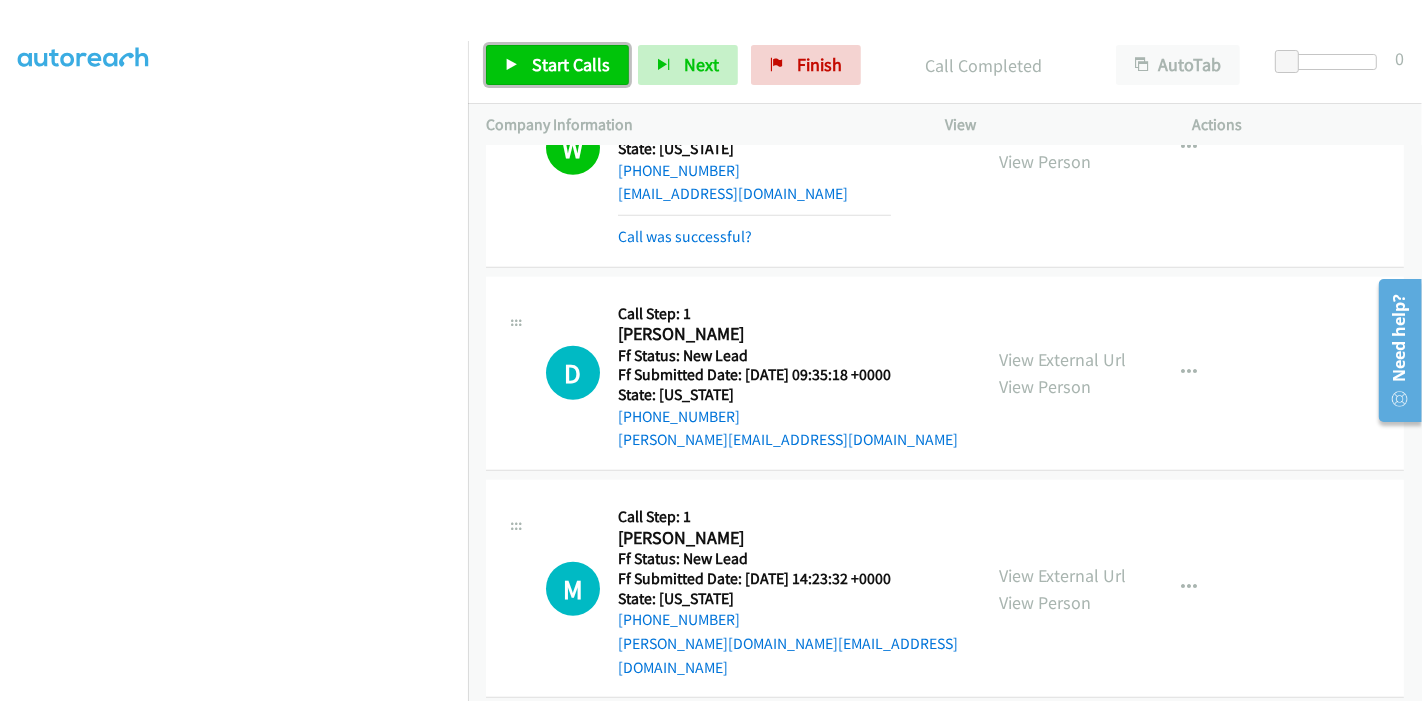 click on "Start Calls" at bounding box center (571, 64) 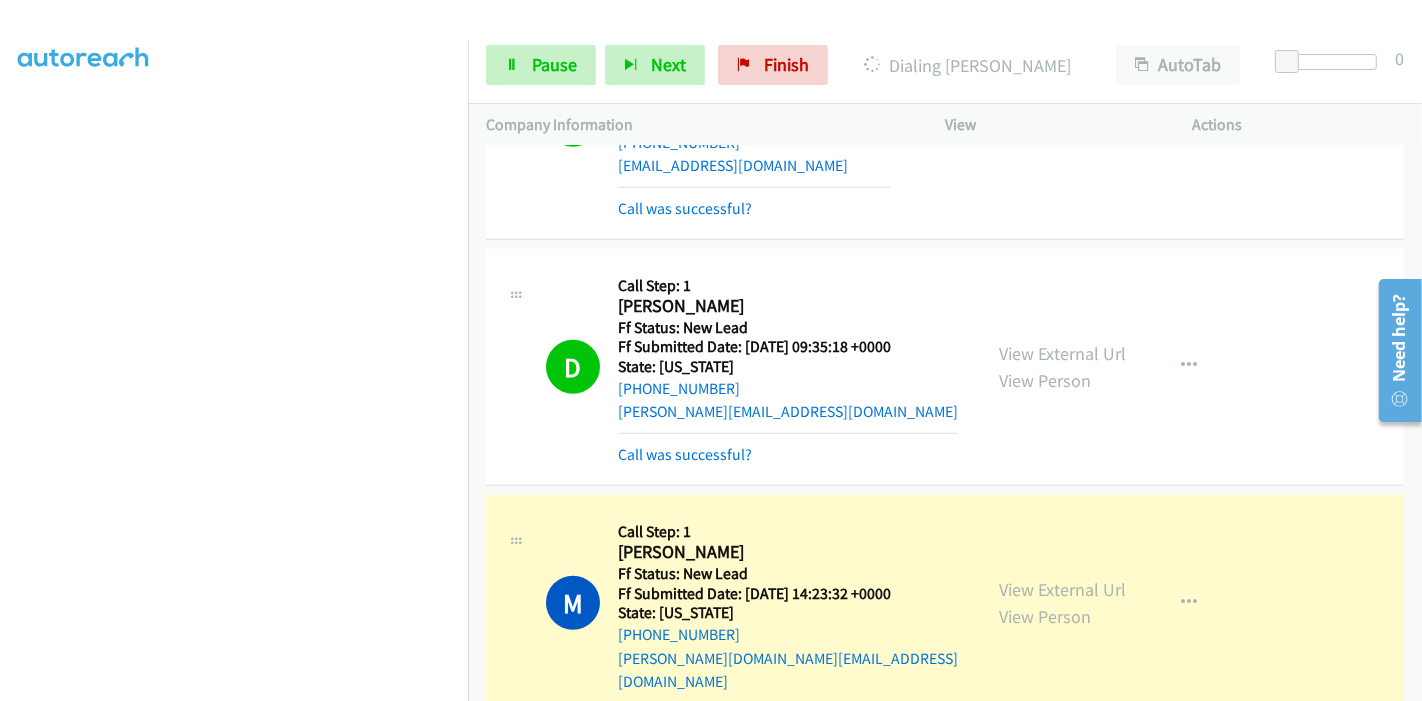 scroll, scrollTop: 1511, scrollLeft: 0, axis: vertical 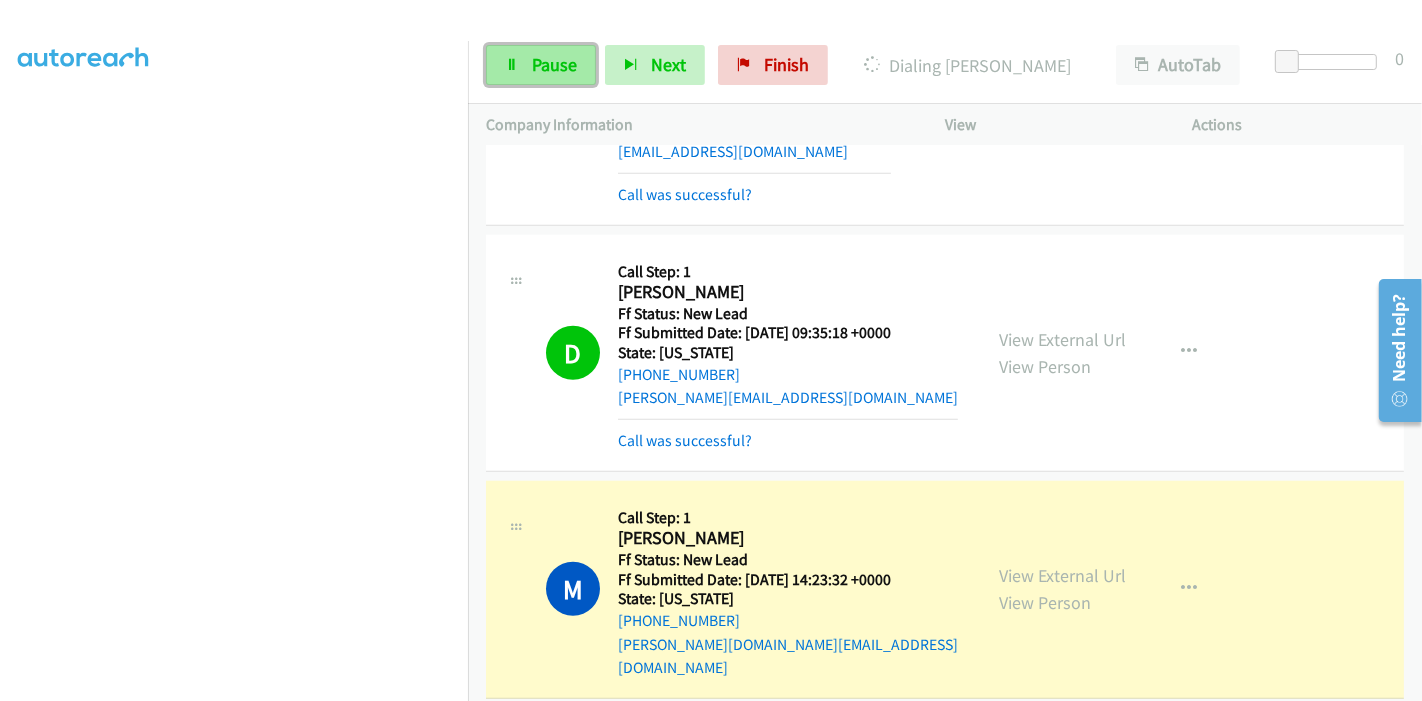 click on "Pause" at bounding box center (541, 65) 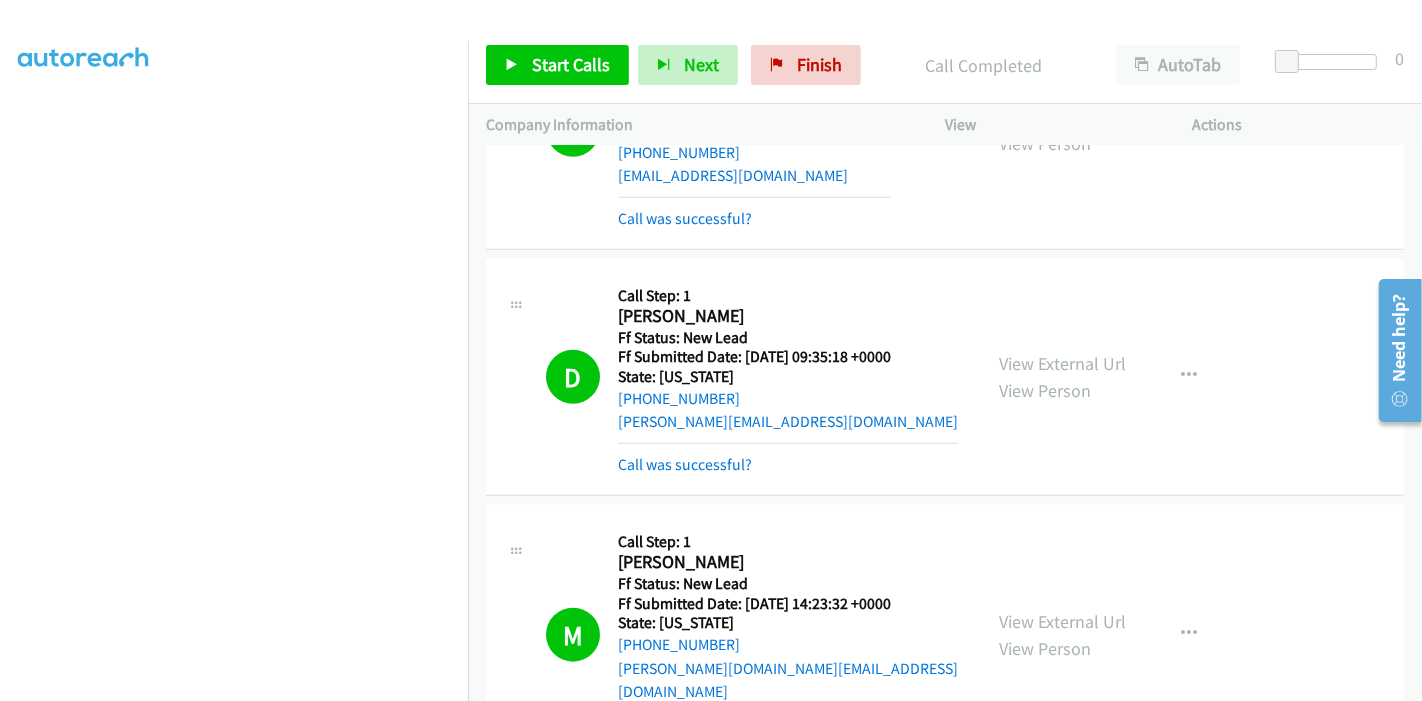 scroll, scrollTop: 1645, scrollLeft: 0, axis: vertical 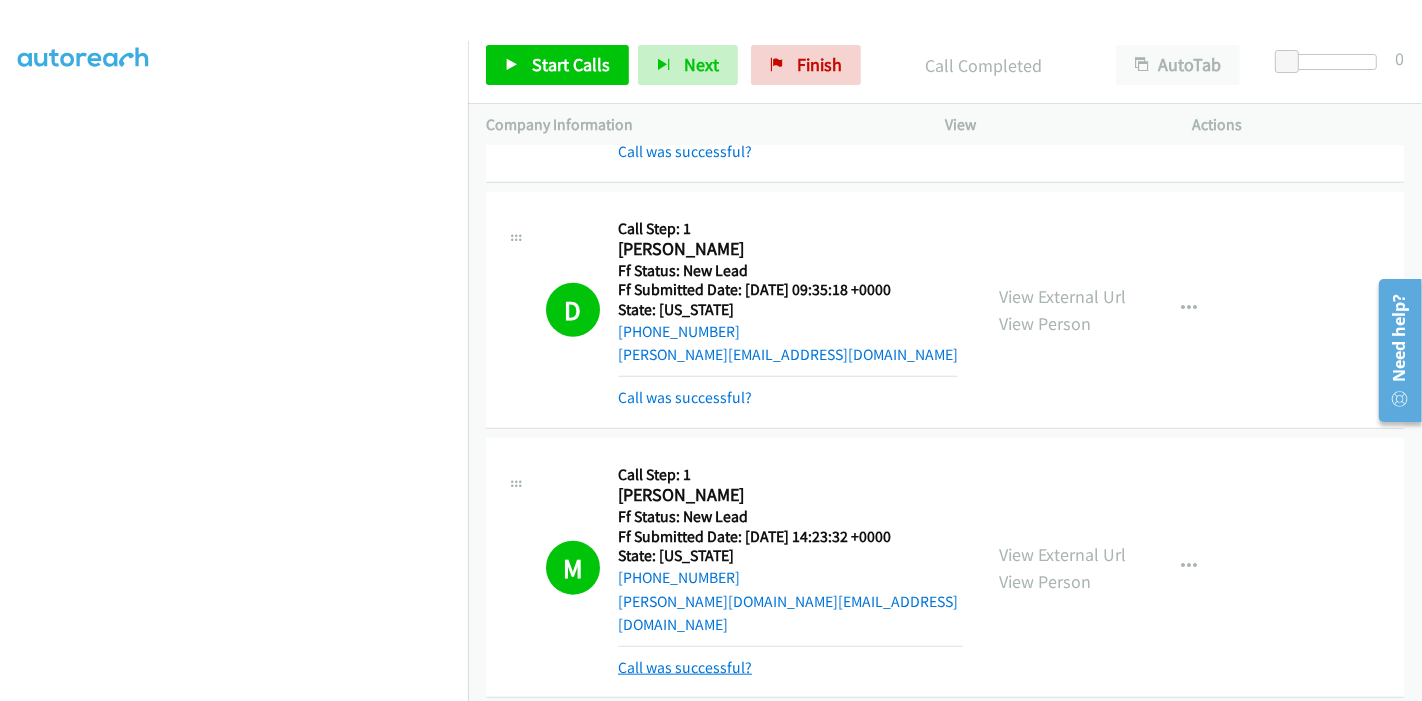 click on "Call was successful?" at bounding box center [685, 667] 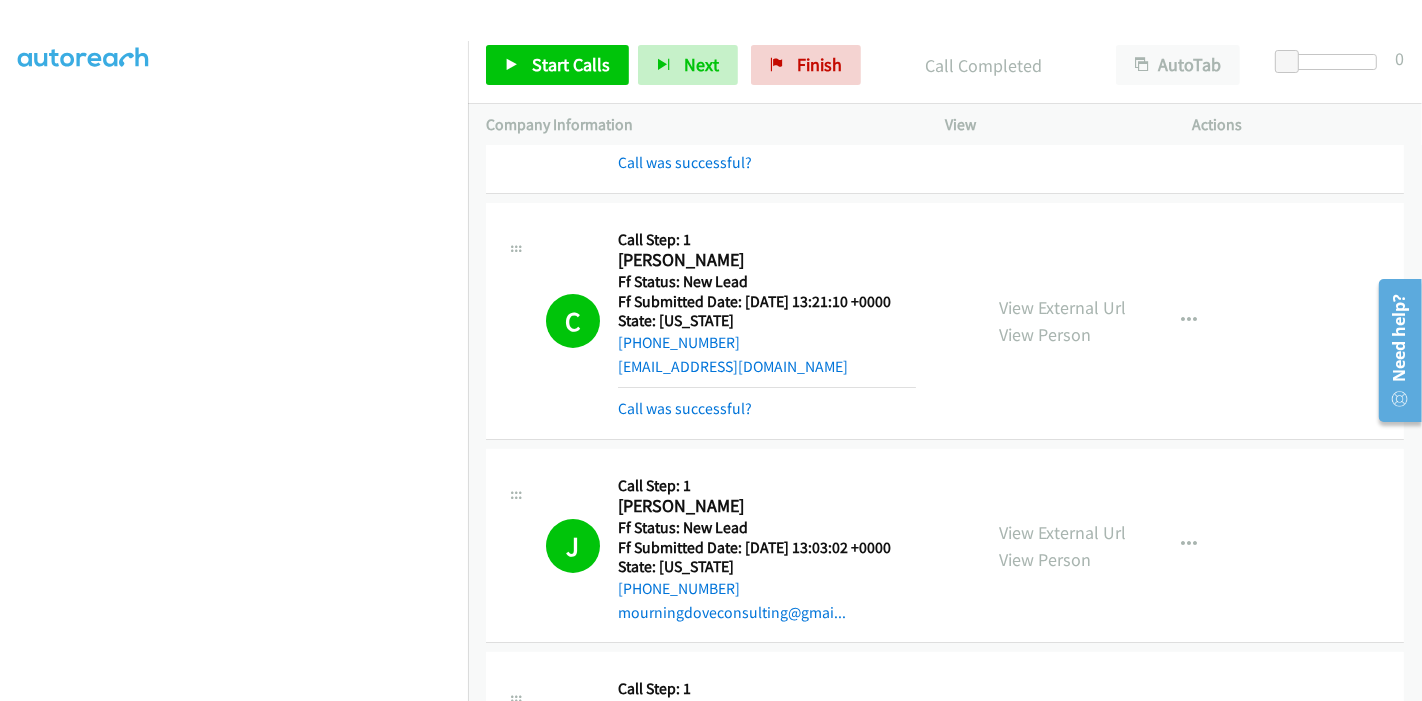 scroll, scrollTop: 0, scrollLeft: 0, axis: both 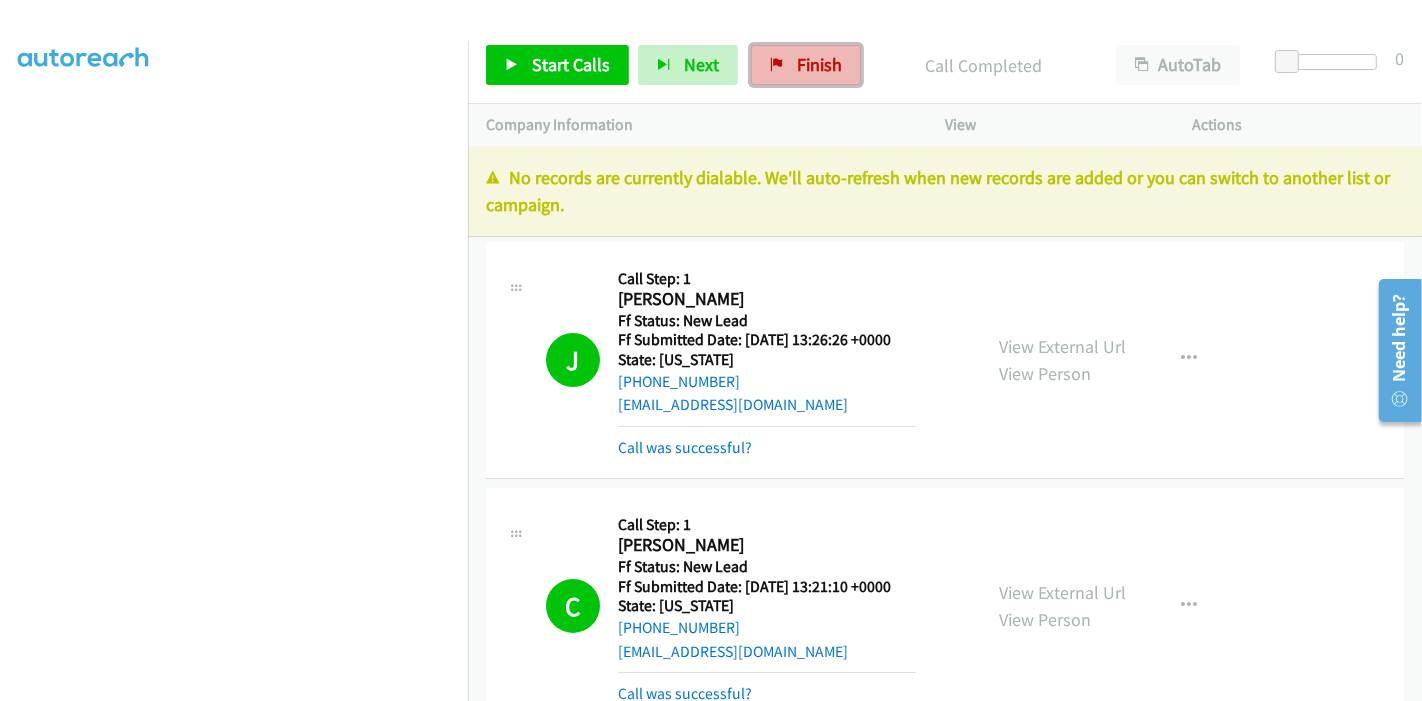 click on "Finish" at bounding box center [806, 65] 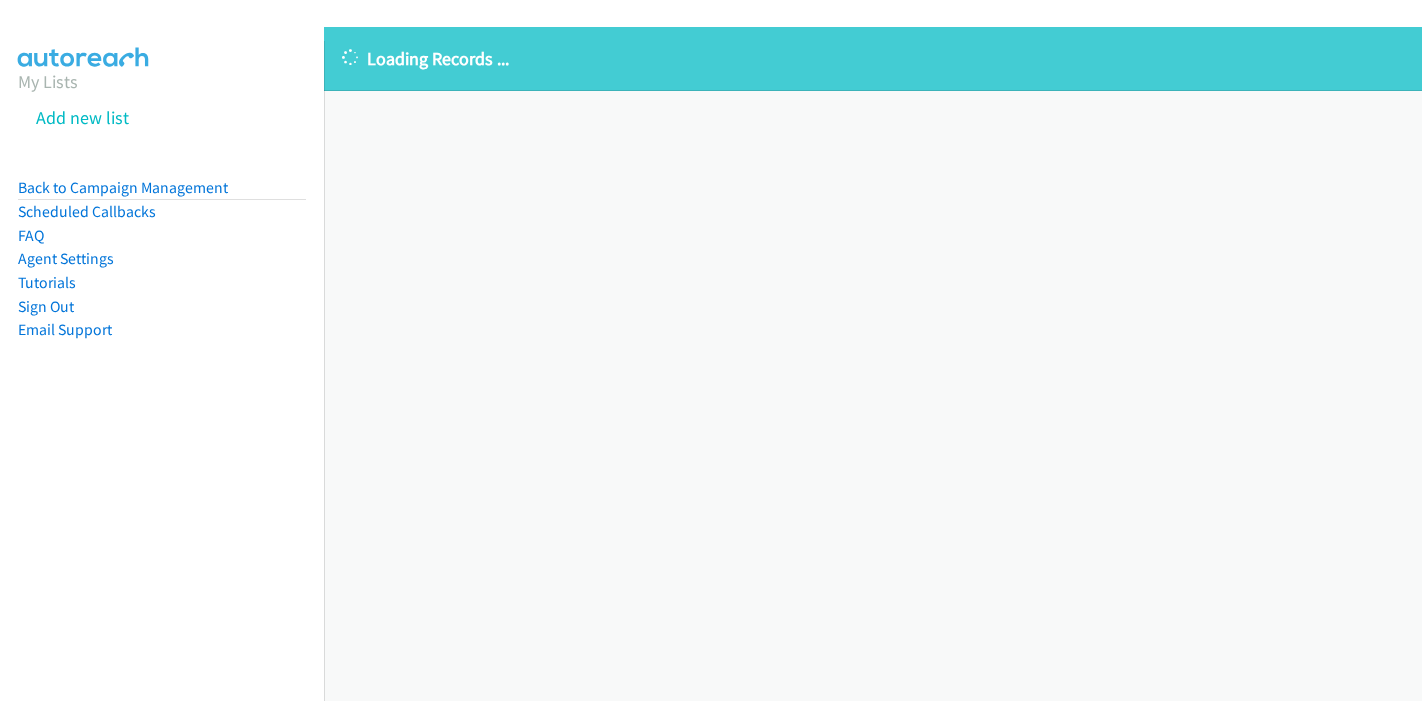 scroll, scrollTop: 0, scrollLeft: 0, axis: both 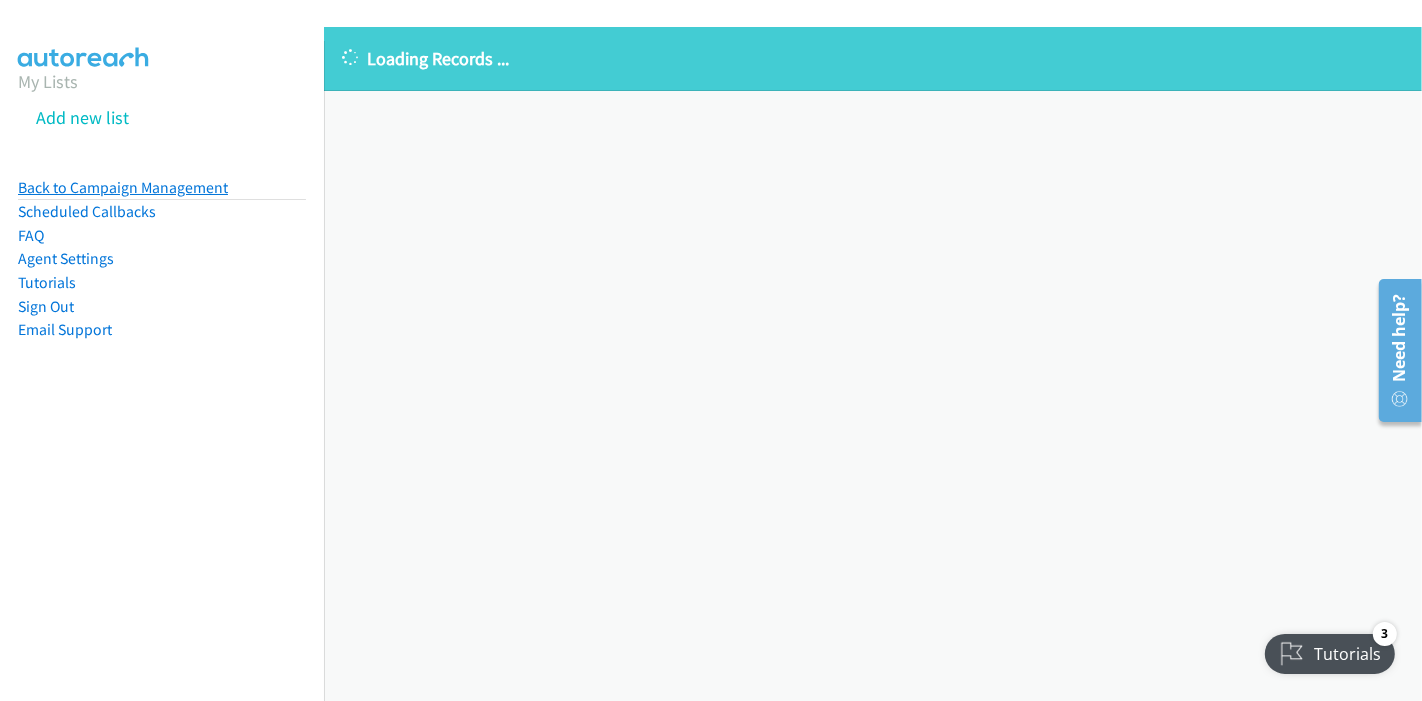 click on "Back to Campaign Management" at bounding box center (123, 187) 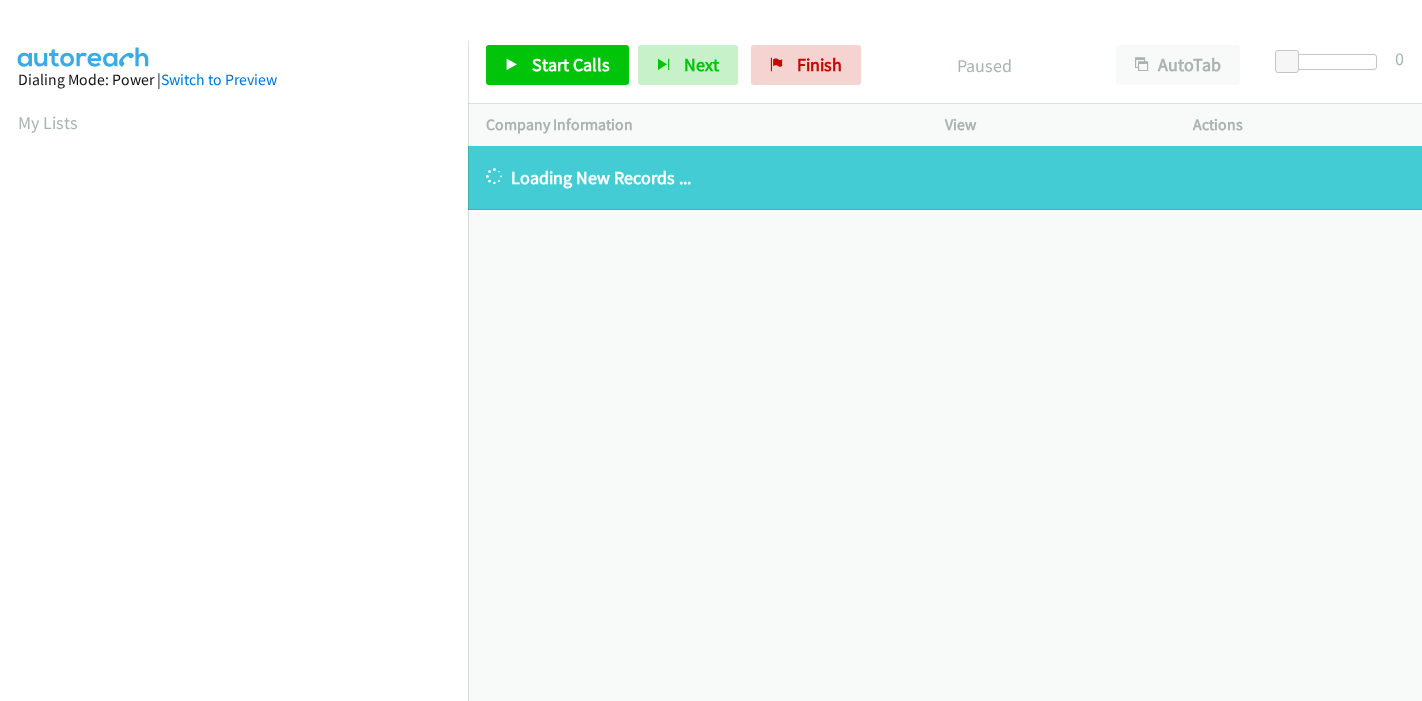 scroll, scrollTop: 0, scrollLeft: 0, axis: both 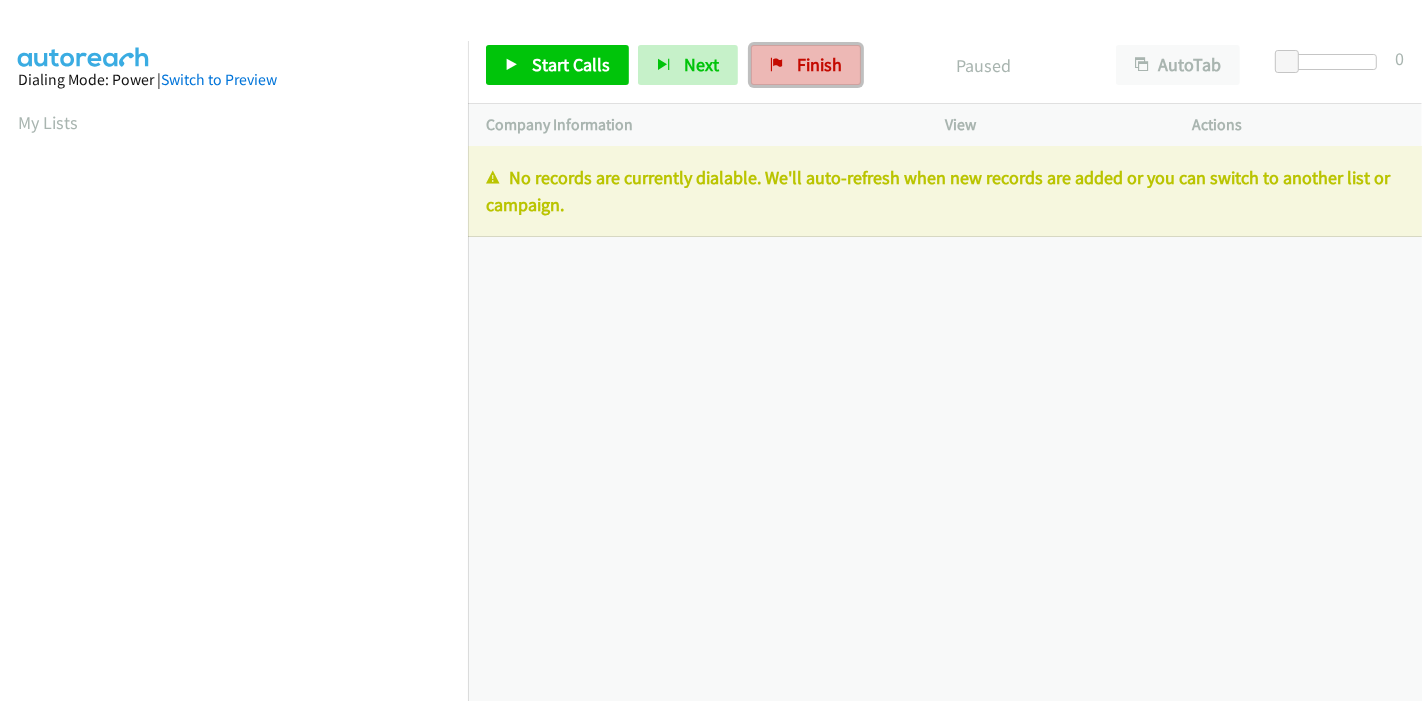 drag, startPoint x: 829, startPoint y: 53, endPoint x: 776, endPoint y: 80, distance: 59.48109 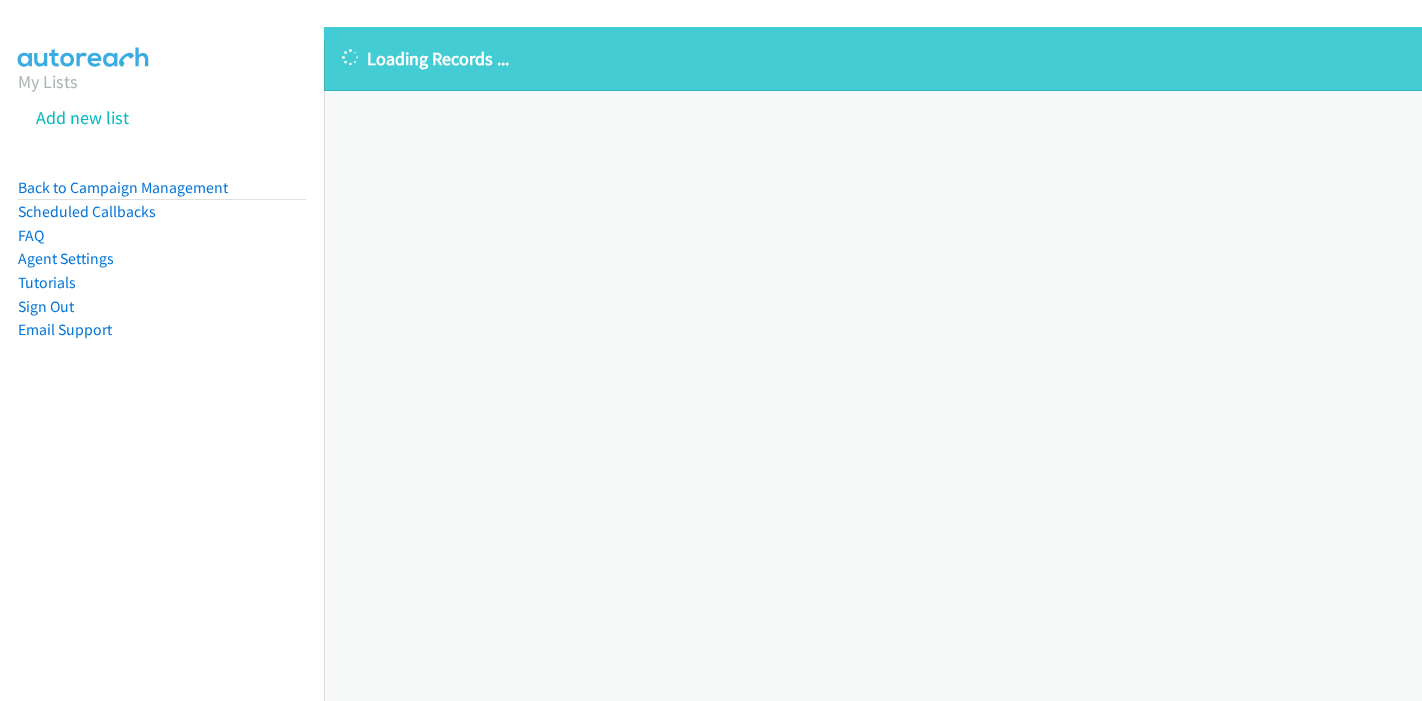 scroll, scrollTop: 0, scrollLeft: 0, axis: both 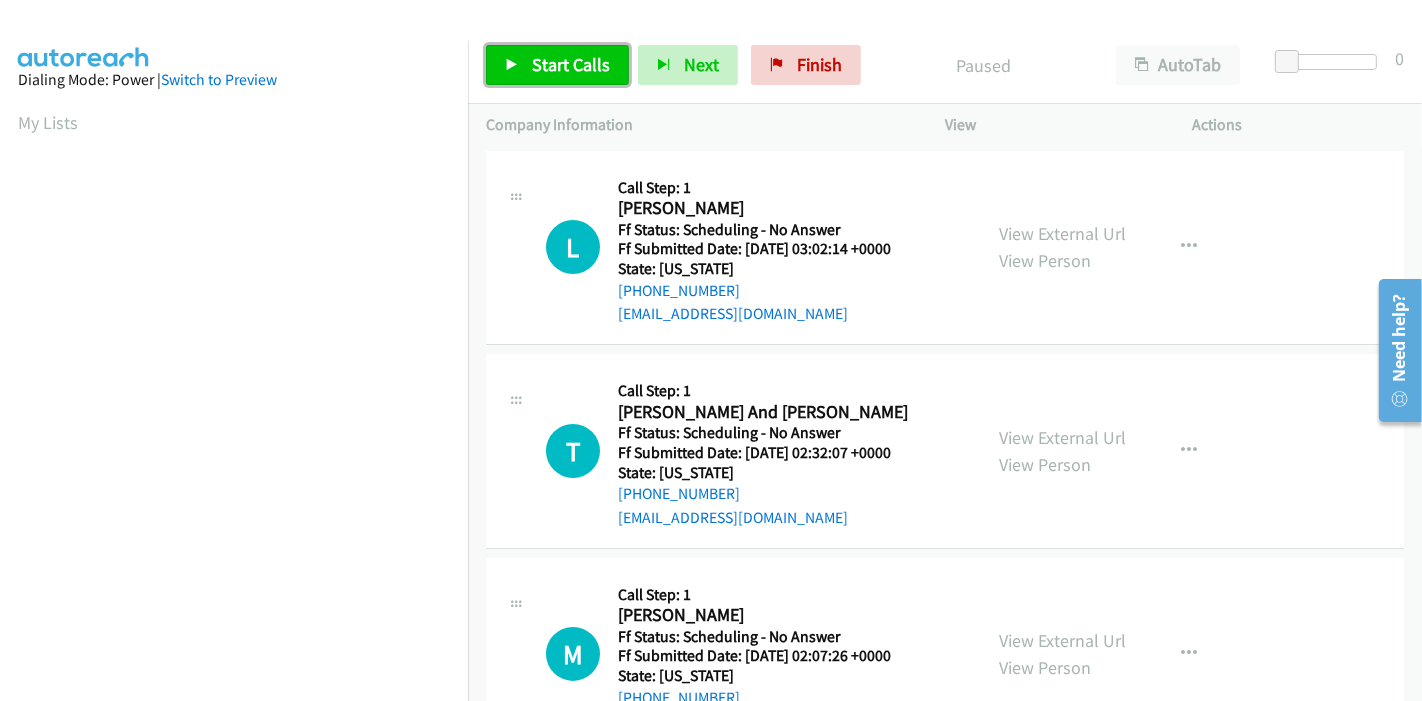 click on "Start Calls" at bounding box center (557, 65) 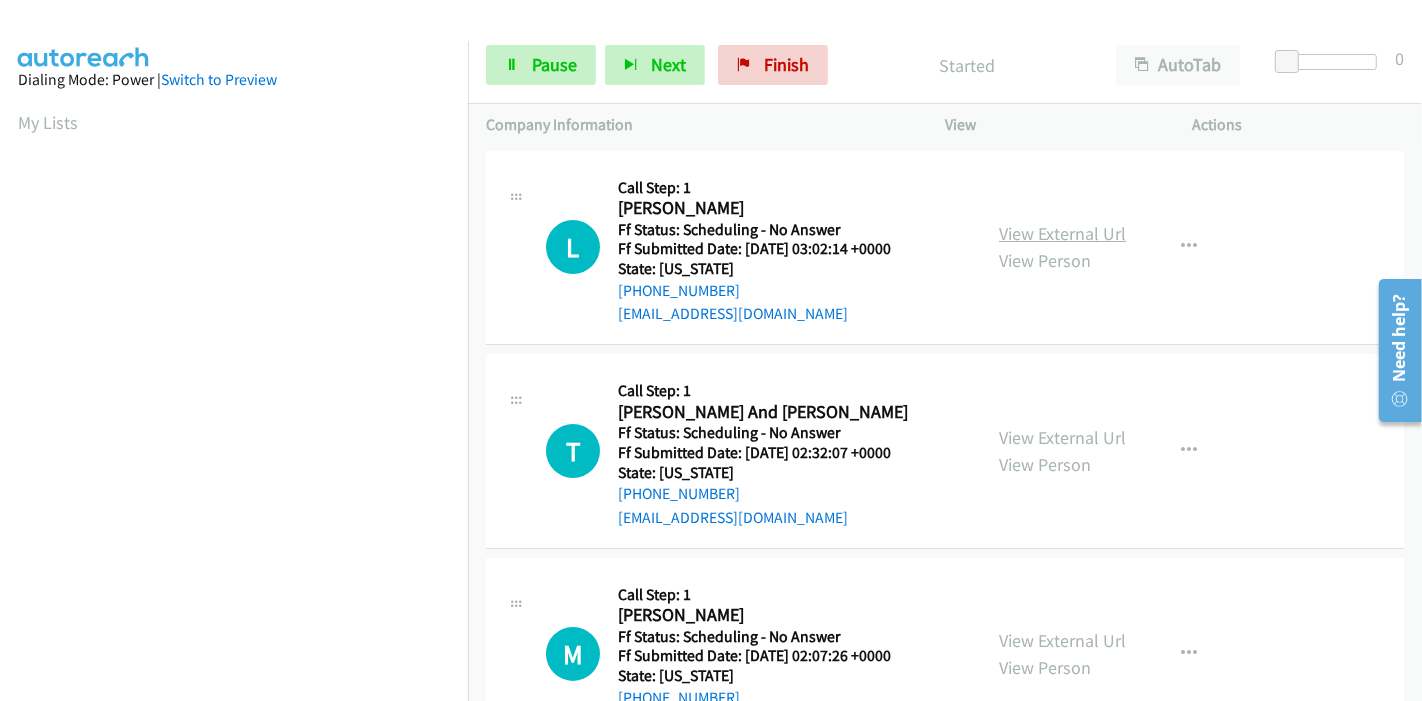 click on "View External Url" at bounding box center (1062, 233) 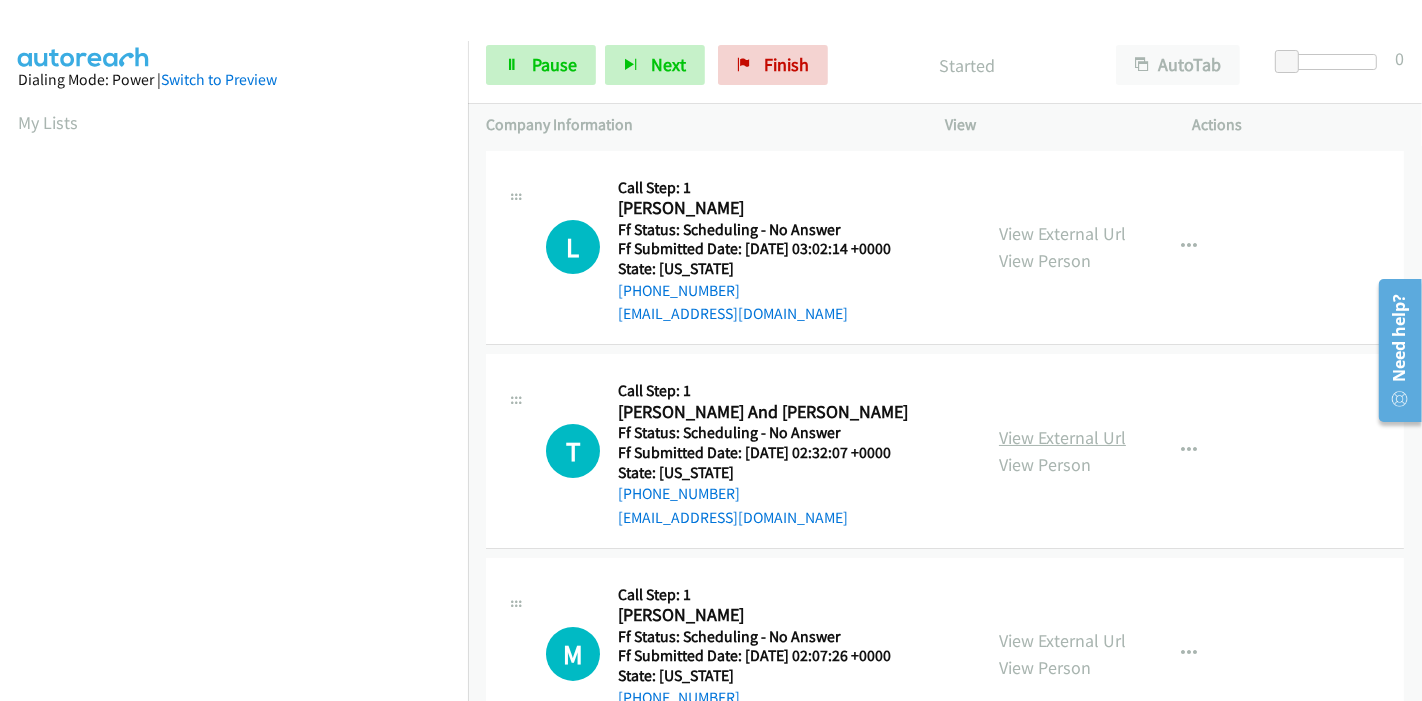 click on "View External Url" at bounding box center [1062, 437] 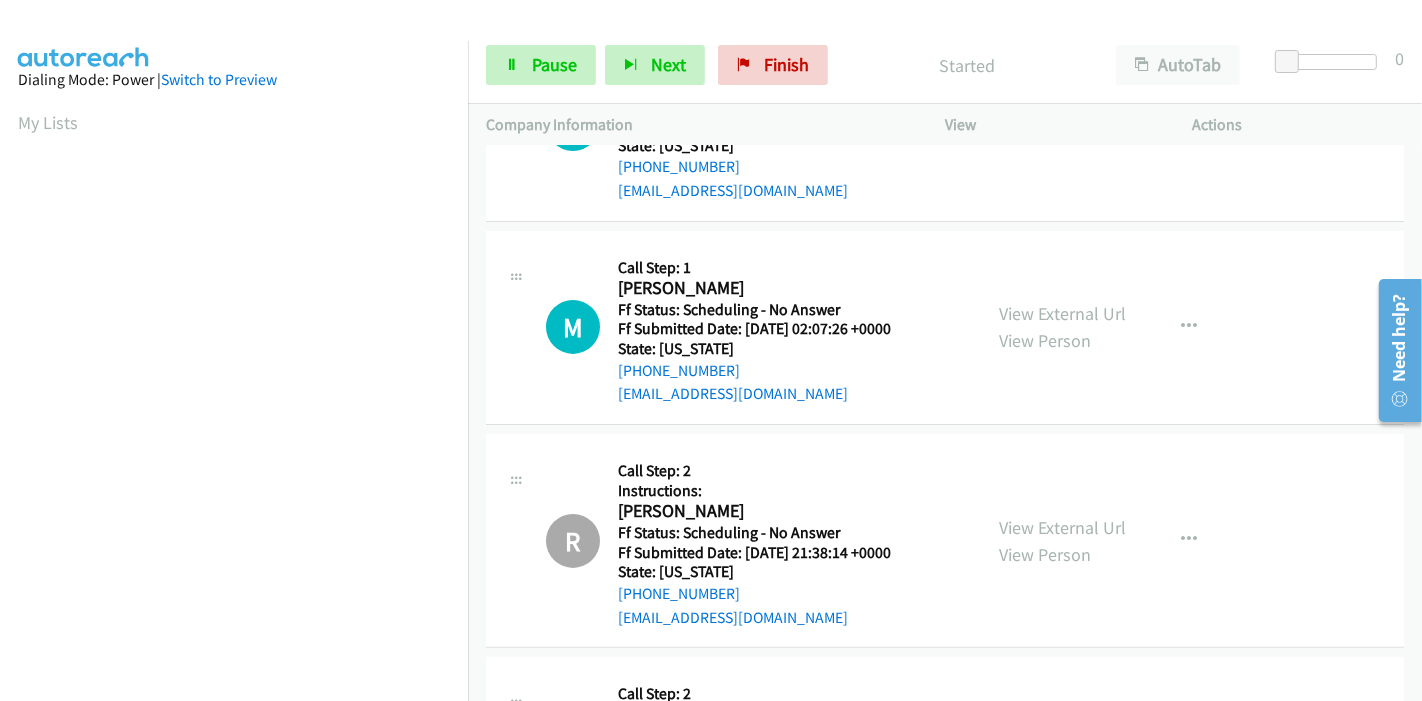 scroll, scrollTop: 333, scrollLeft: 0, axis: vertical 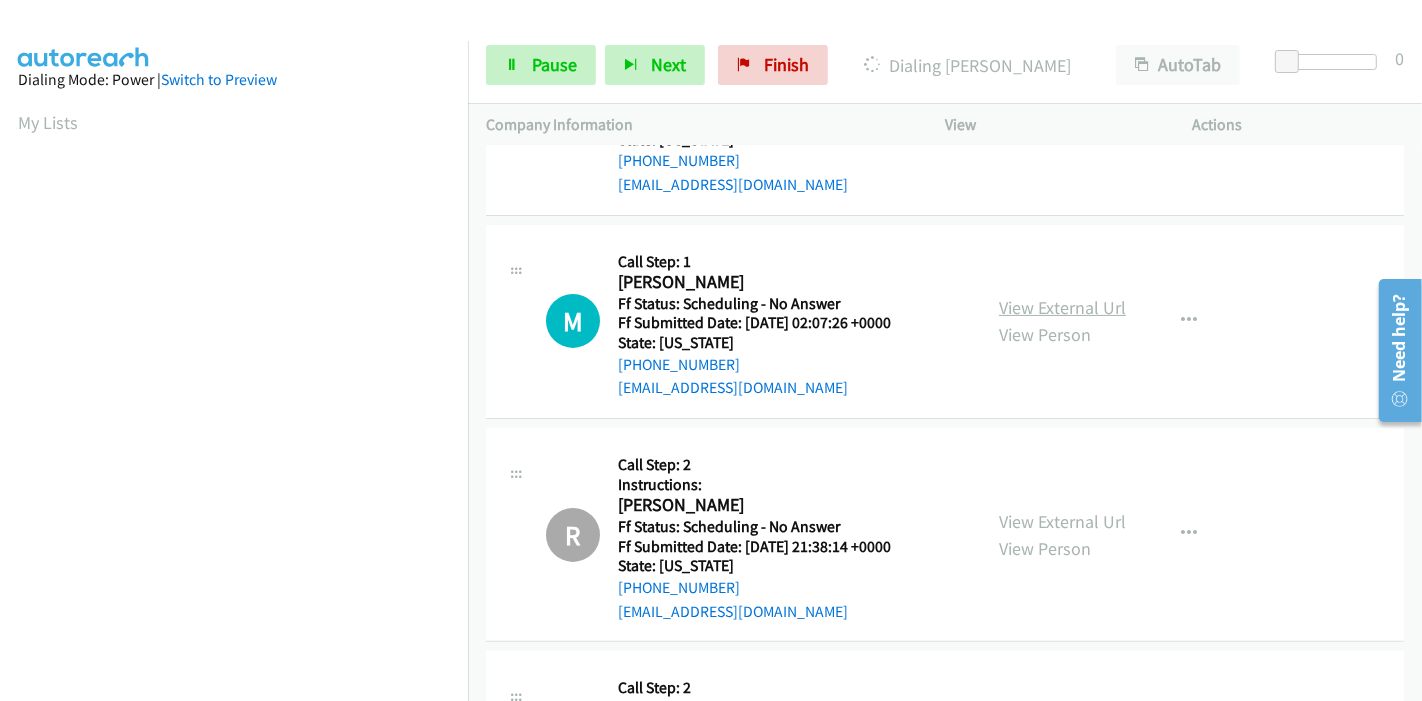click on "View External Url" at bounding box center (1062, 307) 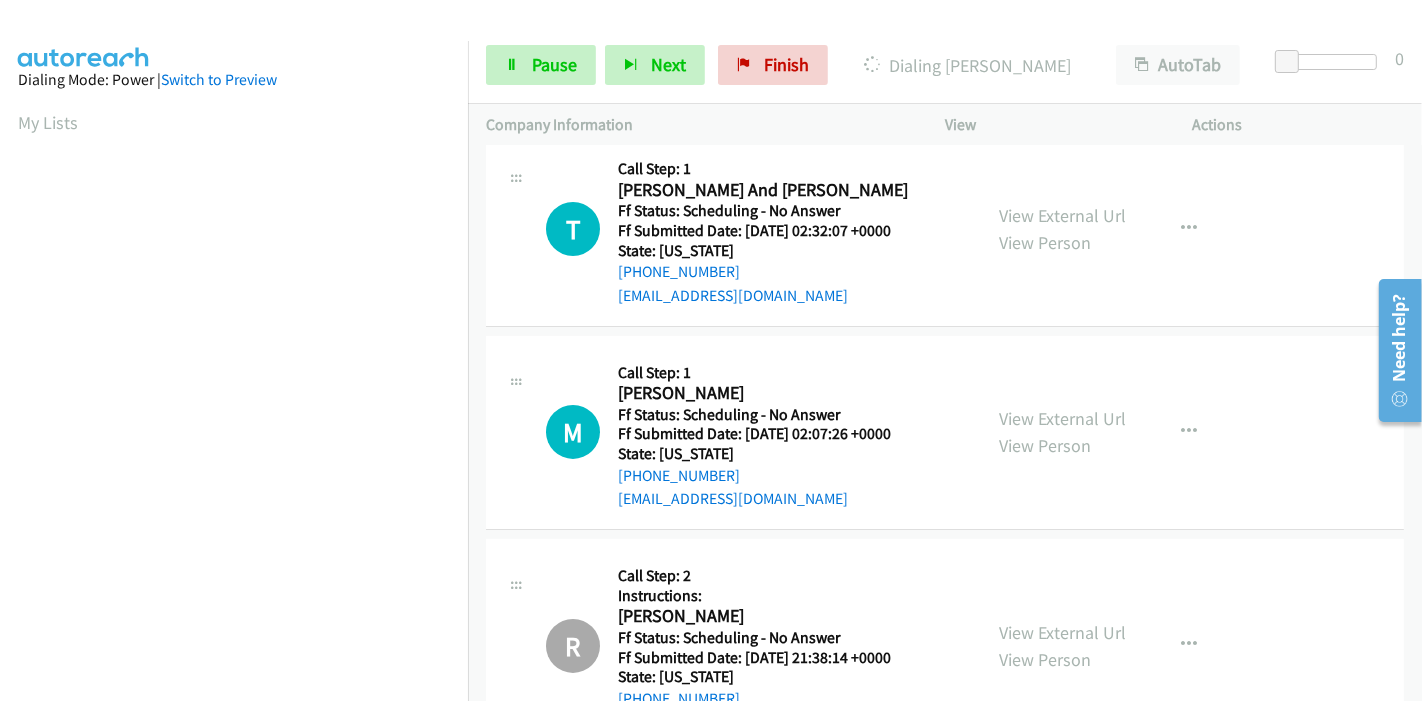 scroll, scrollTop: 0, scrollLeft: 0, axis: both 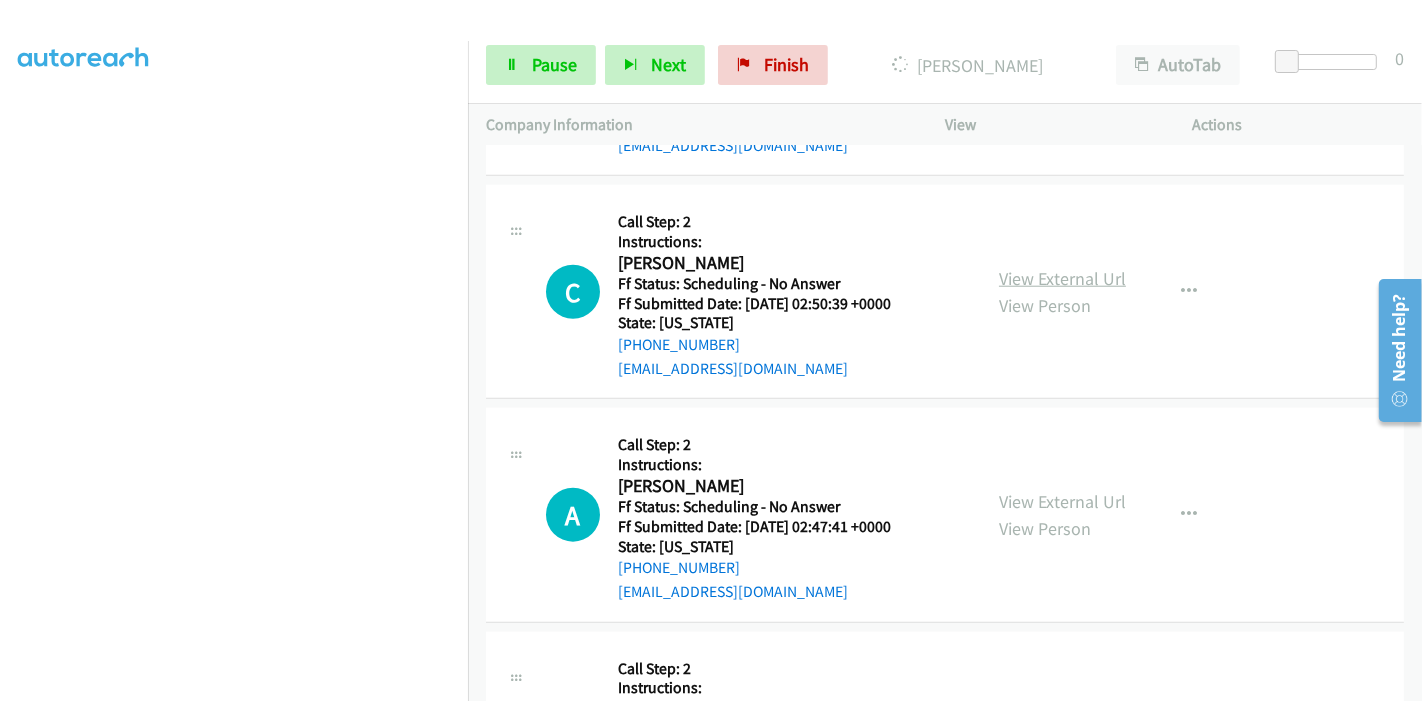 click on "View External Url" at bounding box center (1062, 278) 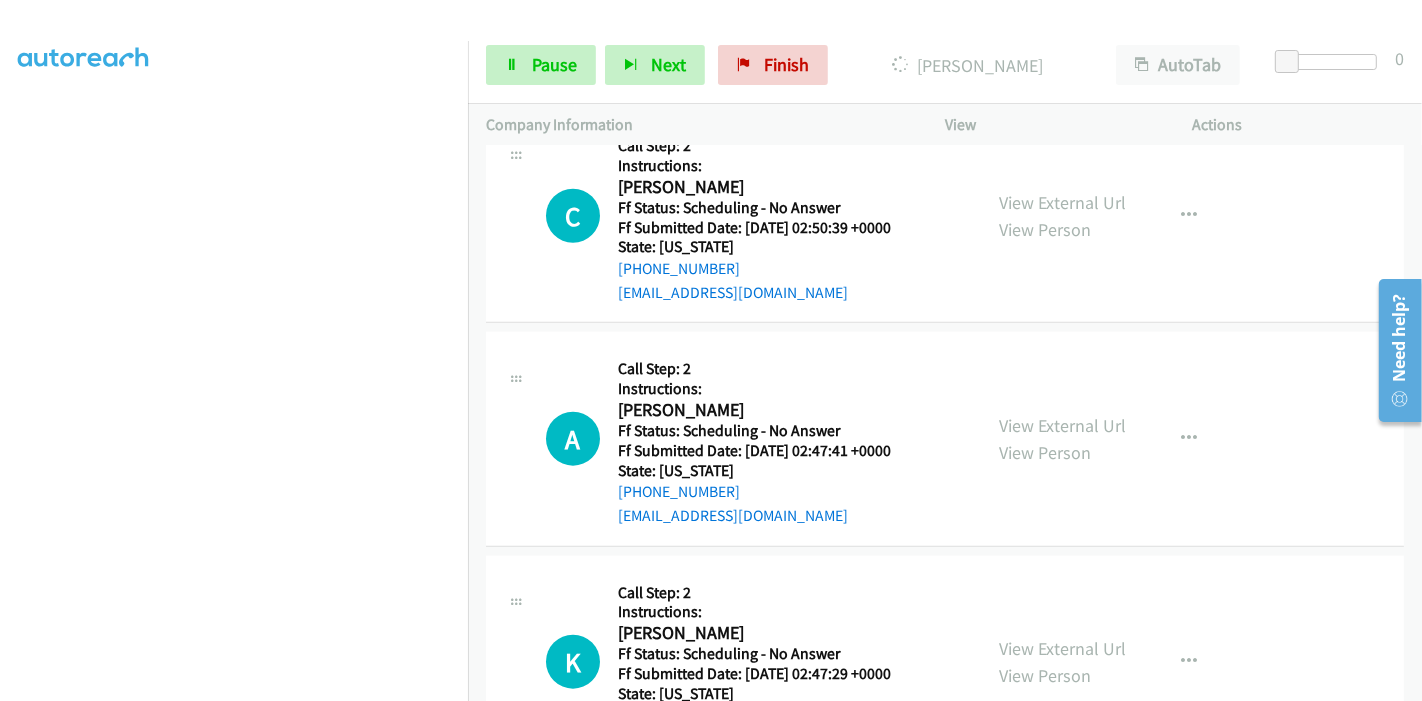 scroll, scrollTop: 1888, scrollLeft: 0, axis: vertical 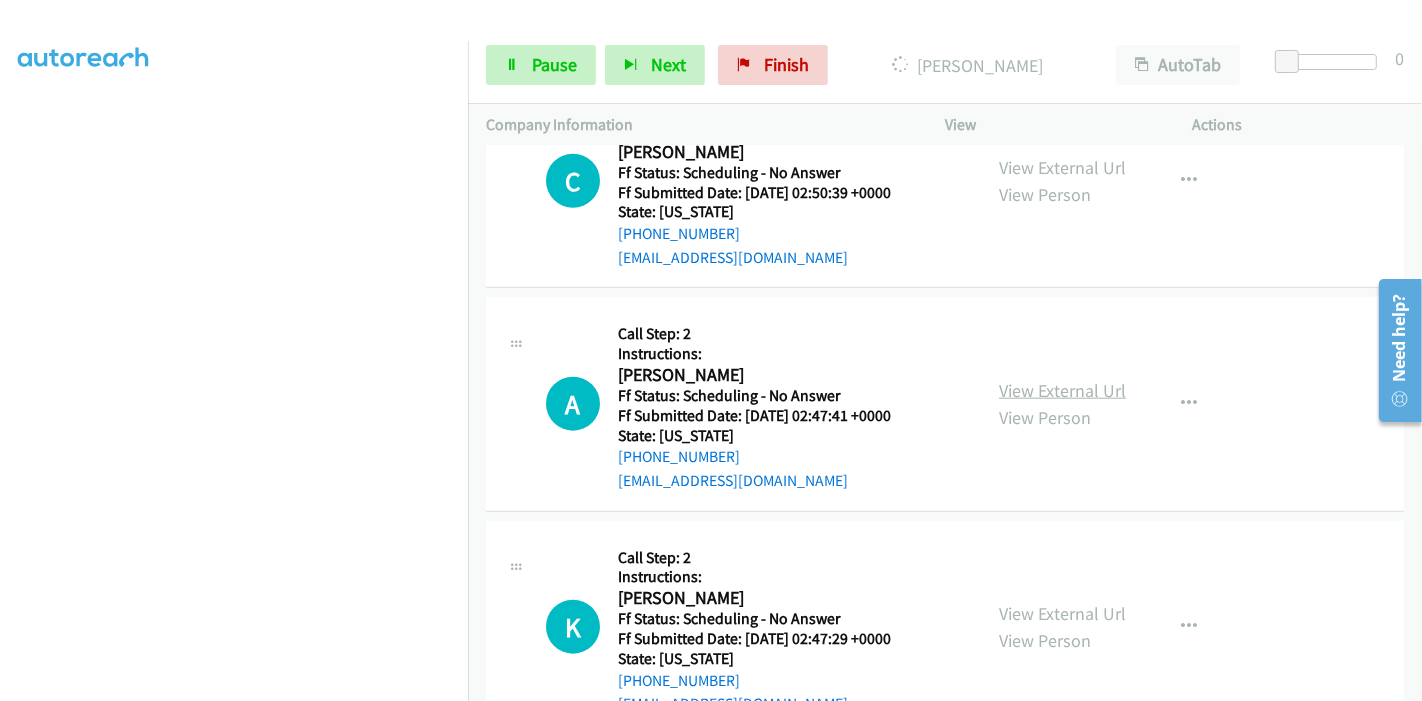 click on "View External Url" at bounding box center [1062, 390] 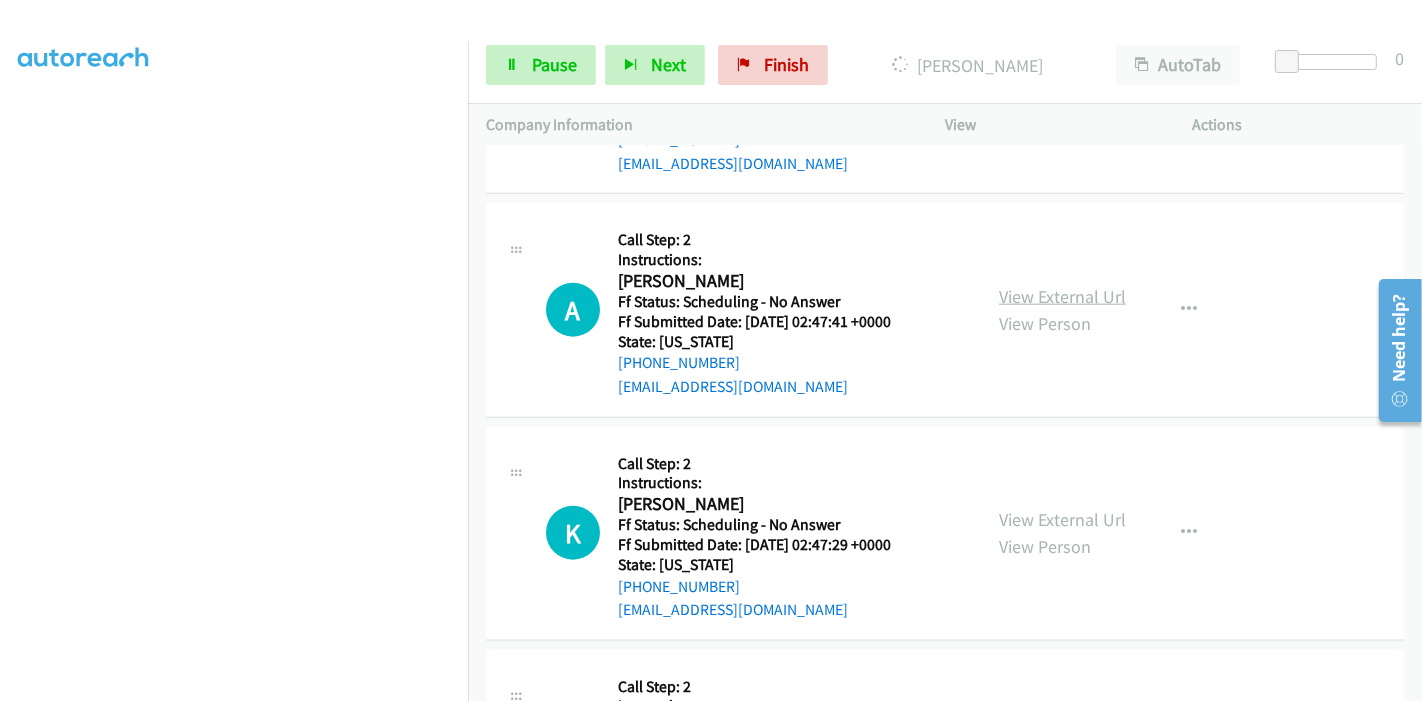 scroll, scrollTop: 2222, scrollLeft: 0, axis: vertical 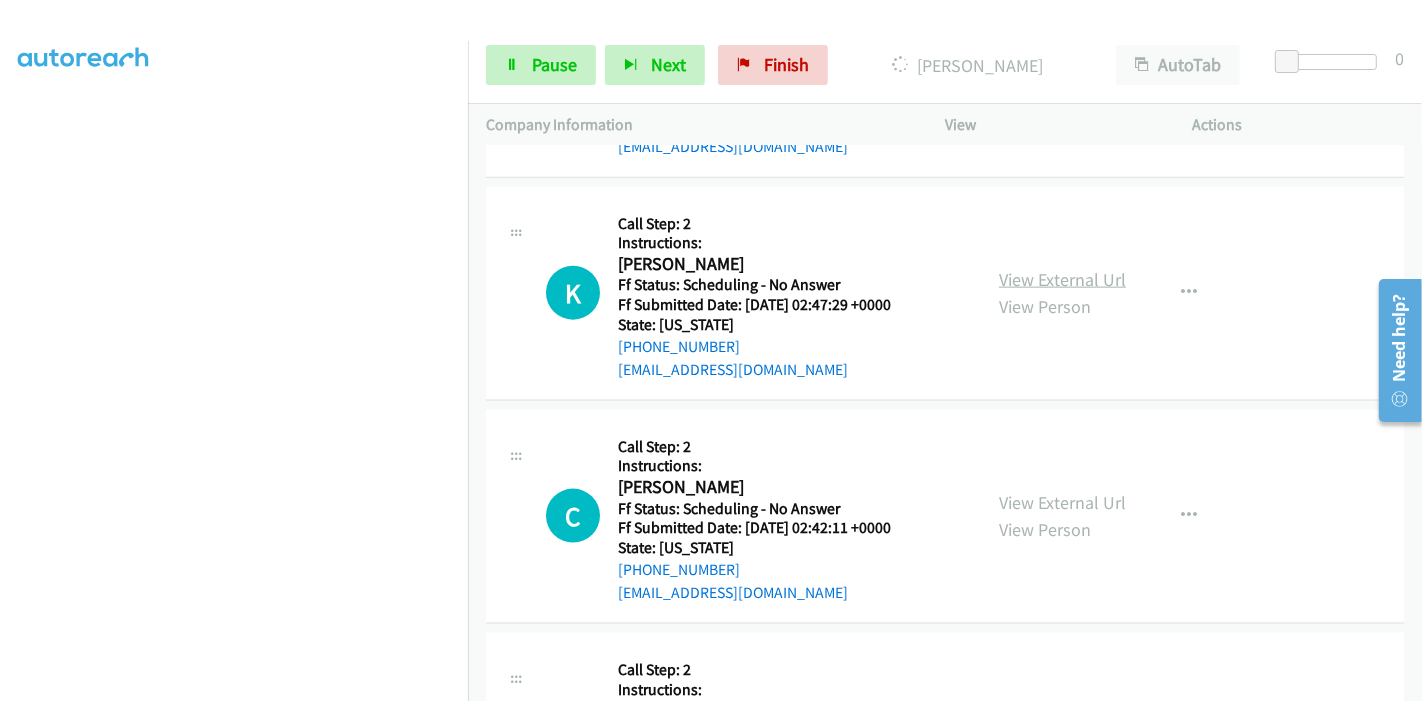 click on "View External Url" at bounding box center (1062, 279) 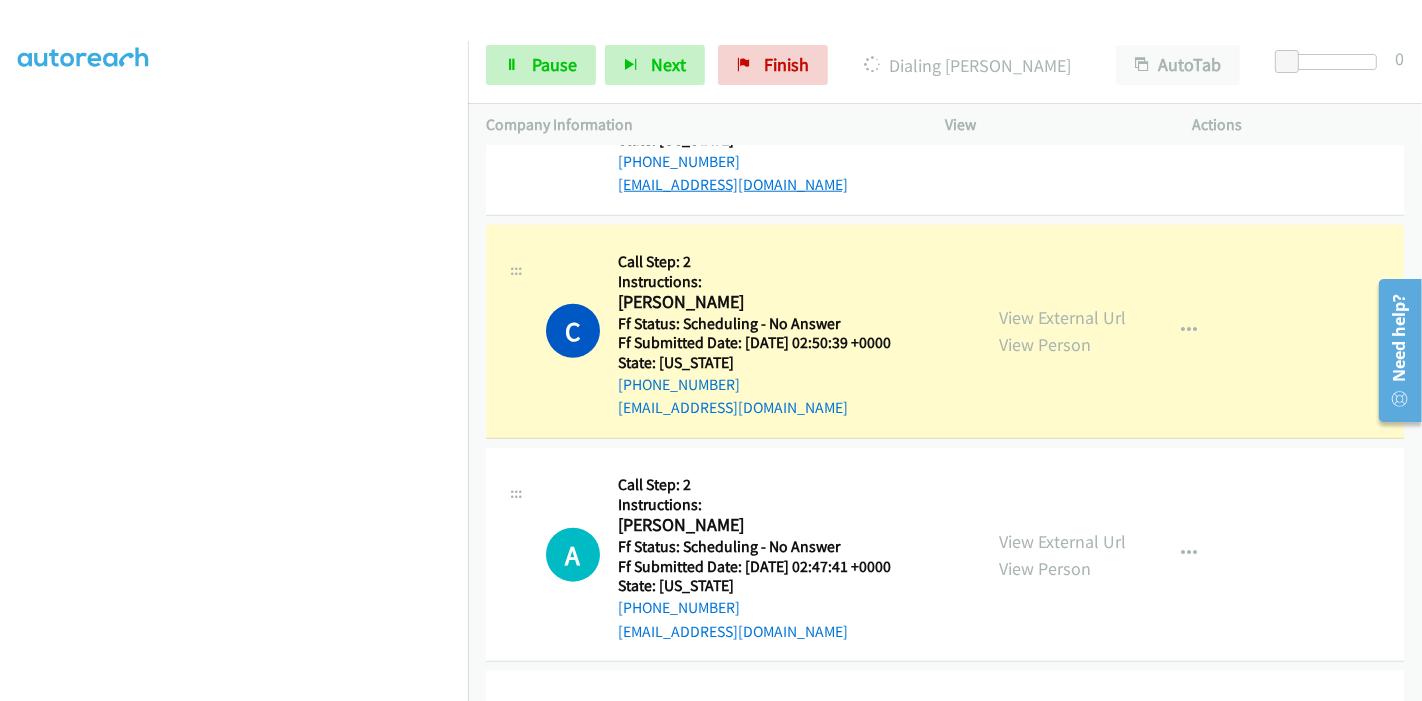 scroll, scrollTop: 1888, scrollLeft: 0, axis: vertical 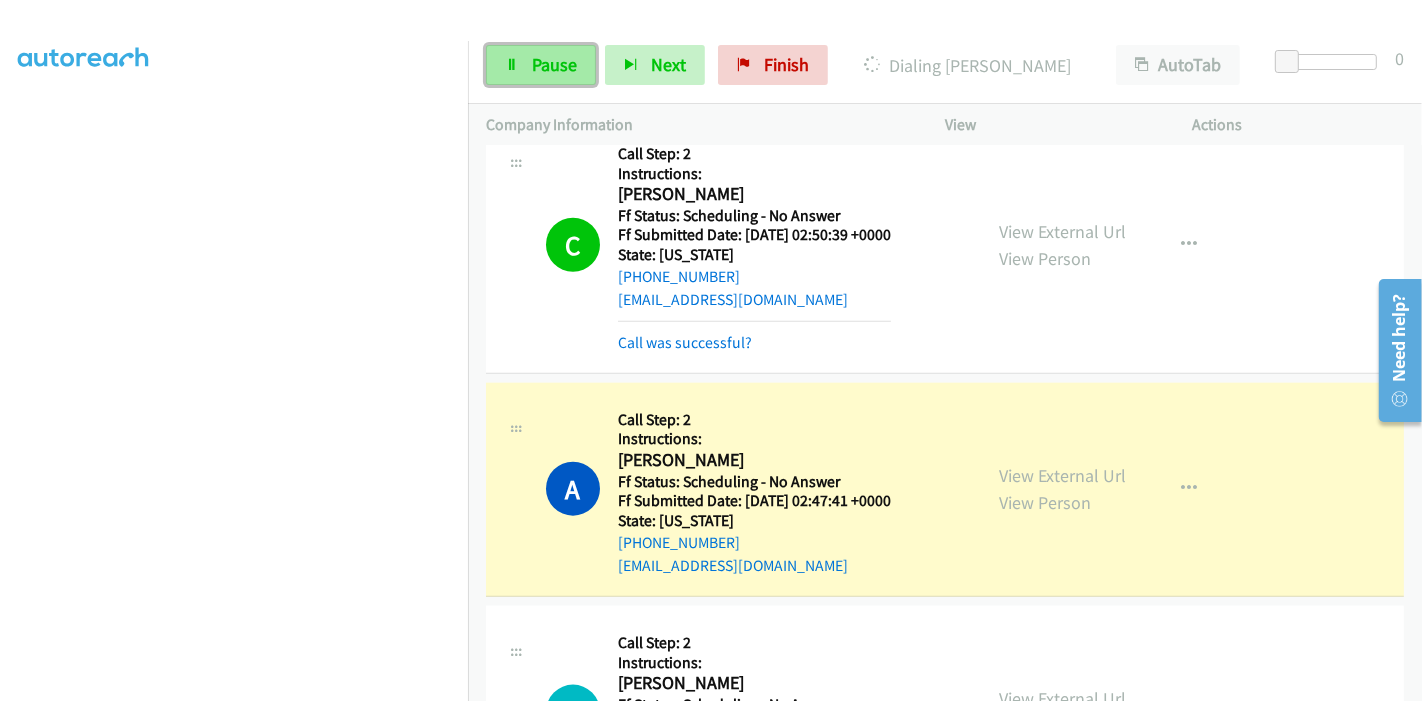 click on "Pause" at bounding box center (554, 64) 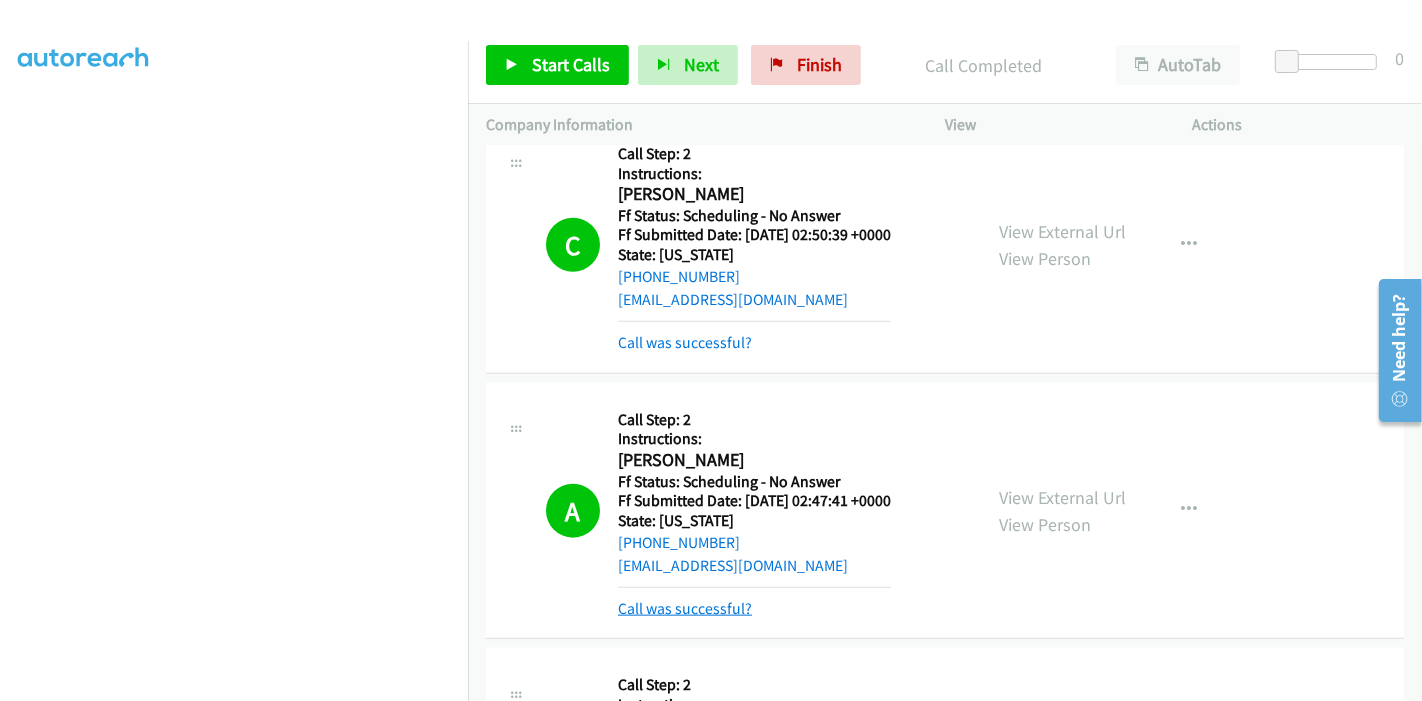 click on "Call was successful?" at bounding box center [685, 608] 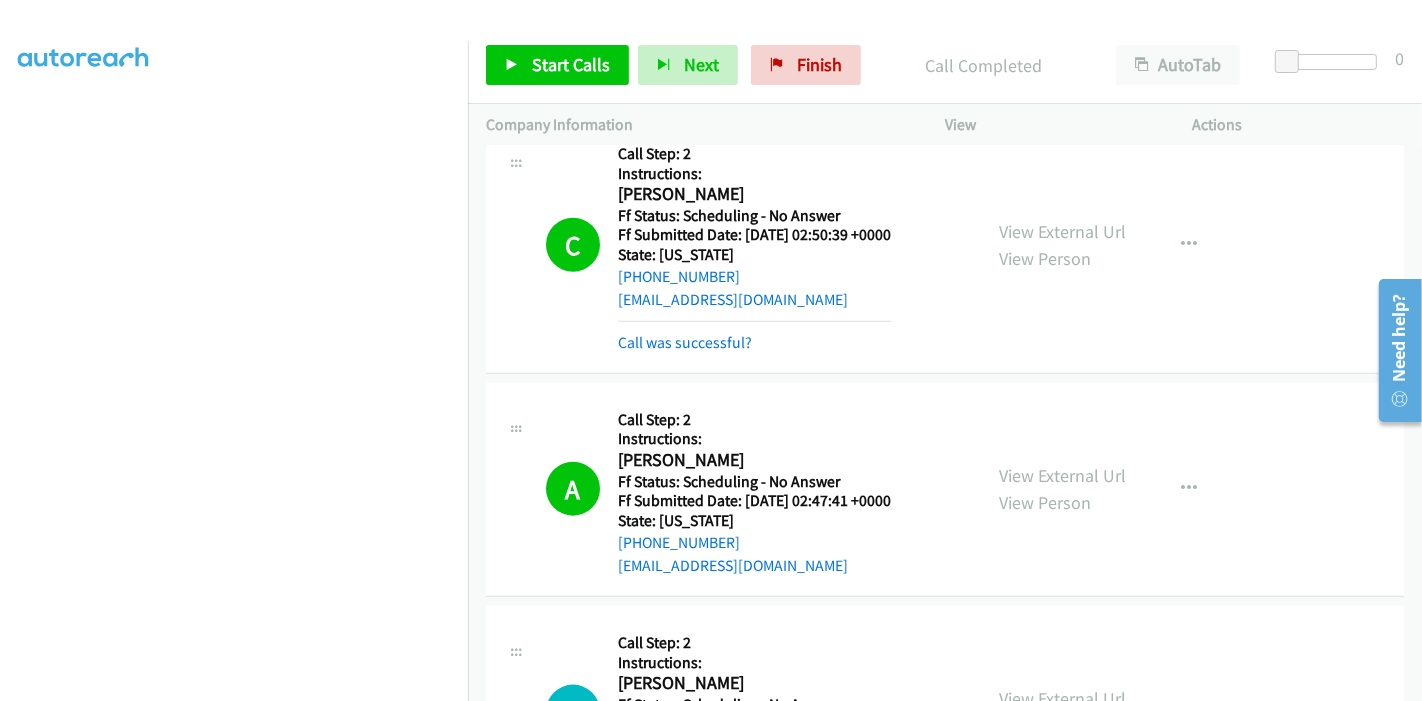 scroll, scrollTop: 2000, scrollLeft: 0, axis: vertical 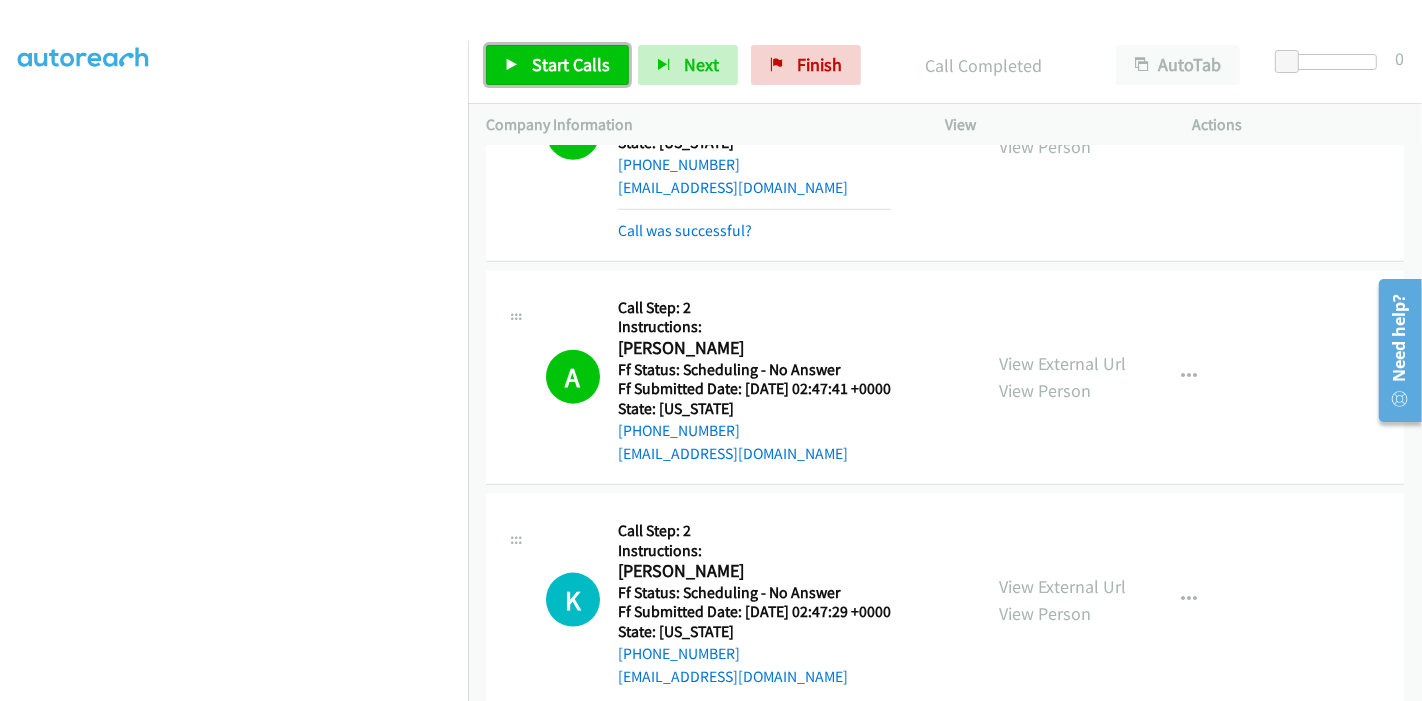 click on "Start Calls" at bounding box center [571, 64] 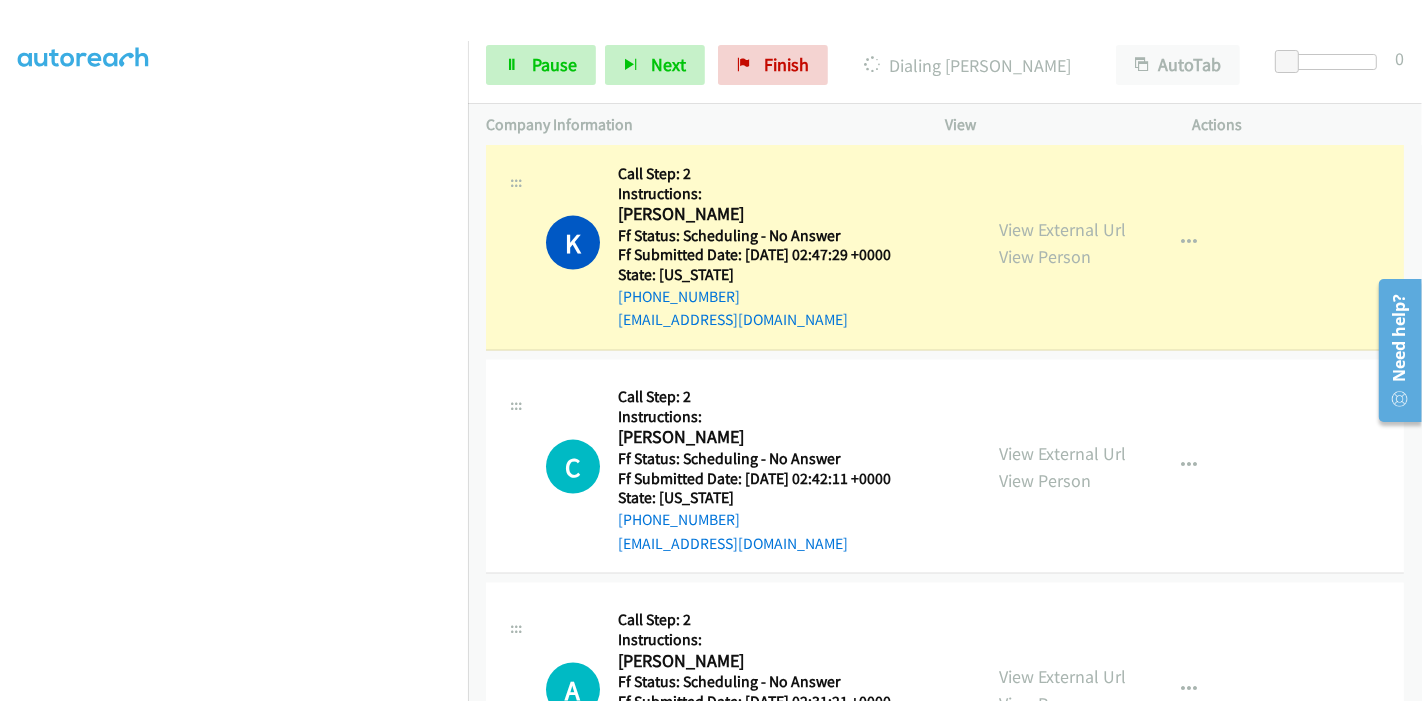 scroll, scrollTop: 2222, scrollLeft: 0, axis: vertical 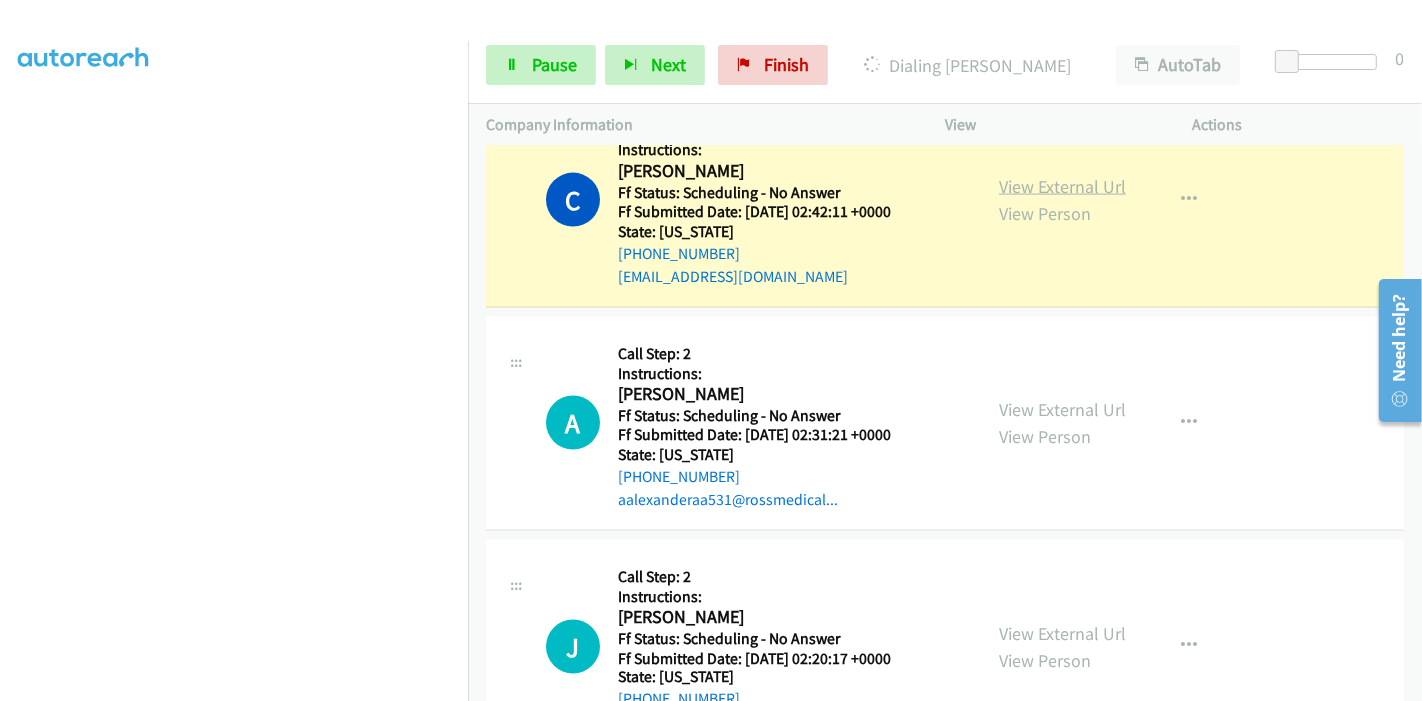 click on "View External Url" at bounding box center [1062, 186] 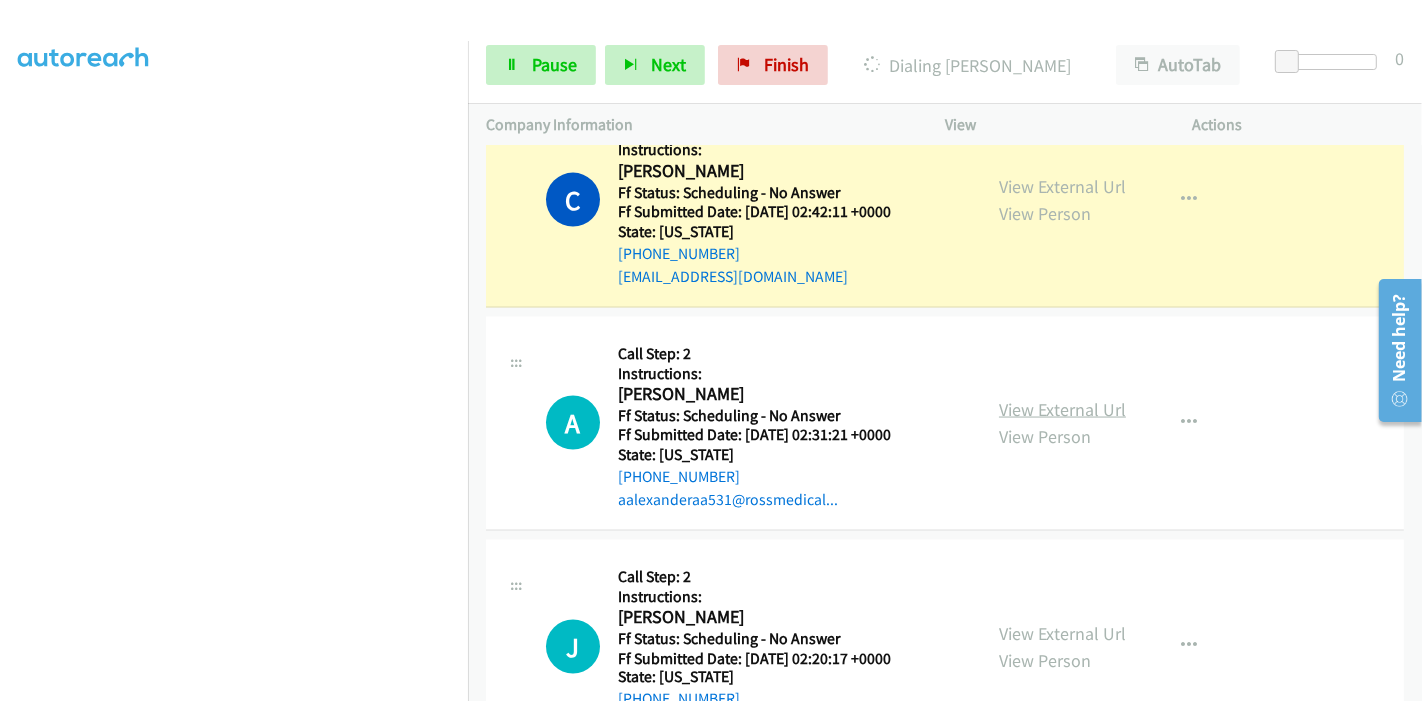 click on "View External Url" at bounding box center (1062, 409) 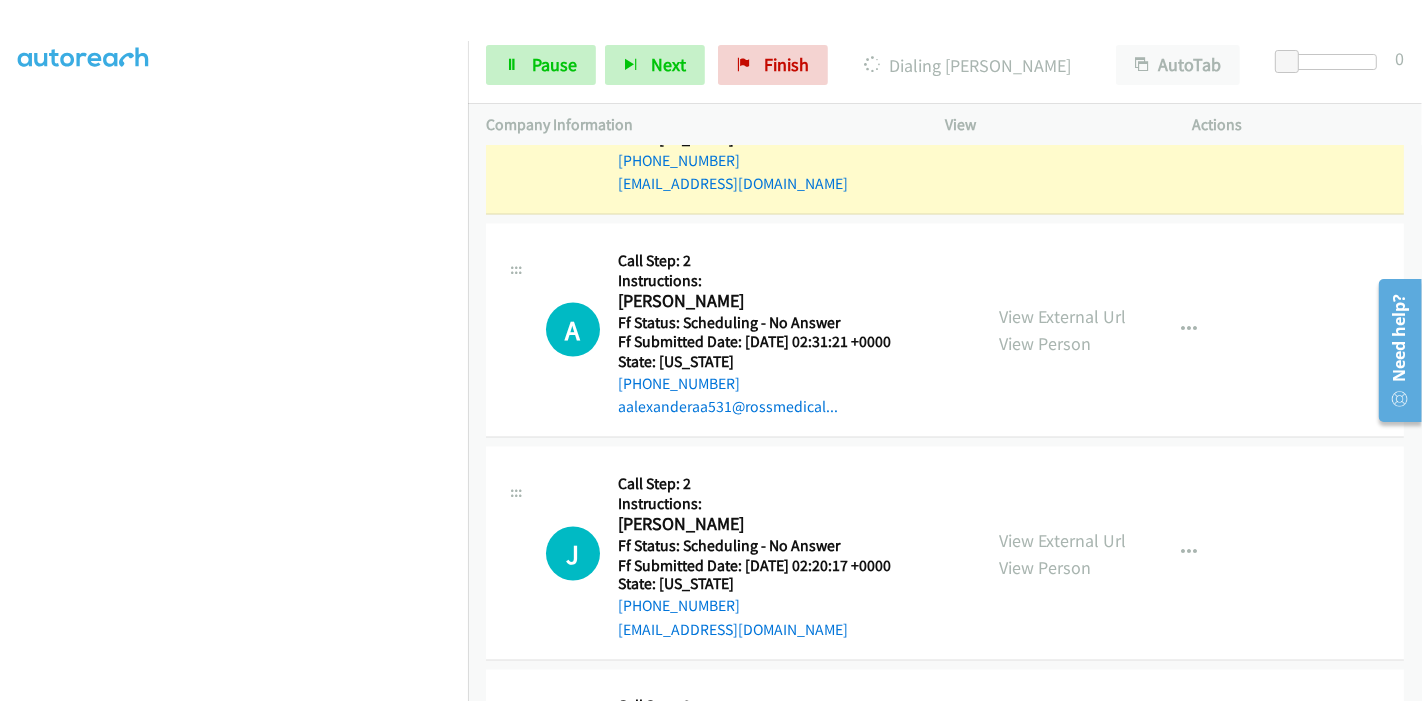 scroll, scrollTop: 2888, scrollLeft: 0, axis: vertical 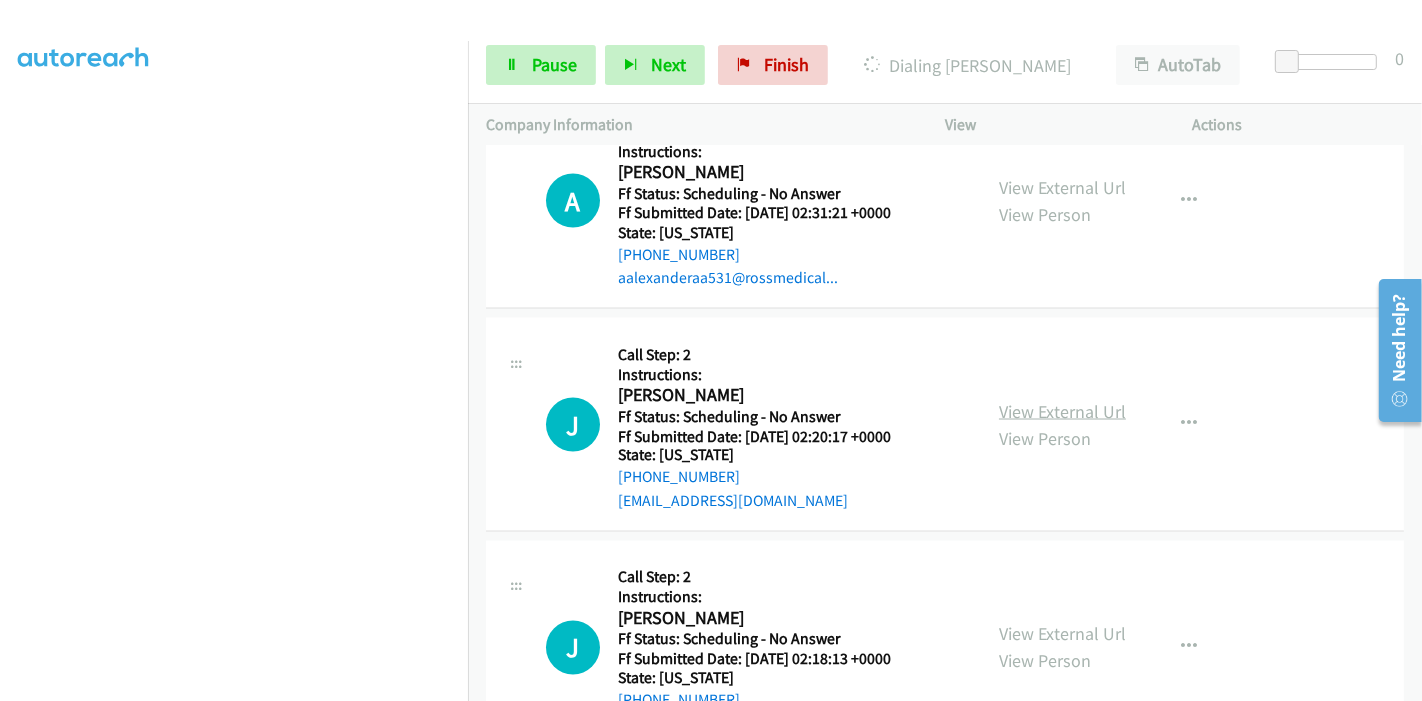 click on "View External Url" at bounding box center (1062, 411) 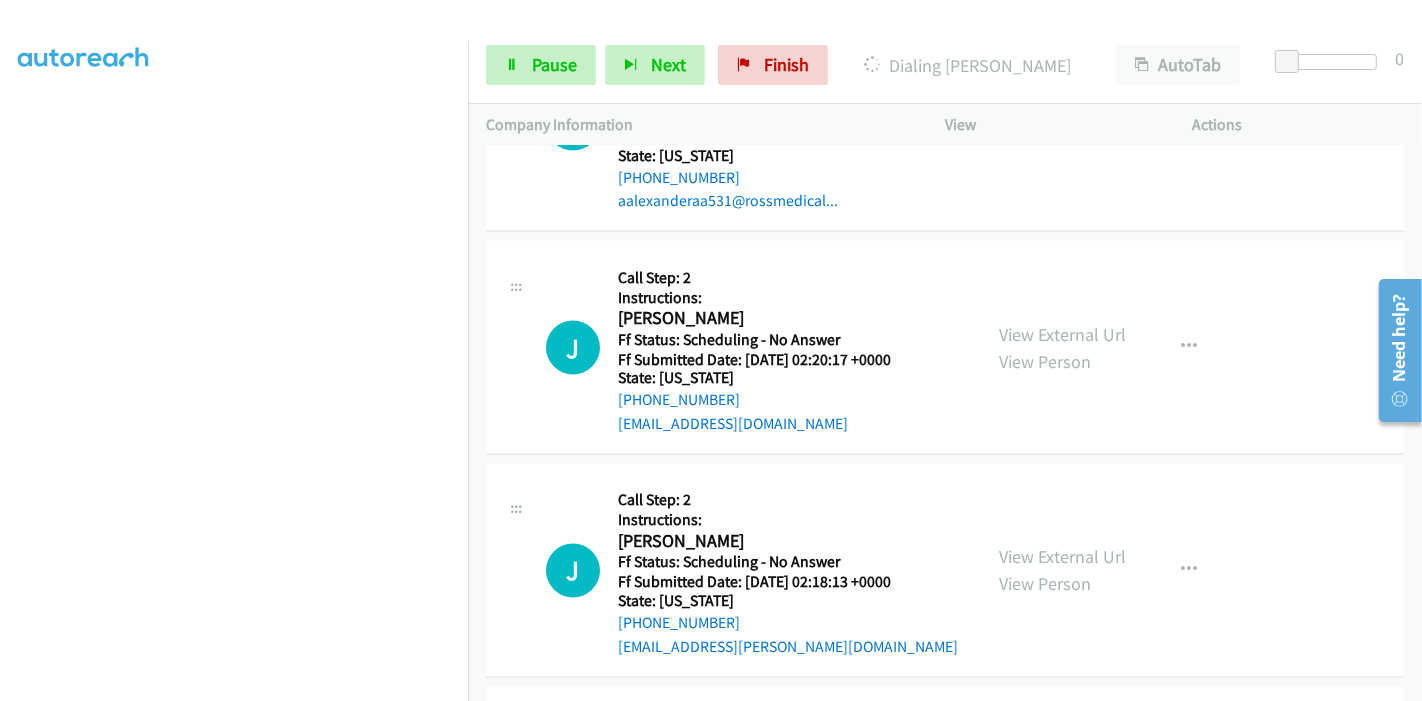 scroll, scrollTop: 3000, scrollLeft: 0, axis: vertical 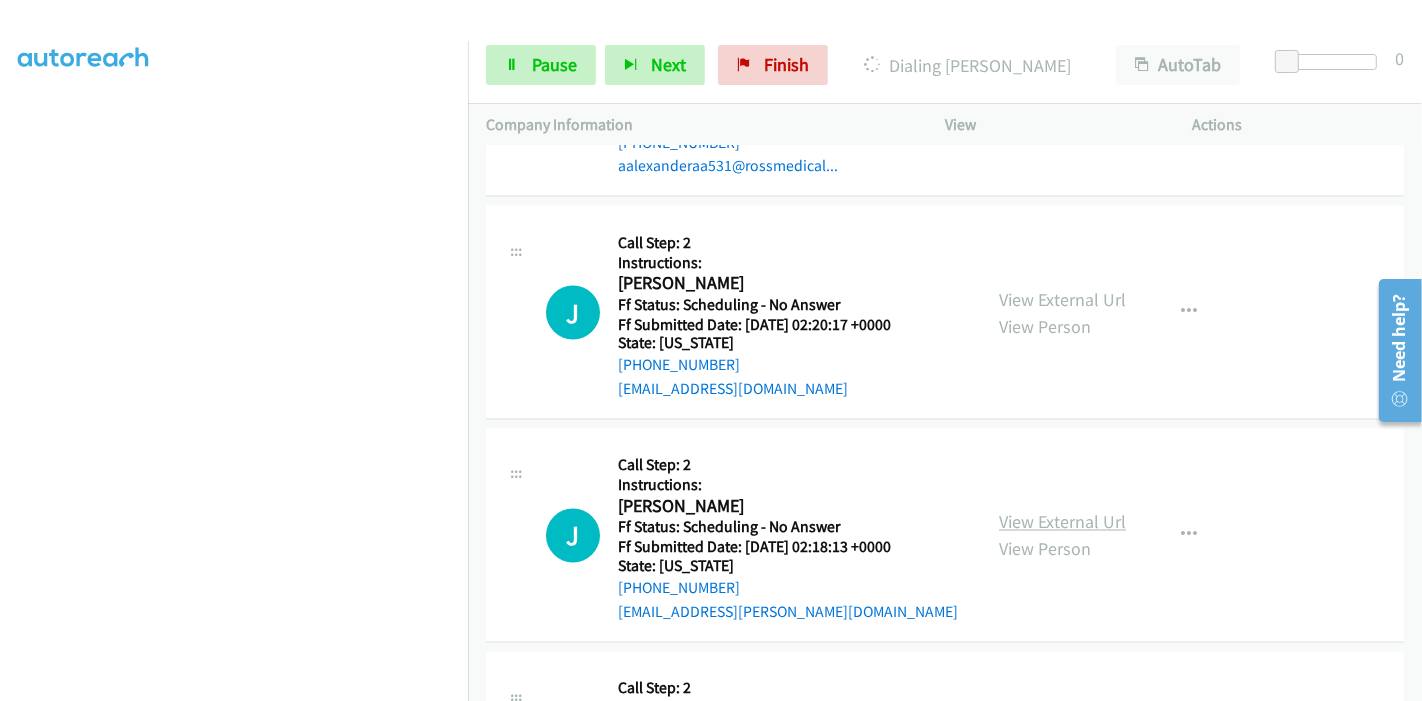 click on "View External Url" at bounding box center [1062, 522] 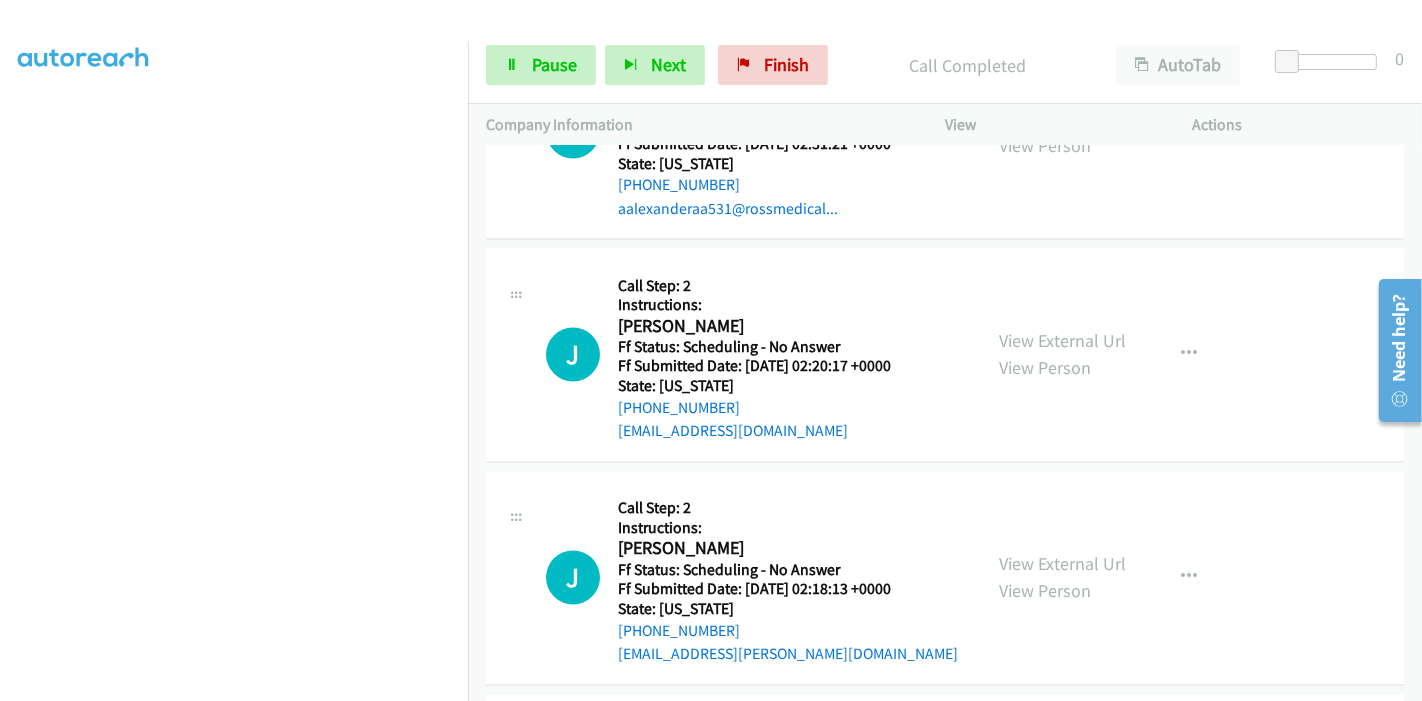 scroll, scrollTop: 3042, scrollLeft: 0, axis: vertical 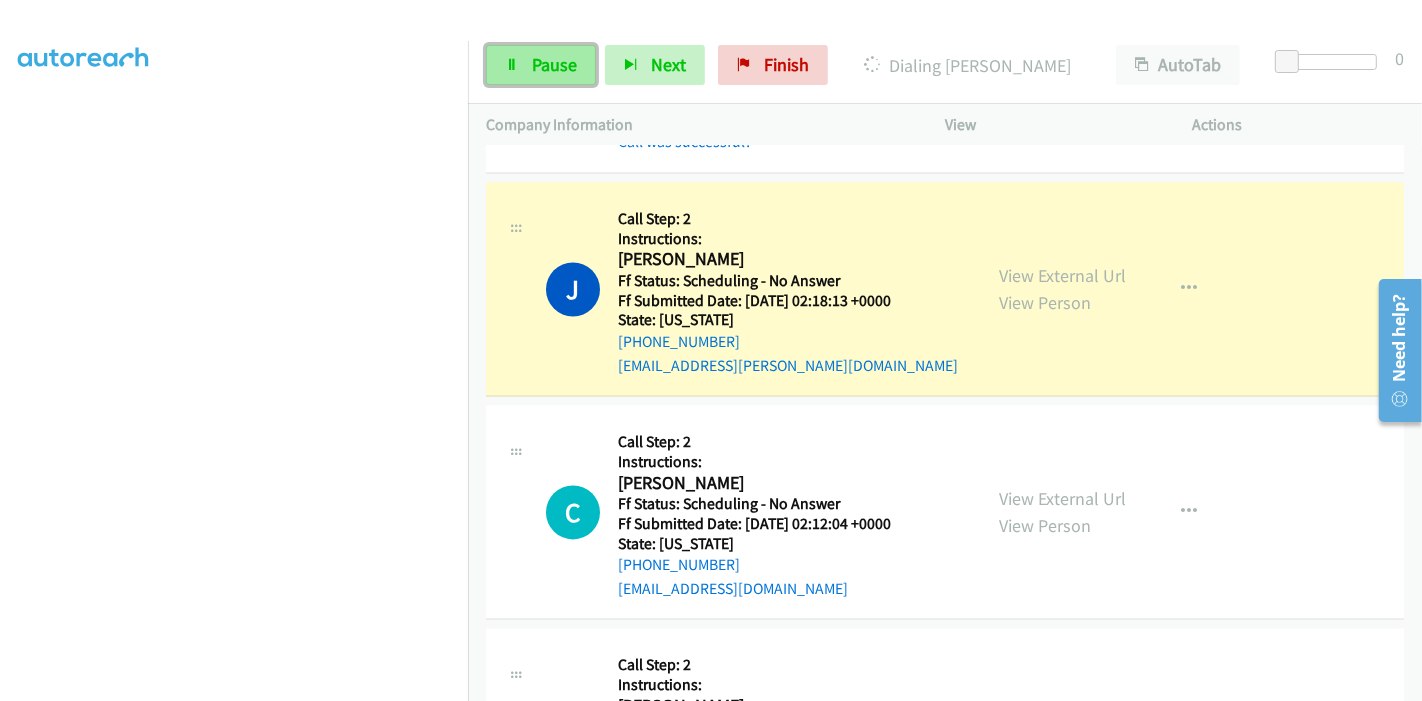 click on "Pause" at bounding box center [541, 65] 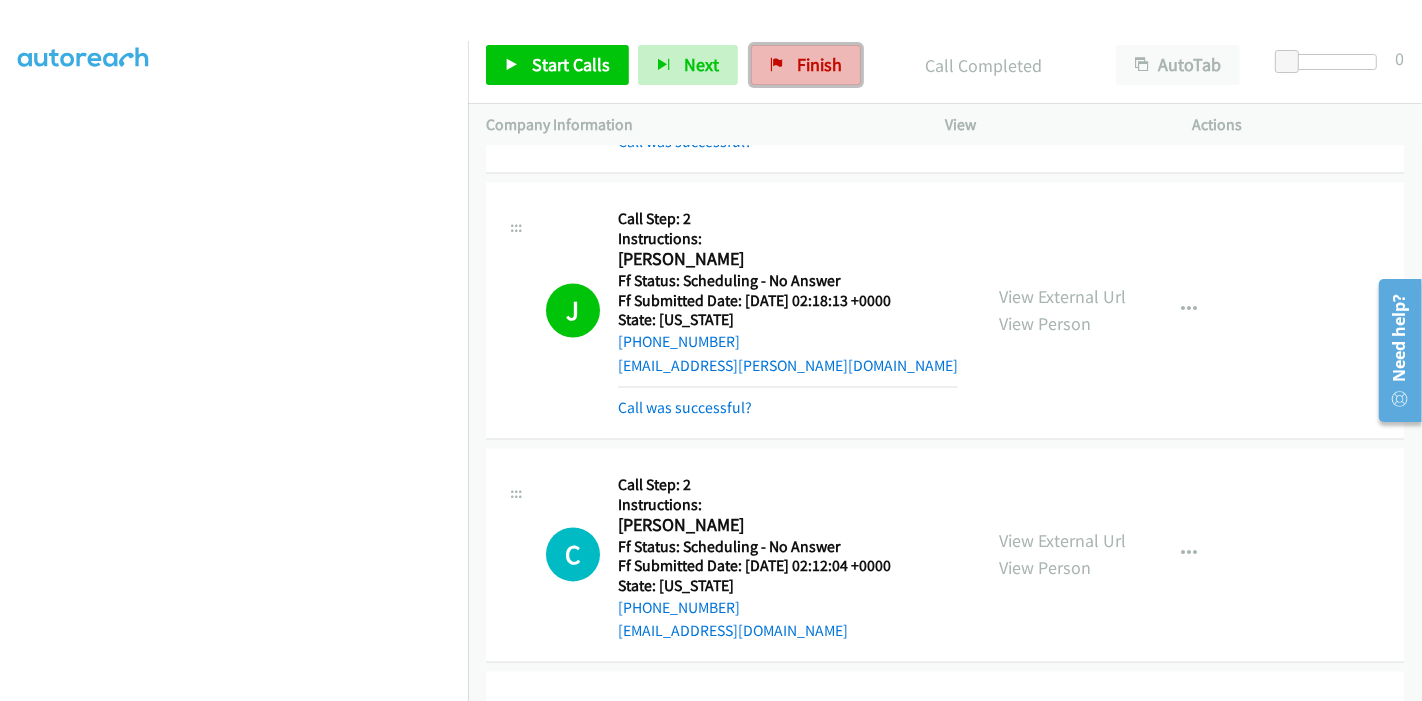 click on "Finish" at bounding box center (806, 65) 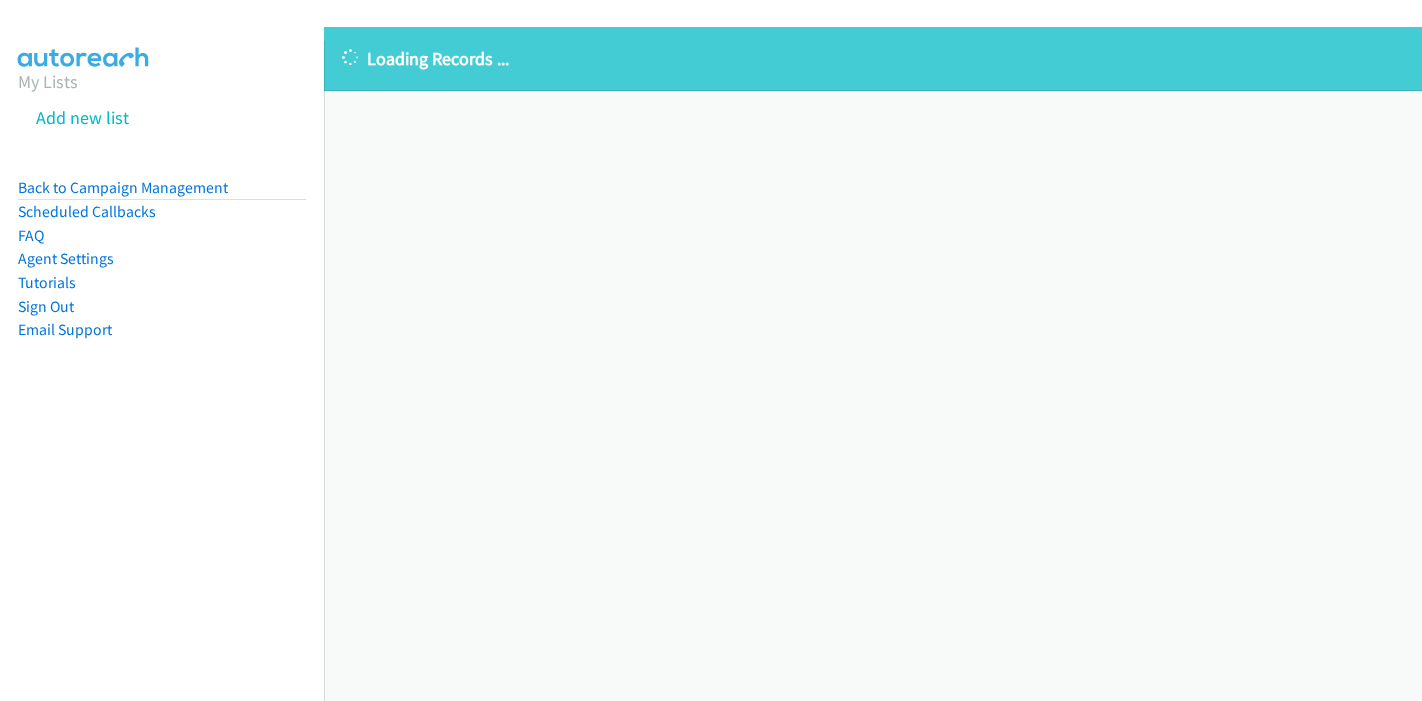 scroll, scrollTop: 0, scrollLeft: 0, axis: both 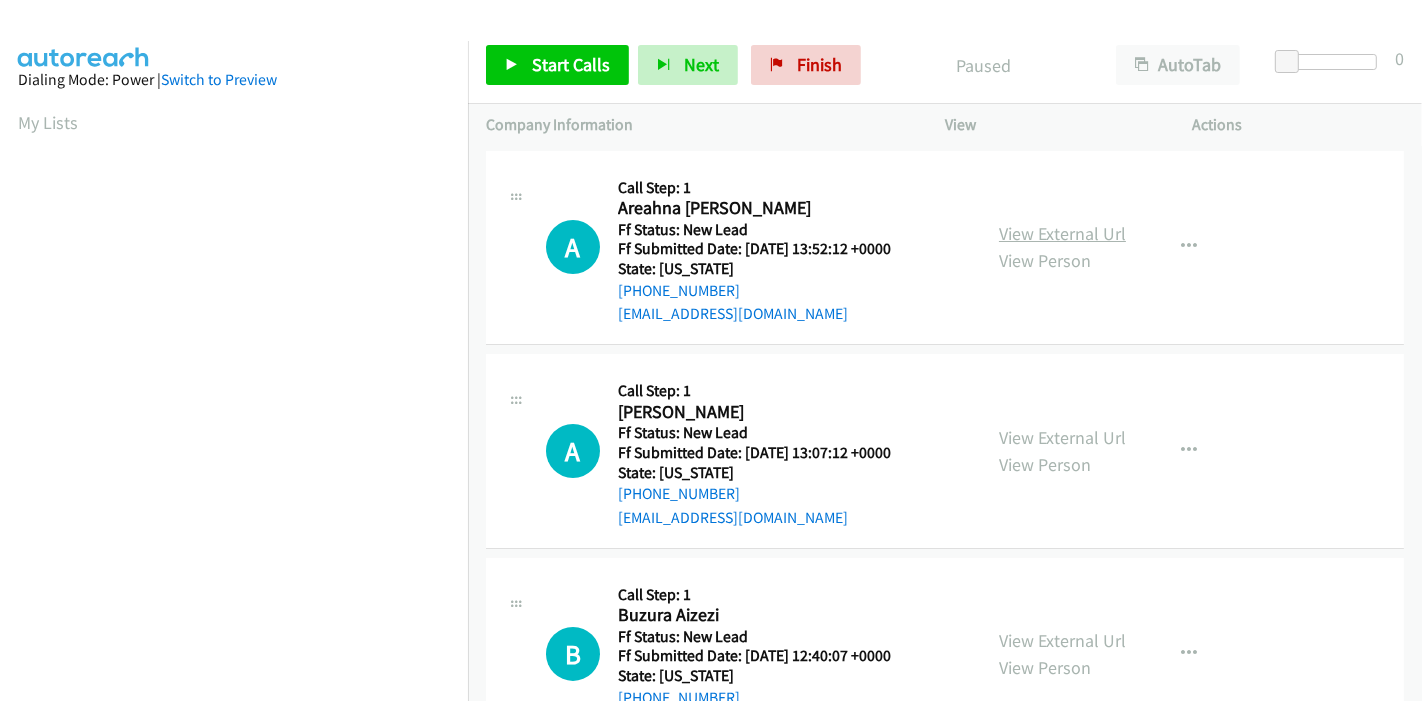 click on "View External Url" at bounding box center [1062, 233] 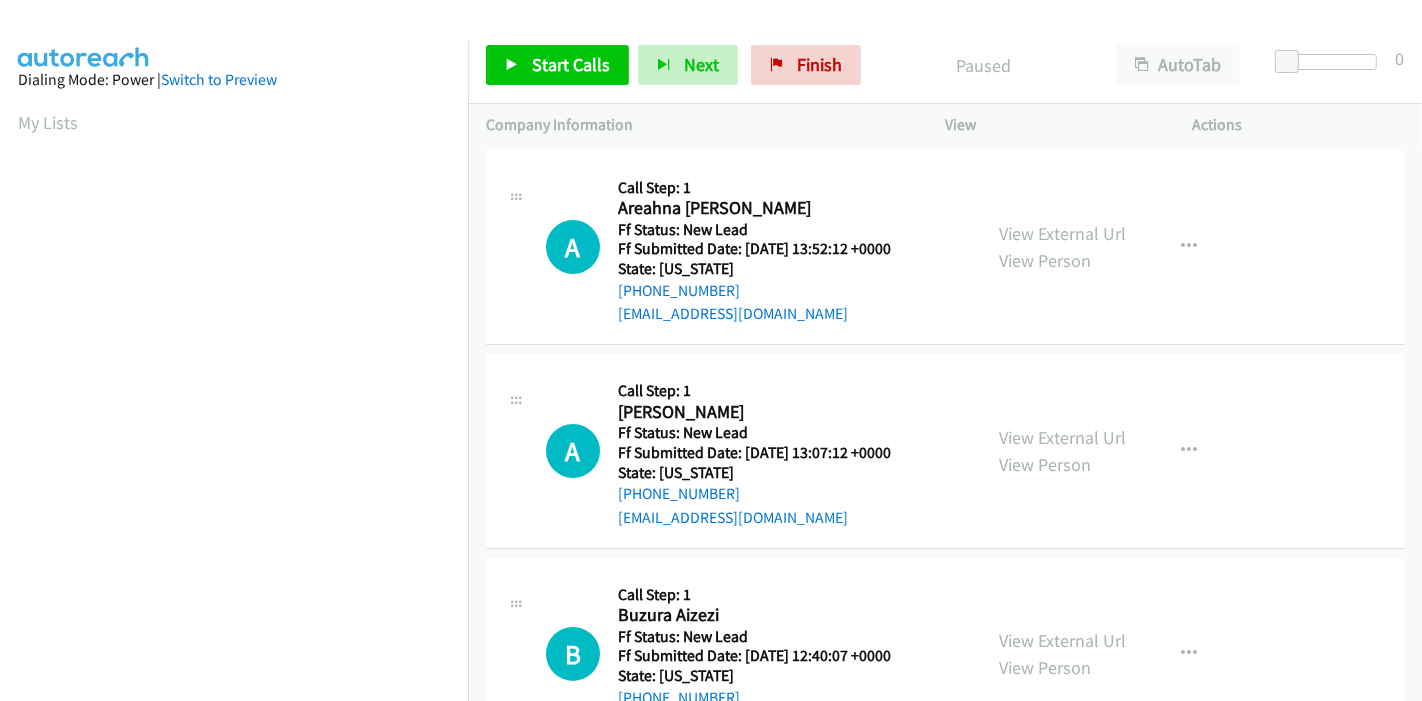 scroll, scrollTop: 111, scrollLeft: 0, axis: vertical 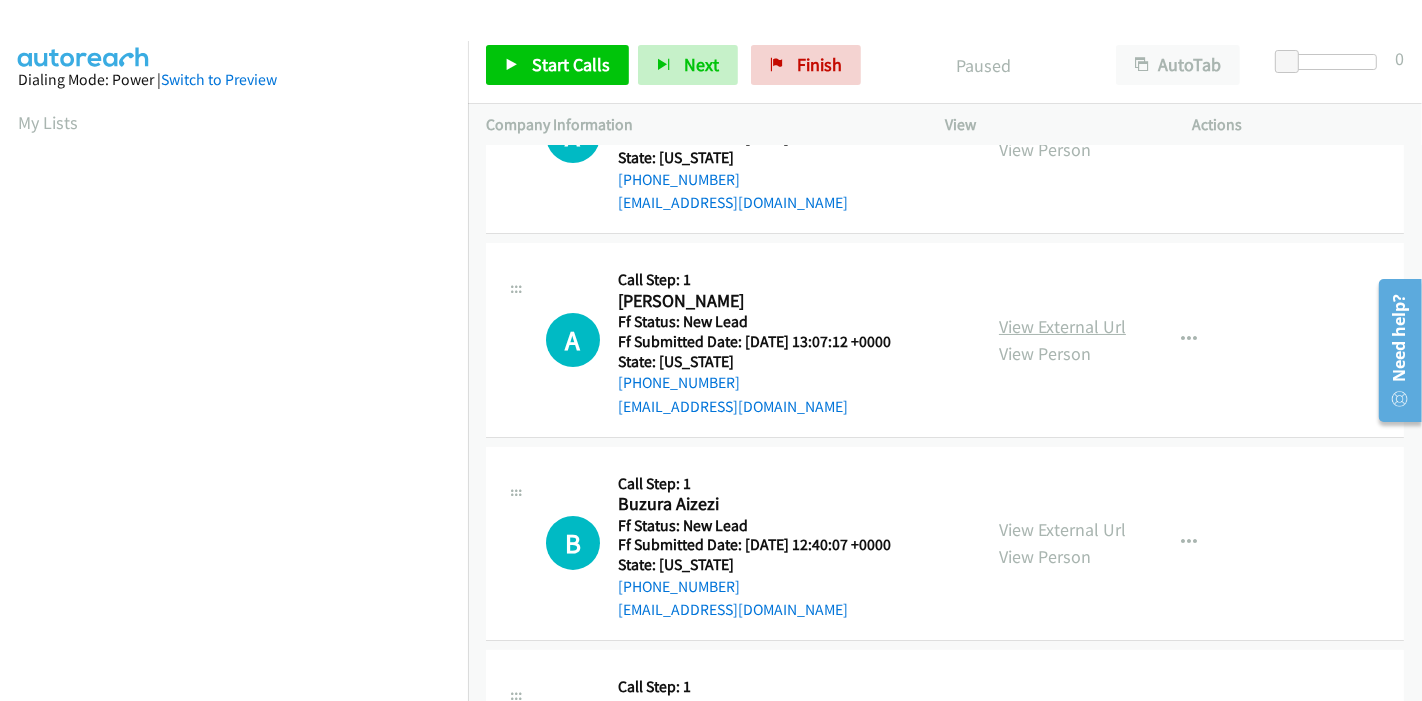 click on "View External Url" at bounding box center [1062, 326] 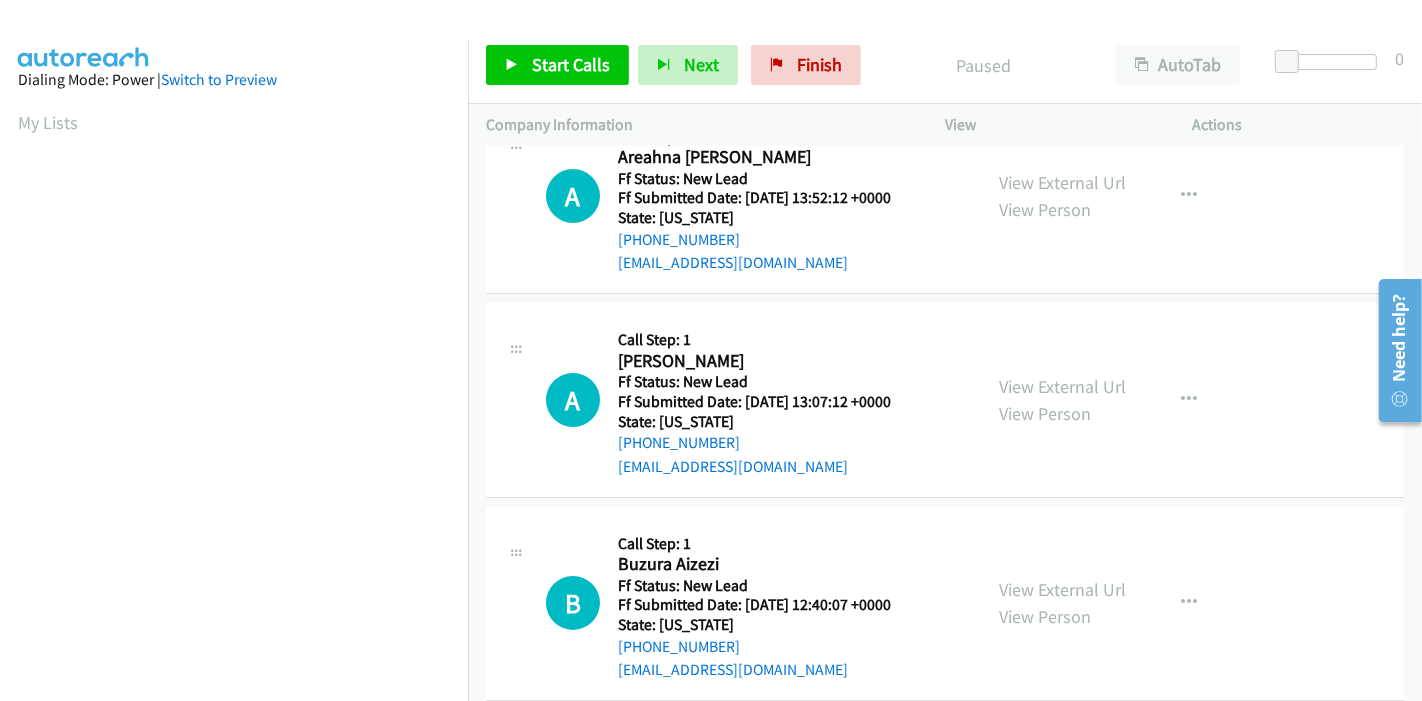 scroll, scrollTop: 0, scrollLeft: 0, axis: both 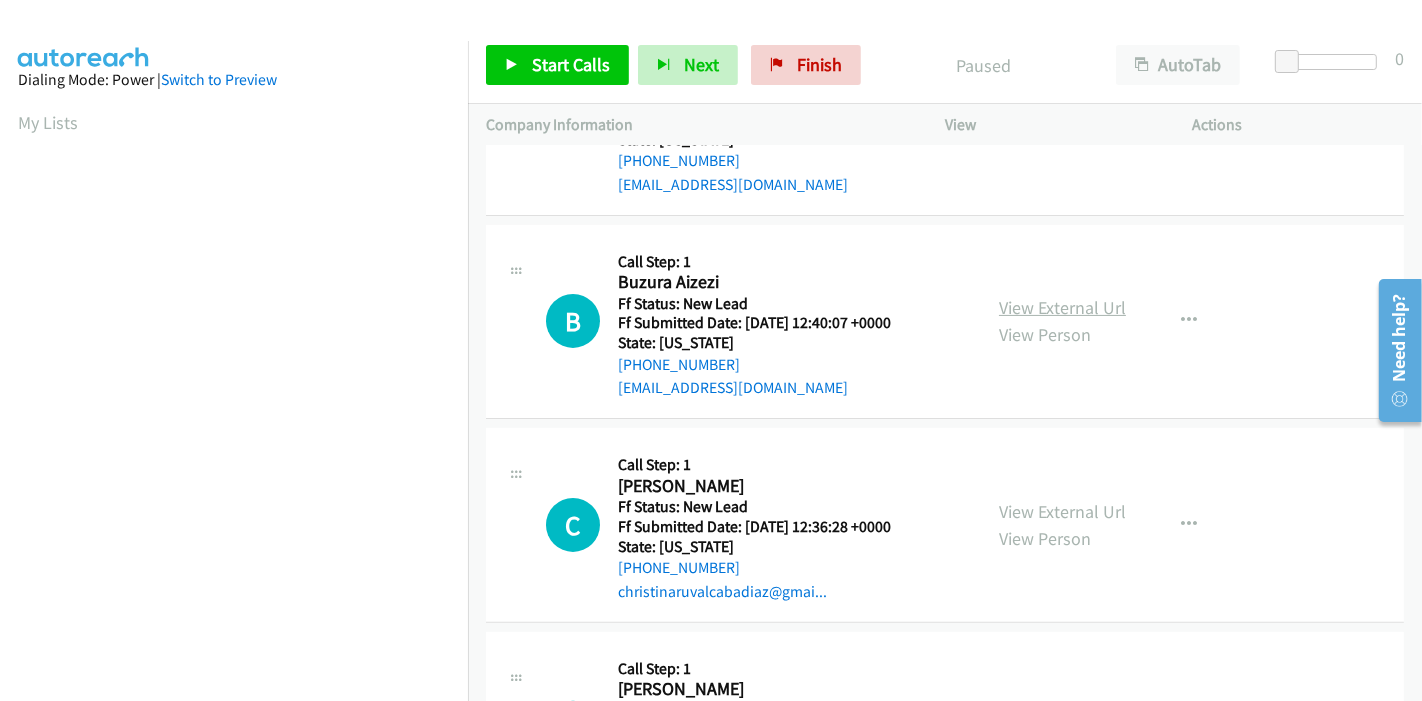 click on "View External Url" at bounding box center [1062, 307] 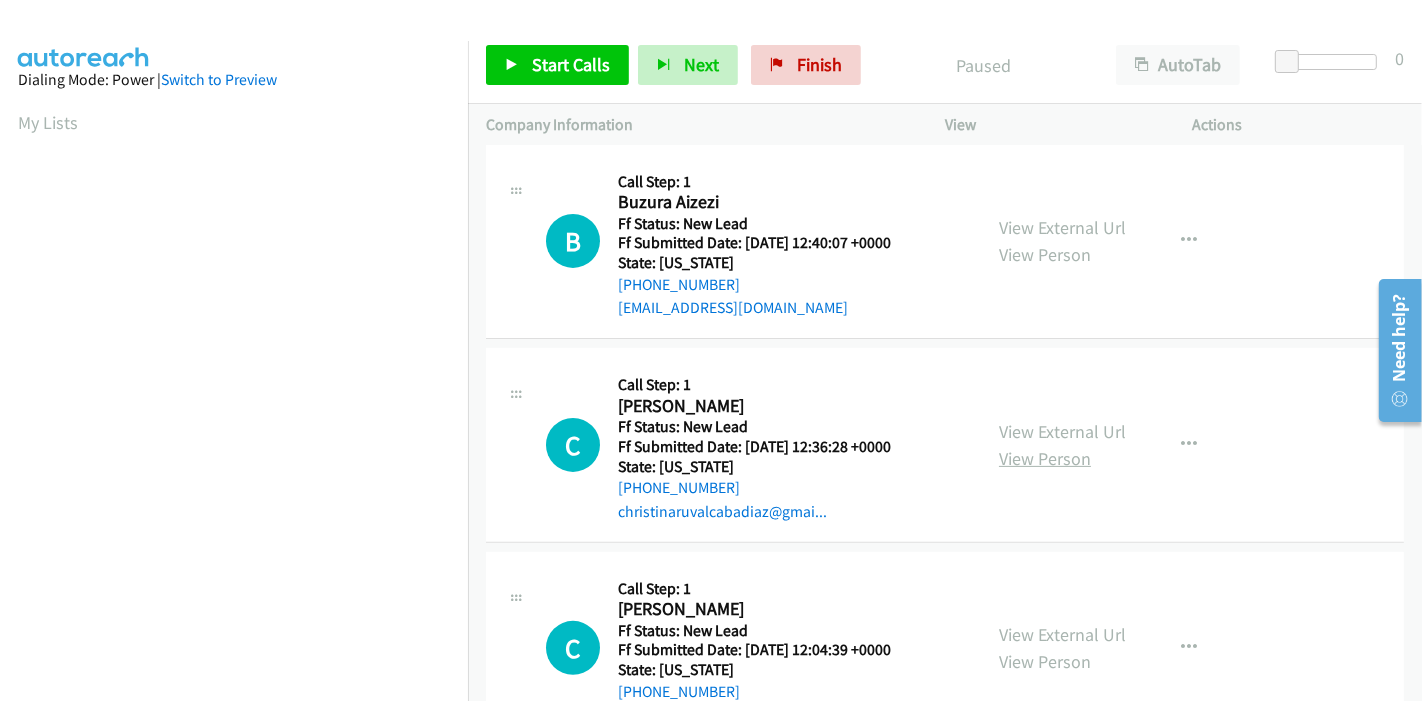 scroll, scrollTop: 487, scrollLeft: 0, axis: vertical 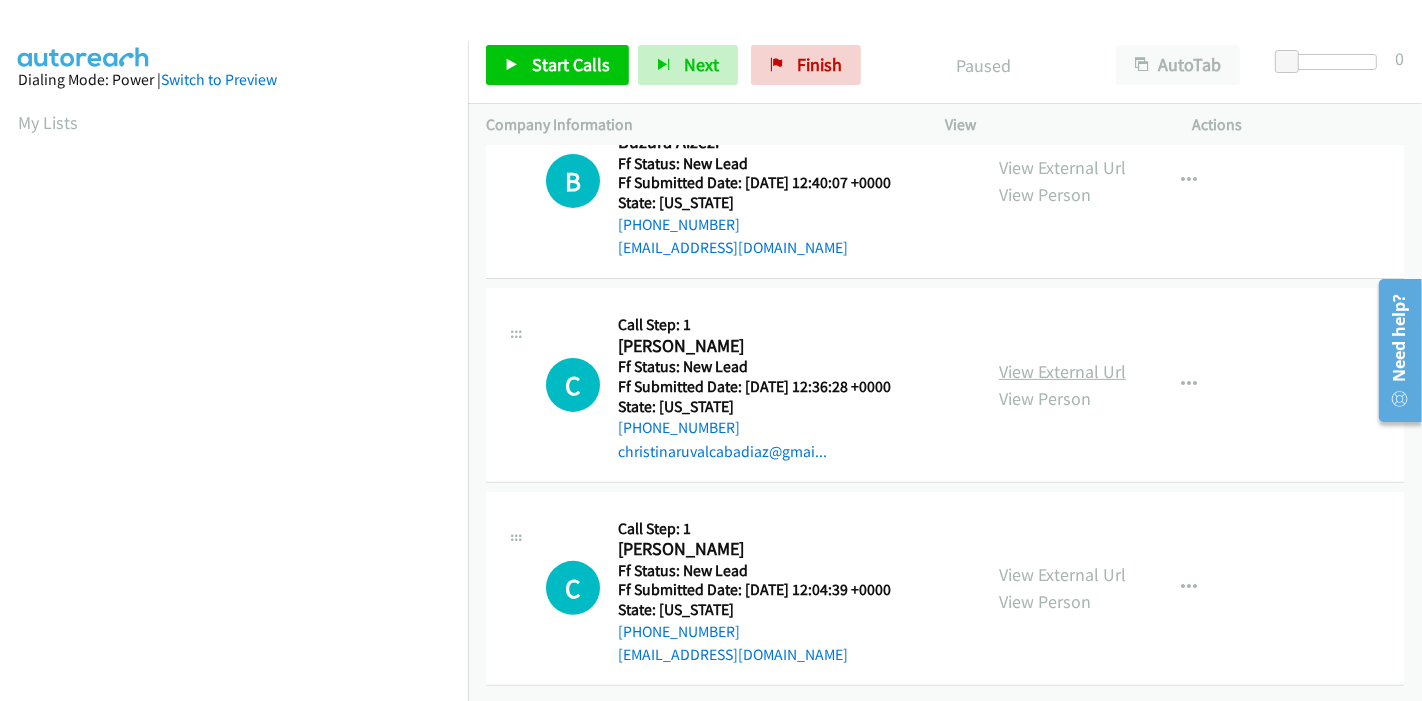 click on "View External Url" at bounding box center (1062, 371) 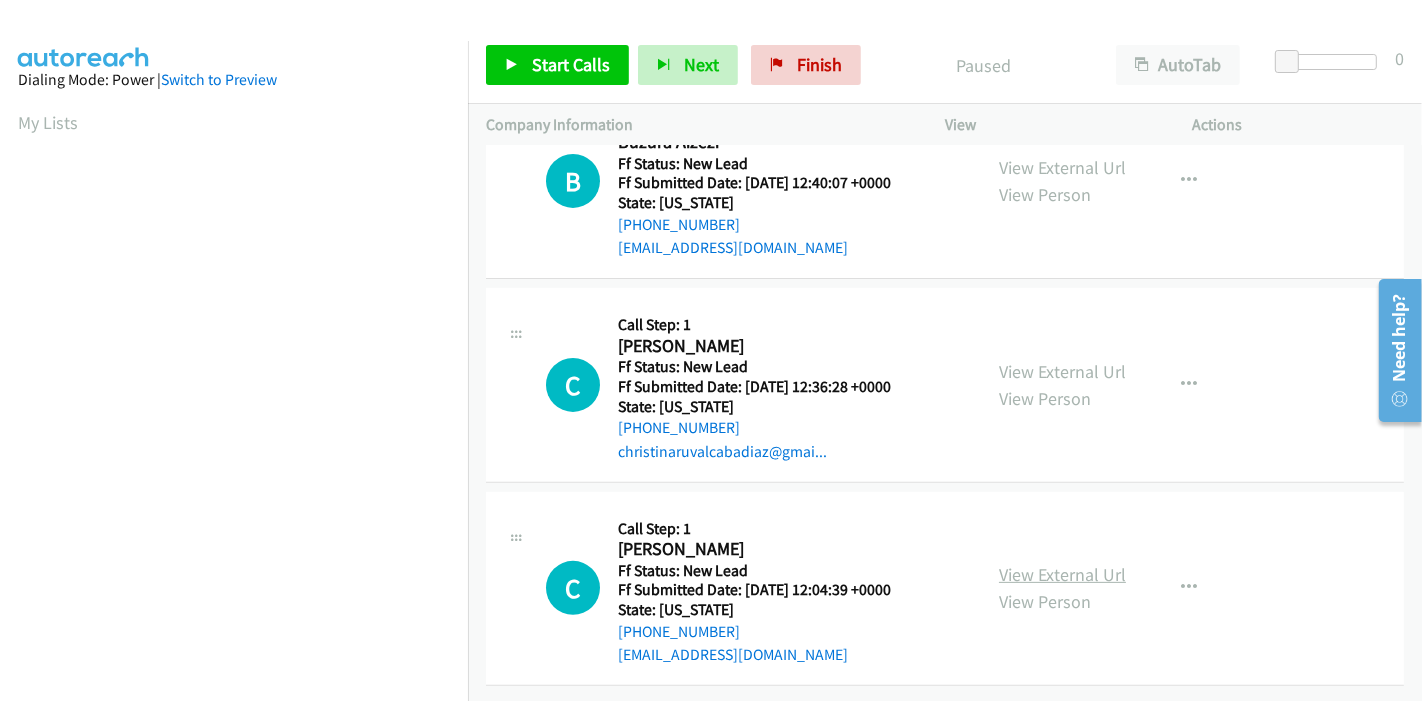 click on "View External Url" at bounding box center [1062, 574] 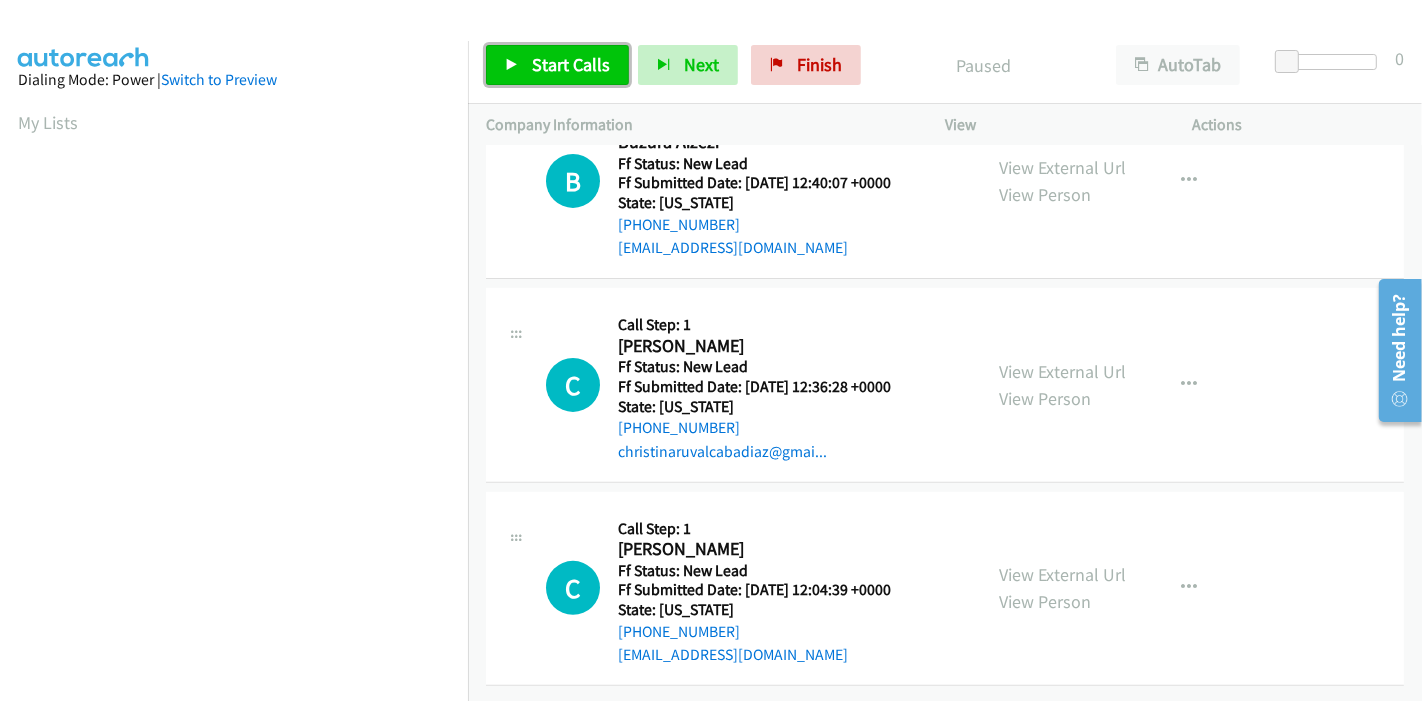click on "Start Calls" at bounding box center (571, 64) 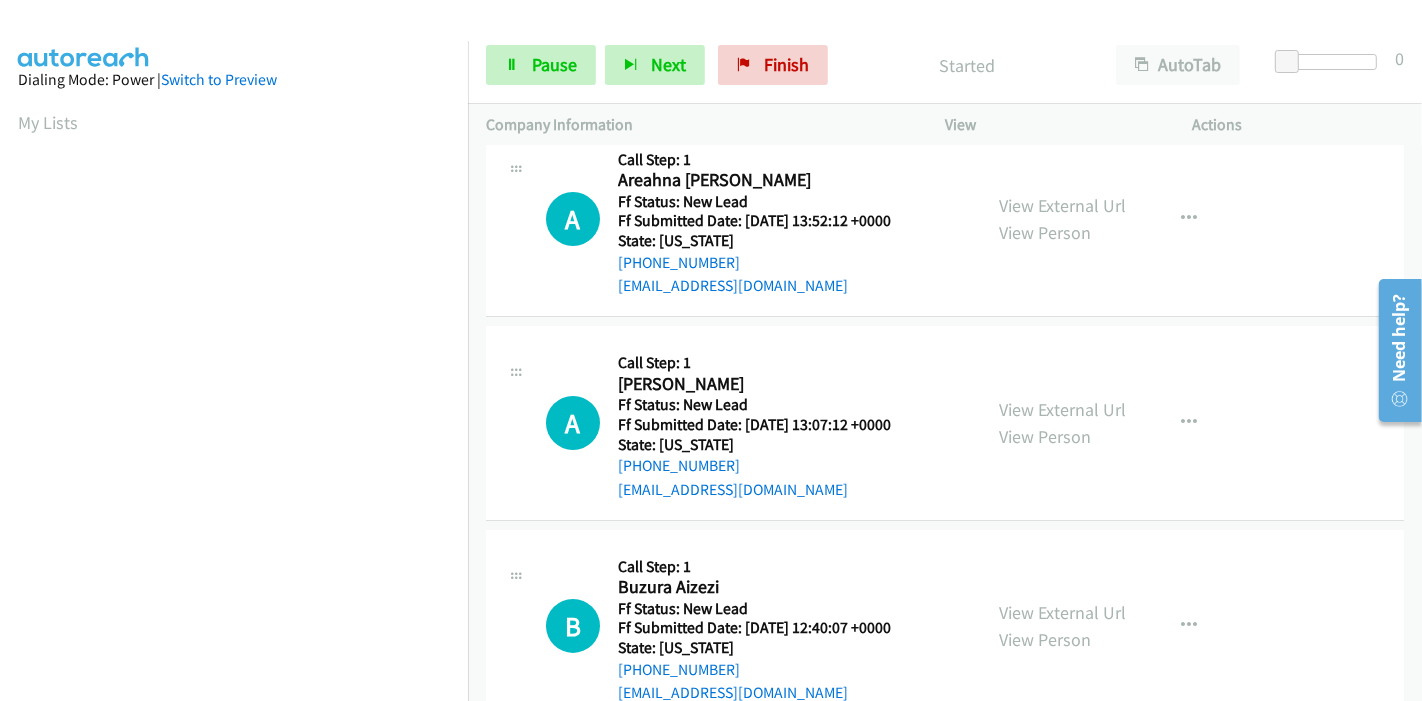 scroll, scrollTop: 0, scrollLeft: 0, axis: both 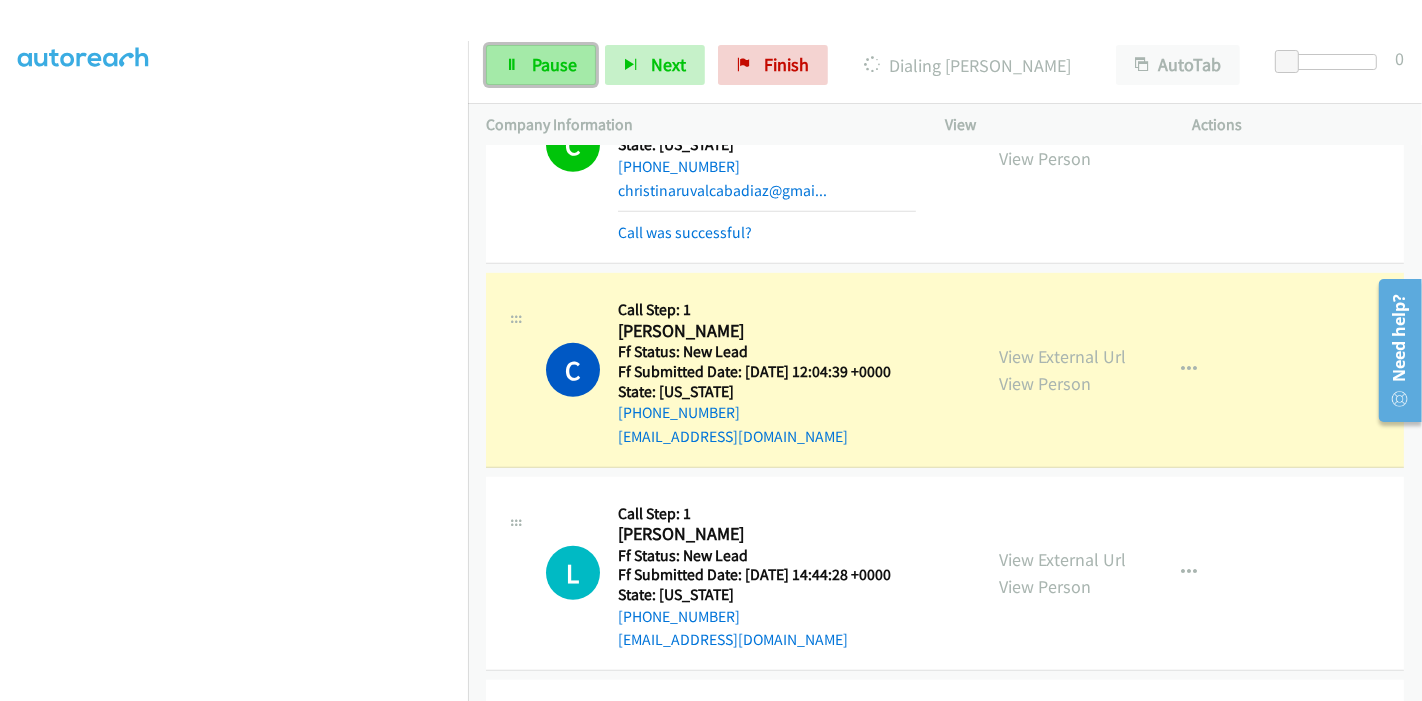 click on "Pause" at bounding box center (554, 64) 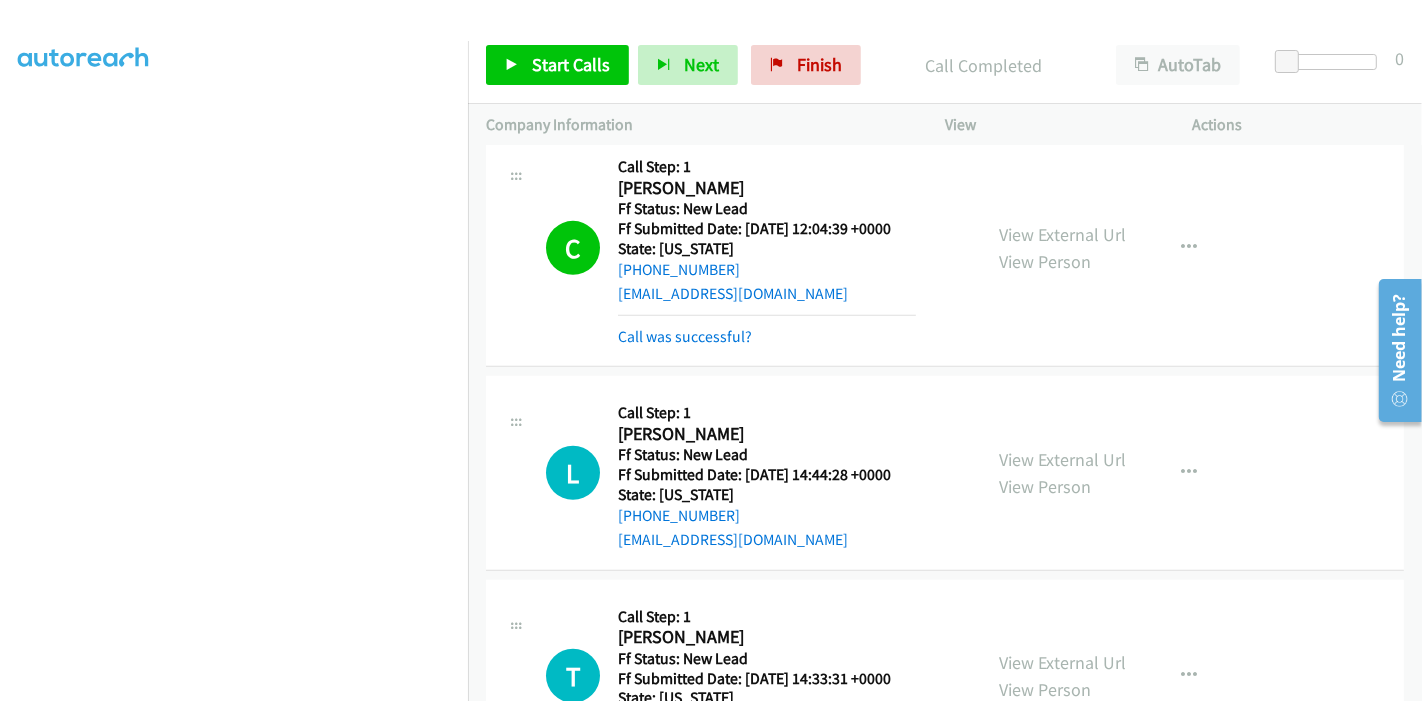 scroll, scrollTop: 974, scrollLeft: 0, axis: vertical 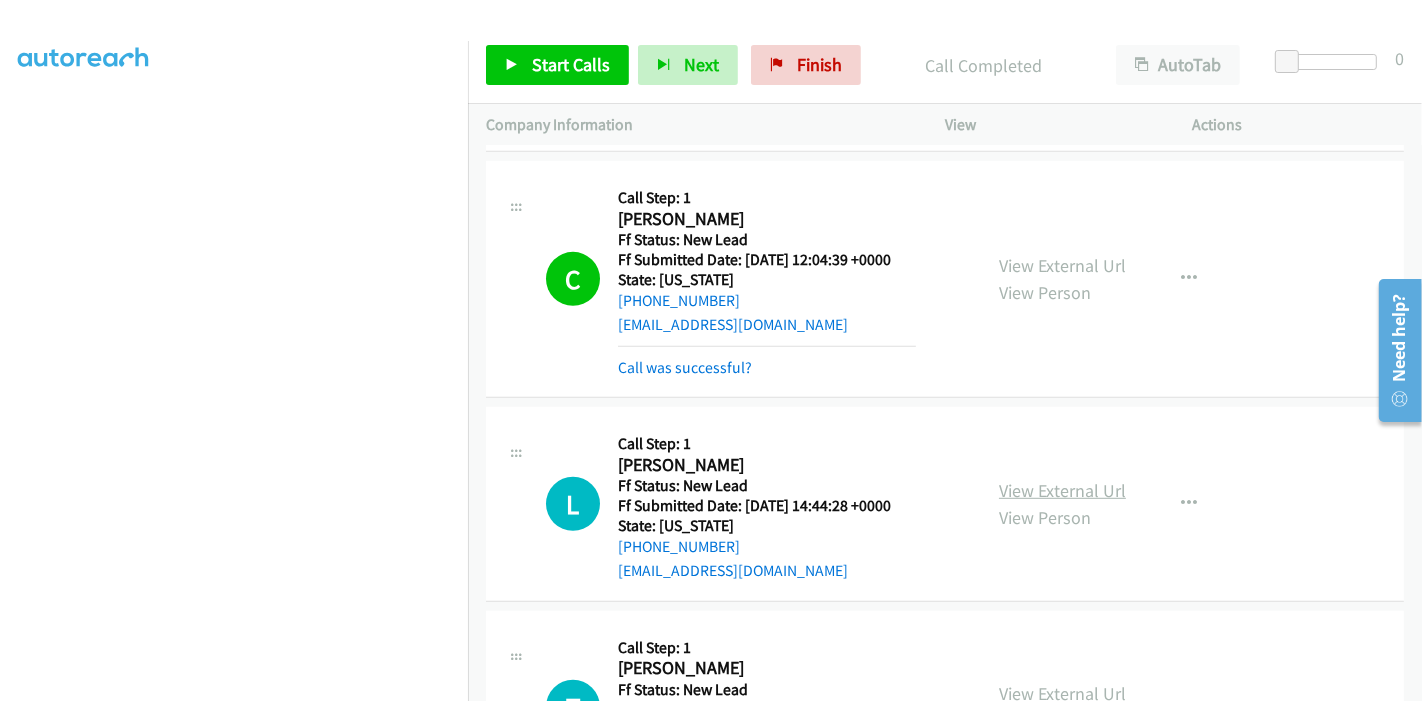 click on "View External Url" at bounding box center (1062, 490) 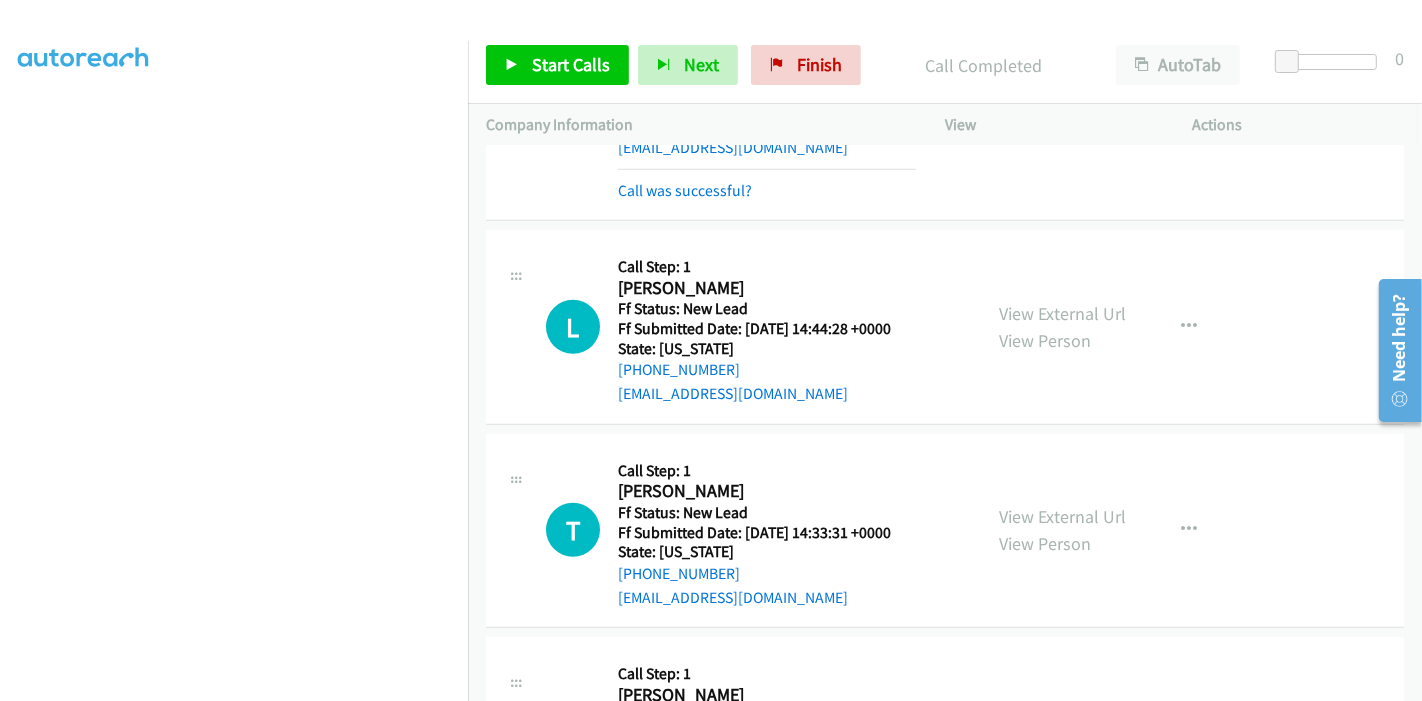 scroll, scrollTop: 1196, scrollLeft: 0, axis: vertical 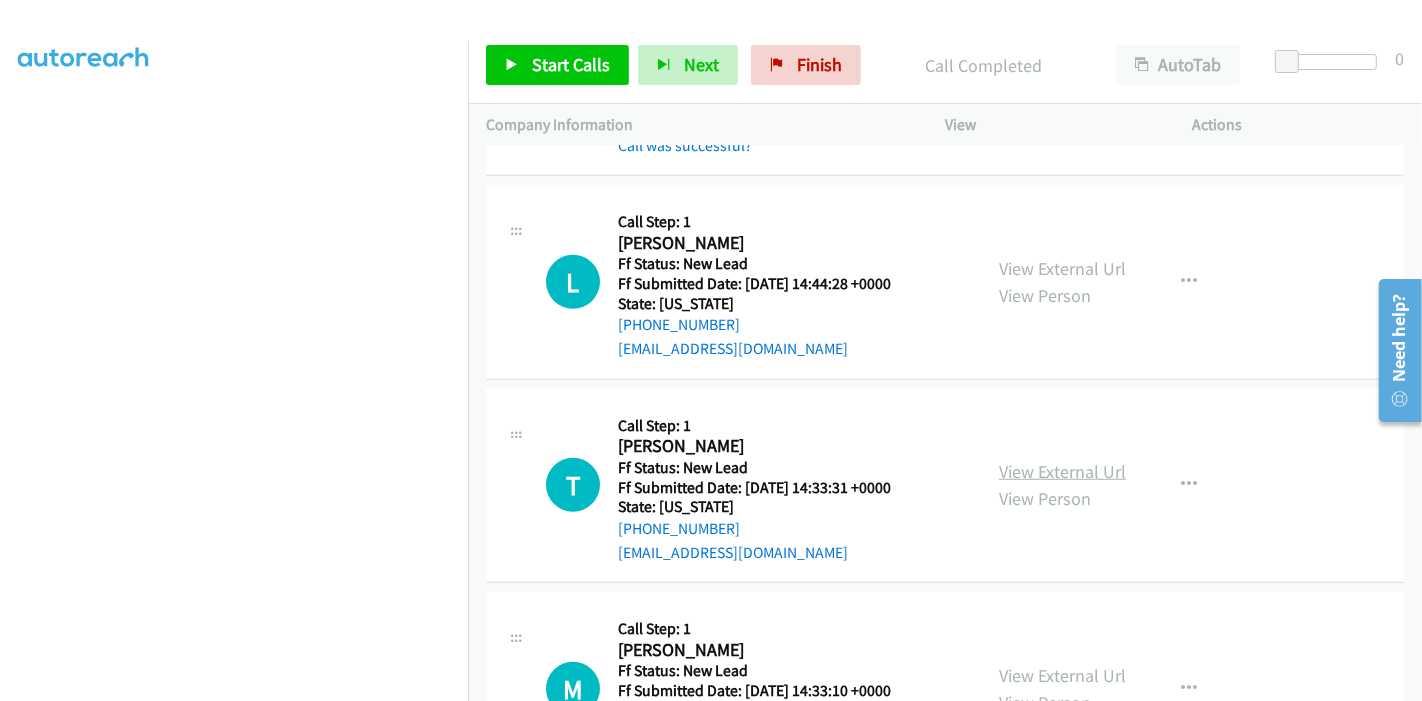 click on "View External Url" at bounding box center (1062, 471) 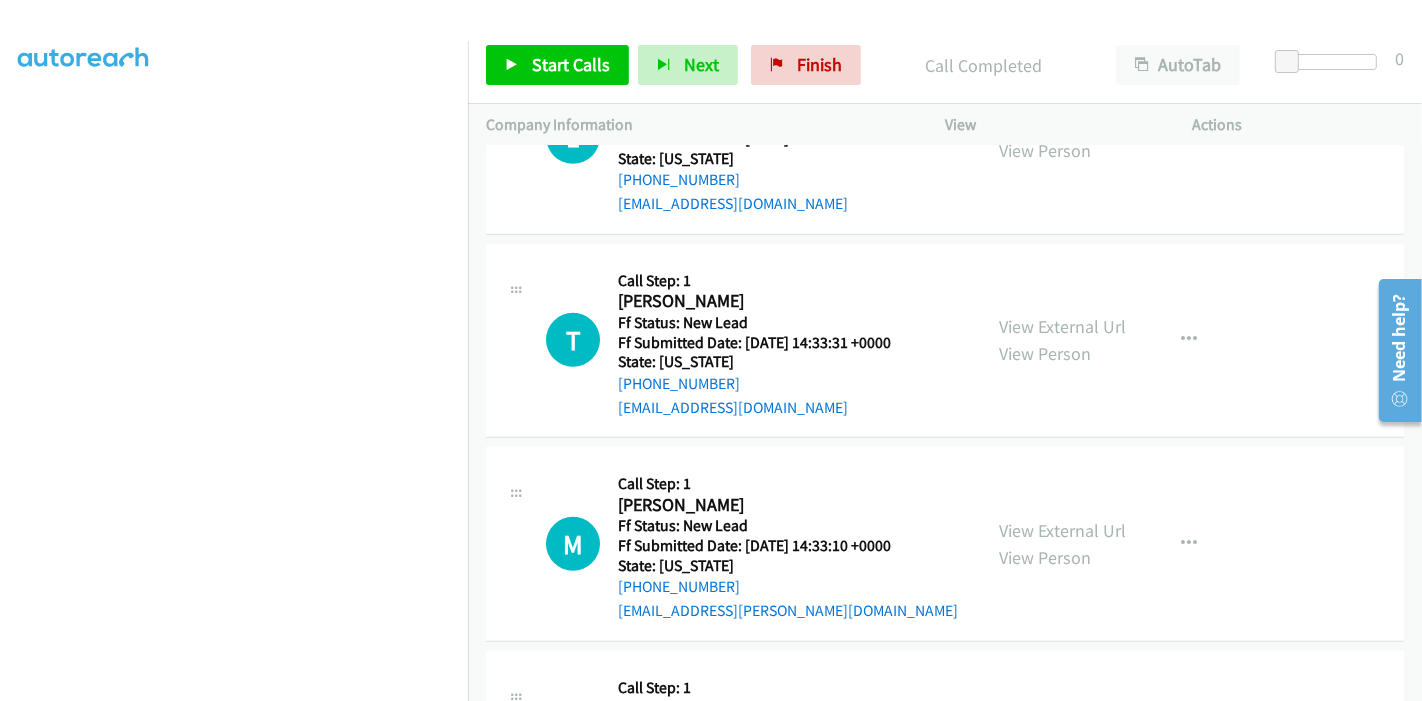 scroll, scrollTop: 1511, scrollLeft: 0, axis: vertical 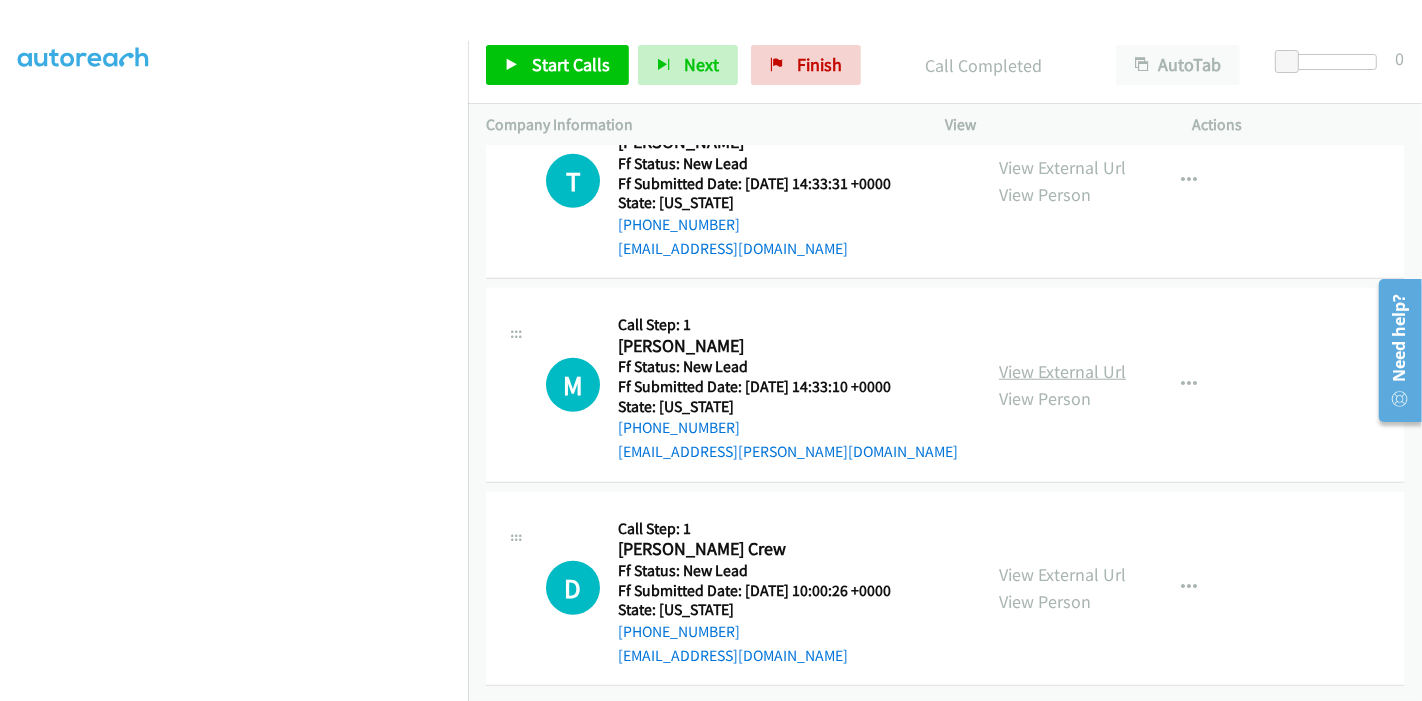 click on "View External Url" at bounding box center [1062, 371] 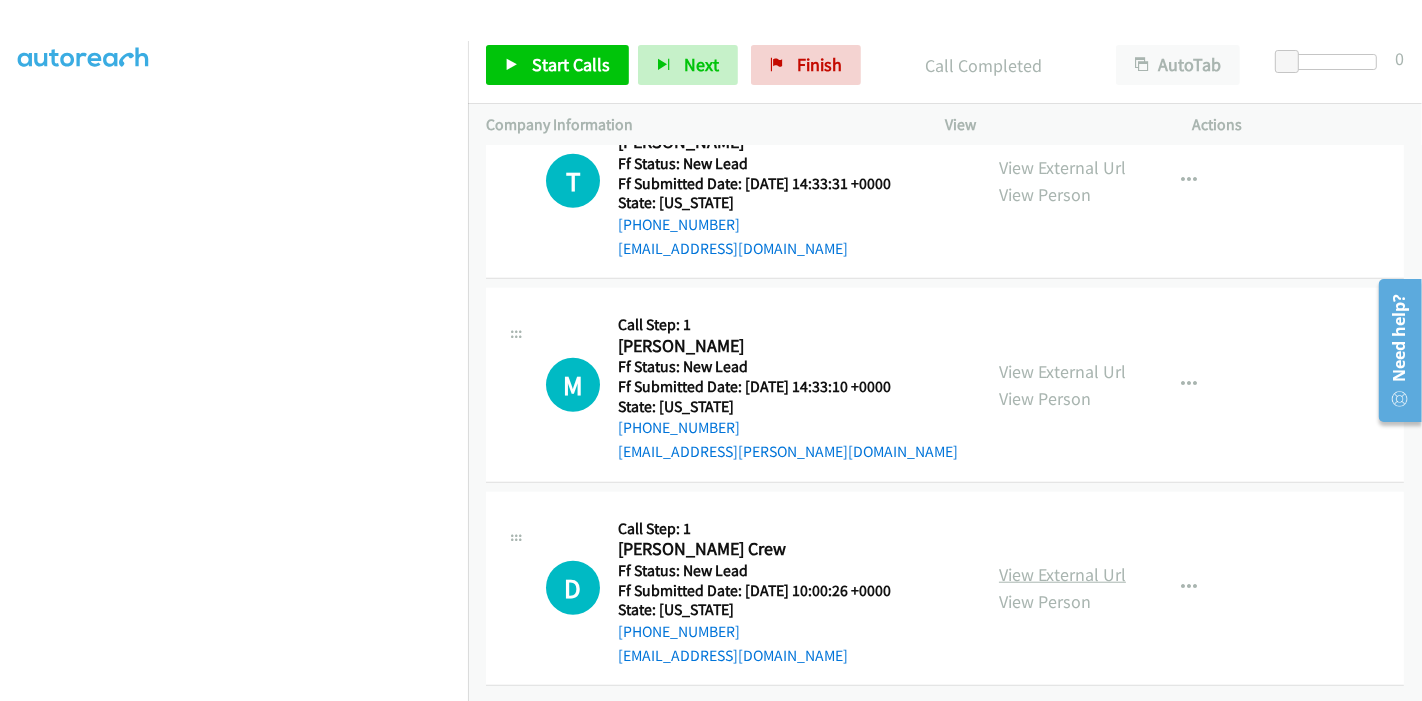 click on "View External Url" at bounding box center [1062, 574] 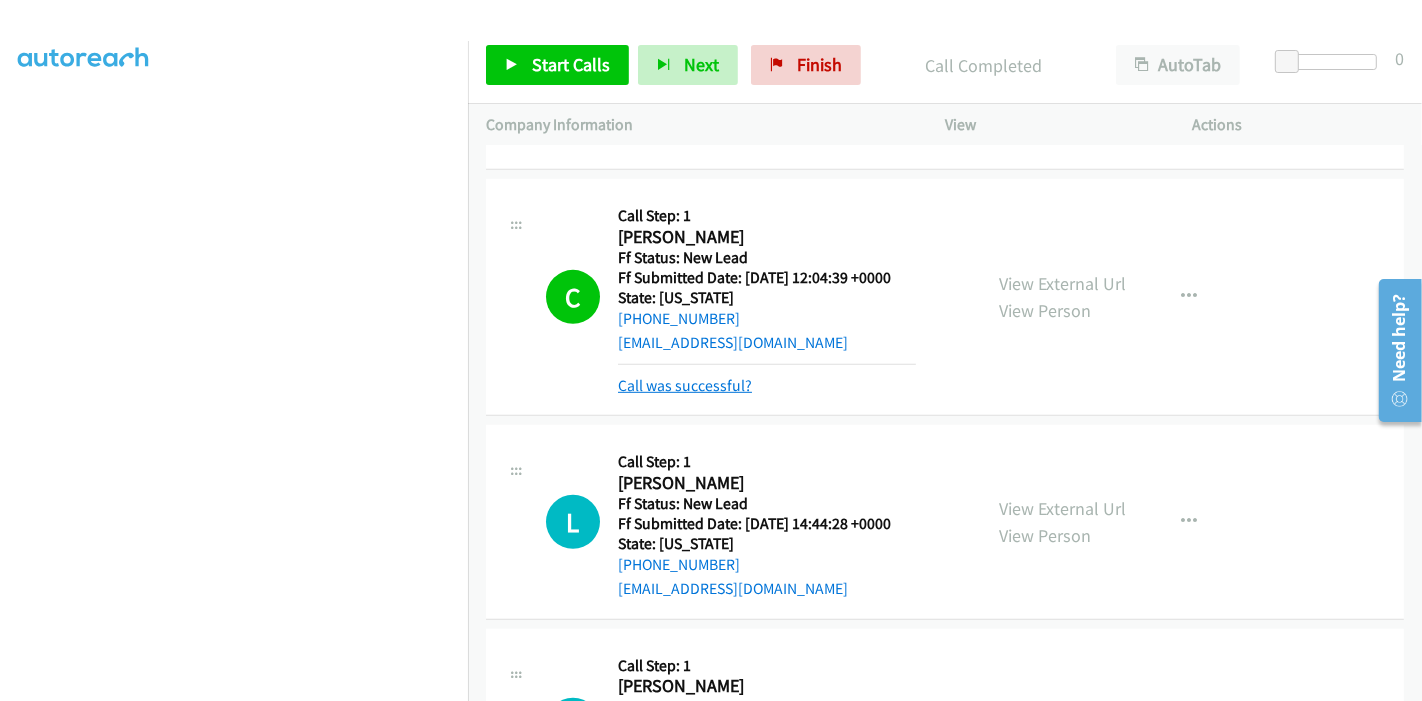 scroll, scrollTop: 1178, scrollLeft: 0, axis: vertical 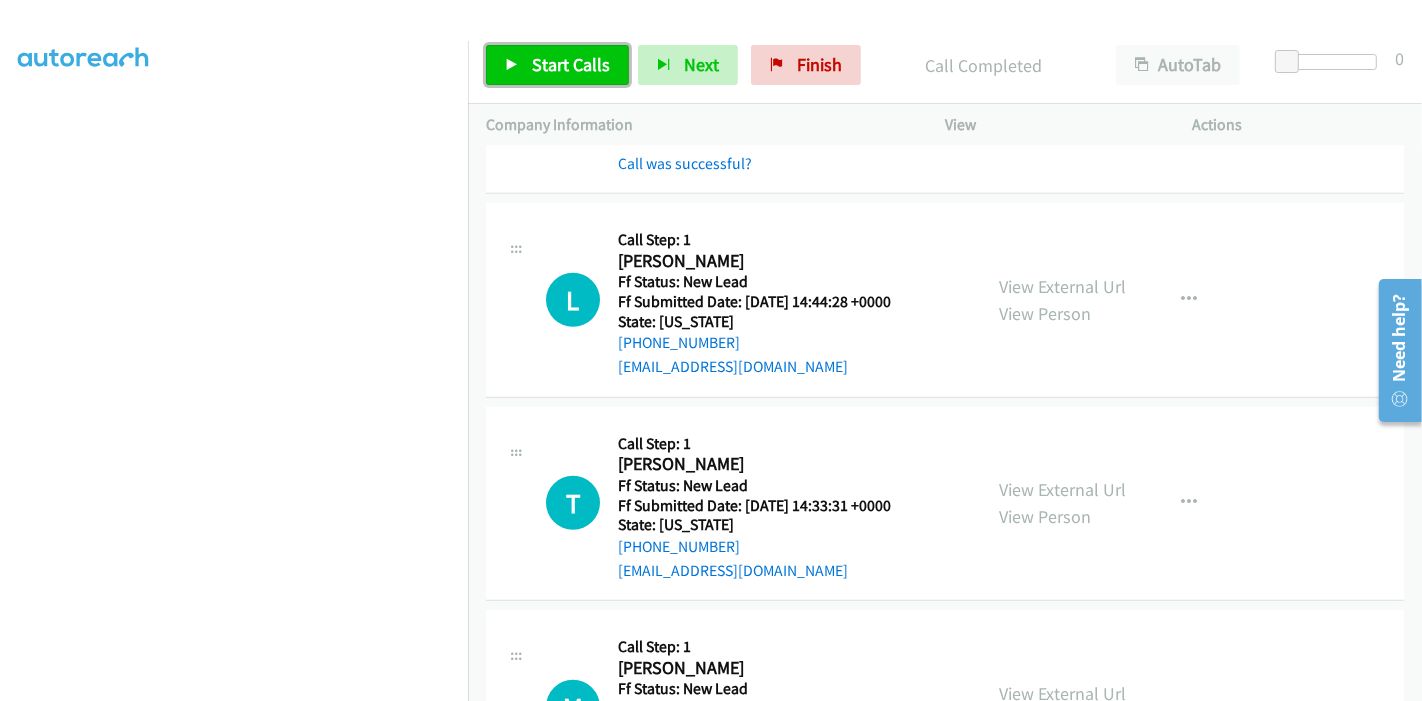 click on "Start Calls" at bounding box center (571, 64) 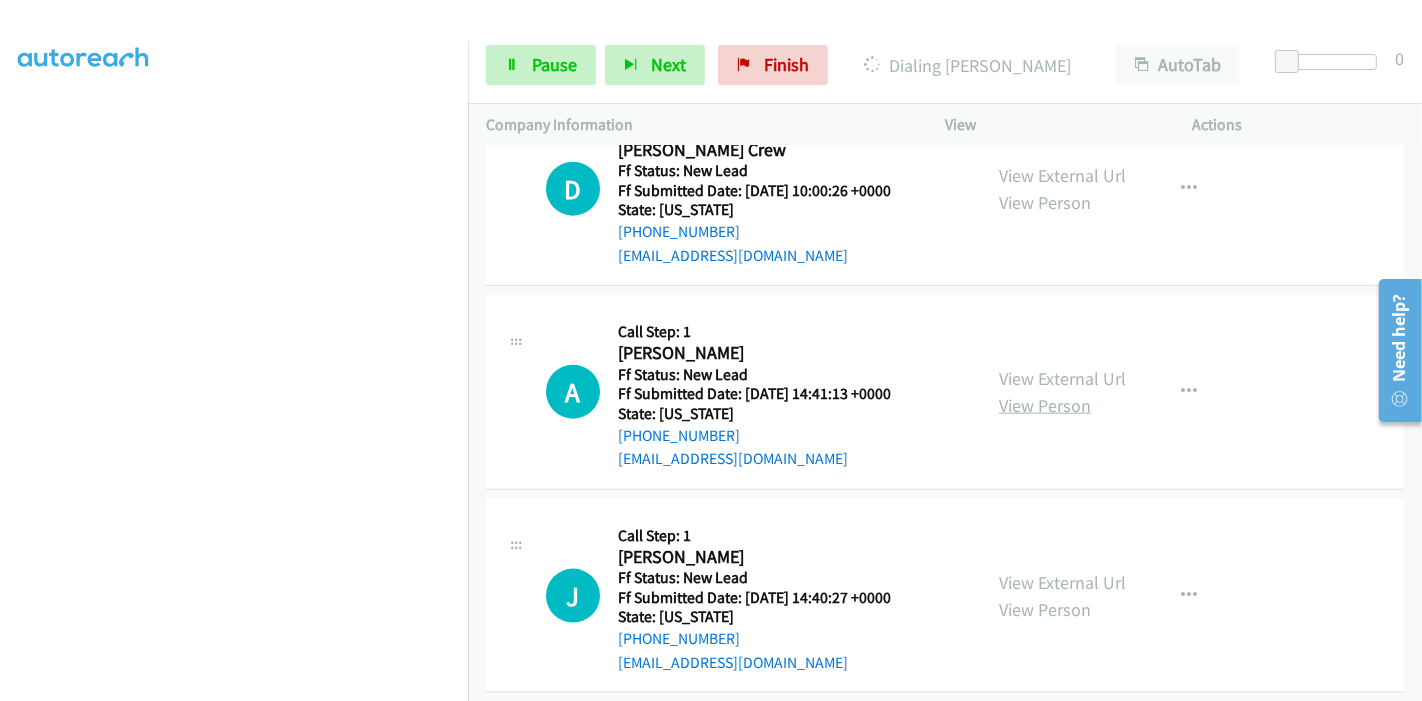 scroll, scrollTop: 2067, scrollLeft: 0, axis: vertical 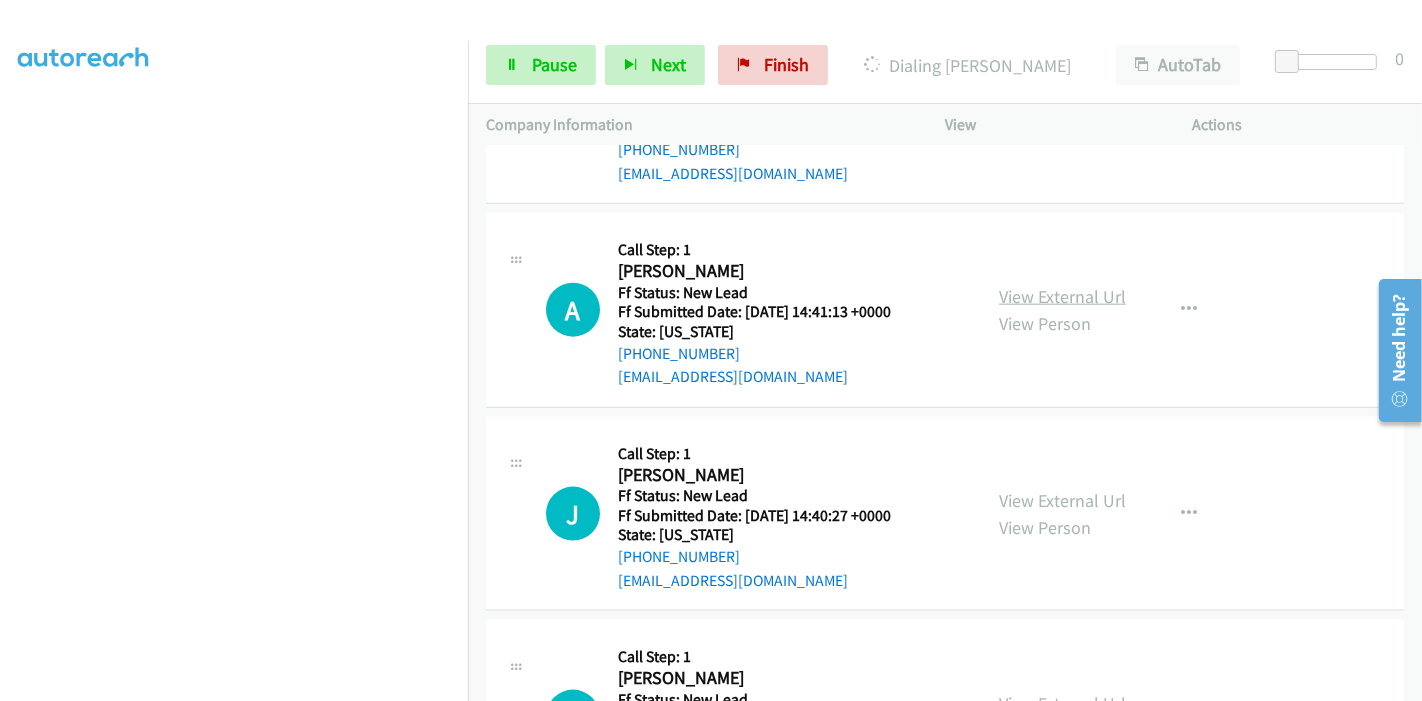 click on "View External Url" at bounding box center (1062, 296) 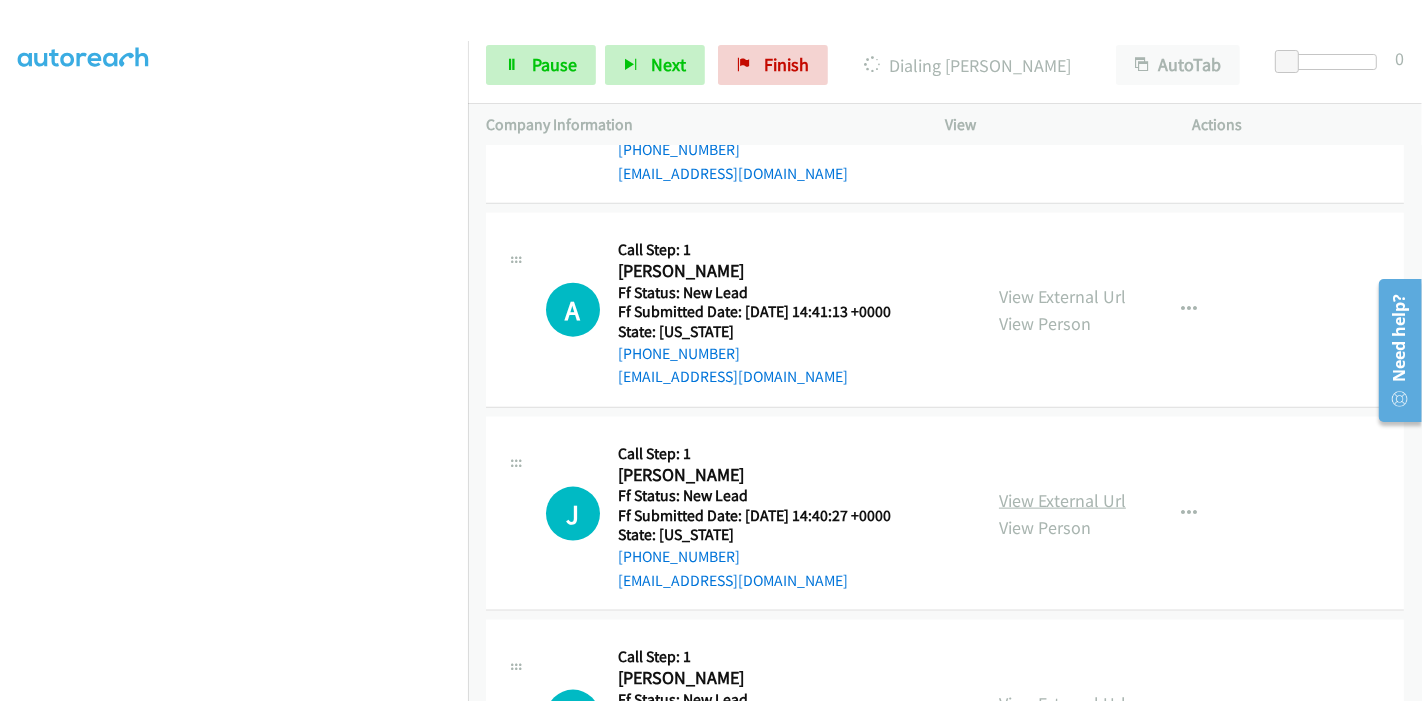 click on "View External Url" at bounding box center [1062, 500] 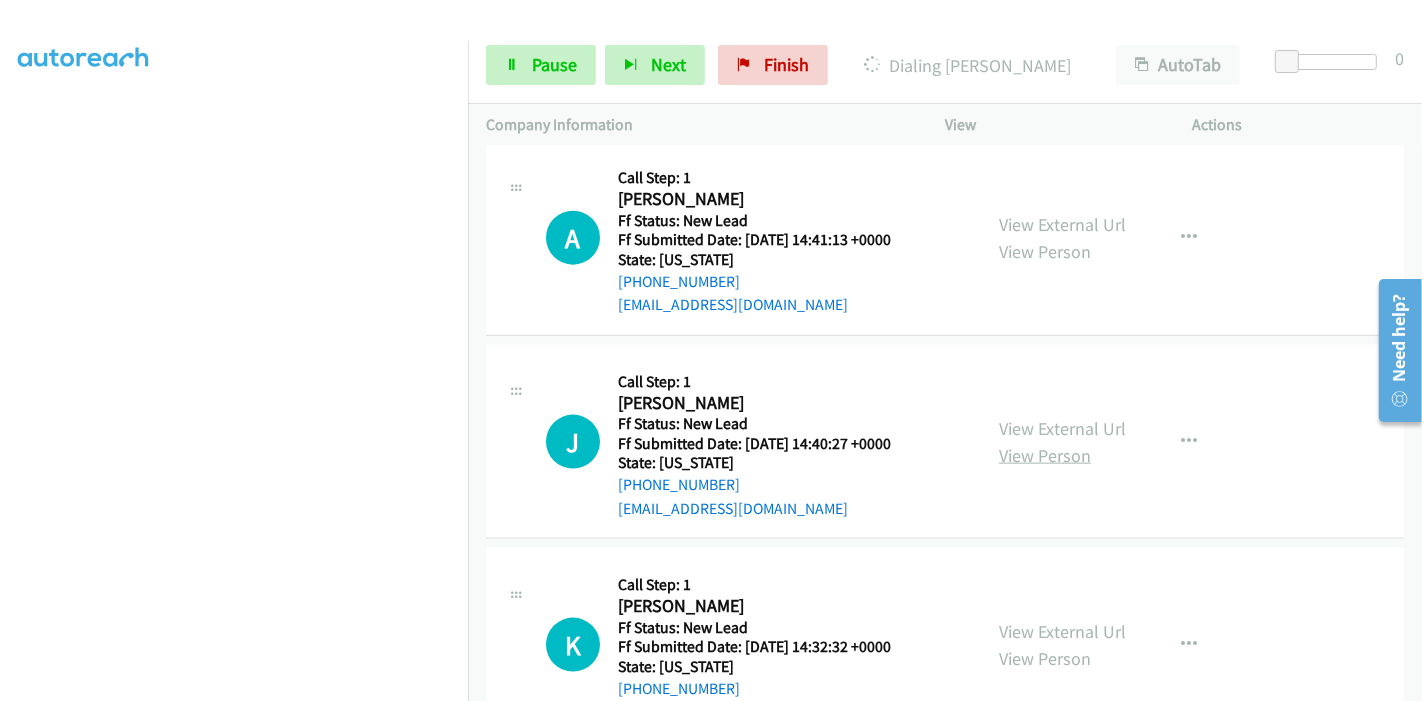 scroll, scrollTop: 2205, scrollLeft: 0, axis: vertical 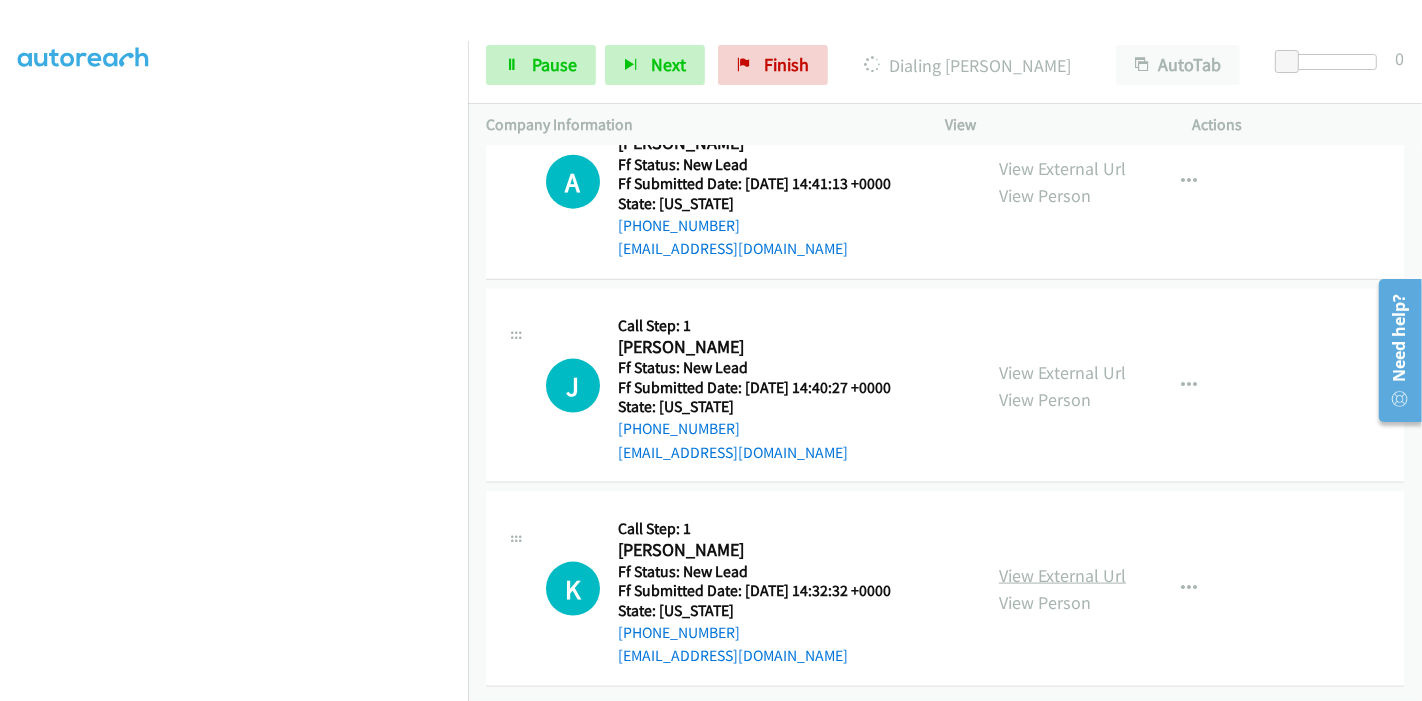click on "View External Url" at bounding box center [1062, 575] 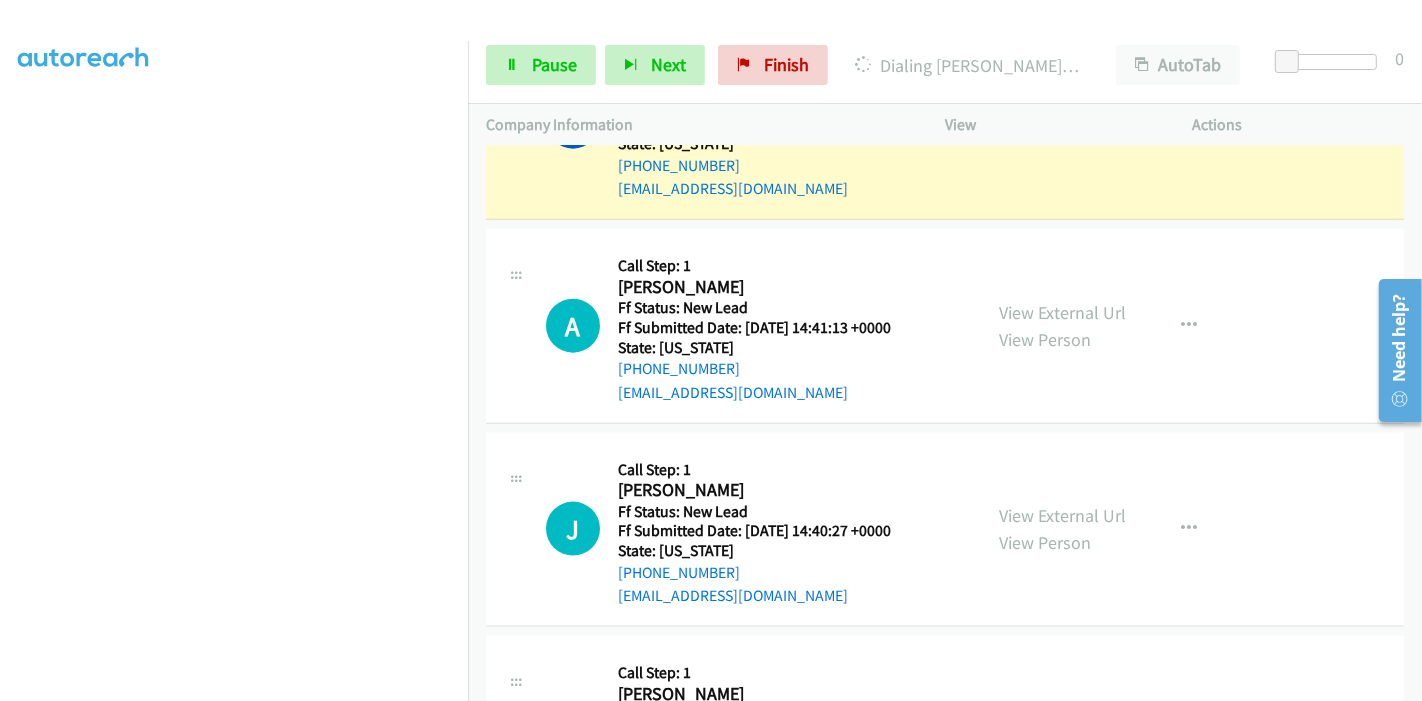 scroll, scrollTop: 2094, scrollLeft: 0, axis: vertical 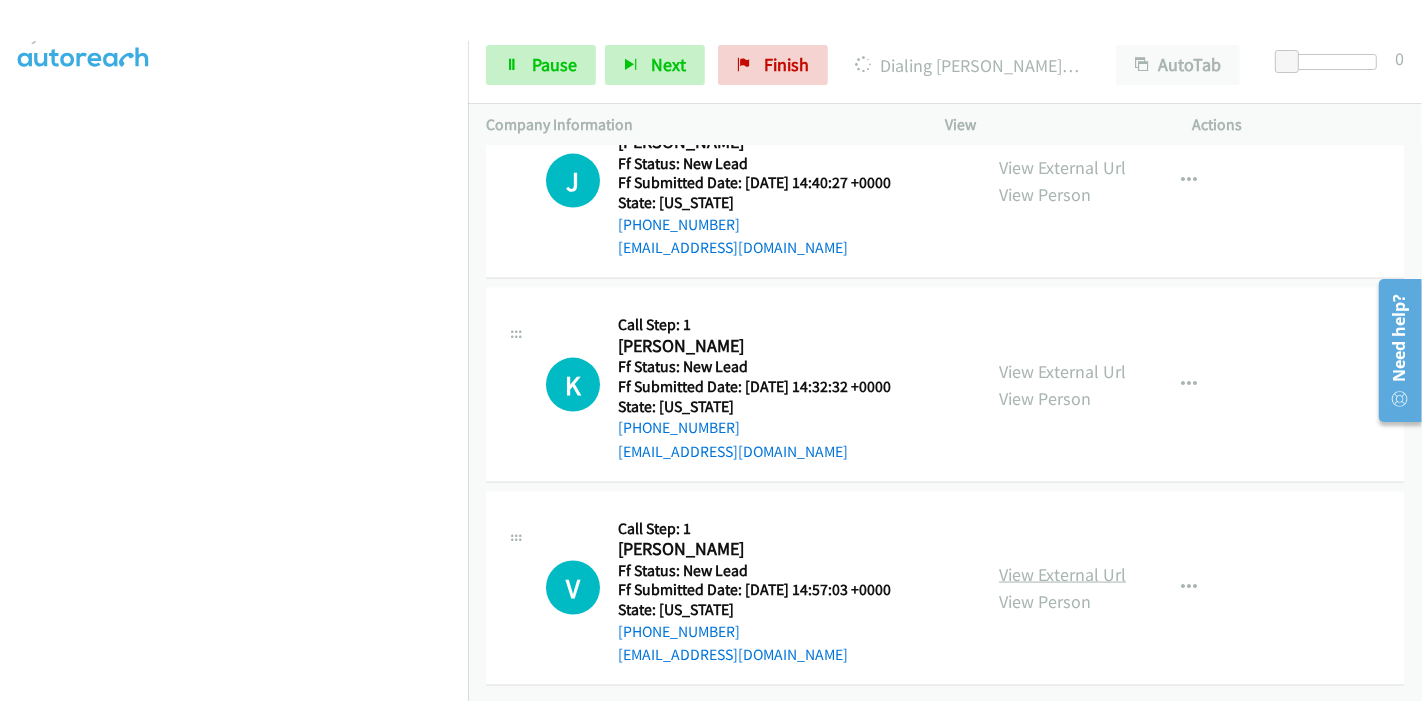 click on "View External Url" at bounding box center (1062, 574) 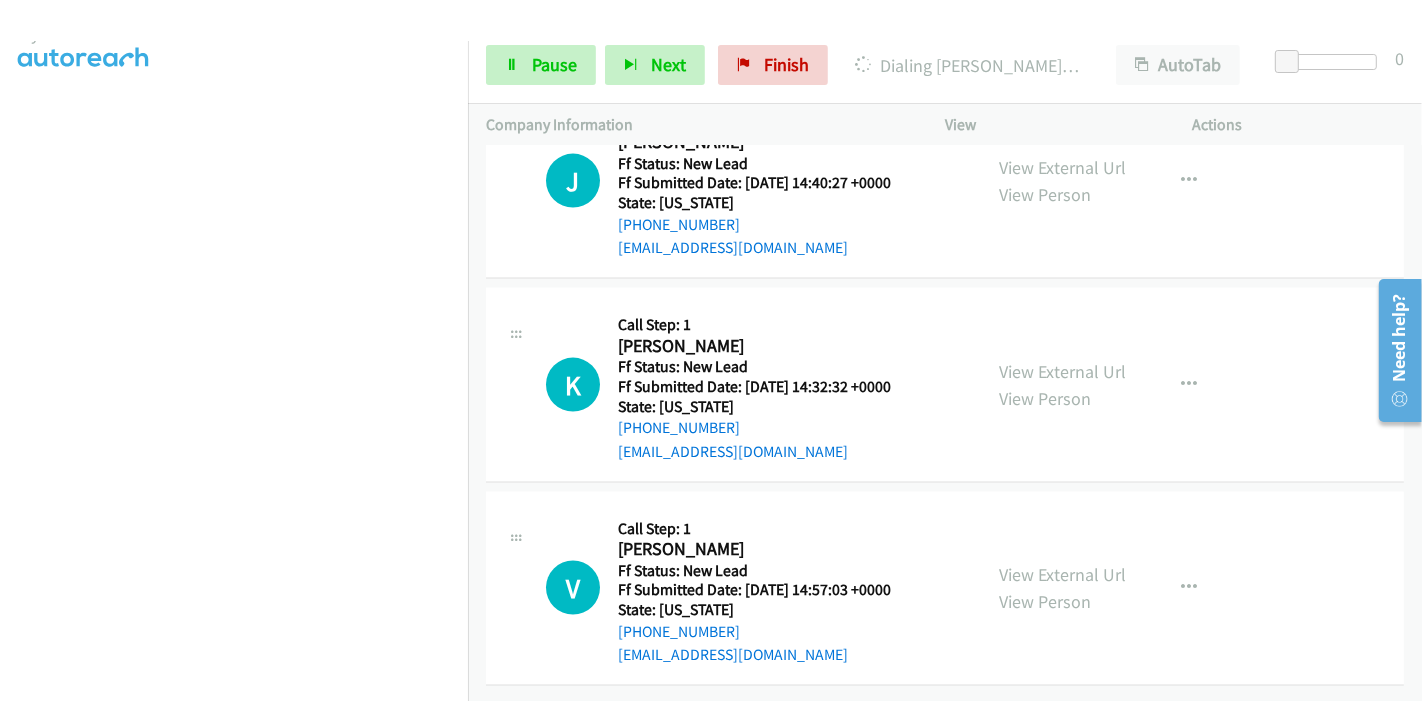 scroll, scrollTop: 422, scrollLeft: 0, axis: vertical 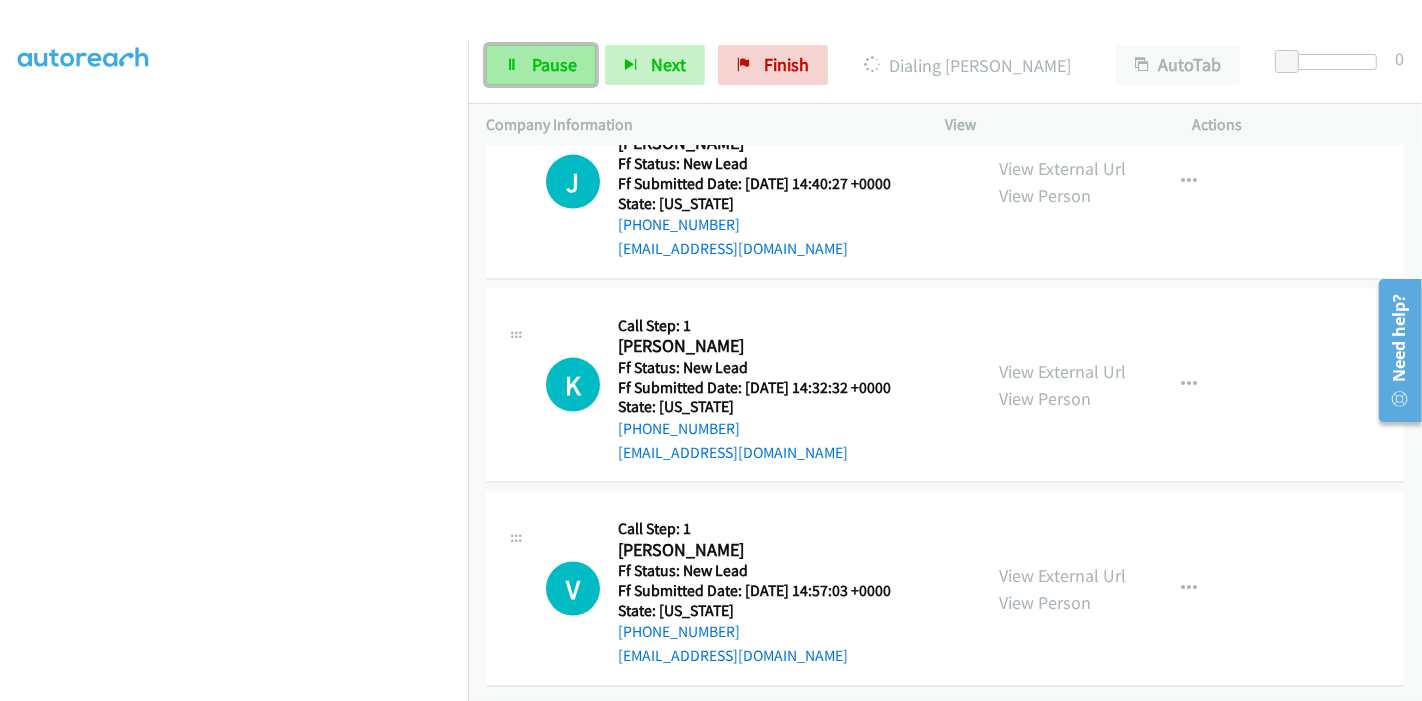 click on "Pause" at bounding box center [541, 65] 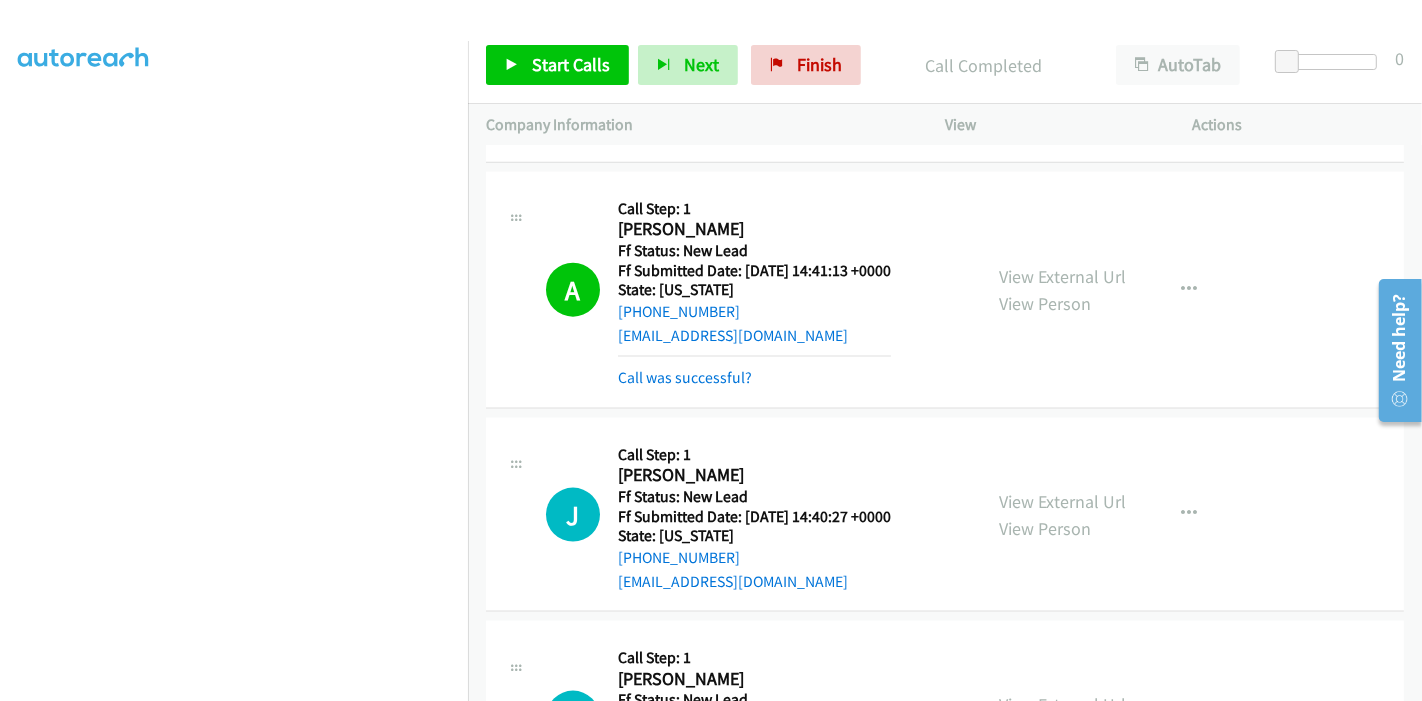 scroll, scrollTop: 2160, scrollLeft: 0, axis: vertical 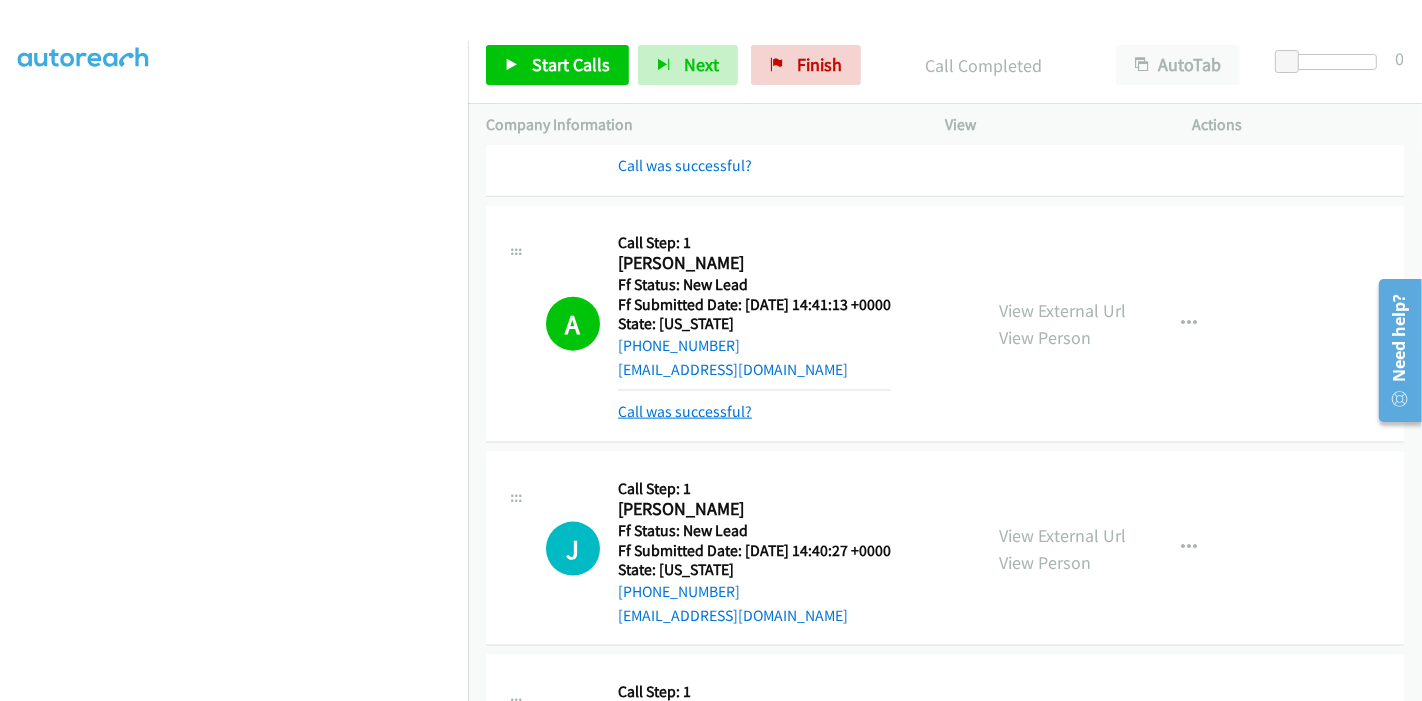 click on "Call was successful?" at bounding box center (685, 411) 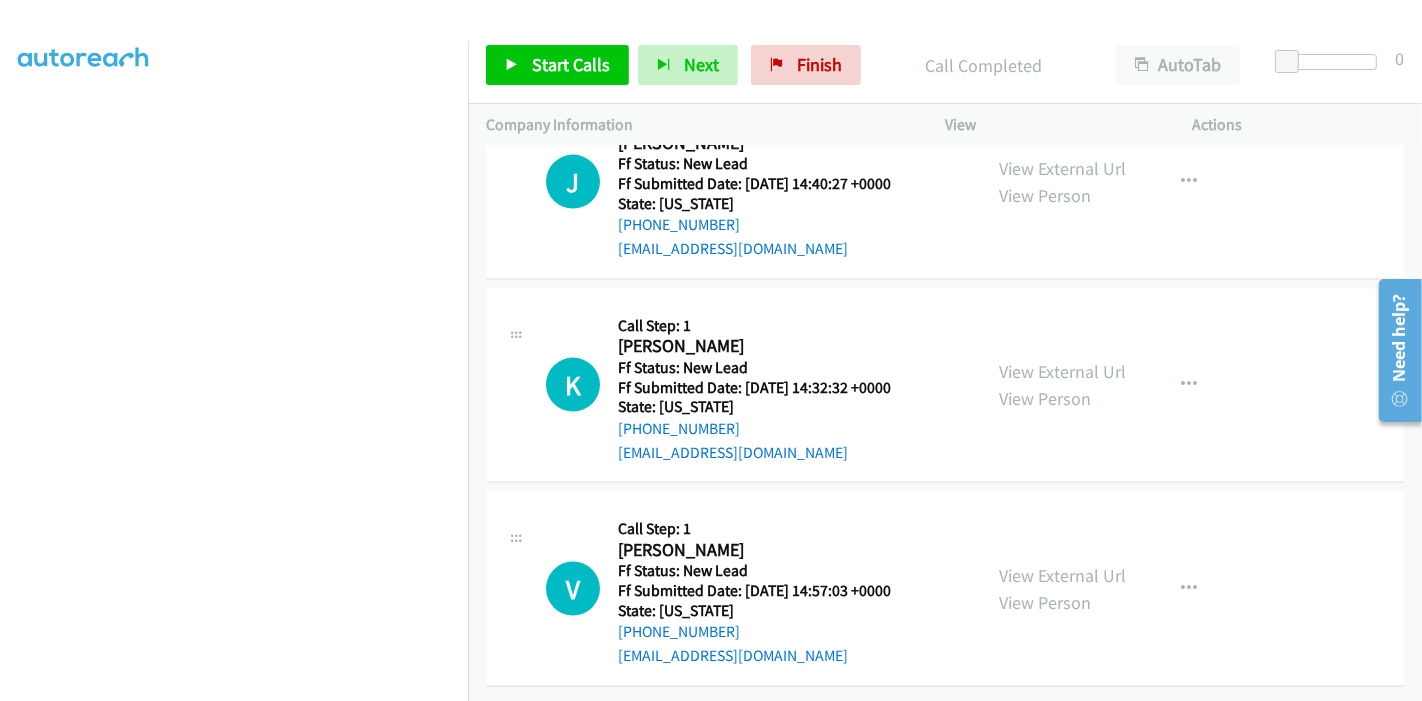 scroll, scrollTop: 2271, scrollLeft: 0, axis: vertical 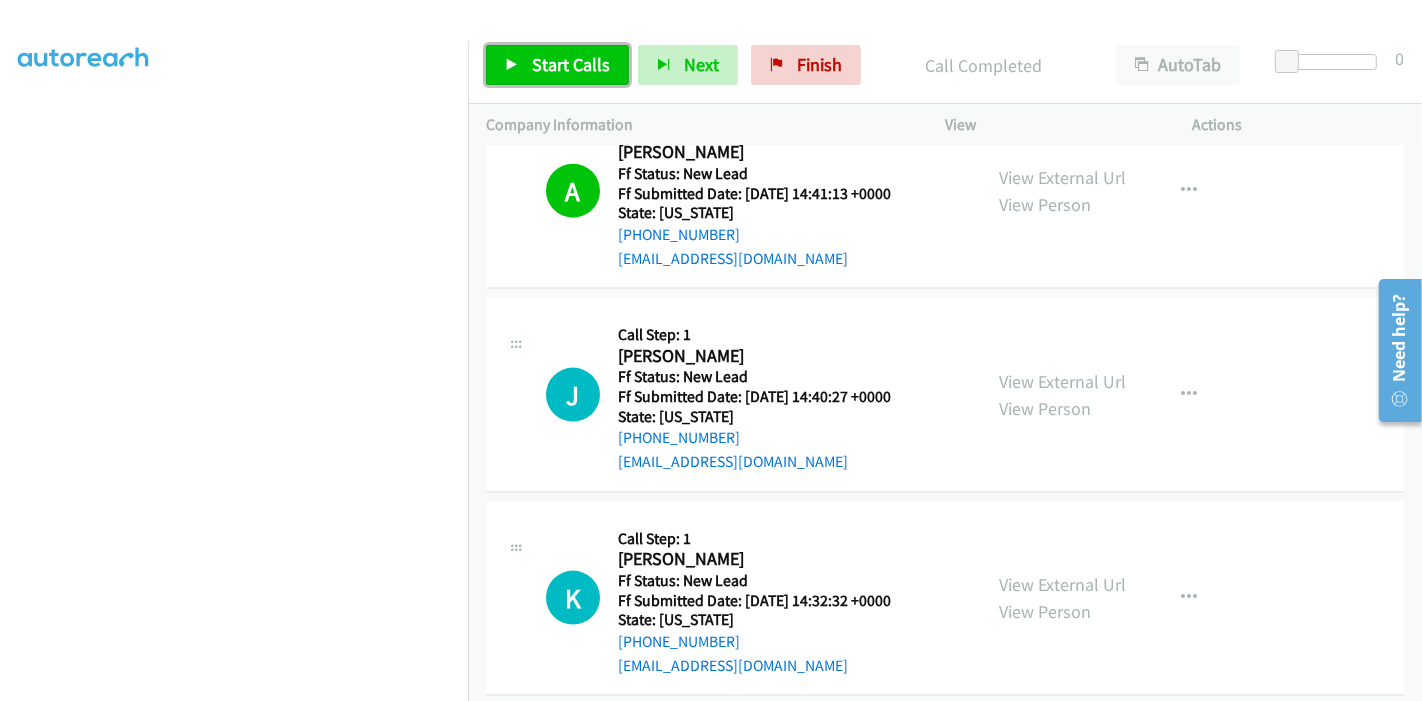 click on "Start Calls" at bounding box center [571, 64] 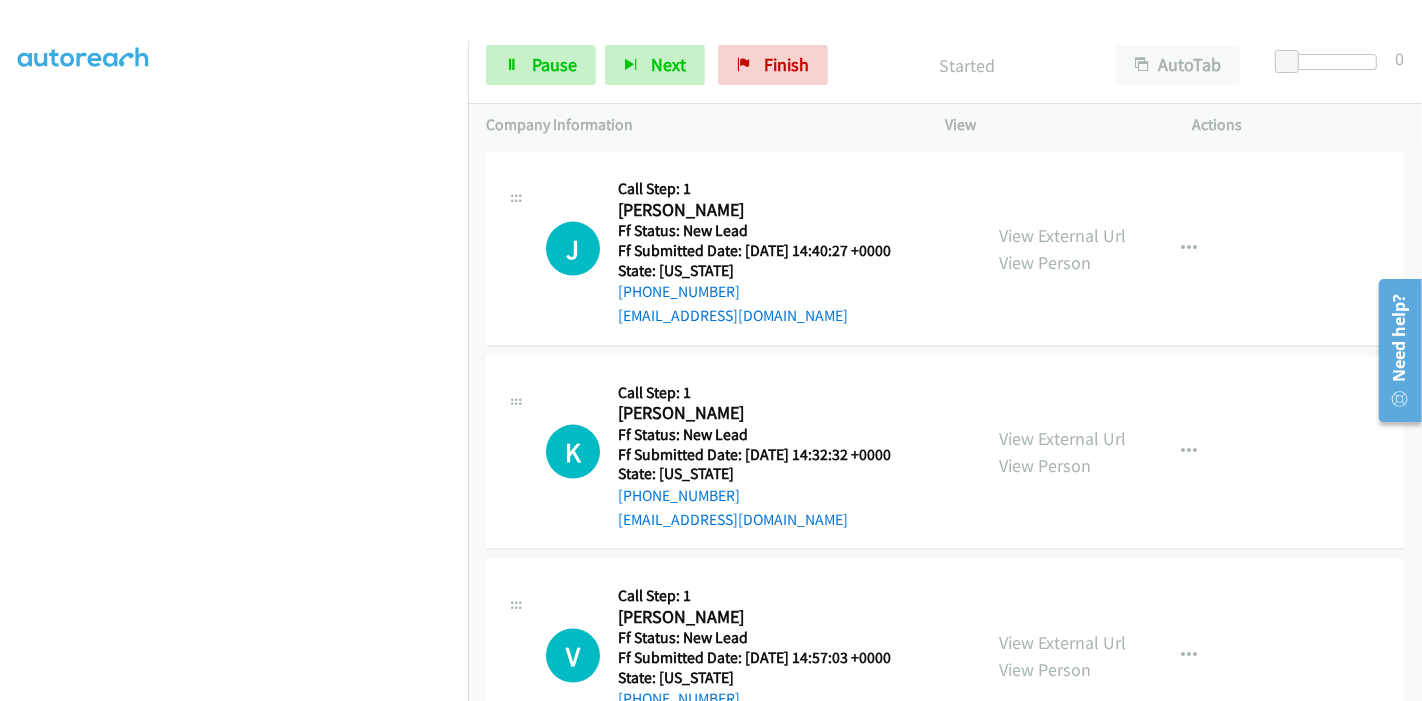 scroll, scrollTop: 2382, scrollLeft: 0, axis: vertical 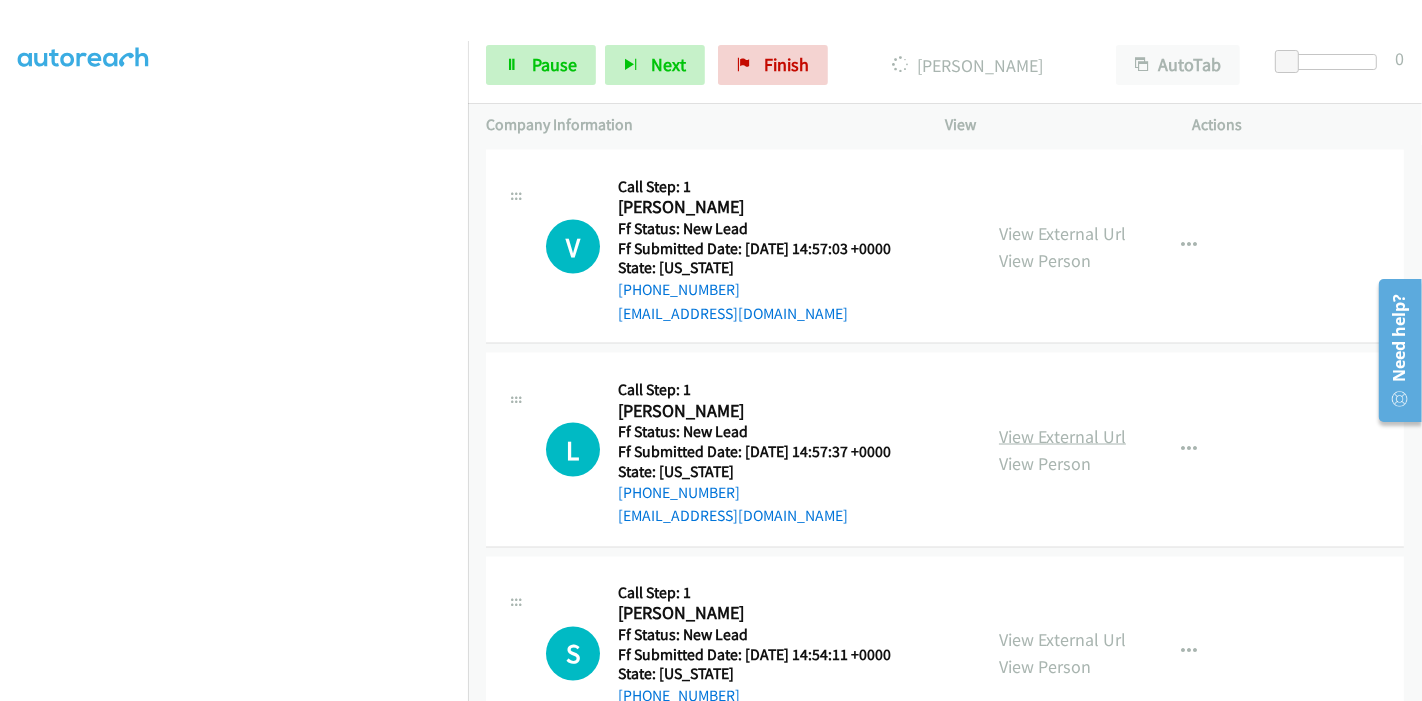 click on "View External Url" at bounding box center (1062, 436) 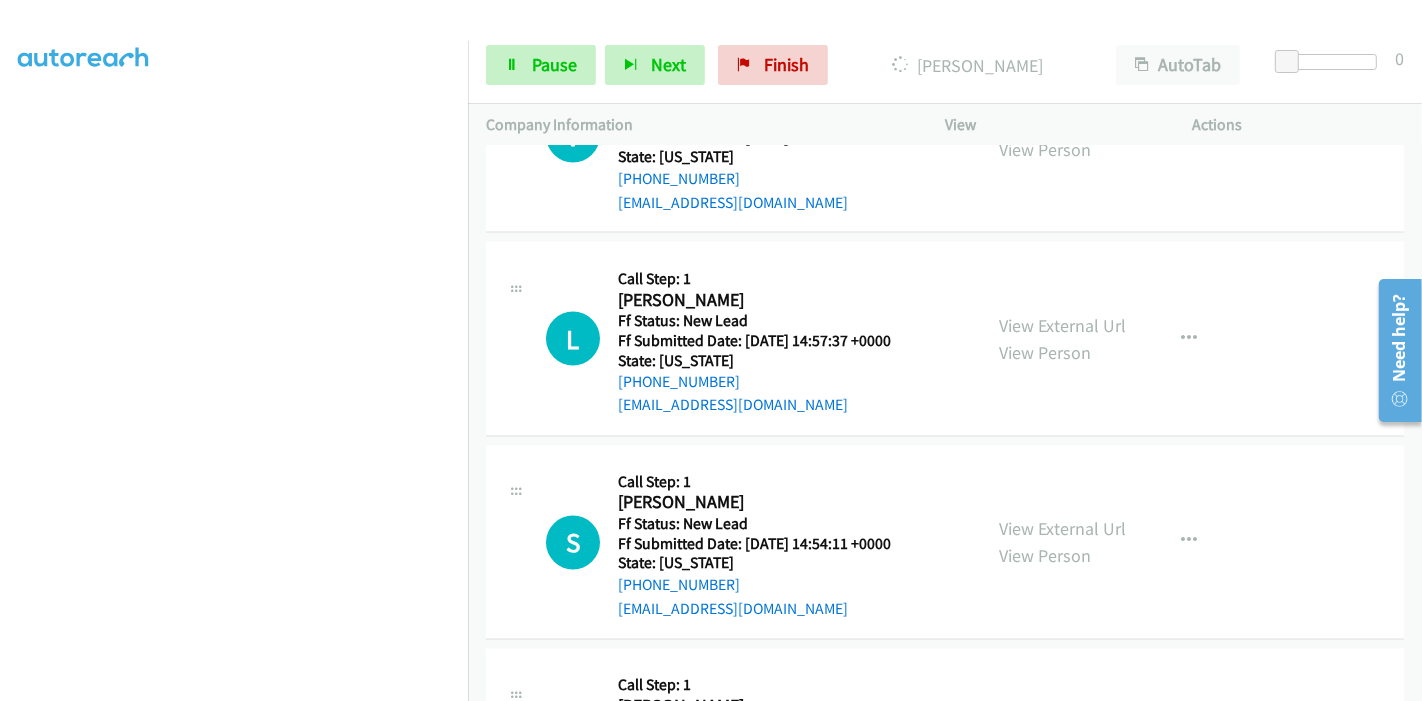 scroll, scrollTop: 3091, scrollLeft: 0, axis: vertical 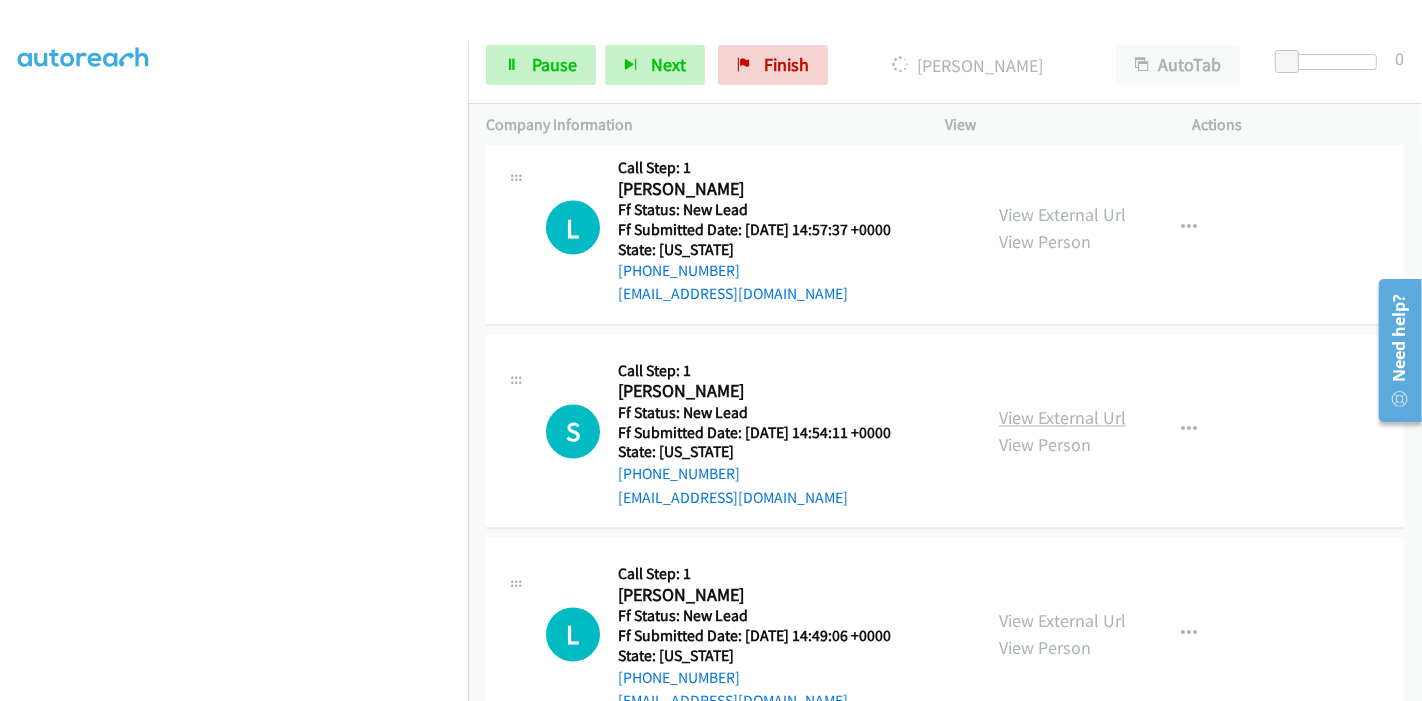click on "View External Url" at bounding box center [1062, 418] 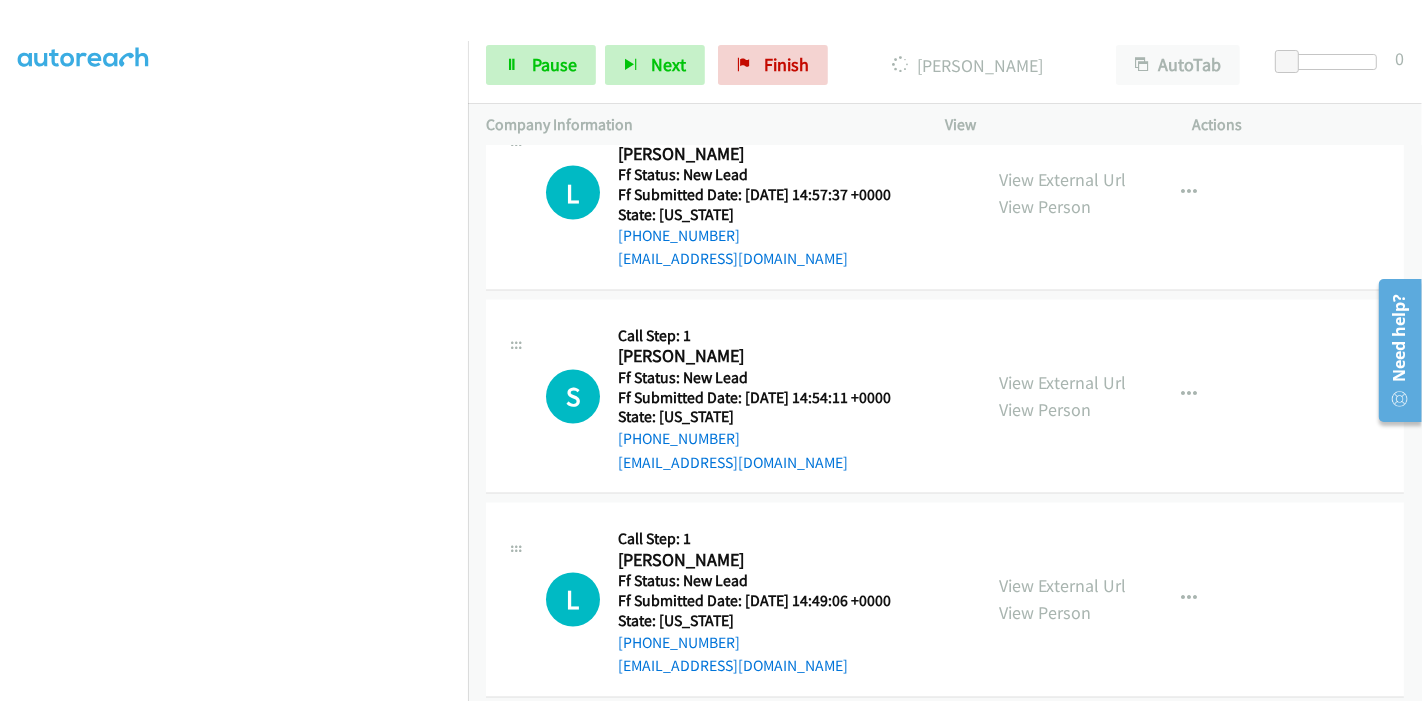 scroll, scrollTop: 3145, scrollLeft: 0, axis: vertical 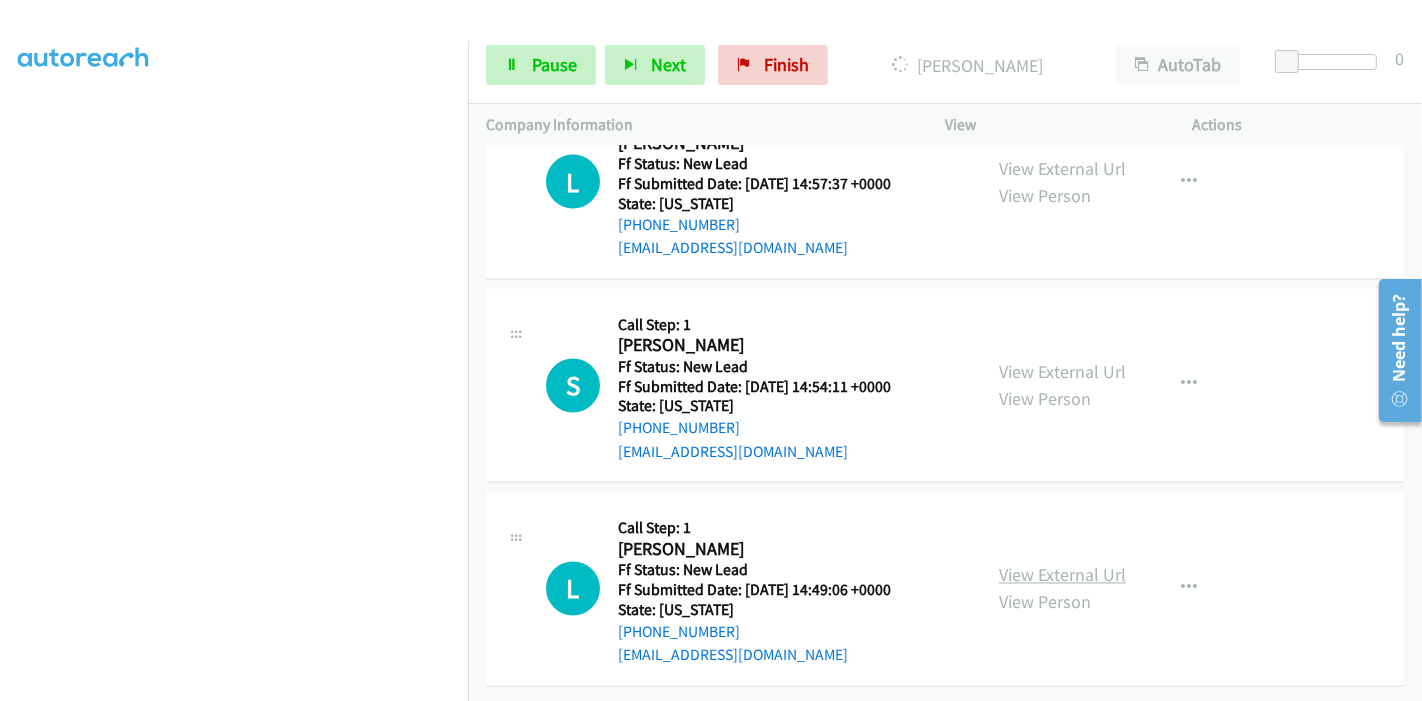 click on "View External Url" at bounding box center [1062, 575] 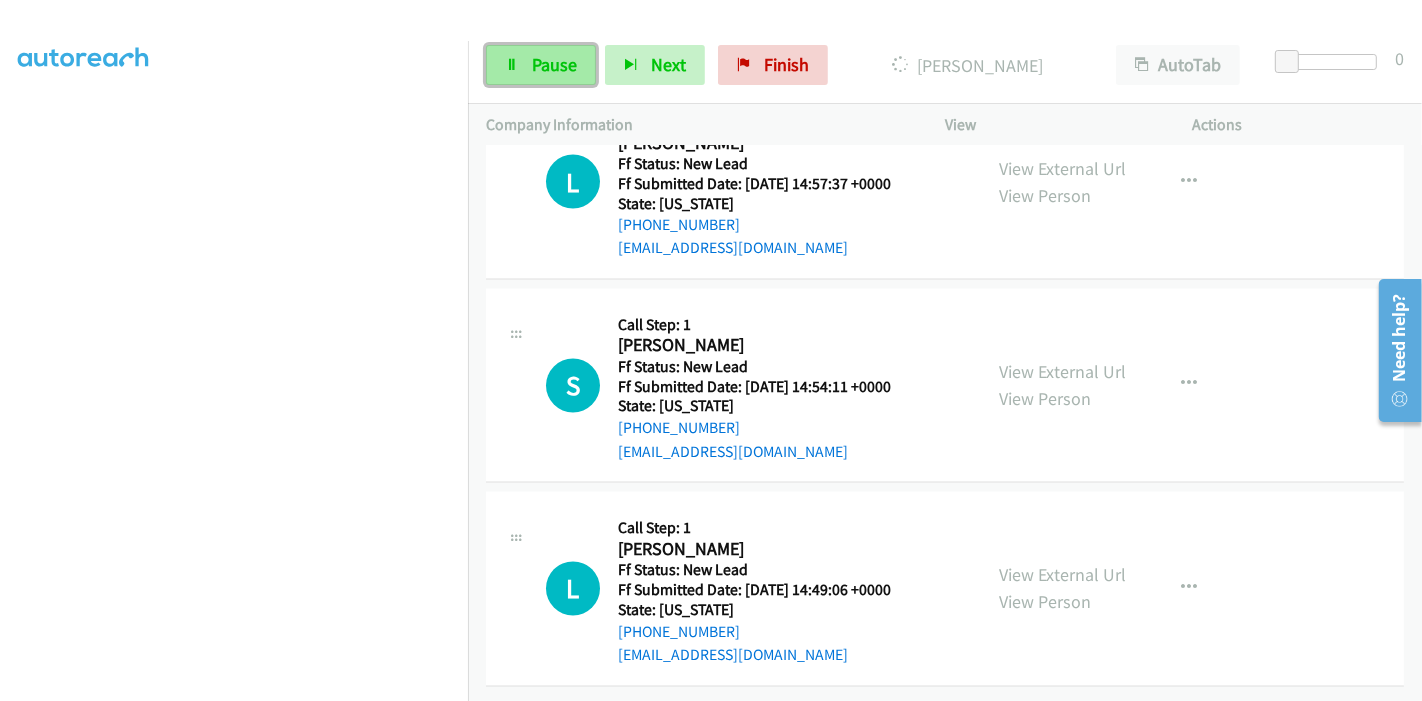 click at bounding box center (512, 66) 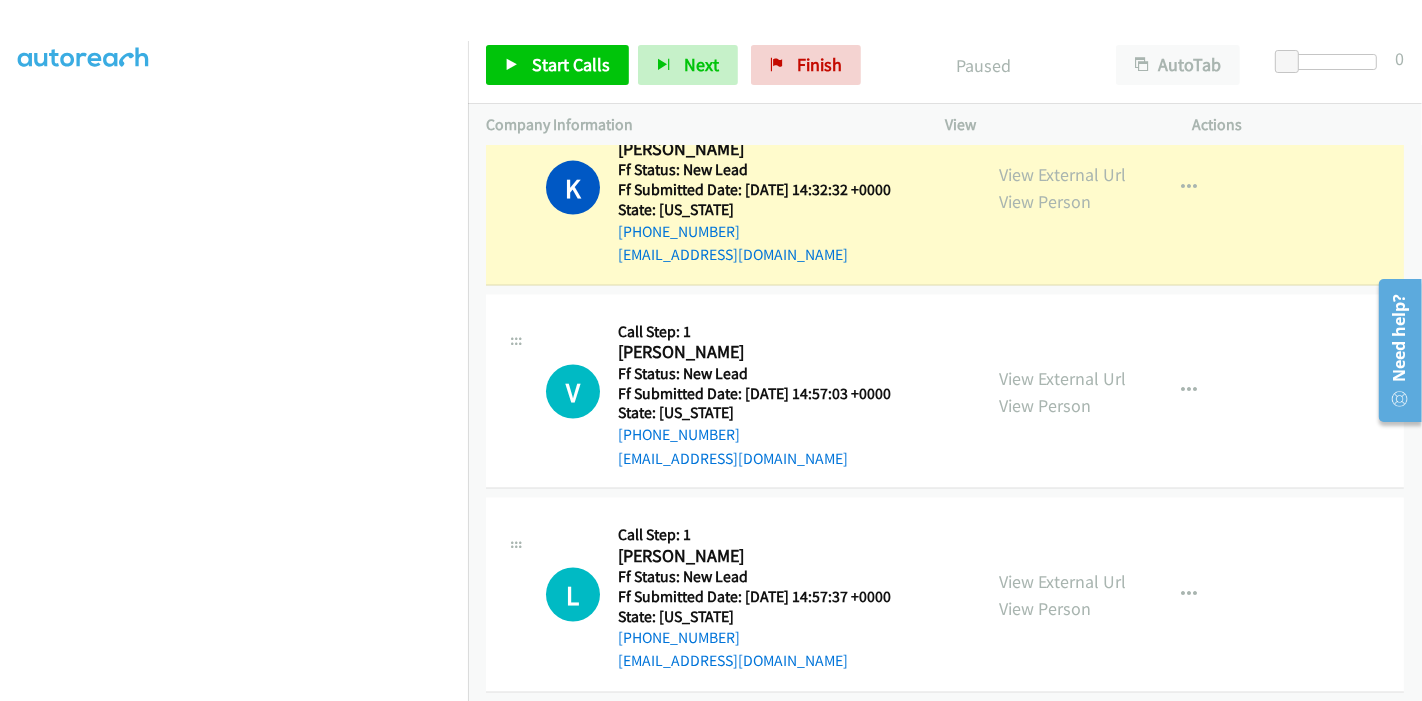 scroll, scrollTop: 2701, scrollLeft: 0, axis: vertical 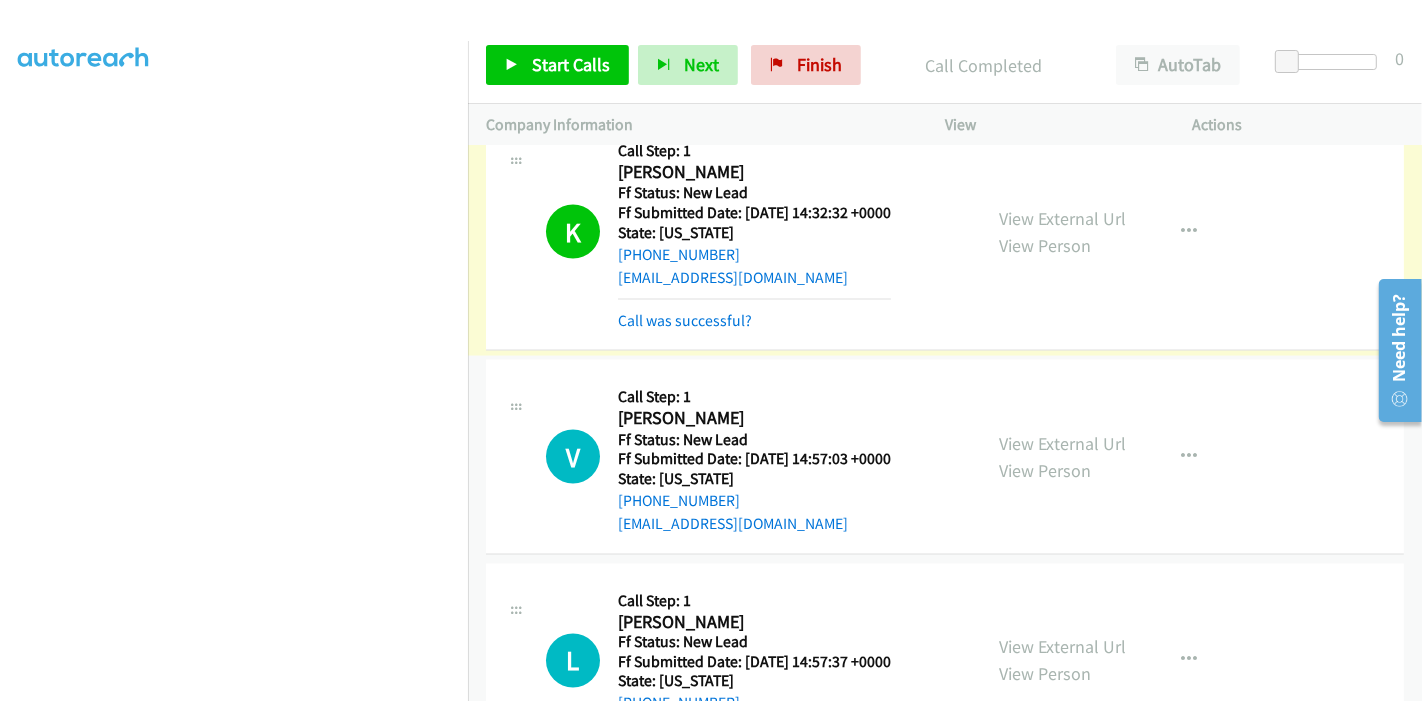 click on "Call was successful?" at bounding box center [685, 320] 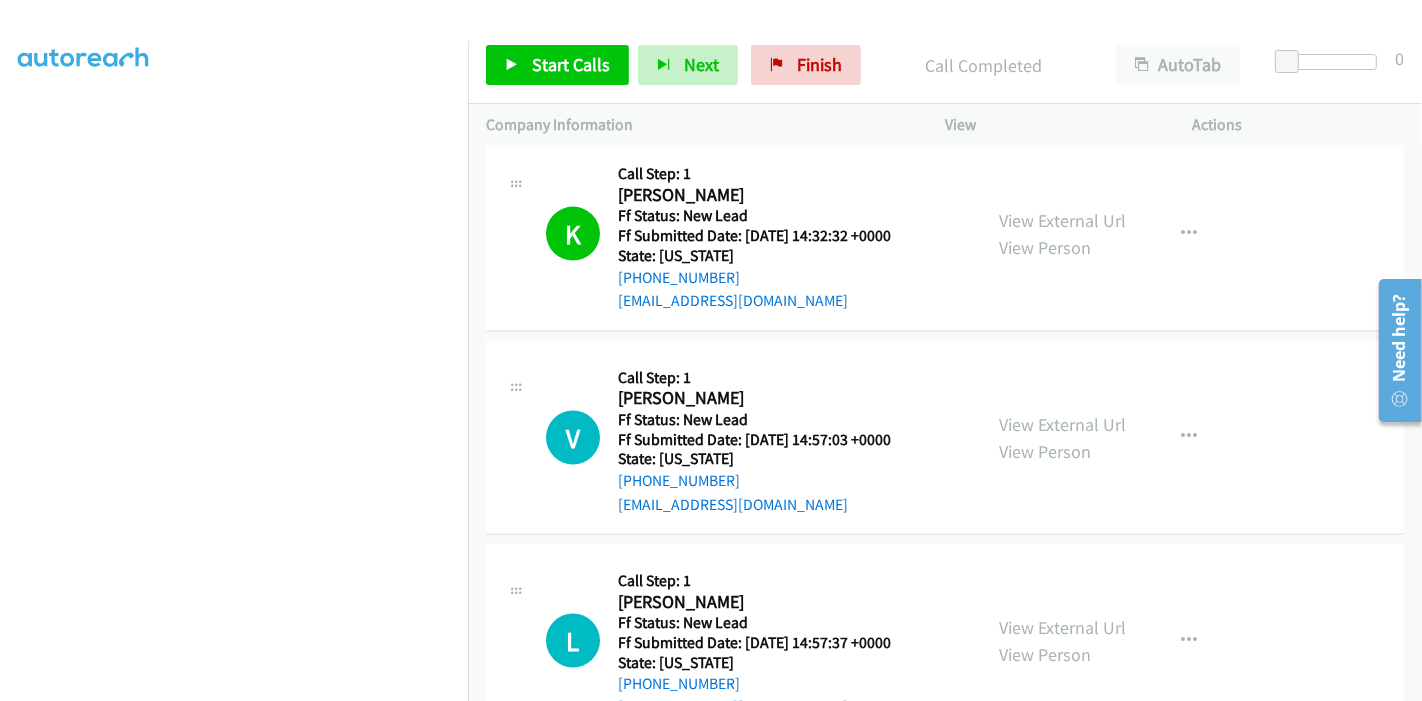 scroll, scrollTop: 2701, scrollLeft: 0, axis: vertical 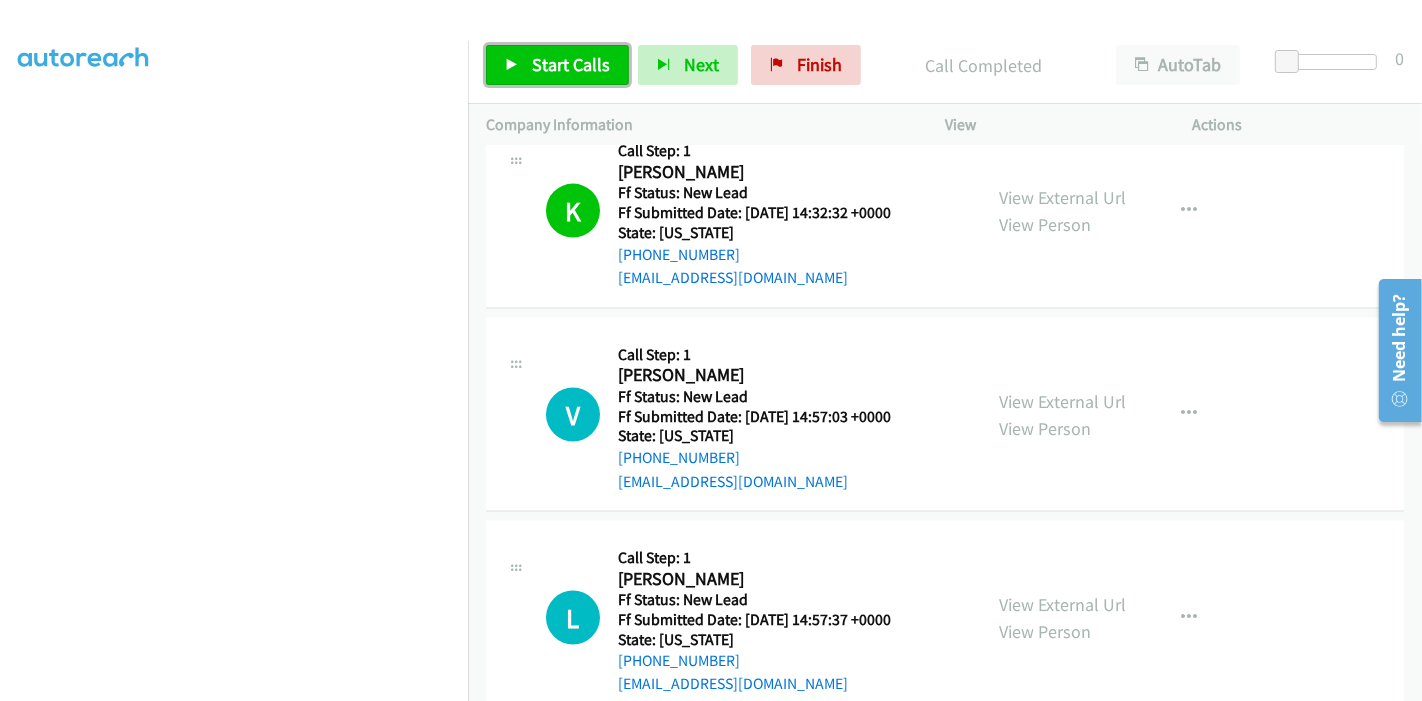 click on "Start Calls" at bounding box center (571, 64) 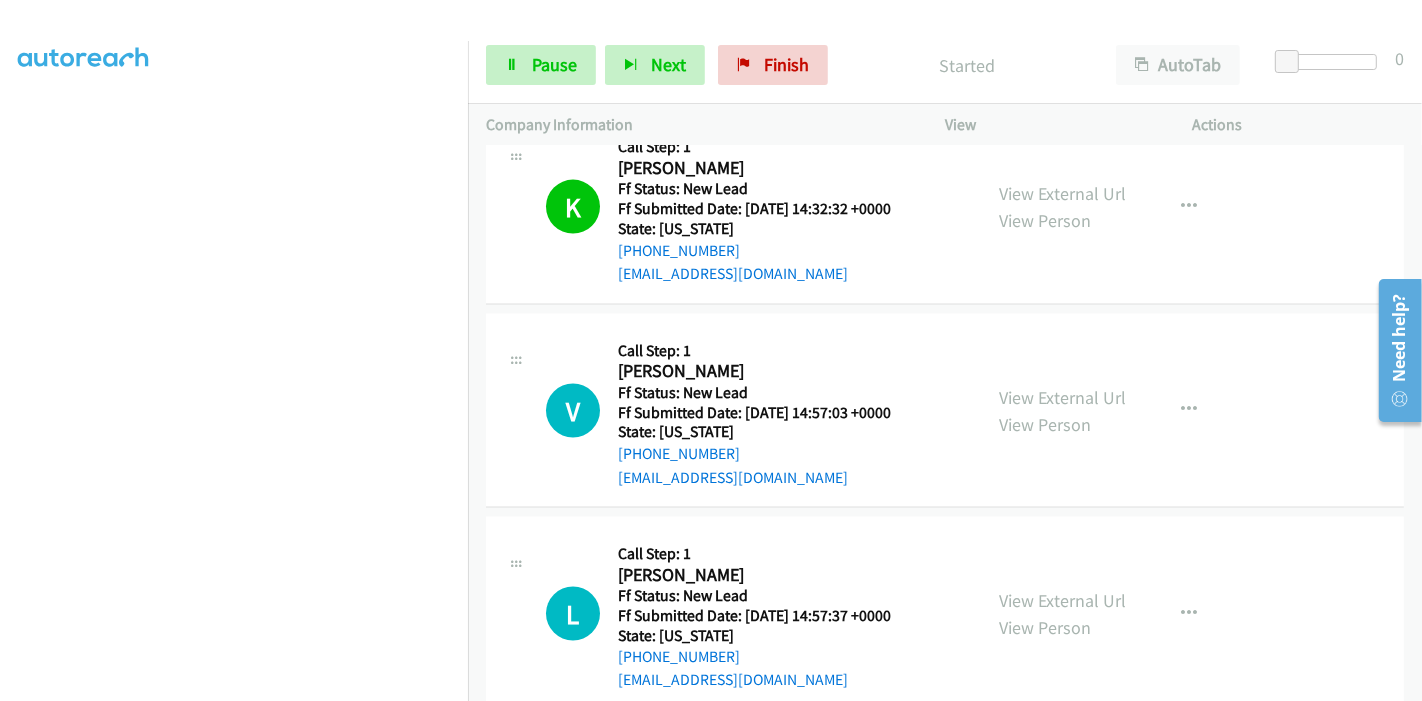 scroll, scrollTop: 2701, scrollLeft: 0, axis: vertical 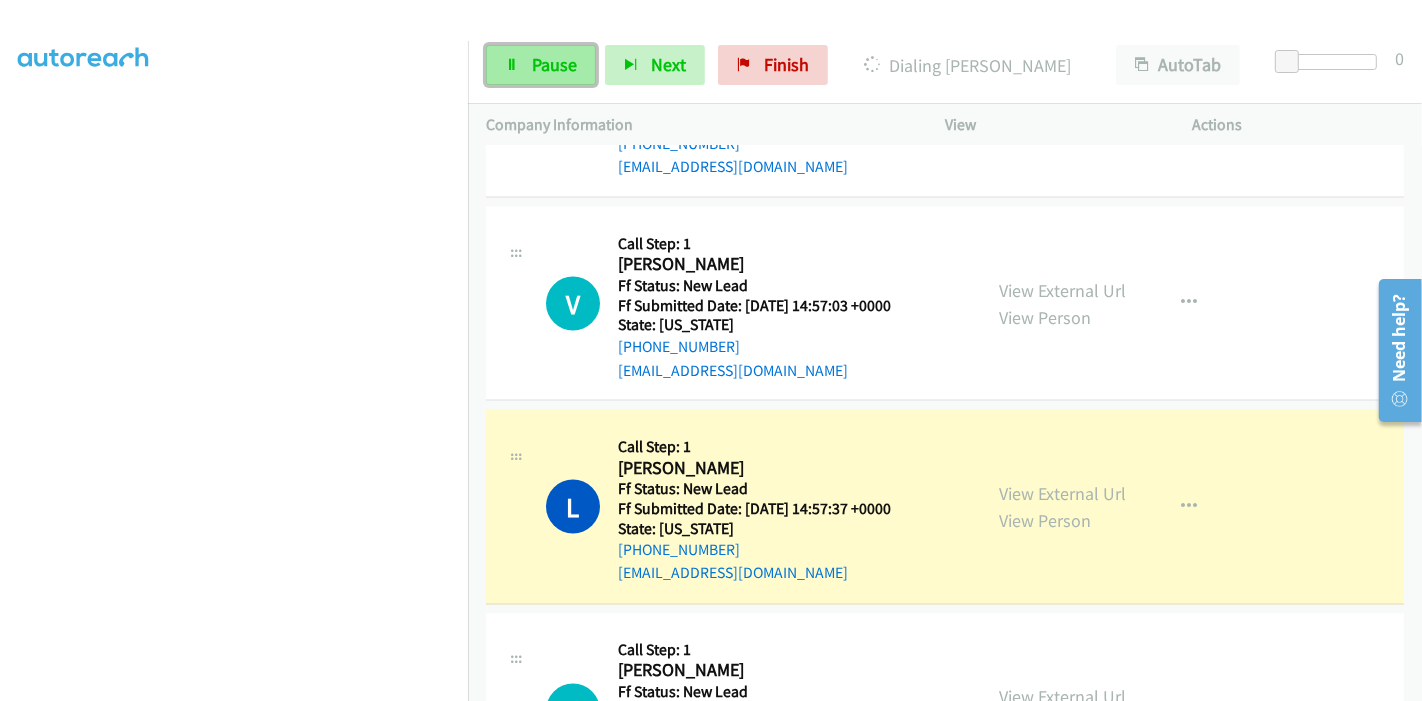 click on "Pause" at bounding box center (554, 64) 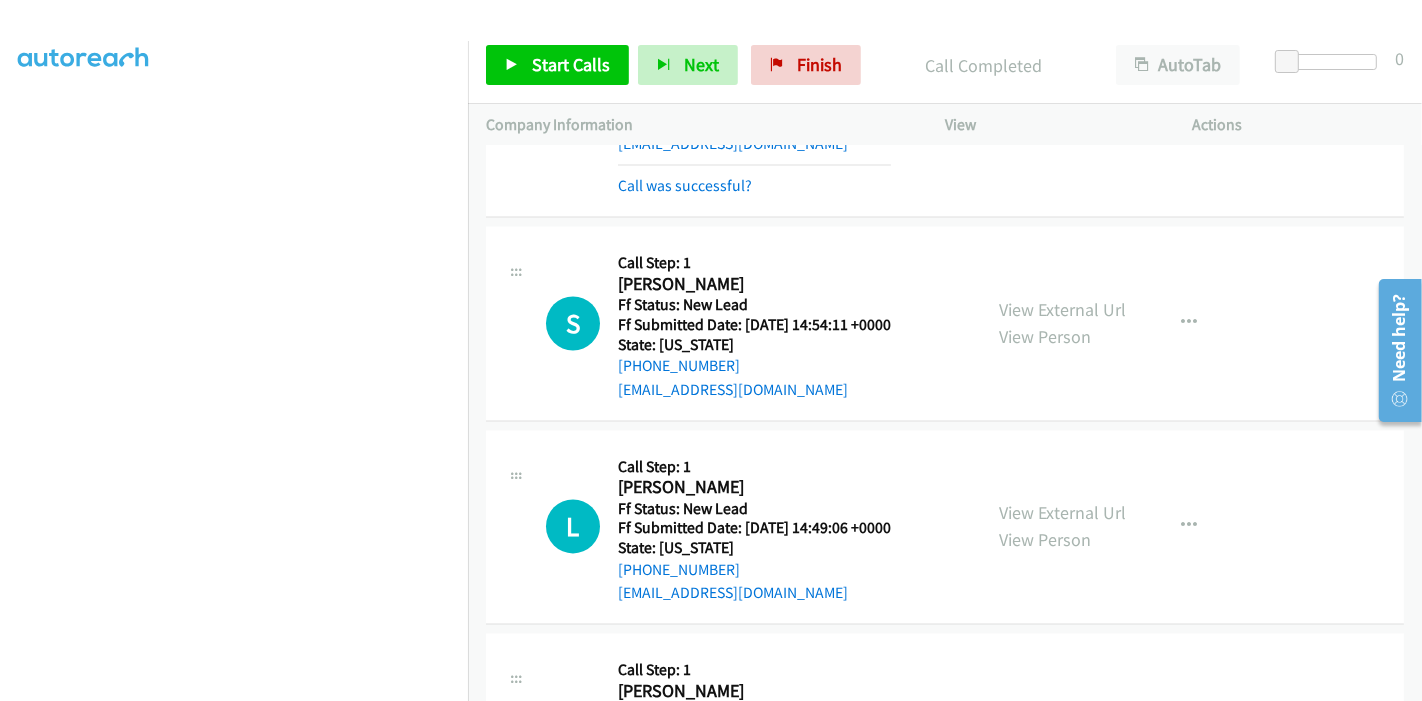 scroll, scrollTop: 3395, scrollLeft: 0, axis: vertical 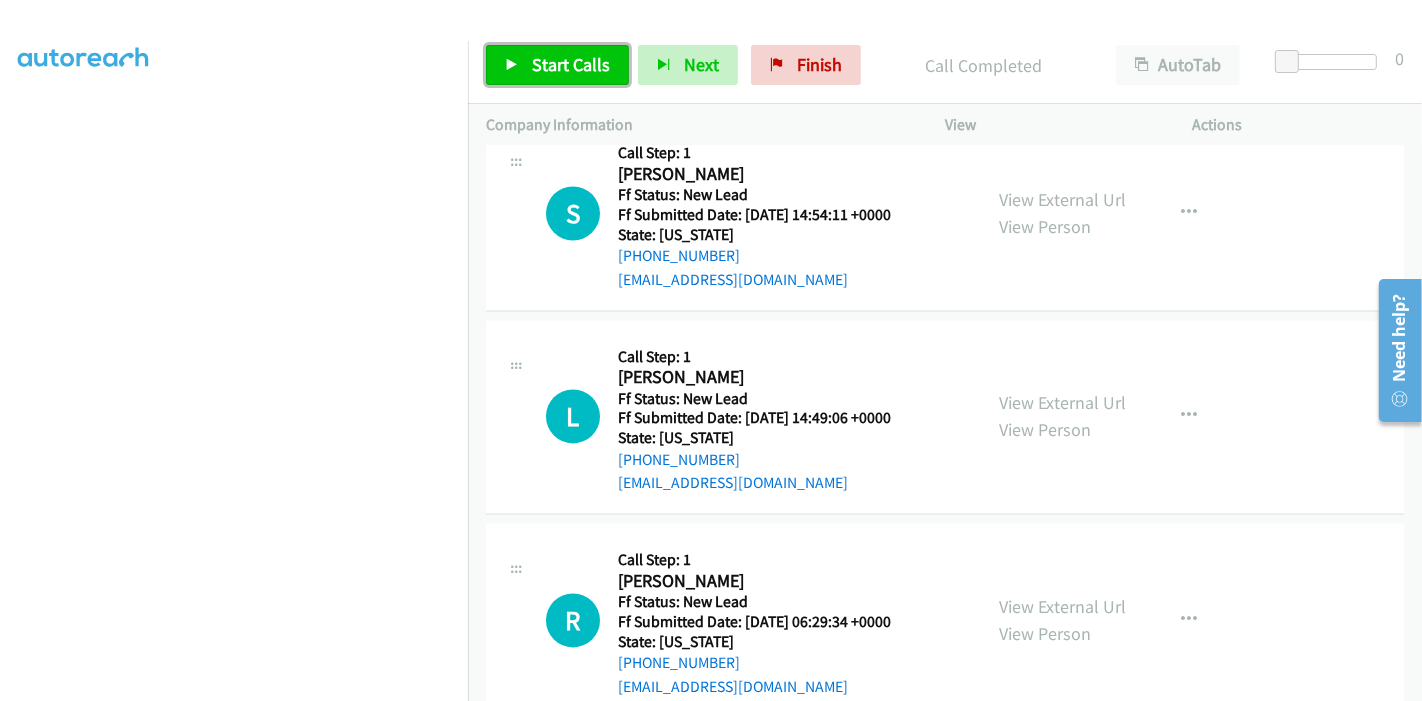 click on "Start Calls" at bounding box center (571, 64) 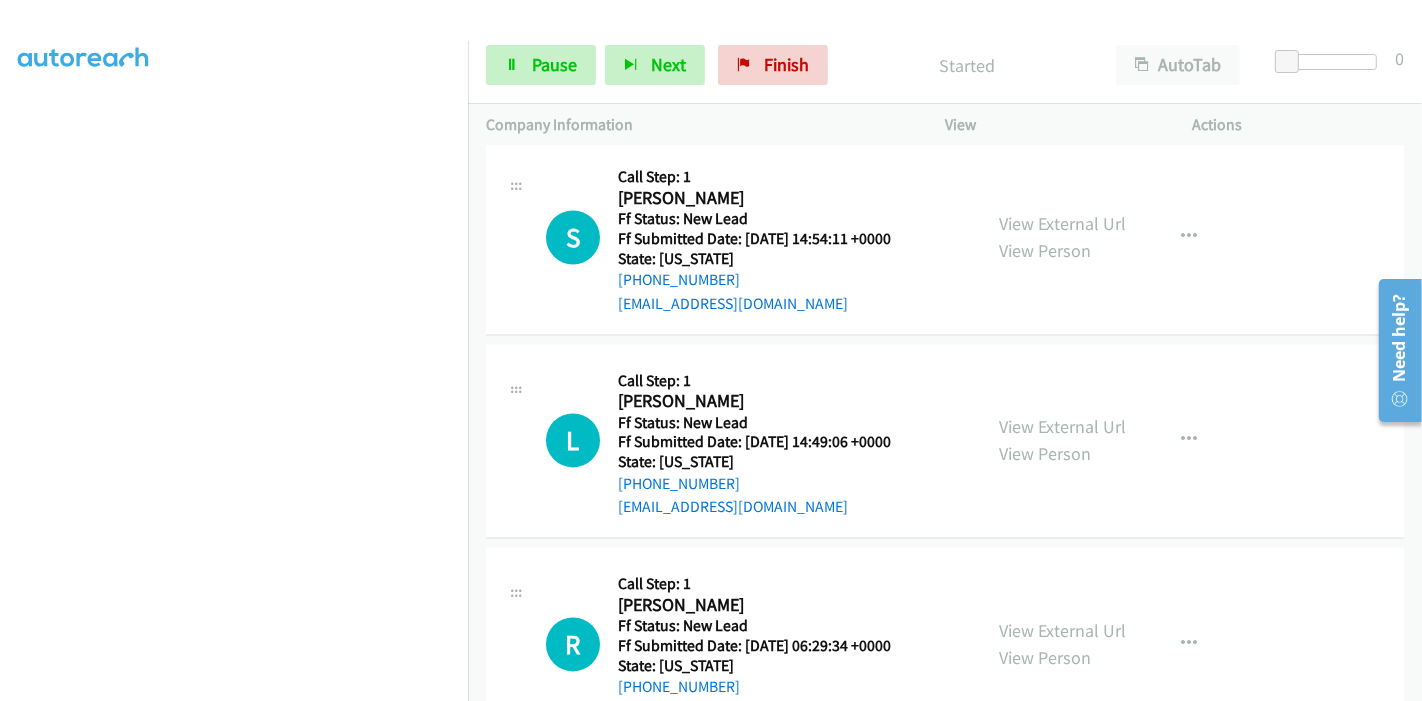 scroll, scrollTop: 3284, scrollLeft: 0, axis: vertical 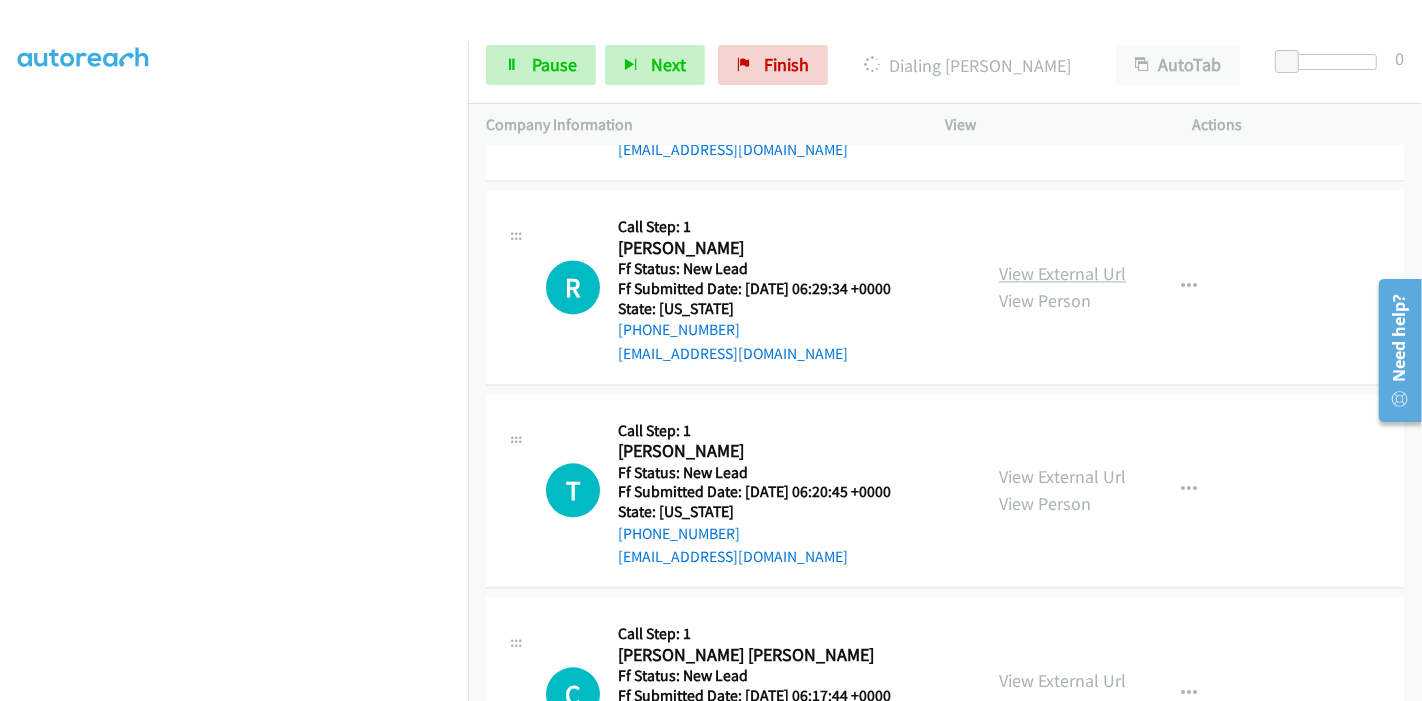 click on "View External Url" at bounding box center [1062, 273] 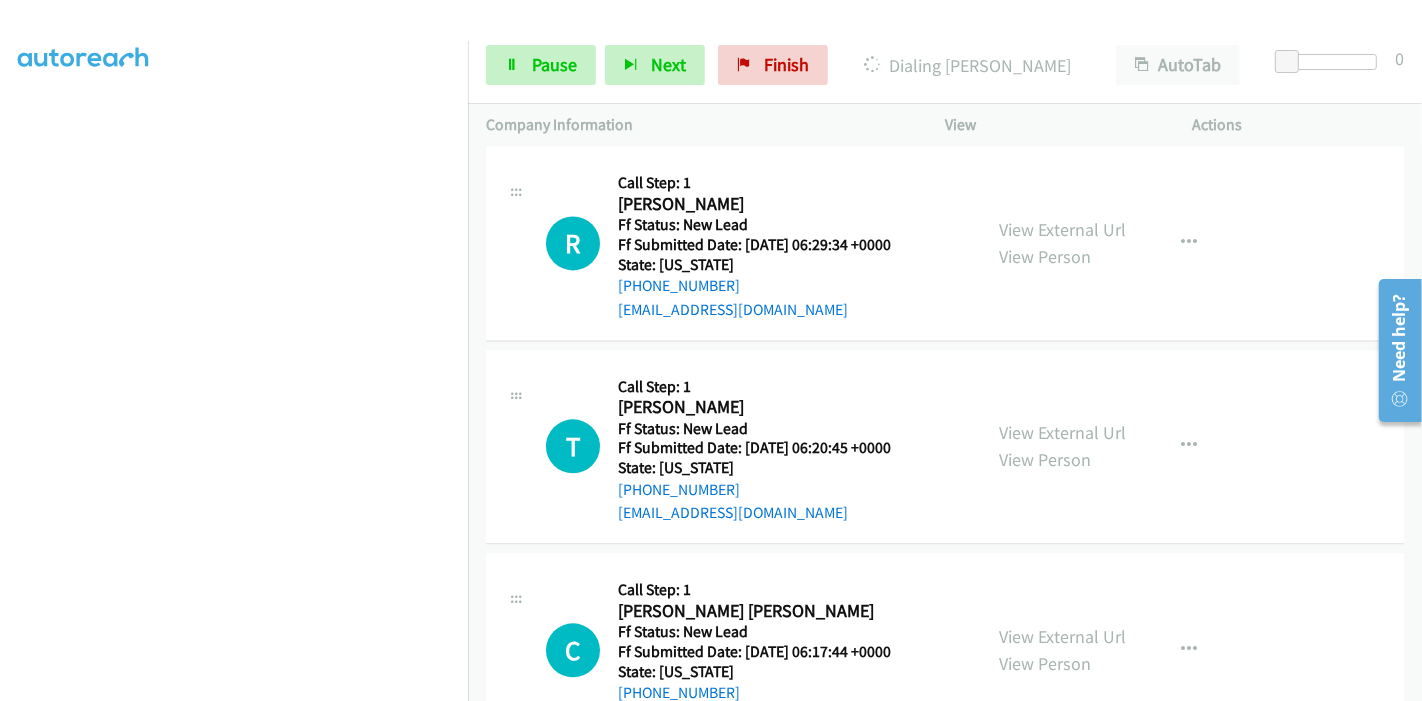 scroll, scrollTop: 3840, scrollLeft: 0, axis: vertical 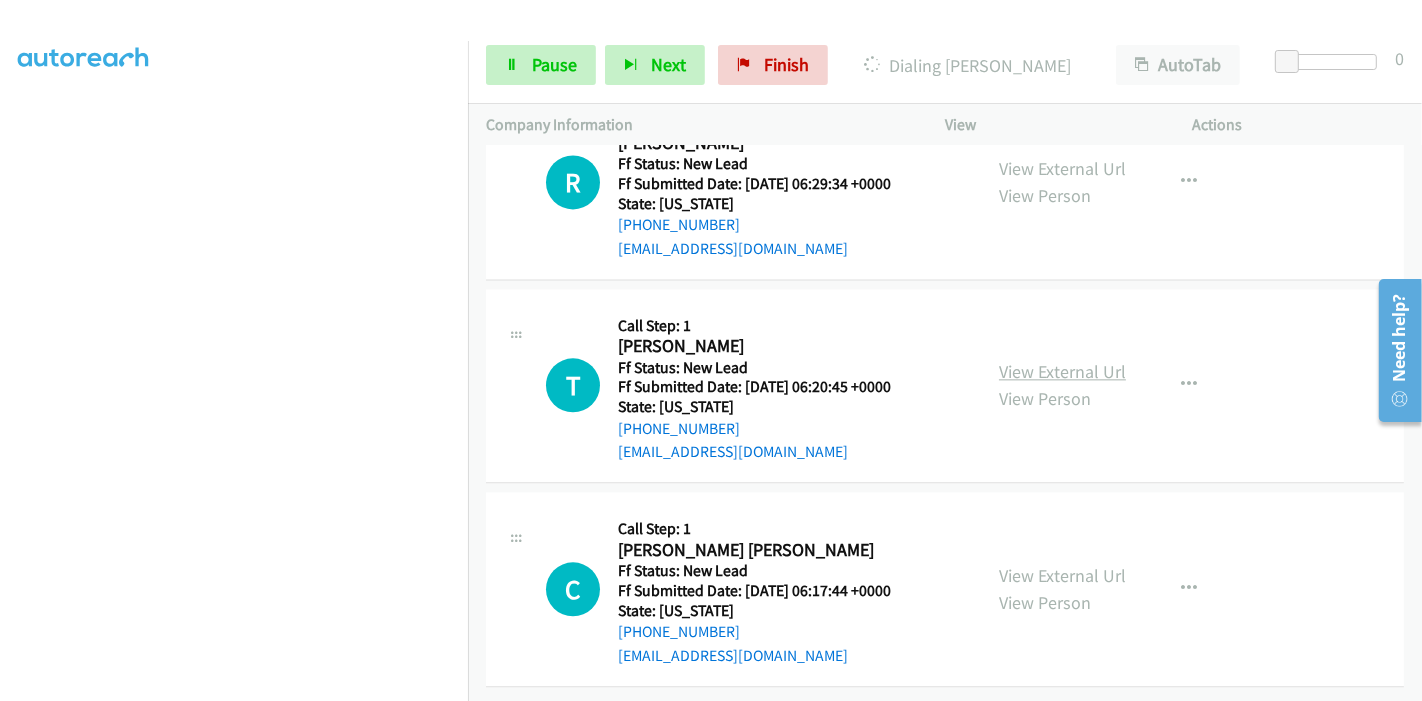 click on "View External Url" at bounding box center (1062, 371) 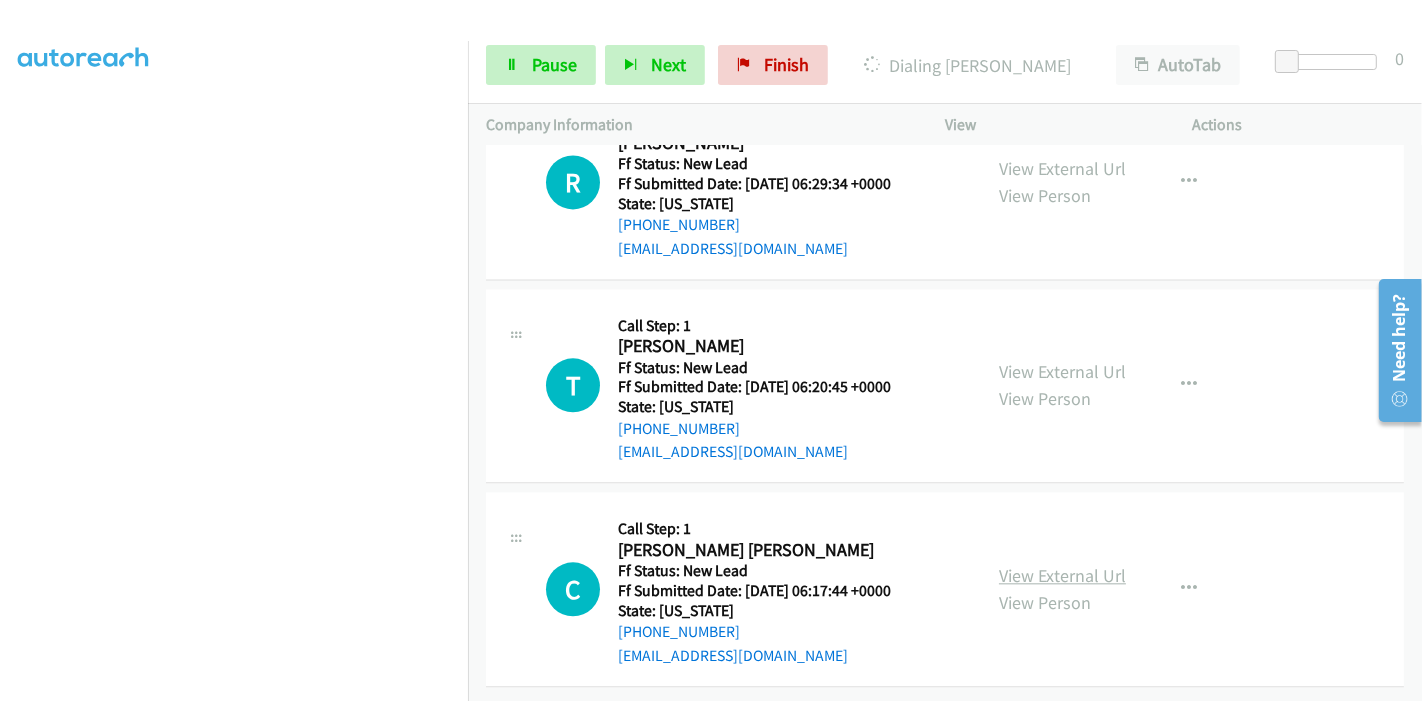 click on "View External Url" at bounding box center (1062, 575) 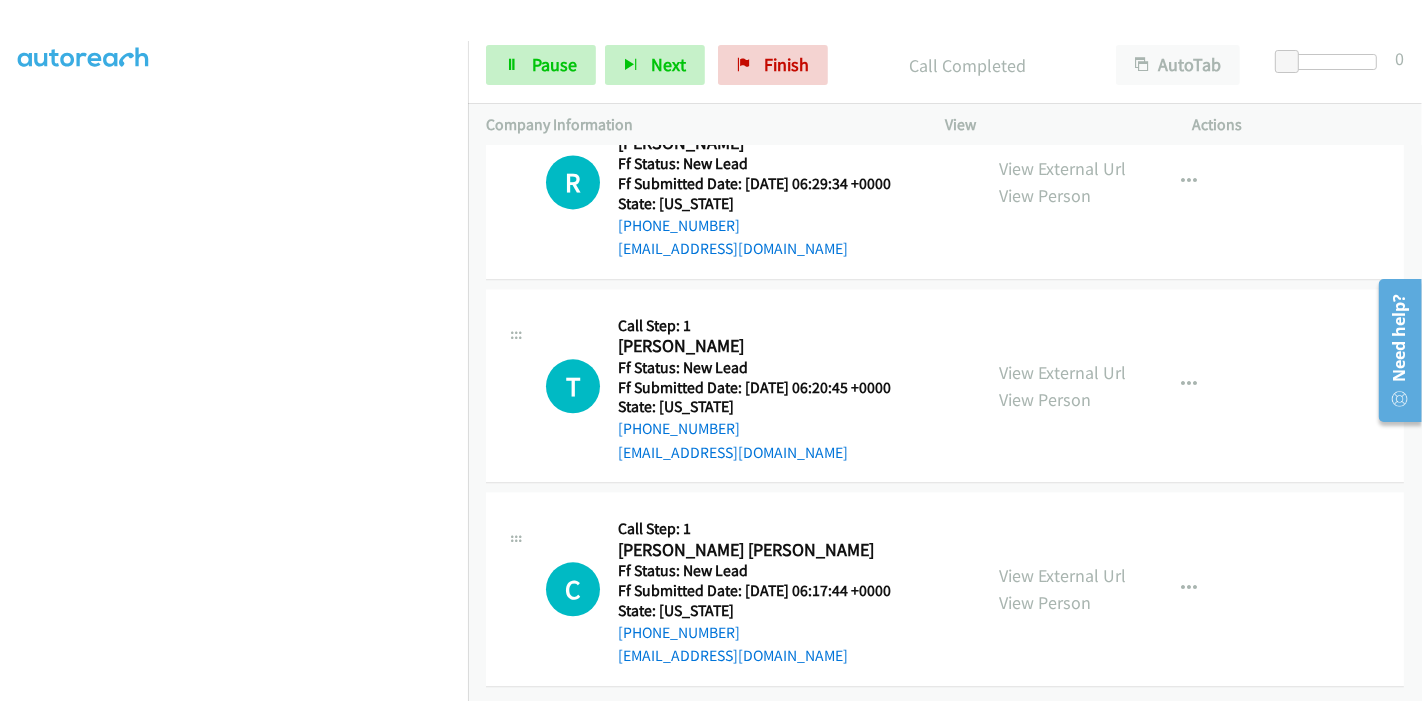 scroll, scrollTop: 3925, scrollLeft: 0, axis: vertical 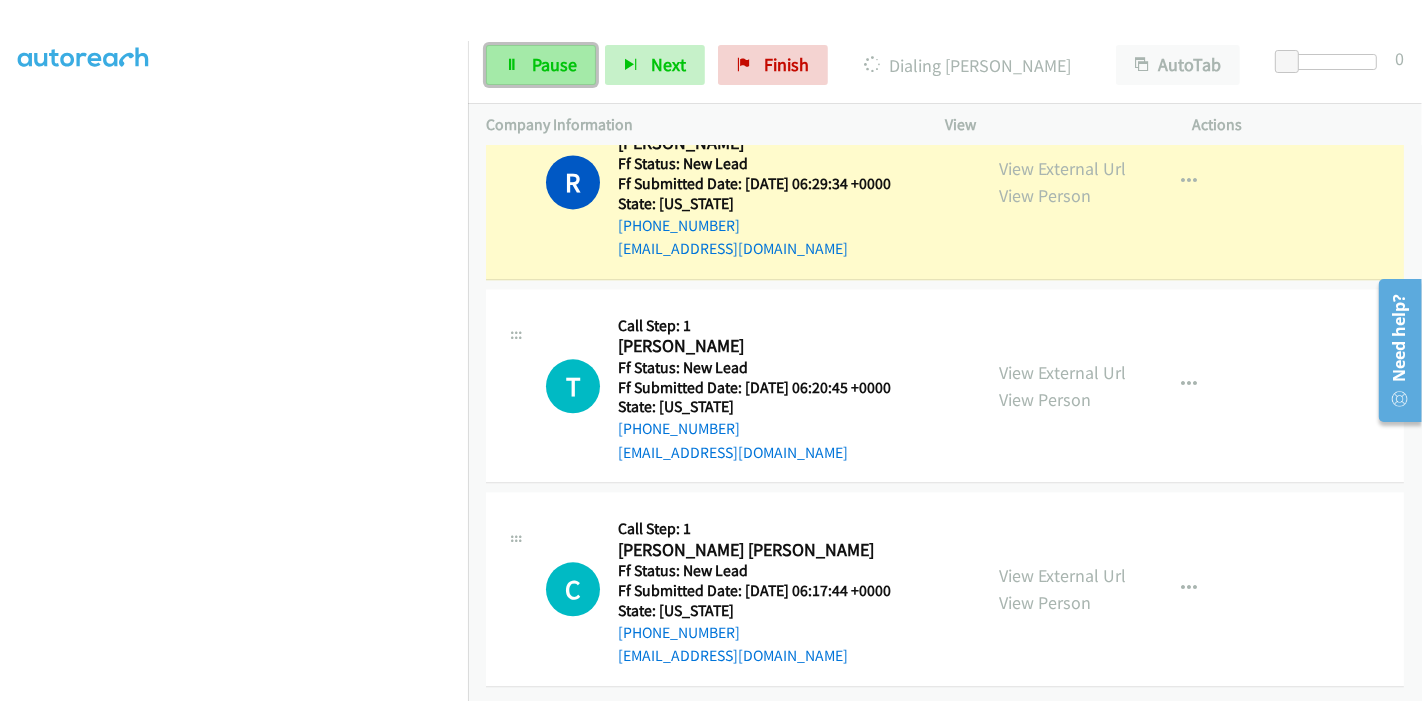 click on "Pause" at bounding box center [541, 65] 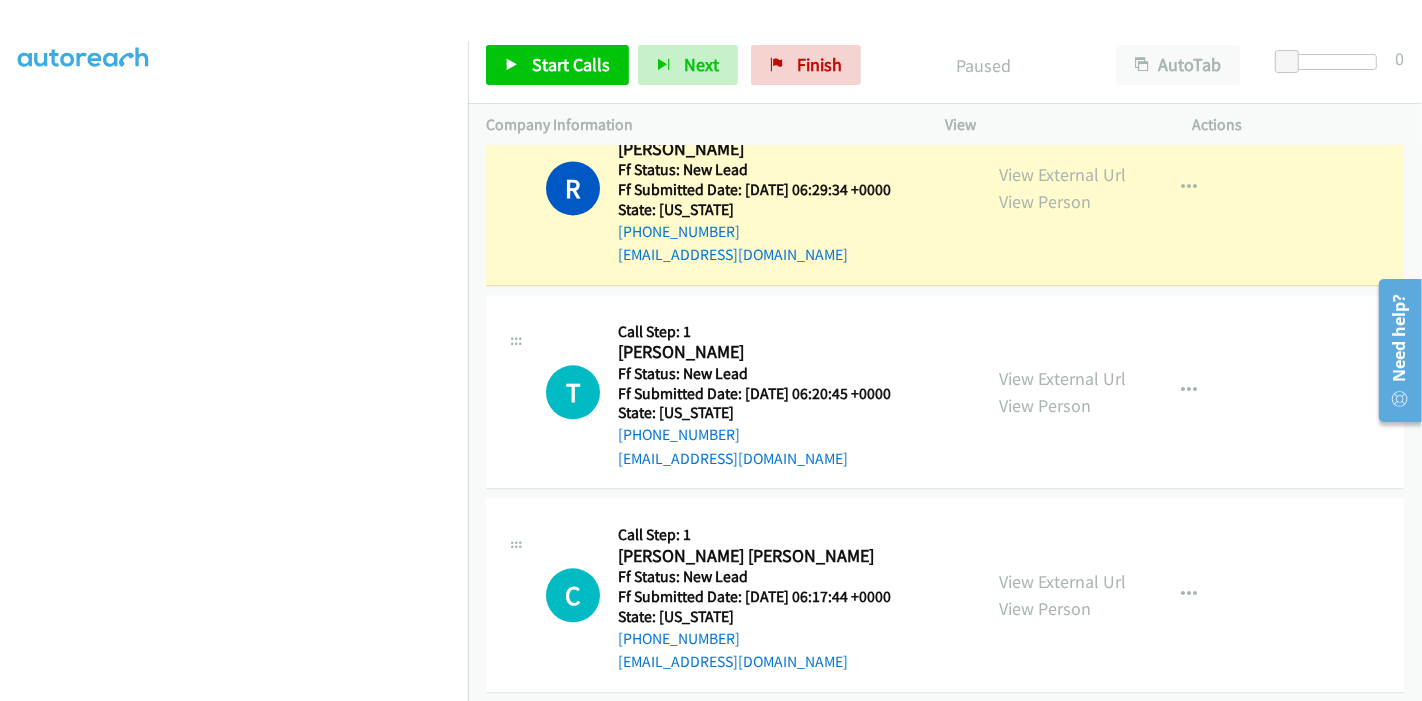 scroll, scrollTop: 3925, scrollLeft: 0, axis: vertical 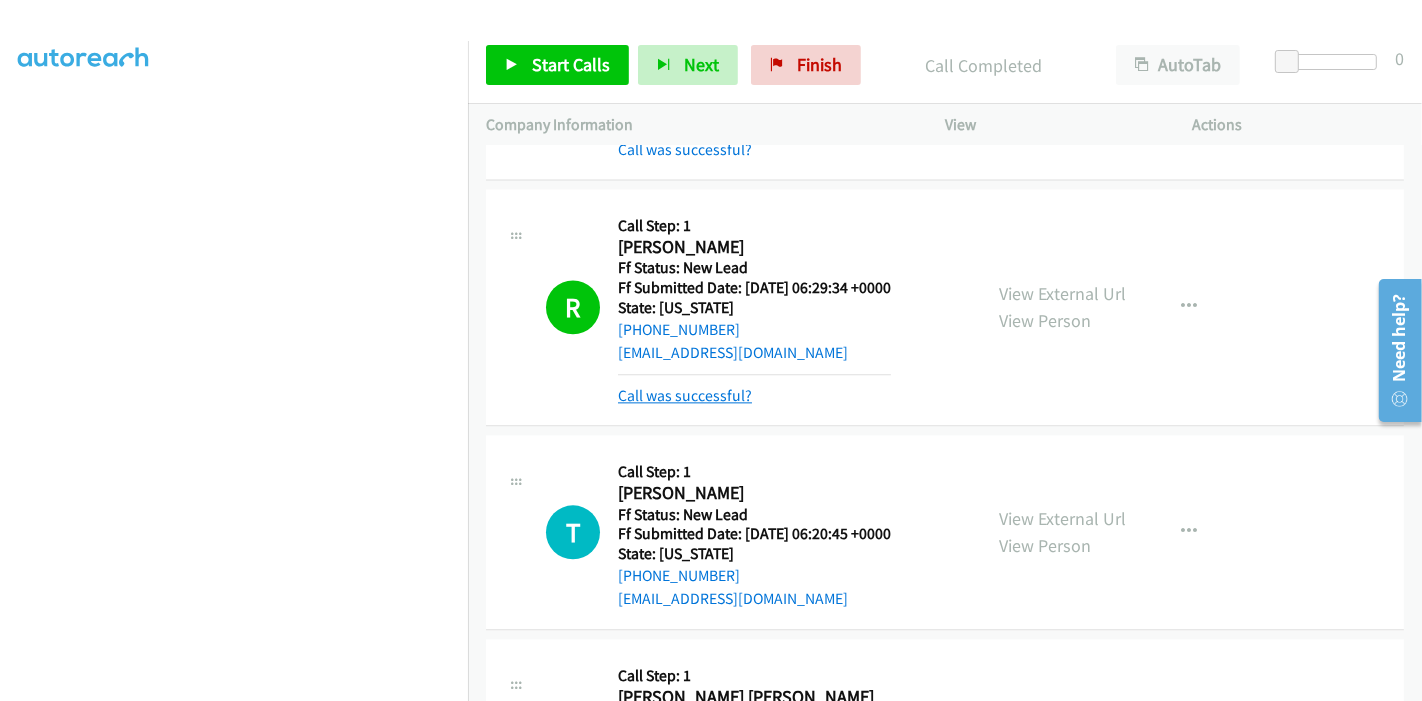 click on "Call was successful?" at bounding box center (685, 395) 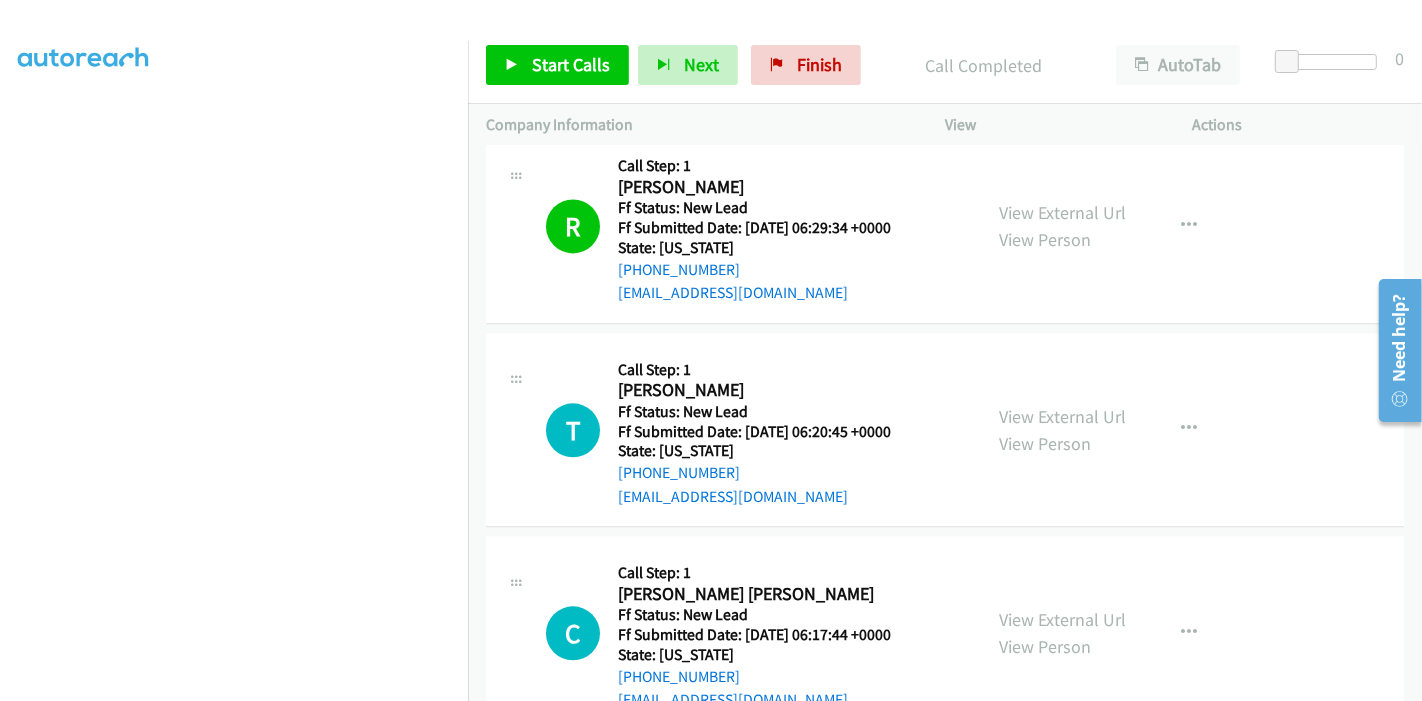 scroll, scrollTop: 3868, scrollLeft: 0, axis: vertical 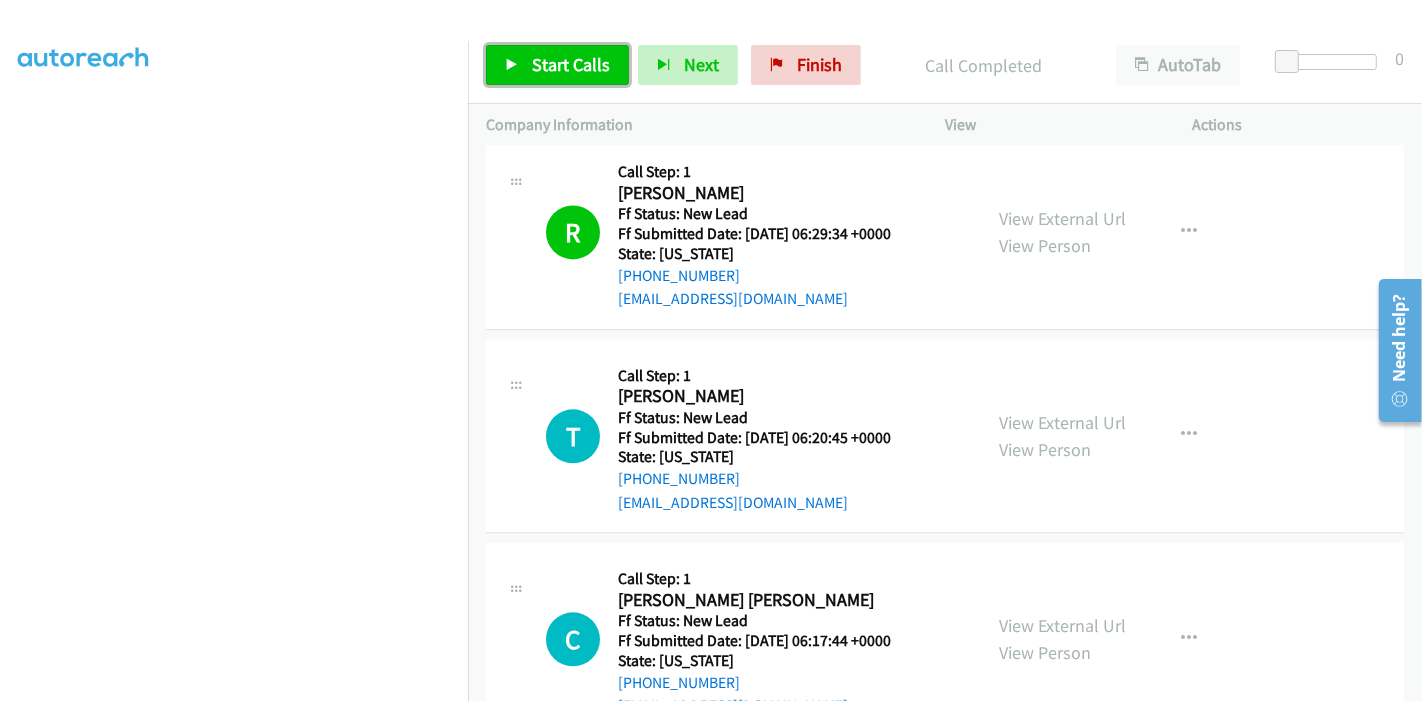 click on "Start Calls" at bounding box center (571, 64) 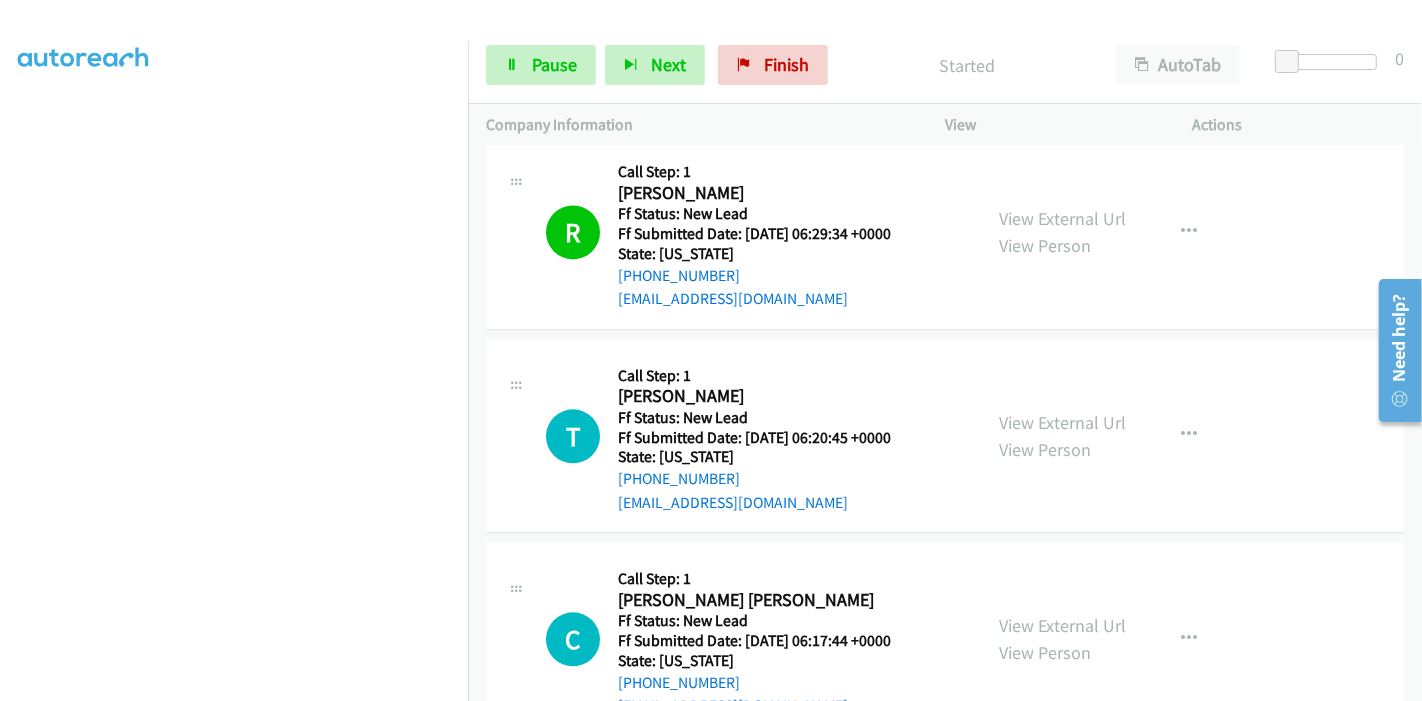 scroll, scrollTop: 3979, scrollLeft: 0, axis: vertical 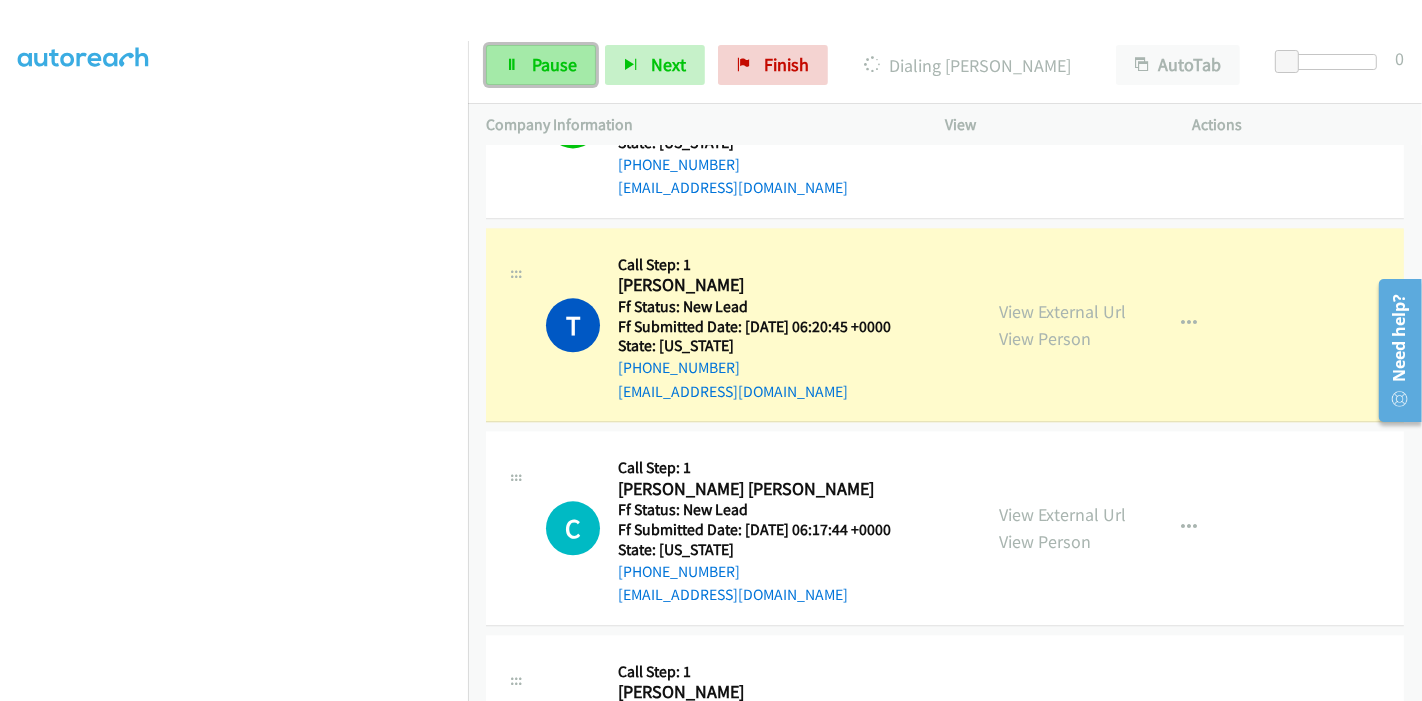 click on "Pause" at bounding box center [554, 64] 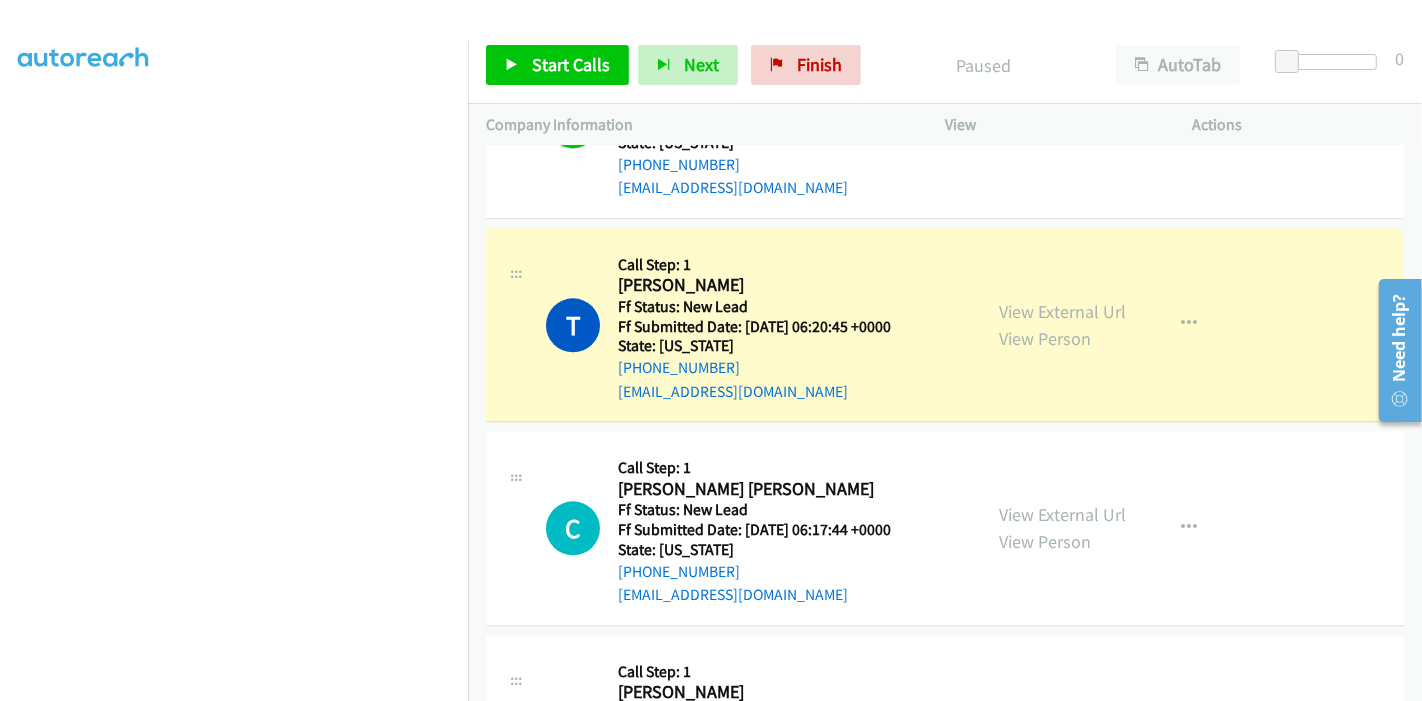 scroll, scrollTop: 200, scrollLeft: 0, axis: vertical 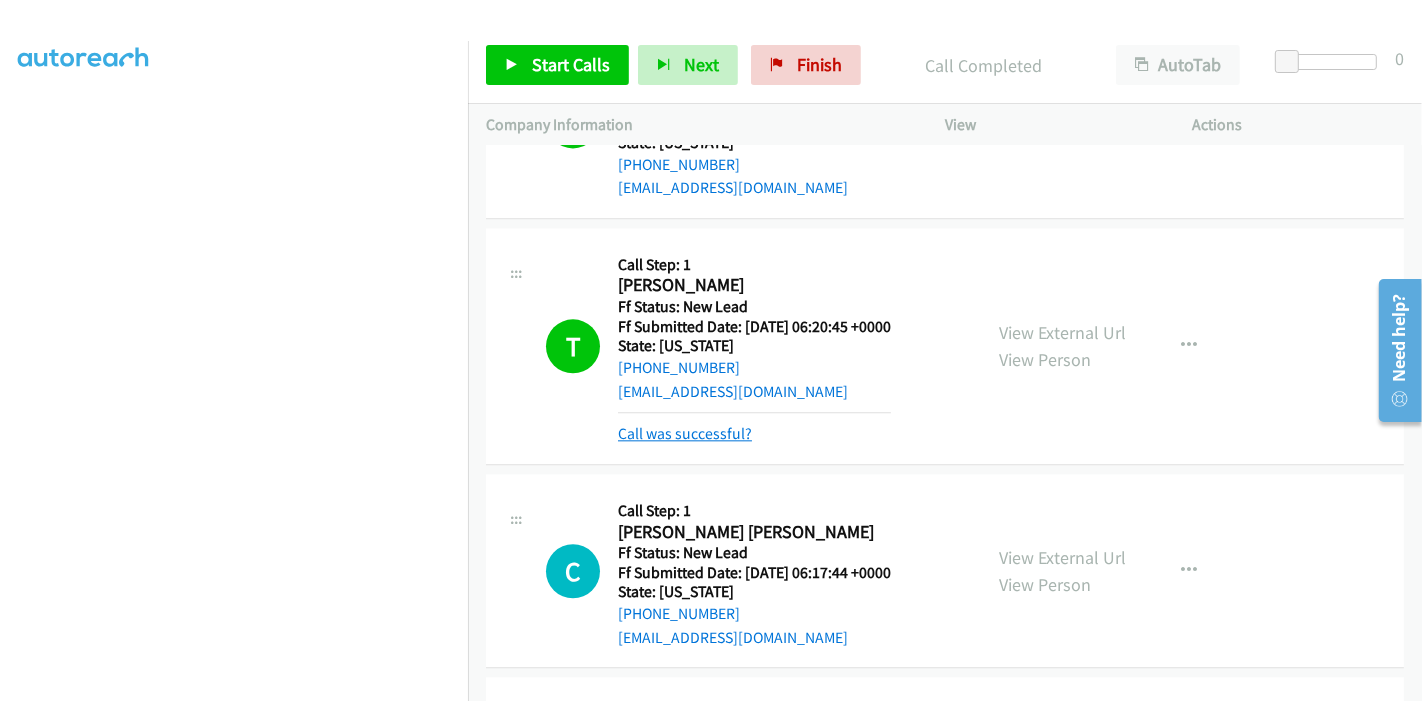 click on "Call was successful?" at bounding box center (685, 433) 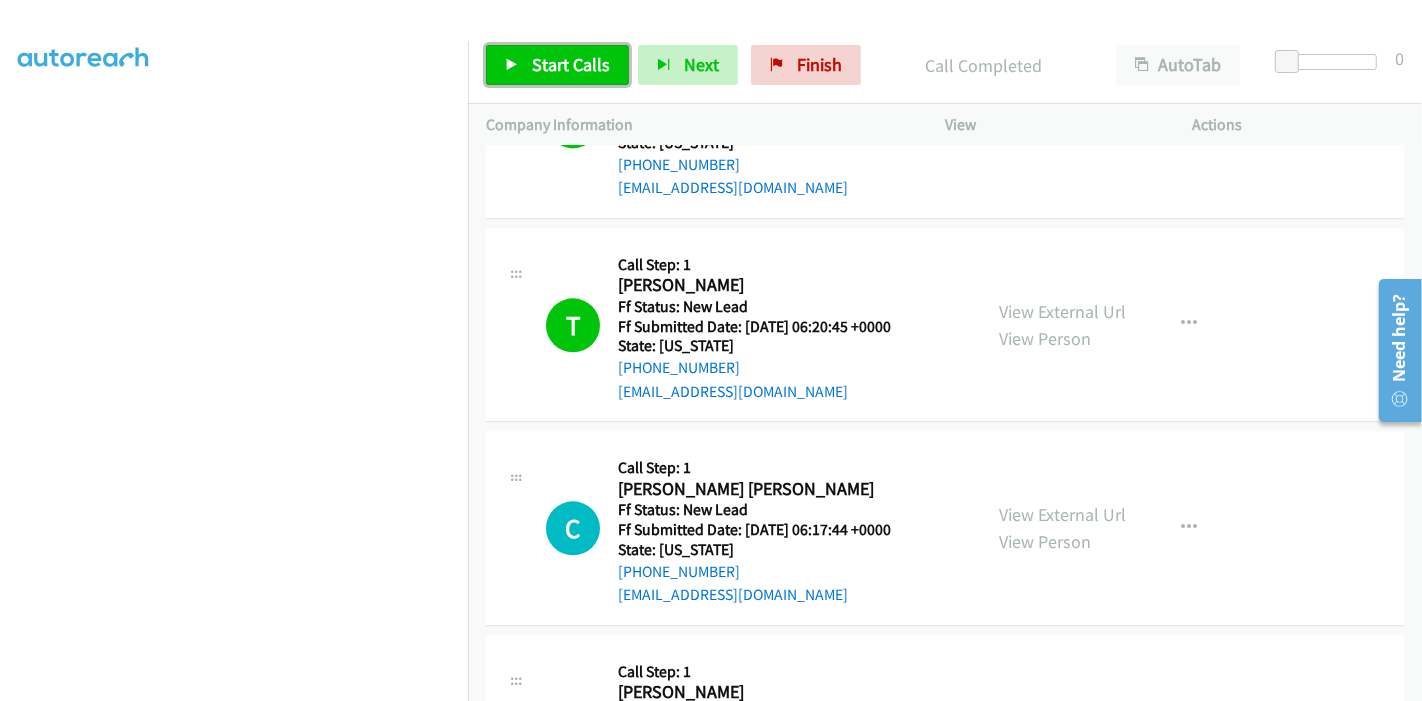 click at bounding box center (512, 66) 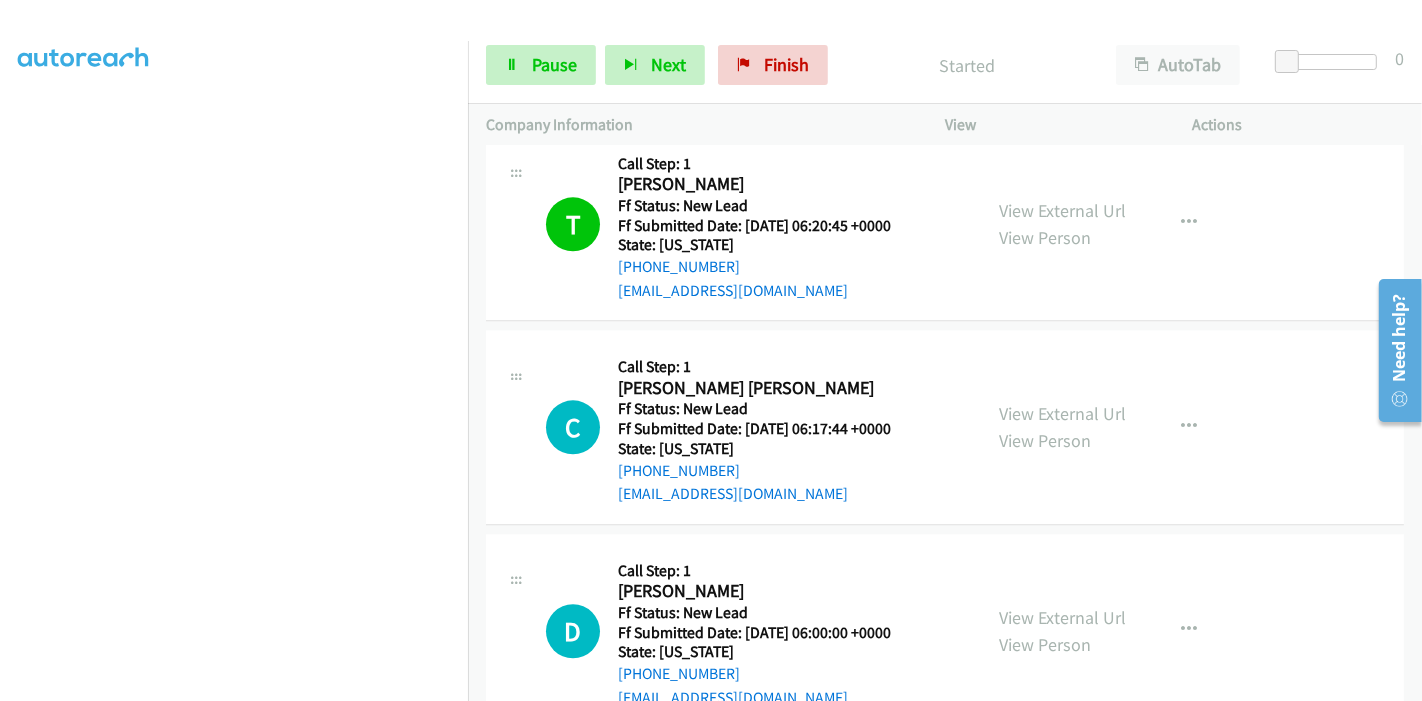 scroll, scrollTop: 4071, scrollLeft: 0, axis: vertical 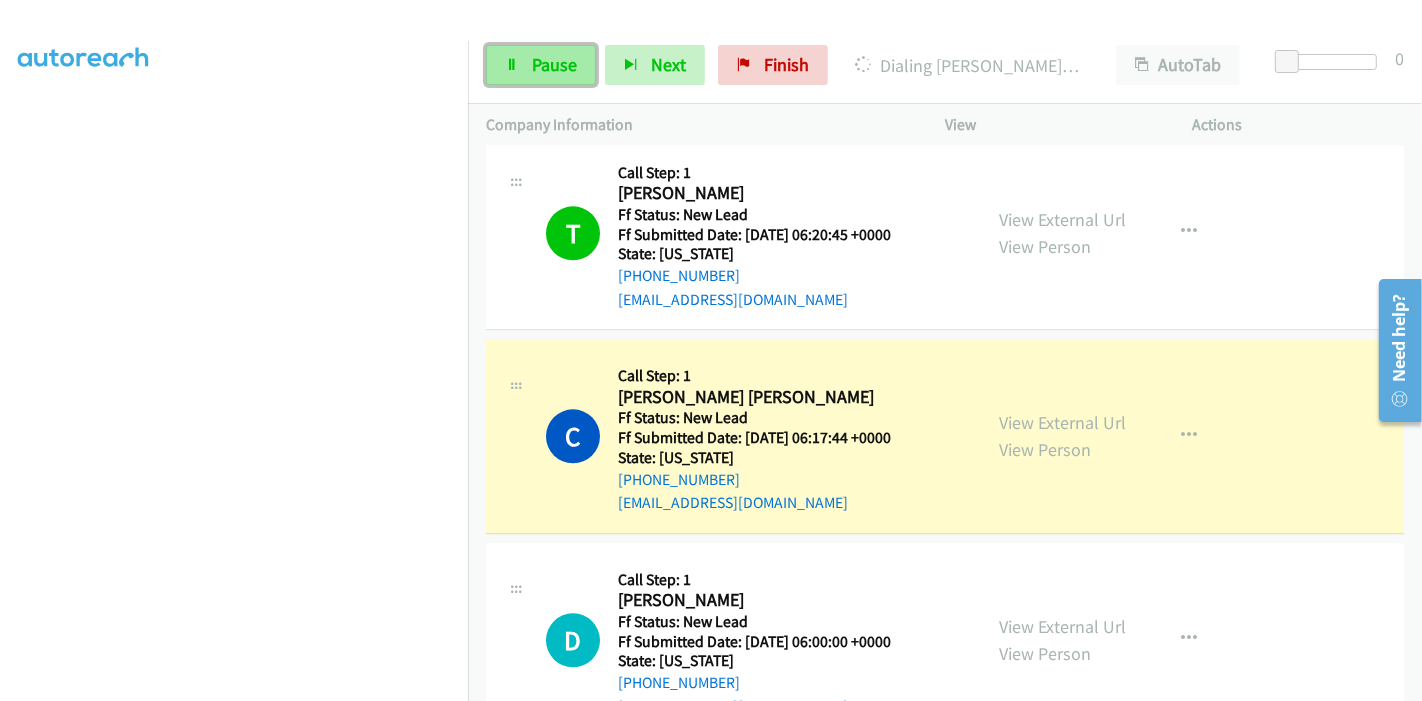 click on "Pause" at bounding box center (554, 64) 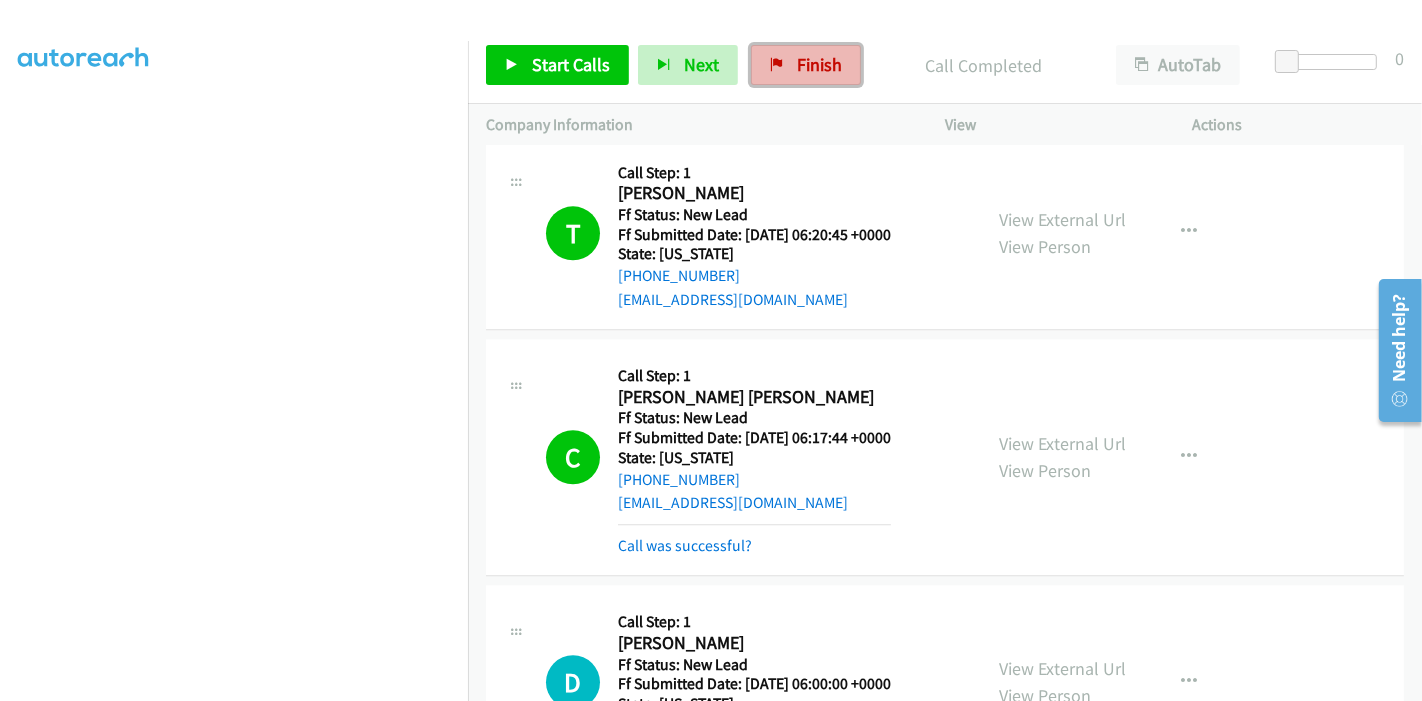 click on "Finish" at bounding box center (806, 65) 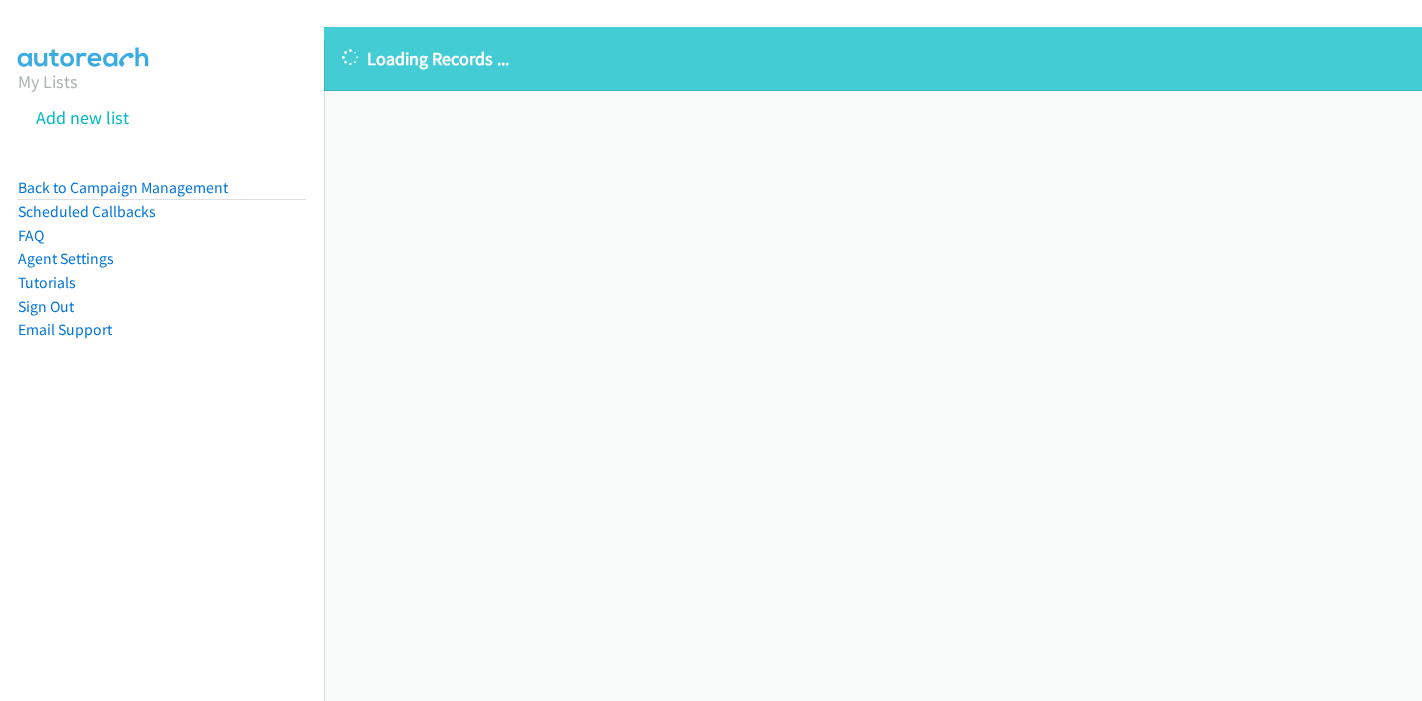 scroll, scrollTop: 0, scrollLeft: 0, axis: both 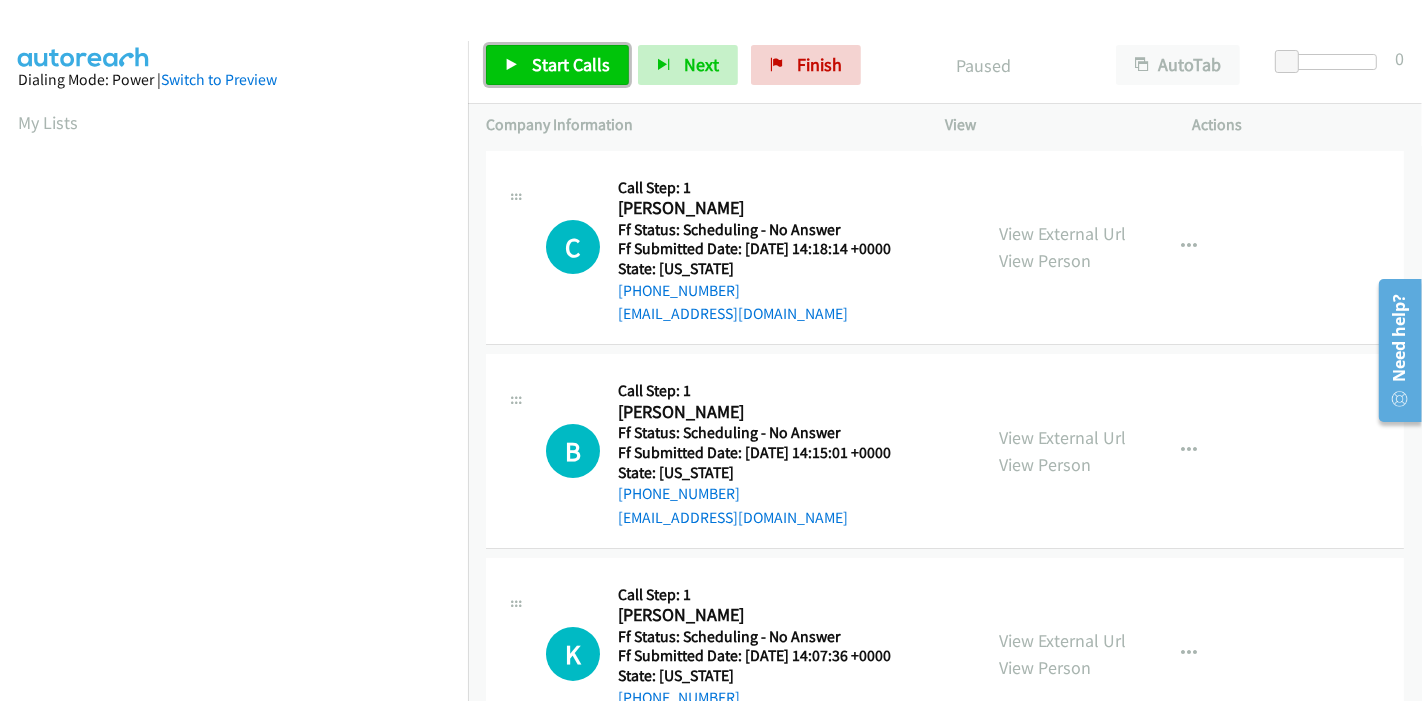 click on "Start Calls" at bounding box center (571, 64) 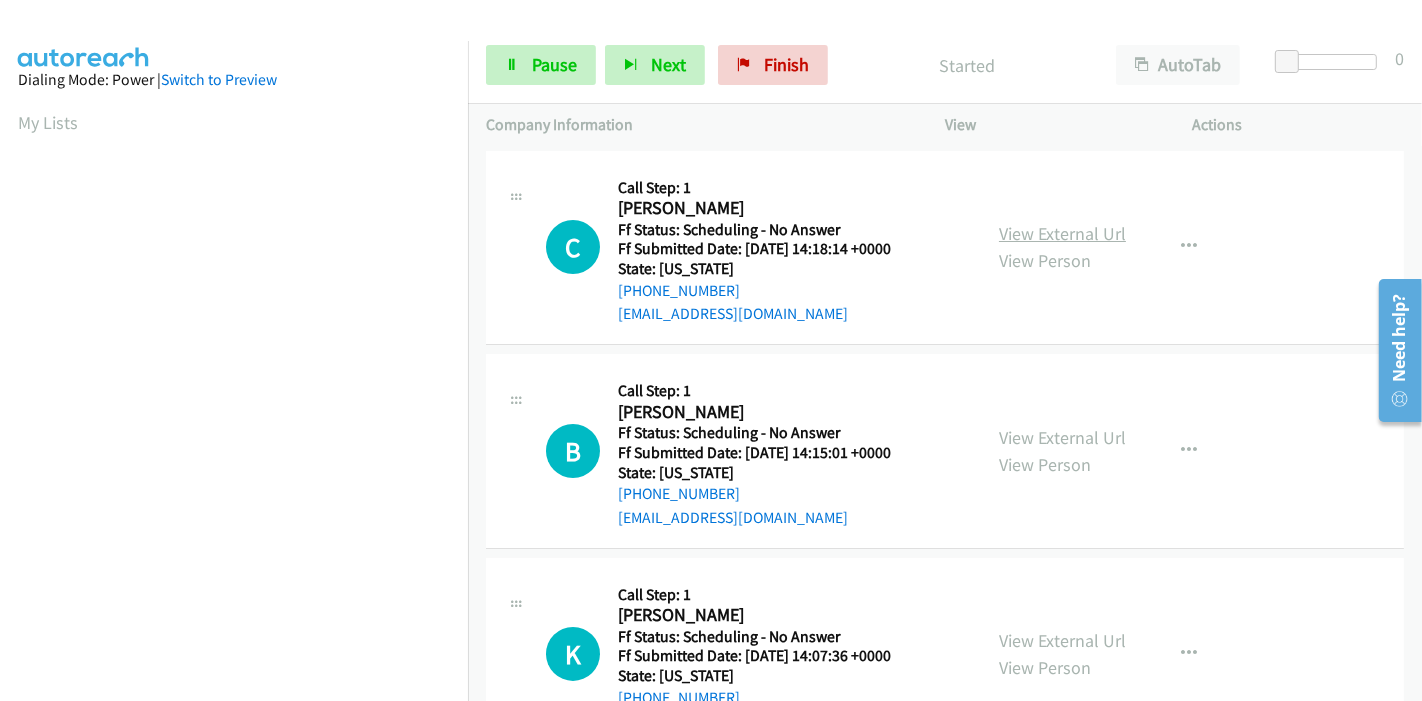 click on "View External Url" at bounding box center [1062, 233] 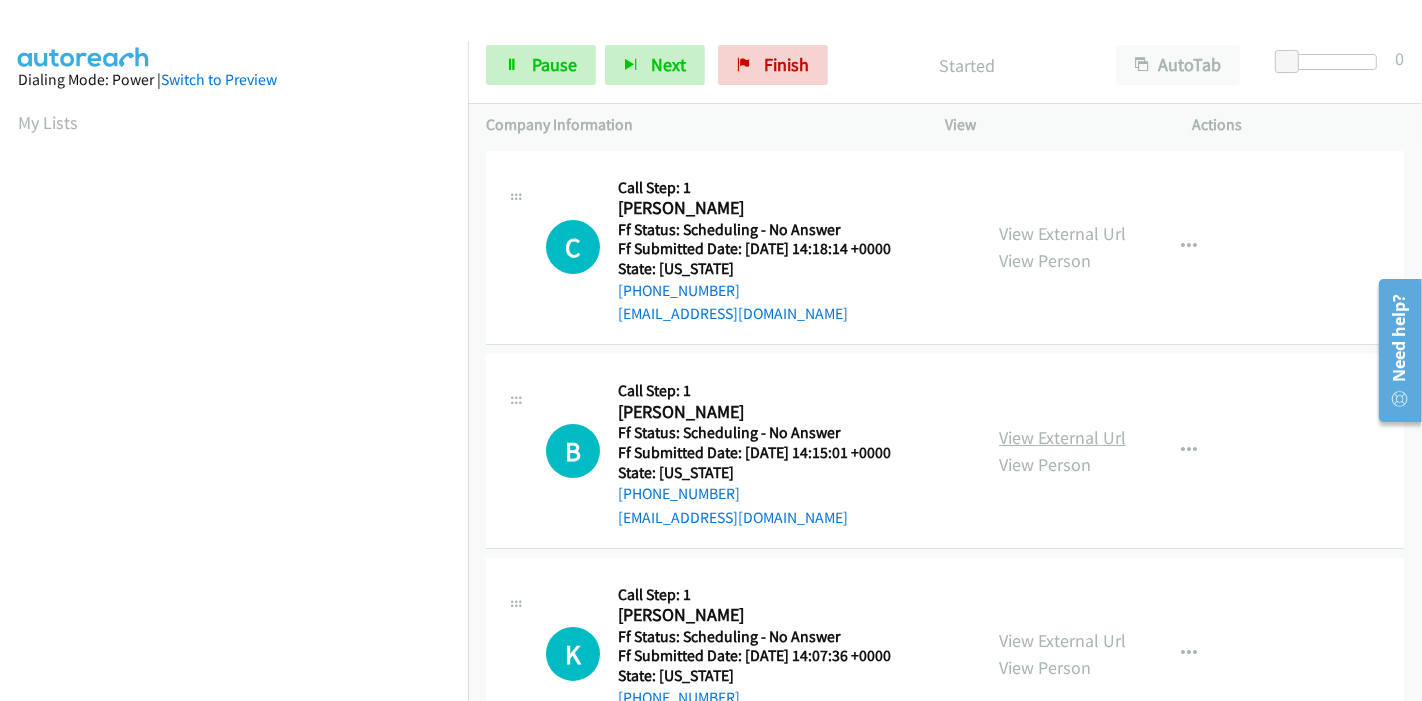 click on "View External Url" at bounding box center [1062, 437] 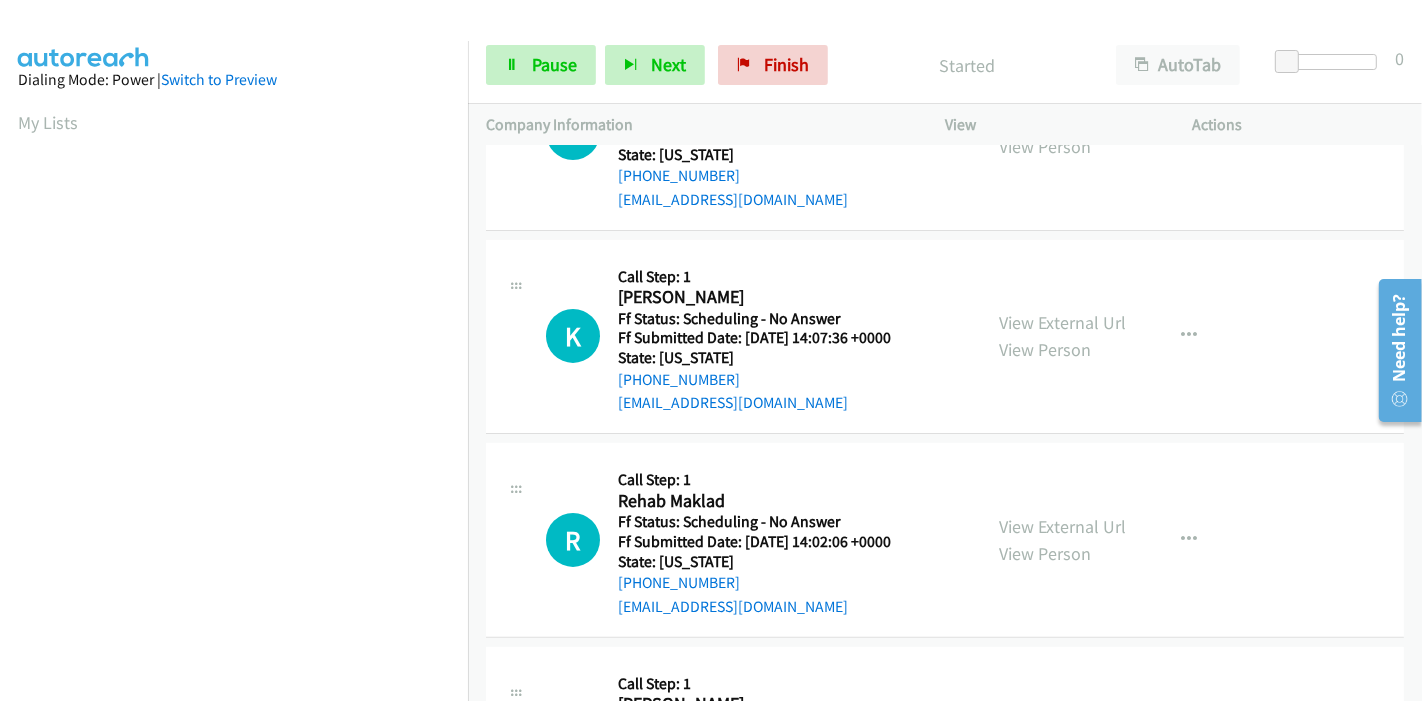 scroll, scrollTop: 333, scrollLeft: 0, axis: vertical 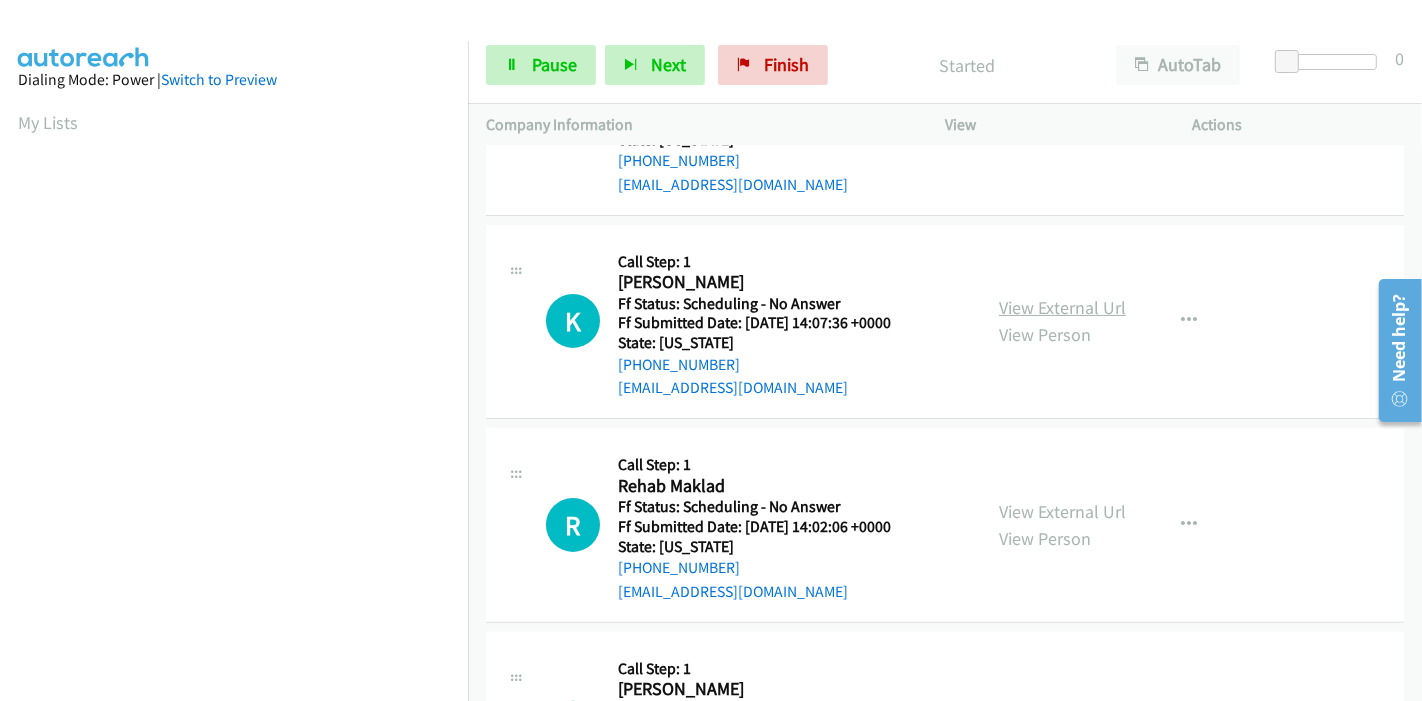 click on "View External Url" at bounding box center [1062, 307] 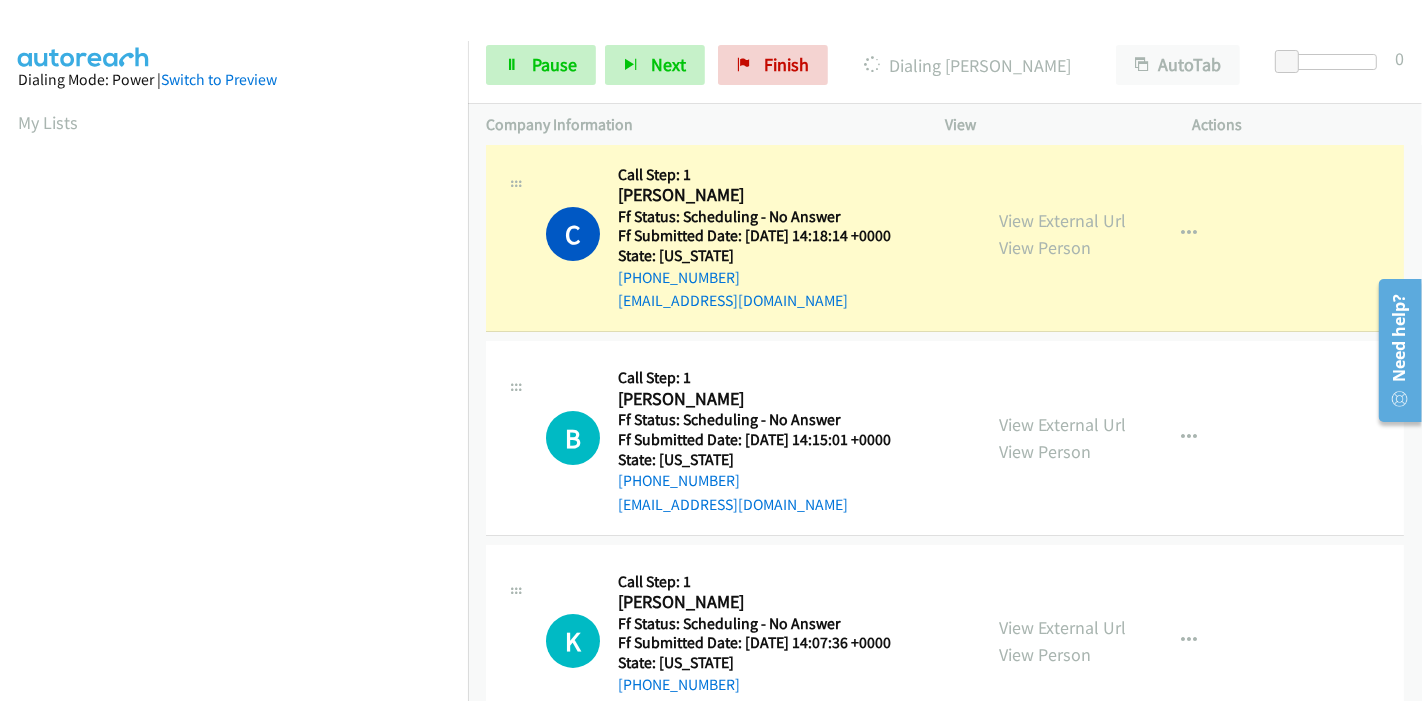 scroll, scrollTop: 0, scrollLeft: 0, axis: both 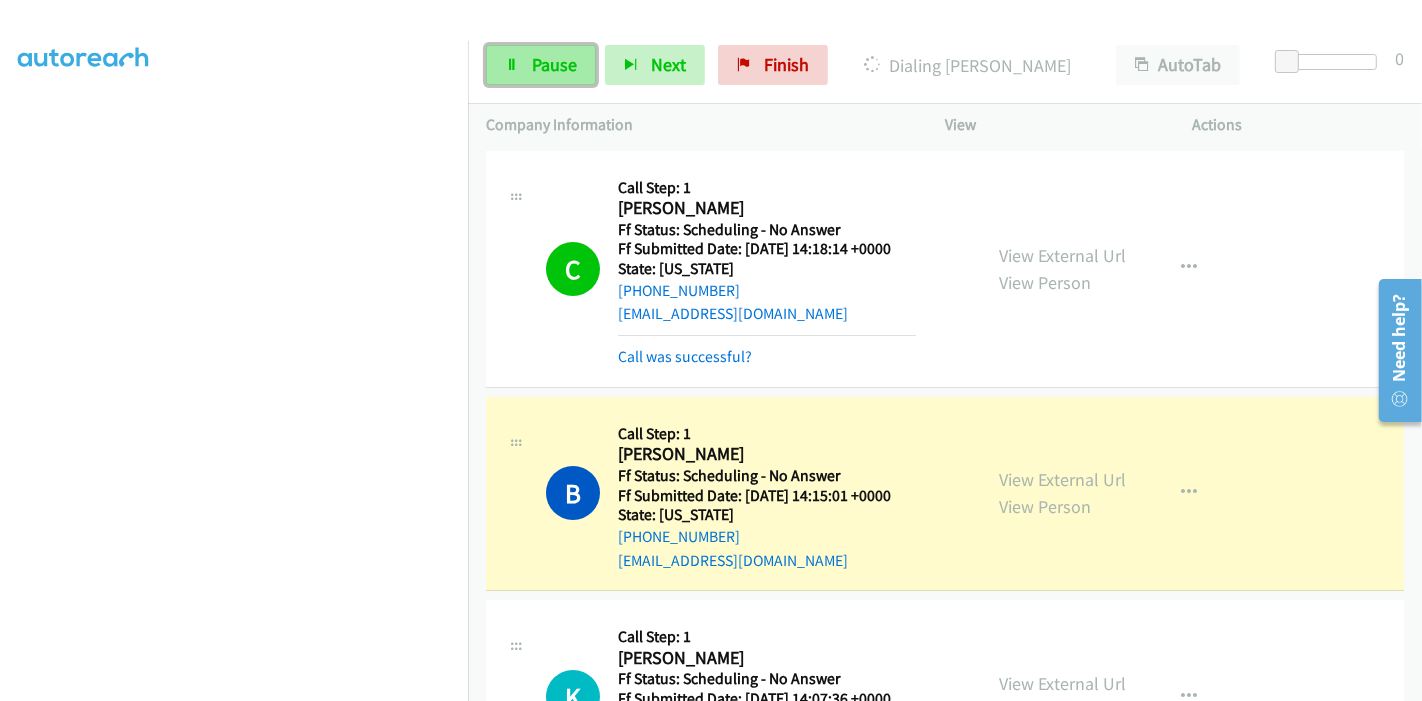click on "Pause" at bounding box center (554, 64) 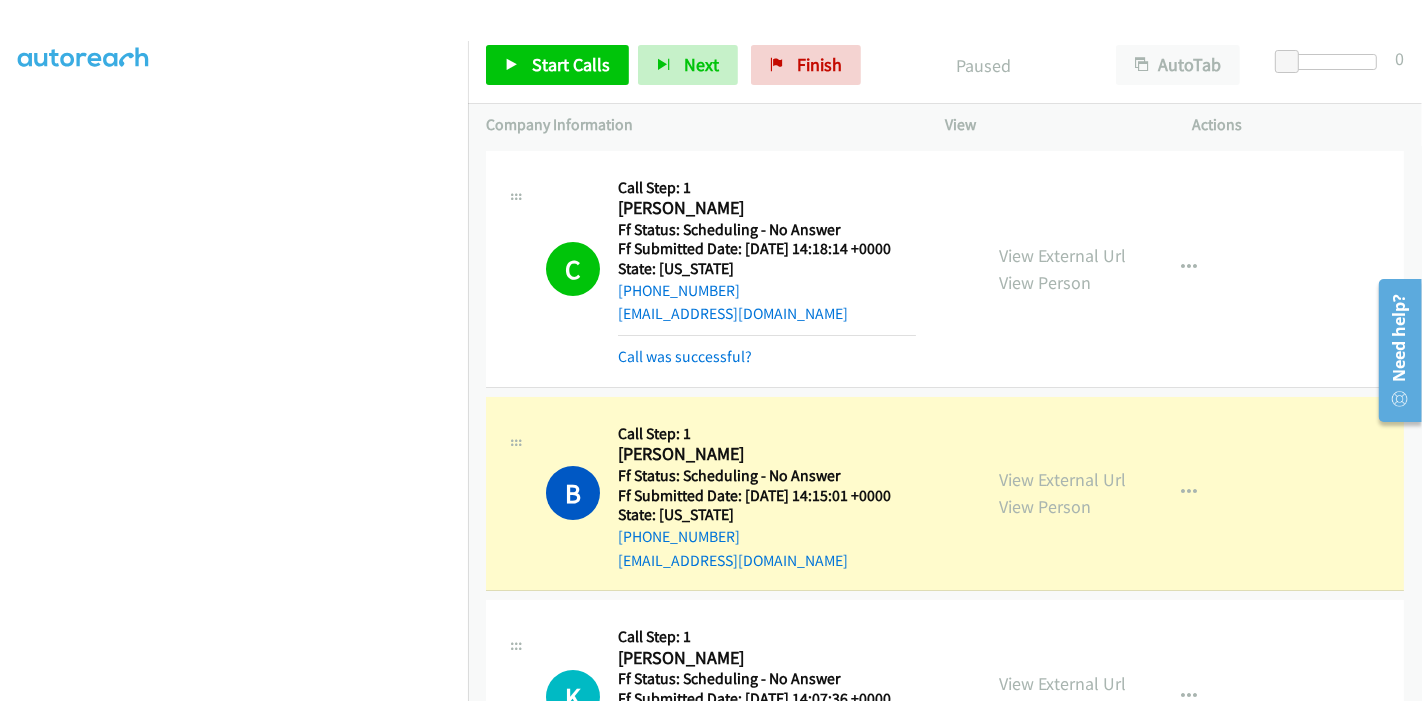 scroll, scrollTop: 388, scrollLeft: 0, axis: vertical 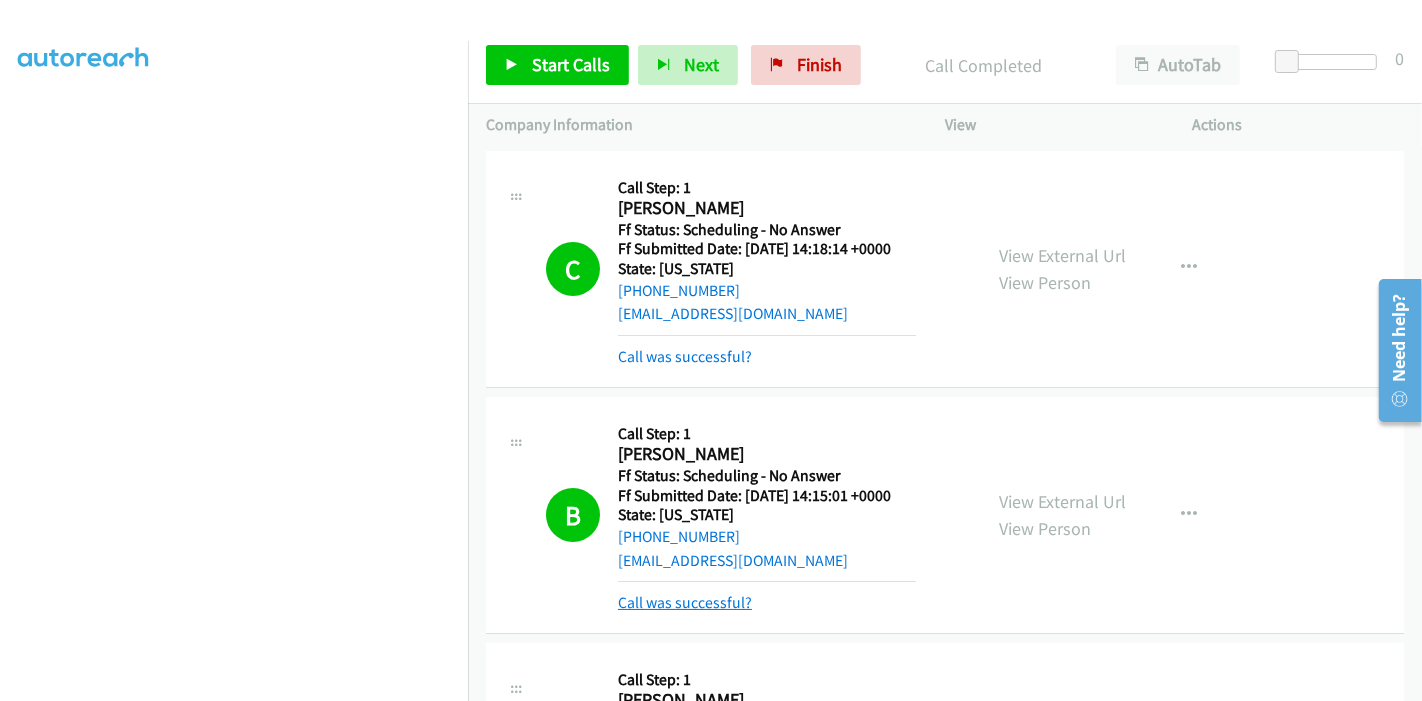 click on "Call was successful?" at bounding box center (685, 602) 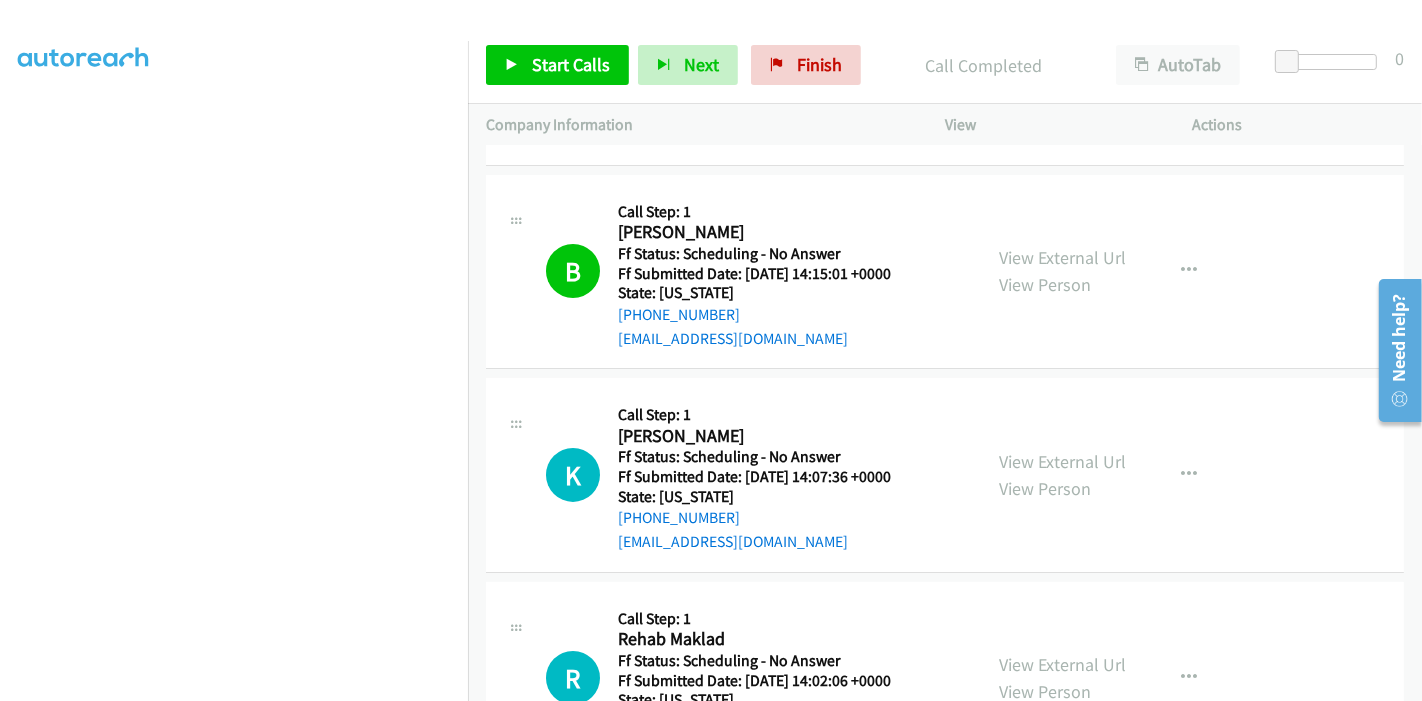 scroll, scrollTop: 333, scrollLeft: 0, axis: vertical 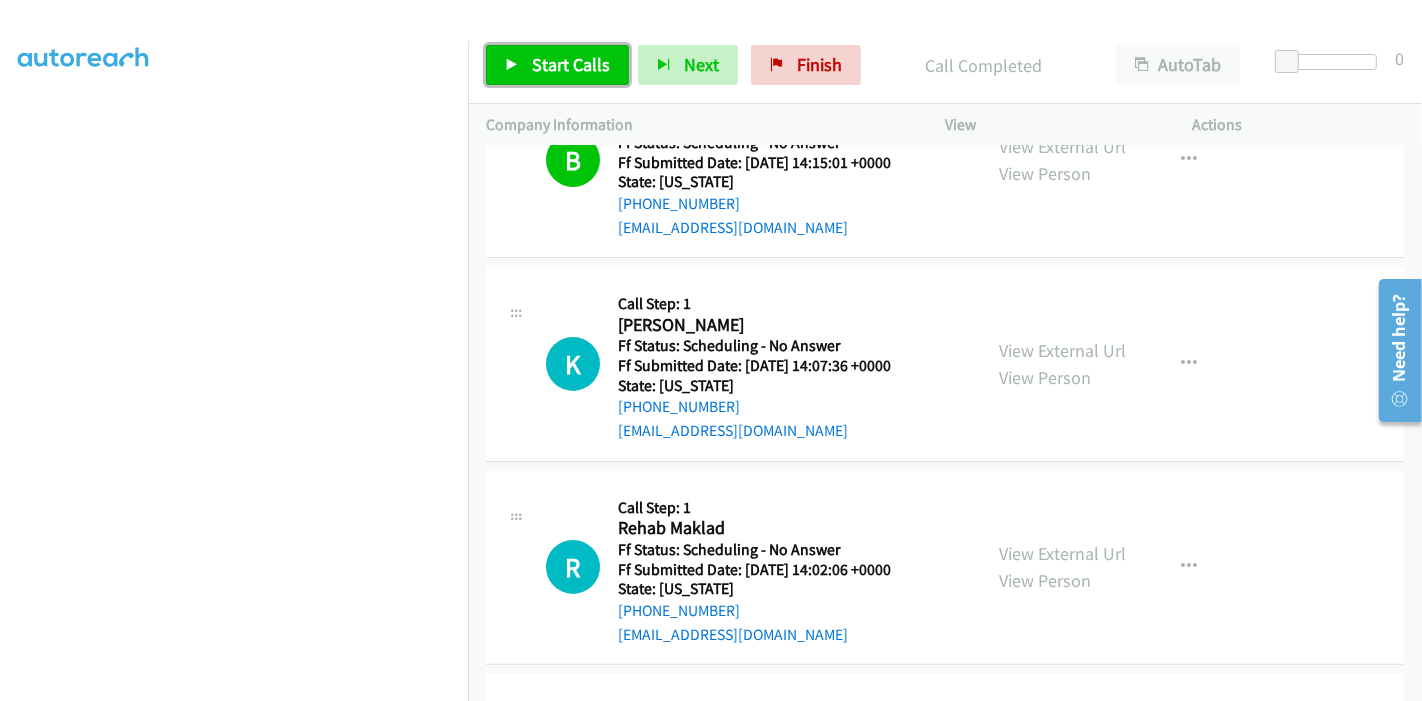 click at bounding box center [512, 66] 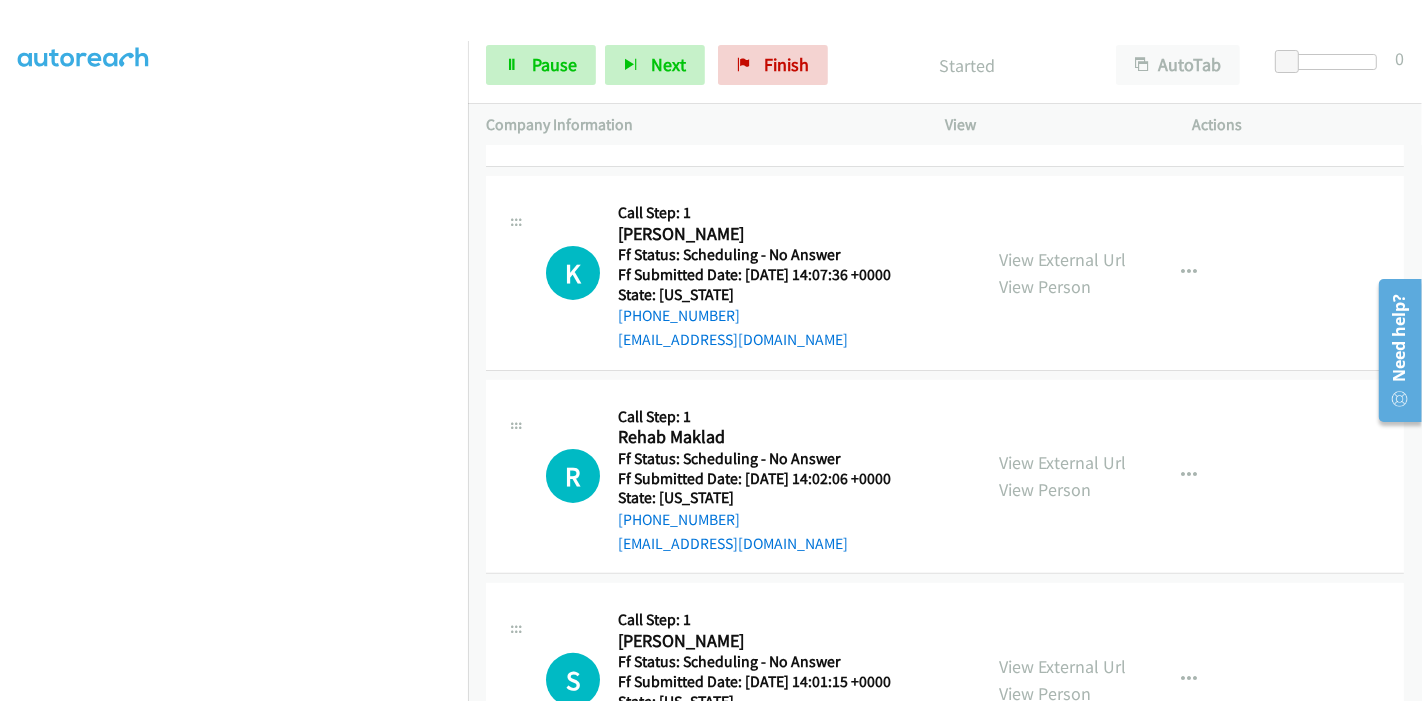scroll, scrollTop: 444, scrollLeft: 0, axis: vertical 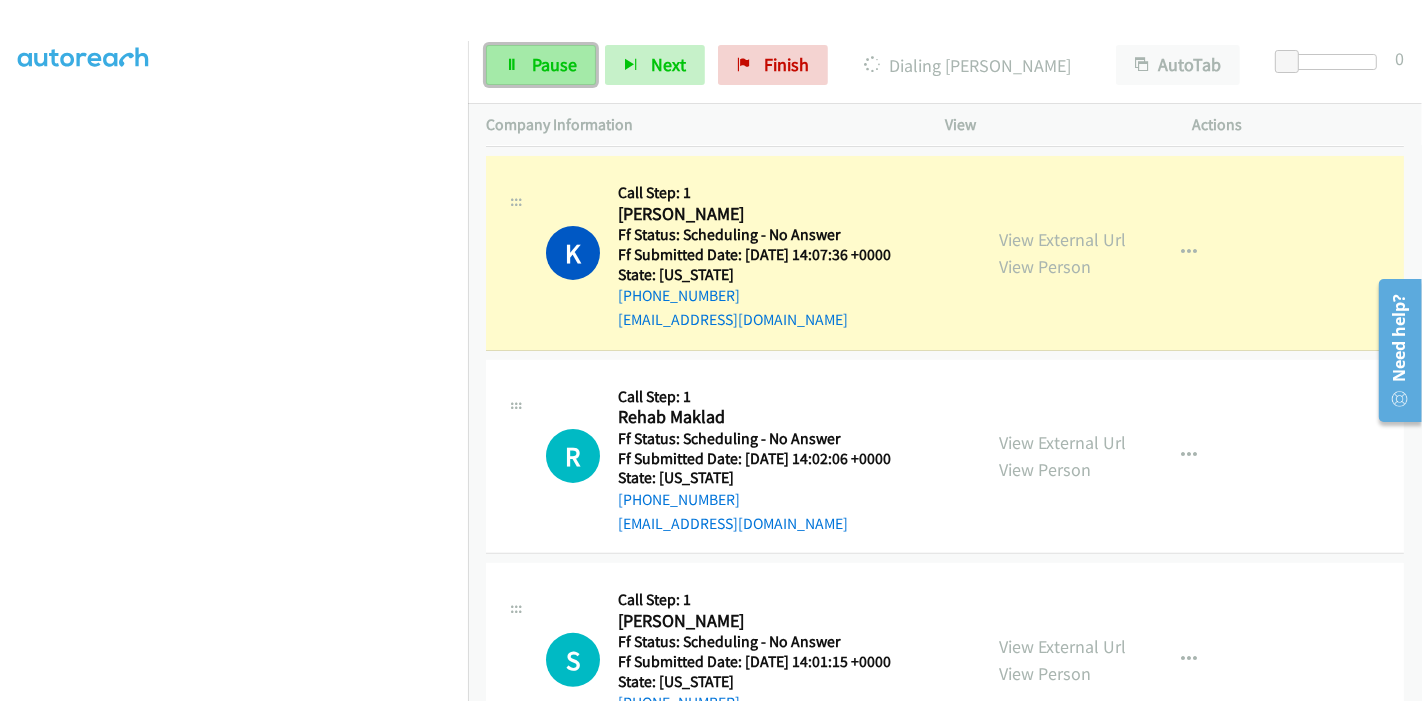 click at bounding box center (512, 66) 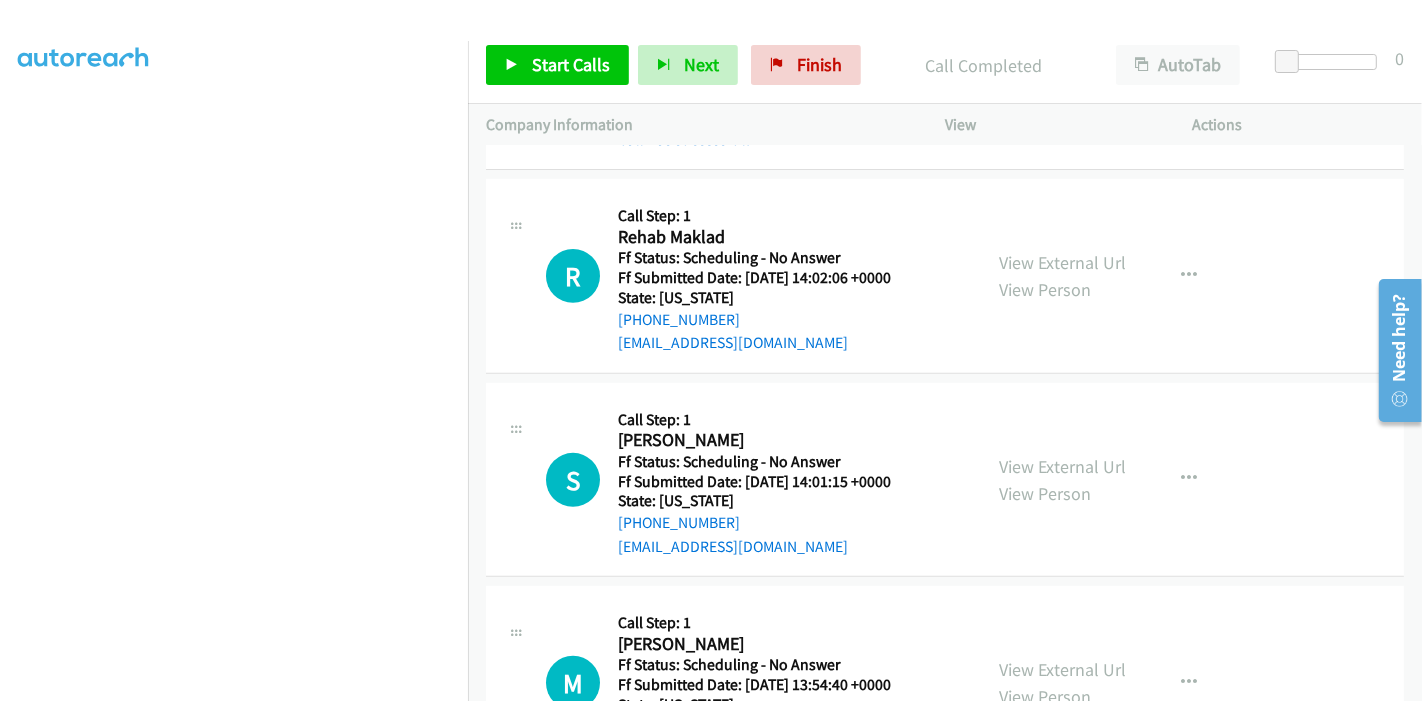 scroll, scrollTop: 666, scrollLeft: 0, axis: vertical 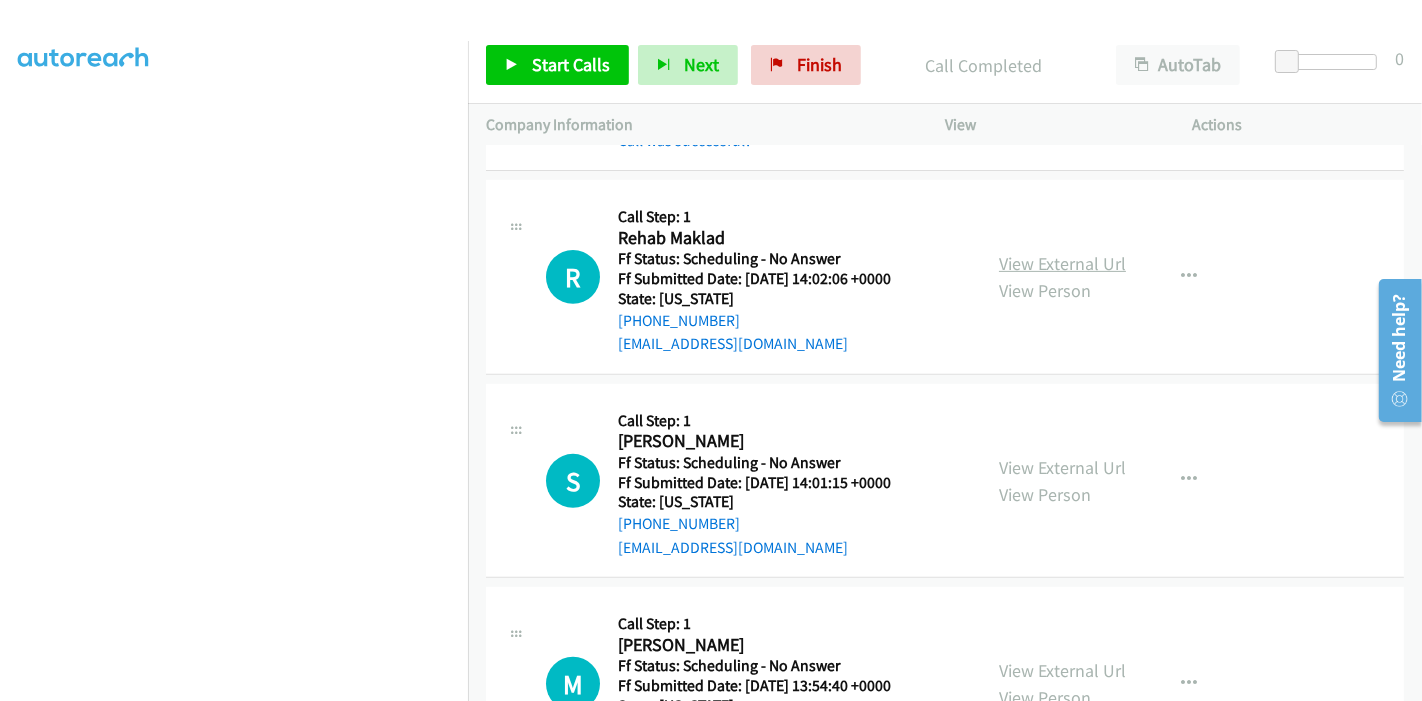 click on "View External Url" at bounding box center (1062, 263) 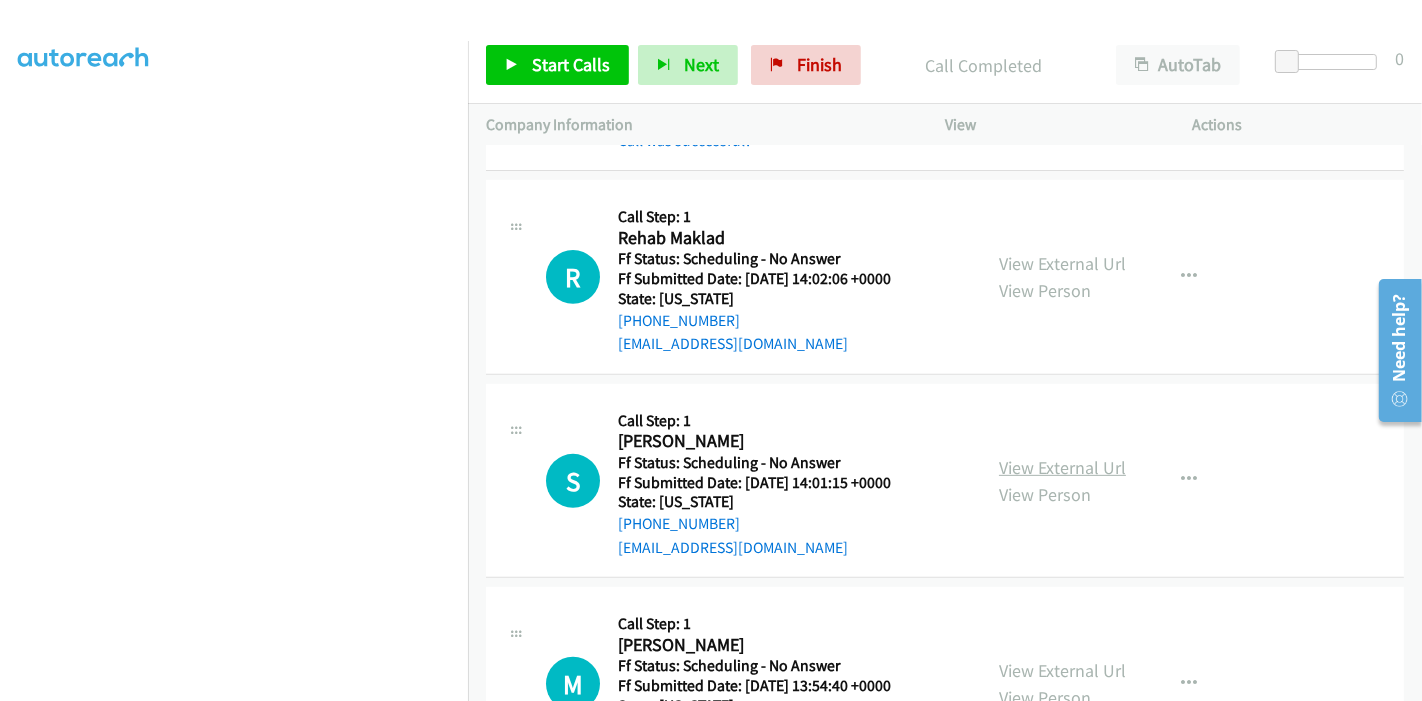 click on "View External Url" at bounding box center (1062, 467) 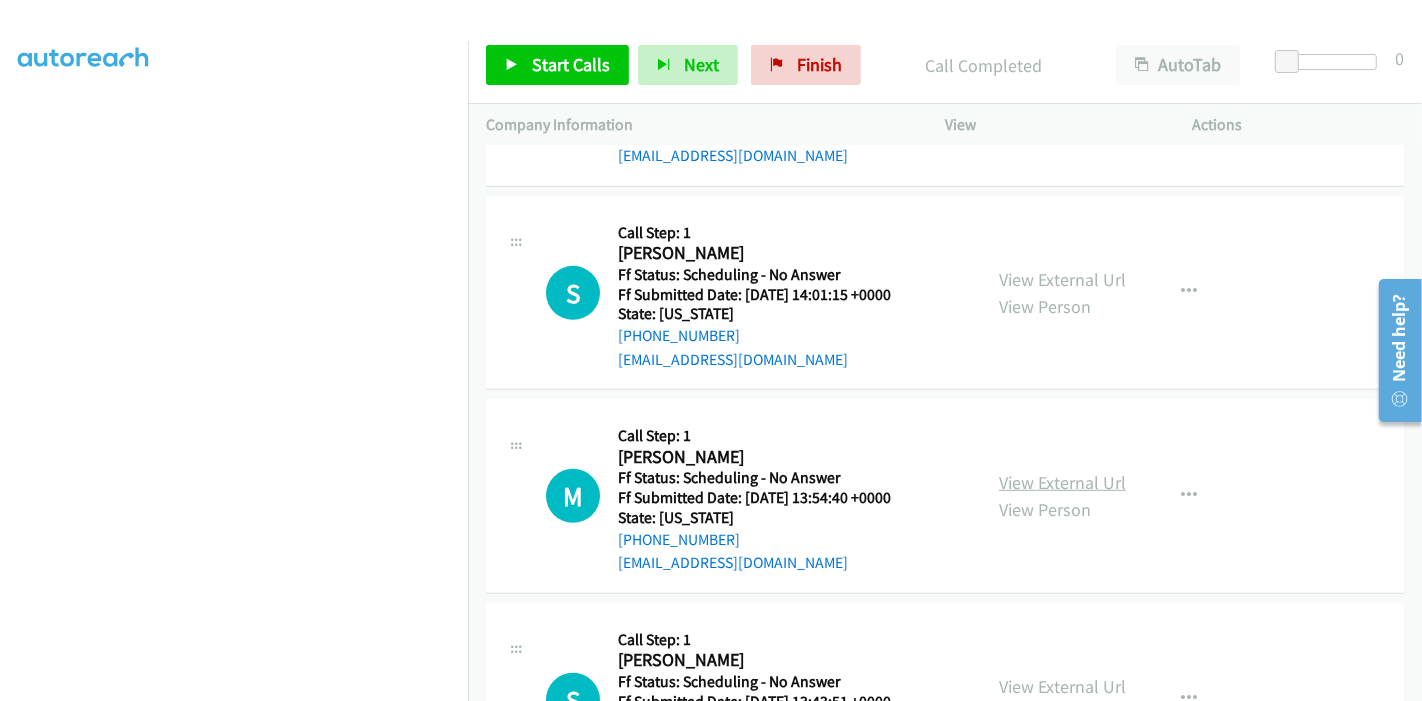 scroll, scrollTop: 888, scrollLeft: 0, axis: vertical 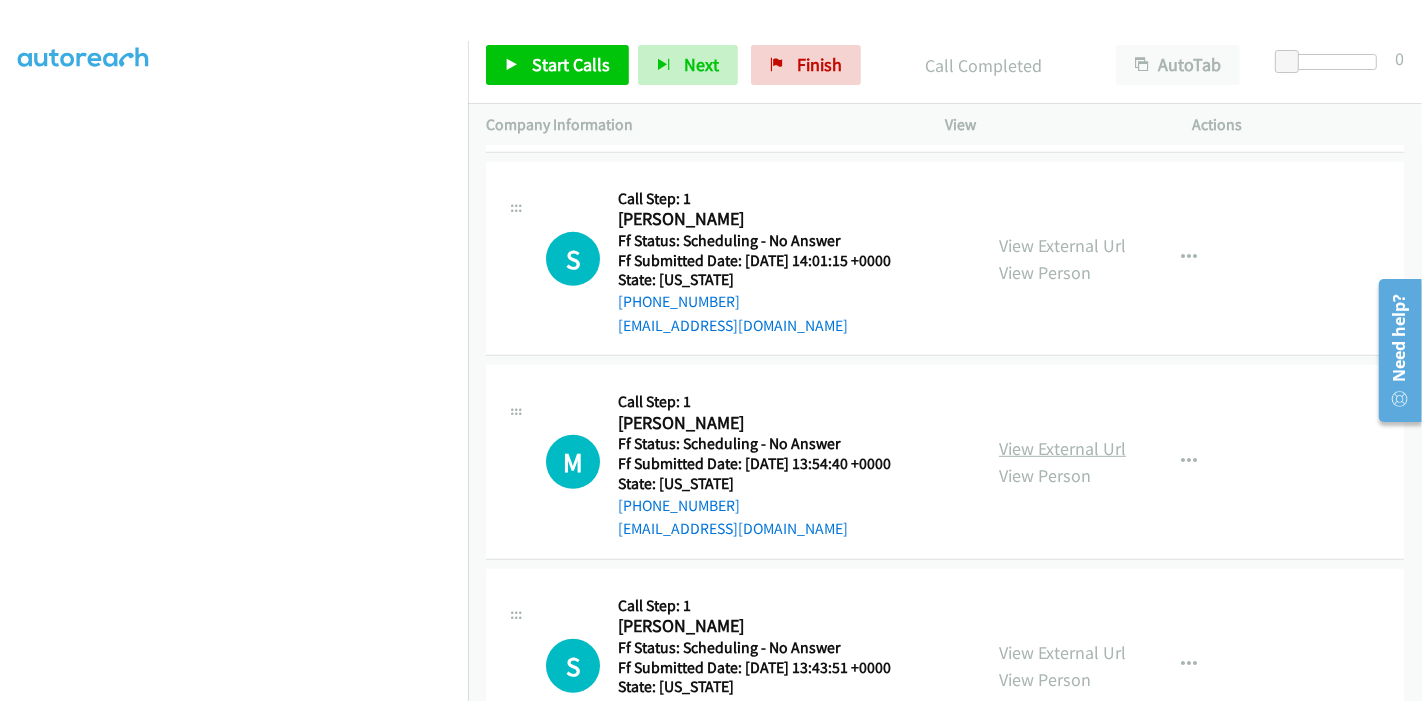 click on "View External Url" at bounding box center (1062, 448) 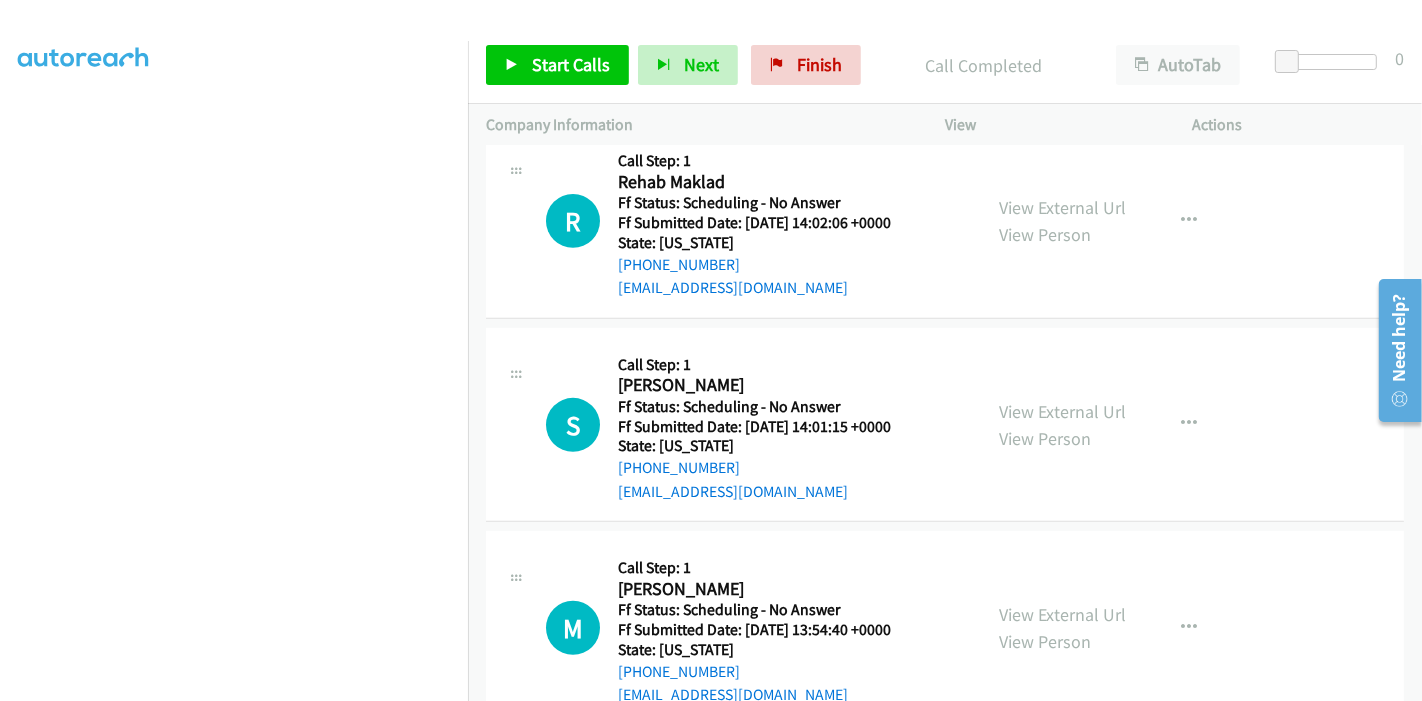 scroll, scrollTop: 777, scrollLeft: 0, axis: vertical 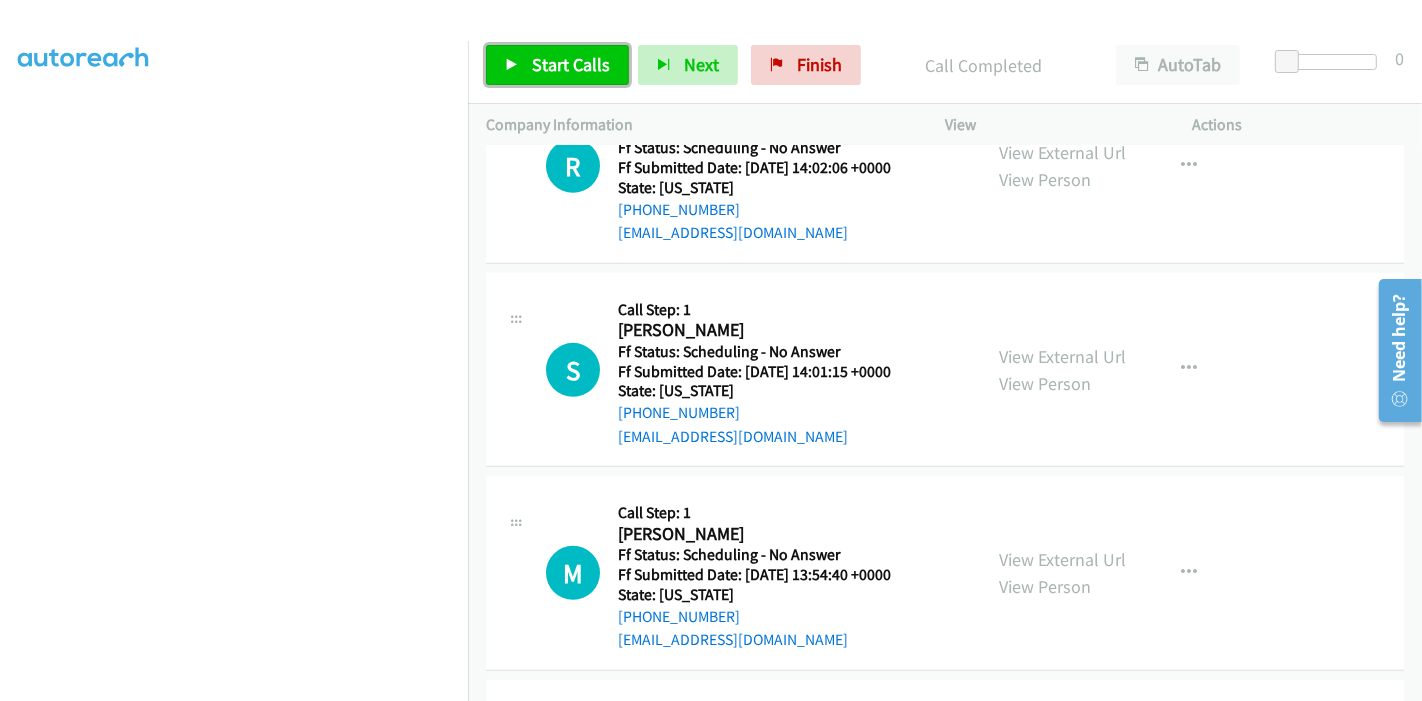click on "Start Calls" at bounding box center (571, 64) 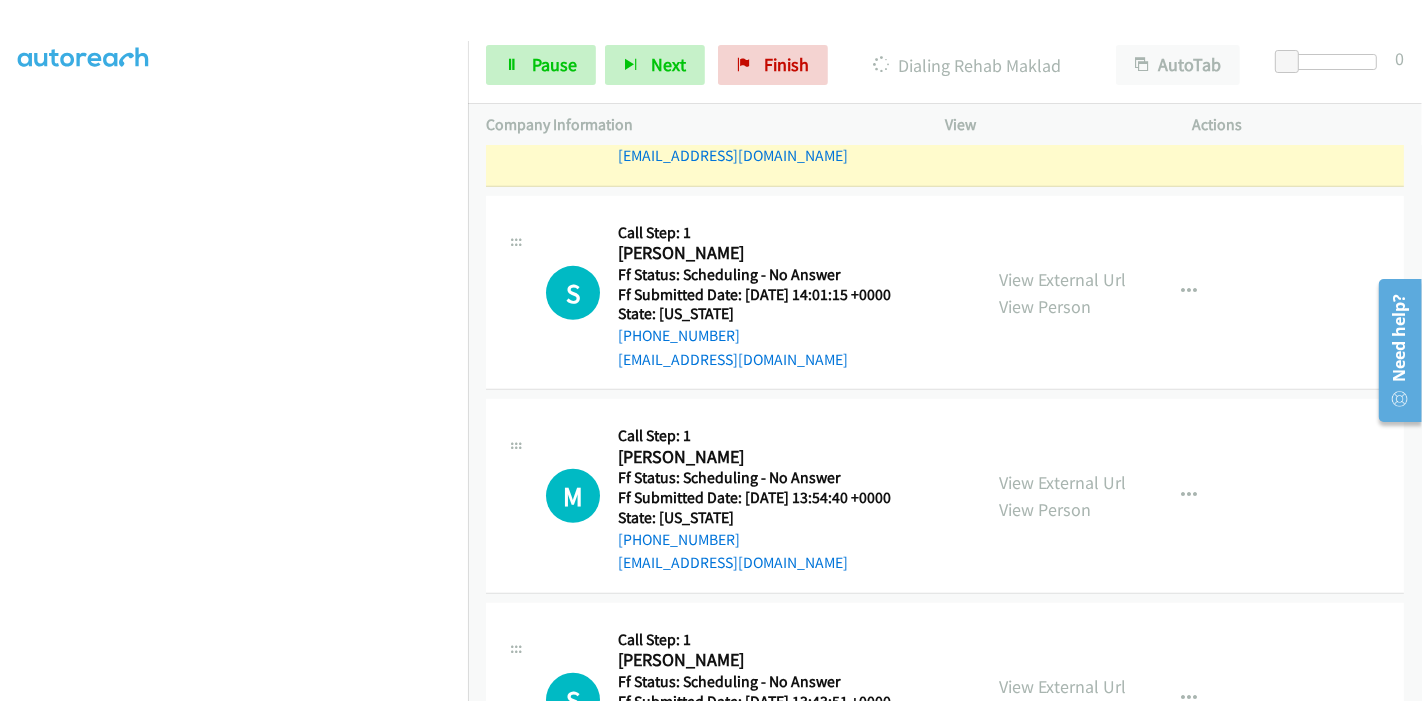 scroll, scrollTop: 888, scrollLeft: 0, axis: vertical 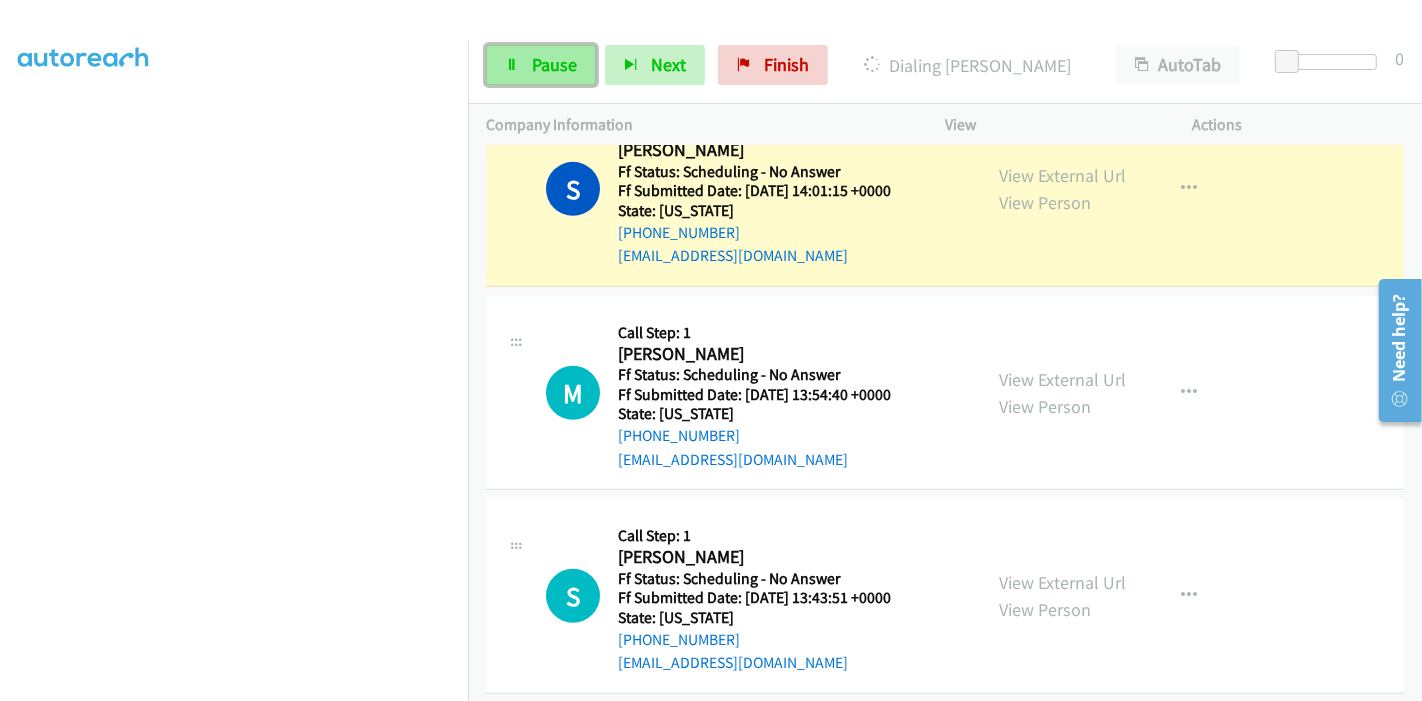 click on "Pause" at bounding box center (554, 64) 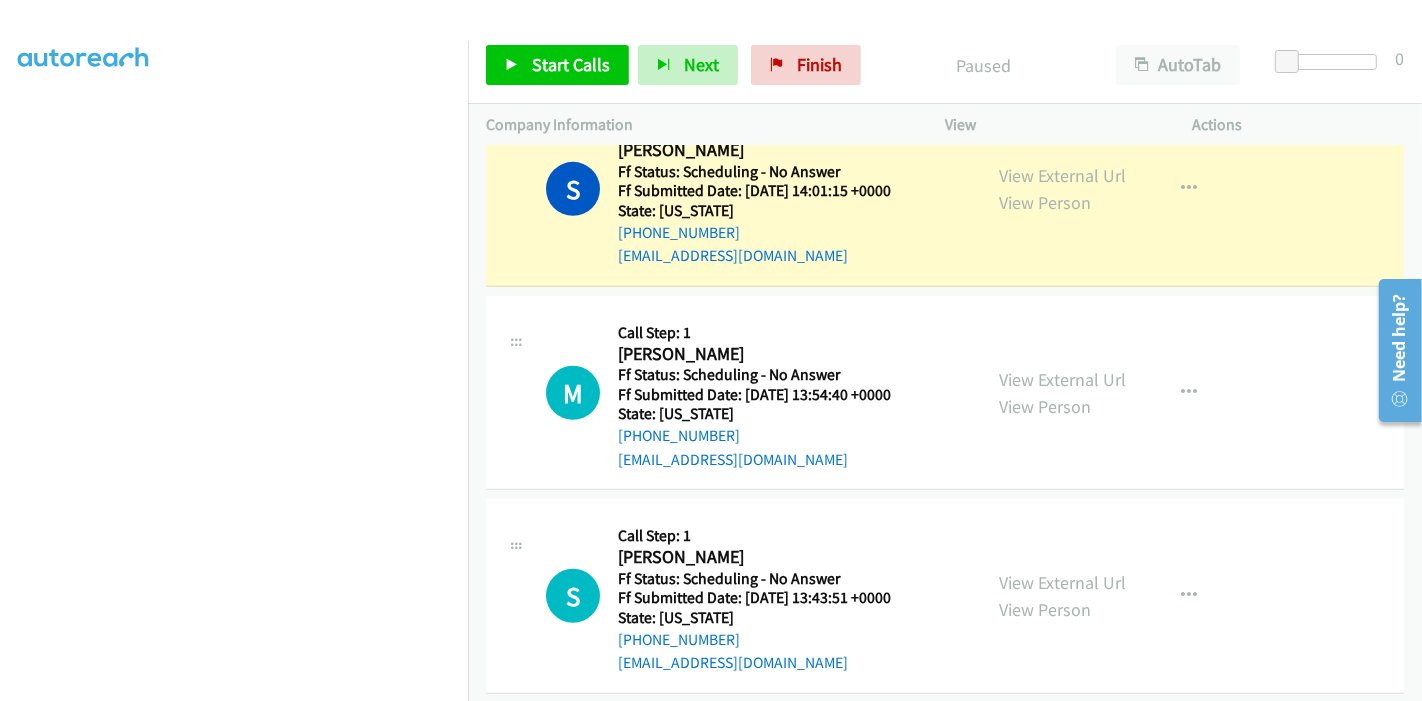 scroll, scrollTop: 888, scrollLeft: 0, axis: vertical 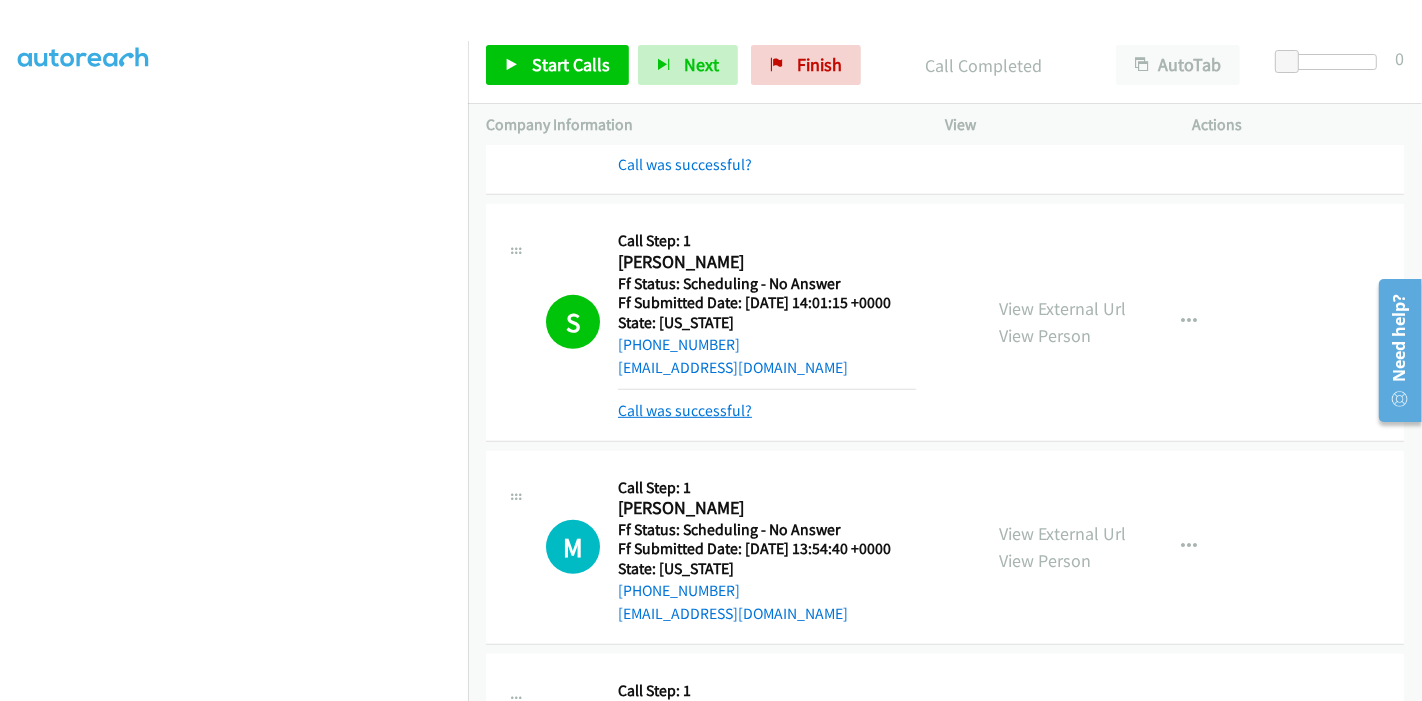 click on "Call was successful?" at bounding box center (685, 410) 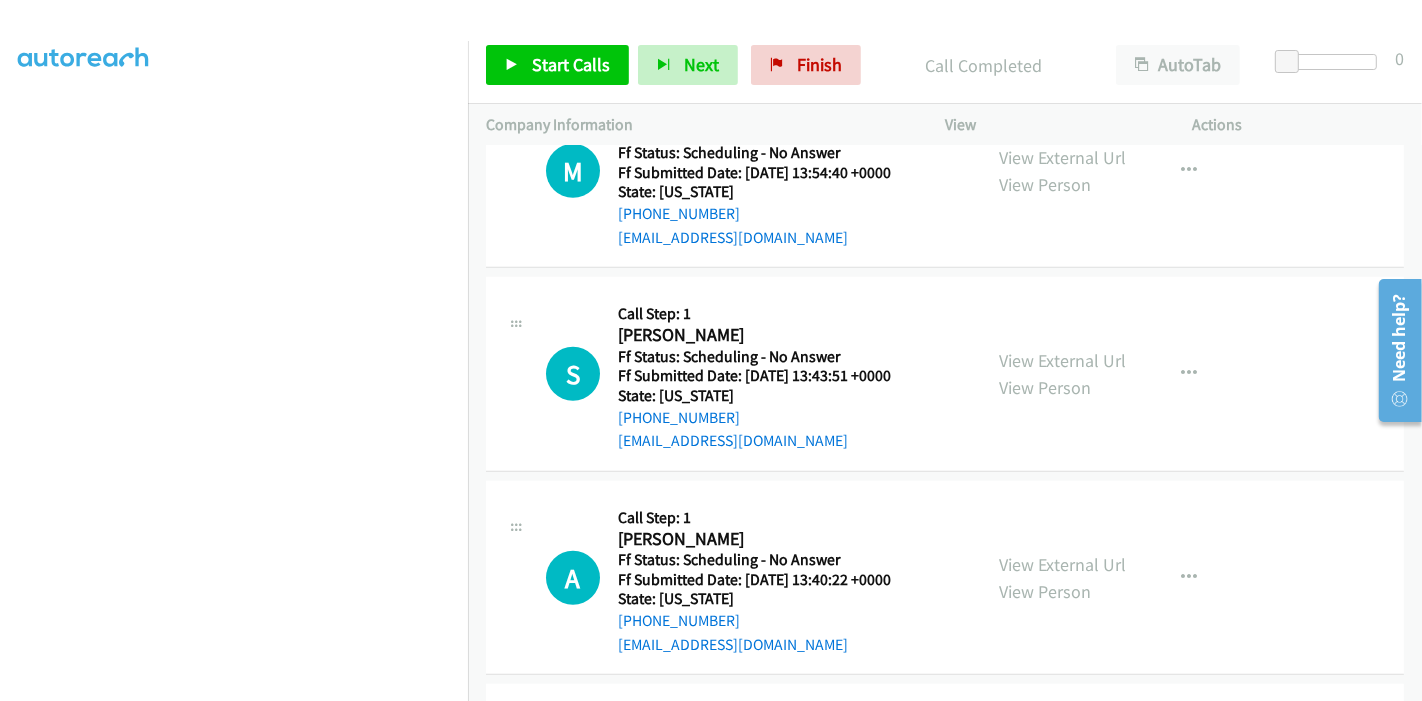 scroll, scrollTop: 888, scrollLeft: 0, axis: vertical 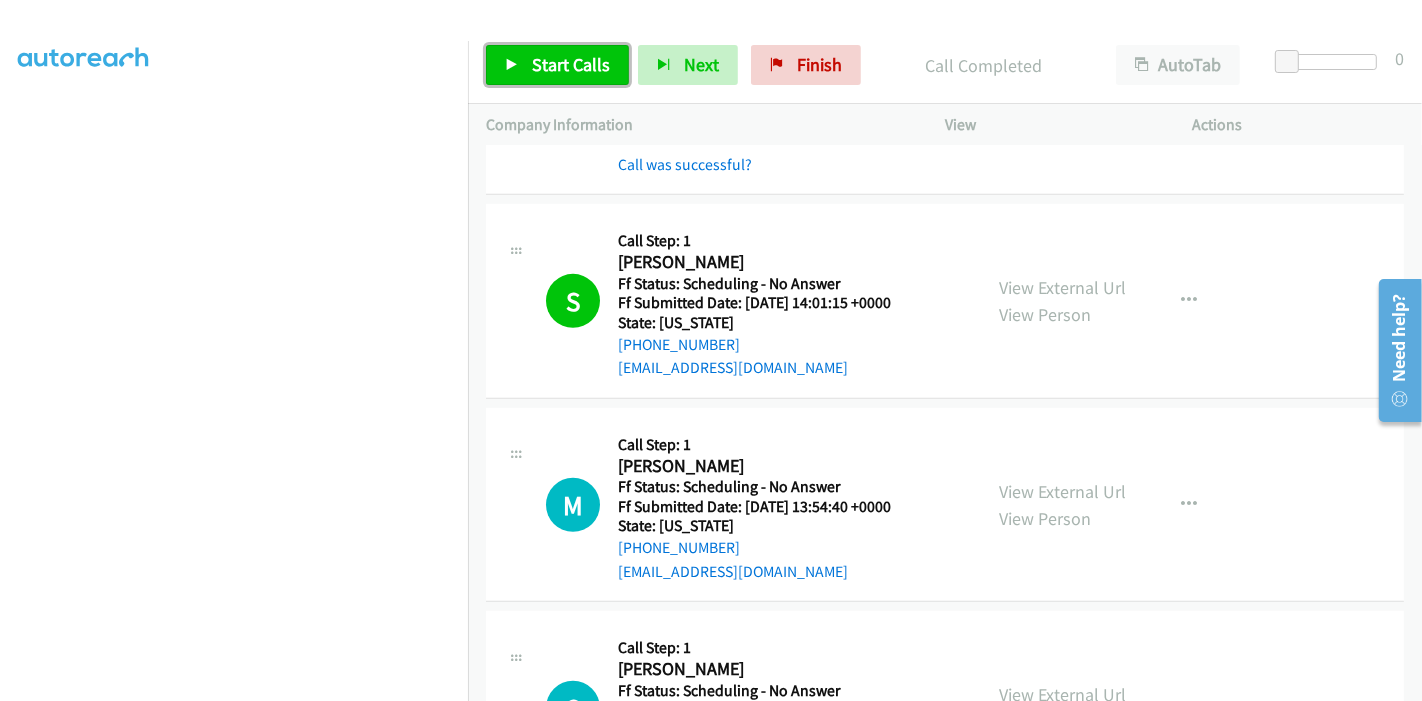 click on "Start Calls" at bounding box center (571, 64) 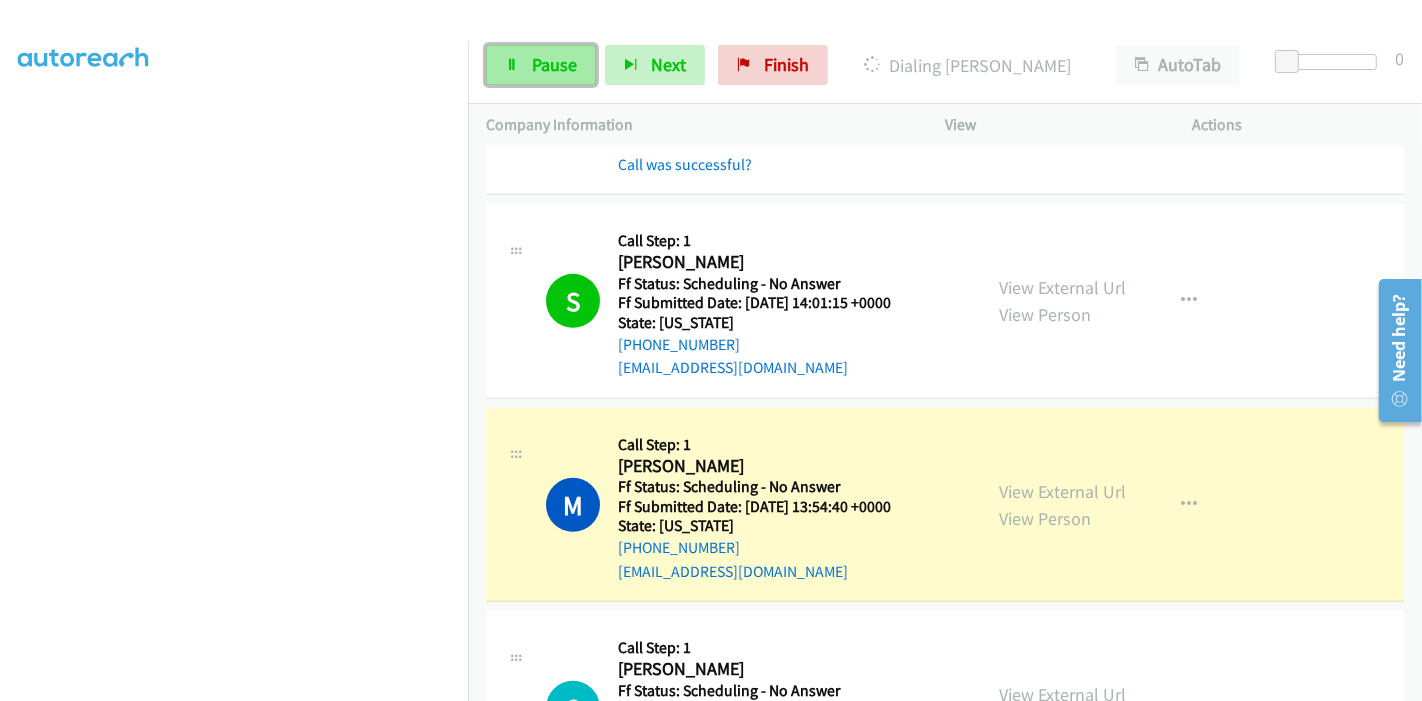 click on "Pause" at bounding box center [554, 64] 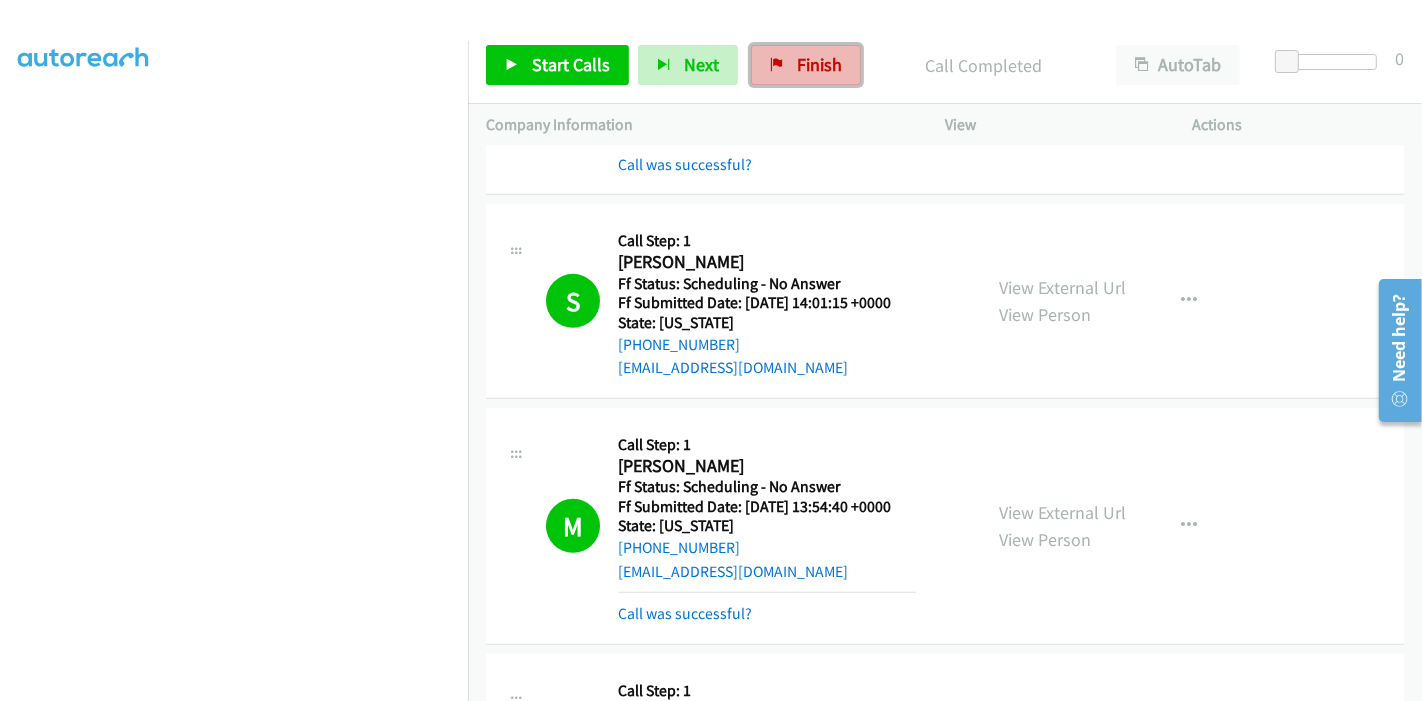 click on "Finish" at bounding box center (806, 65) 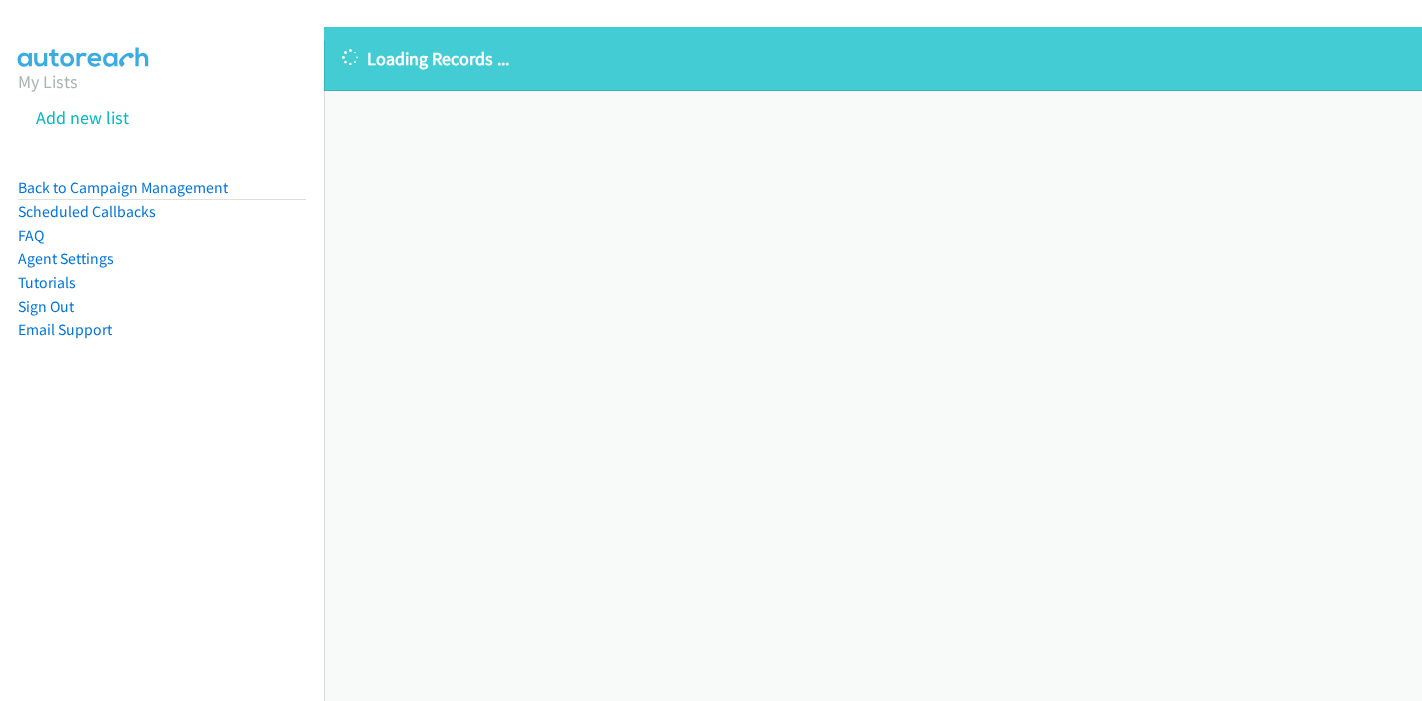 scroll, scrollTop: 0, scrollLeft: 0, axis: both 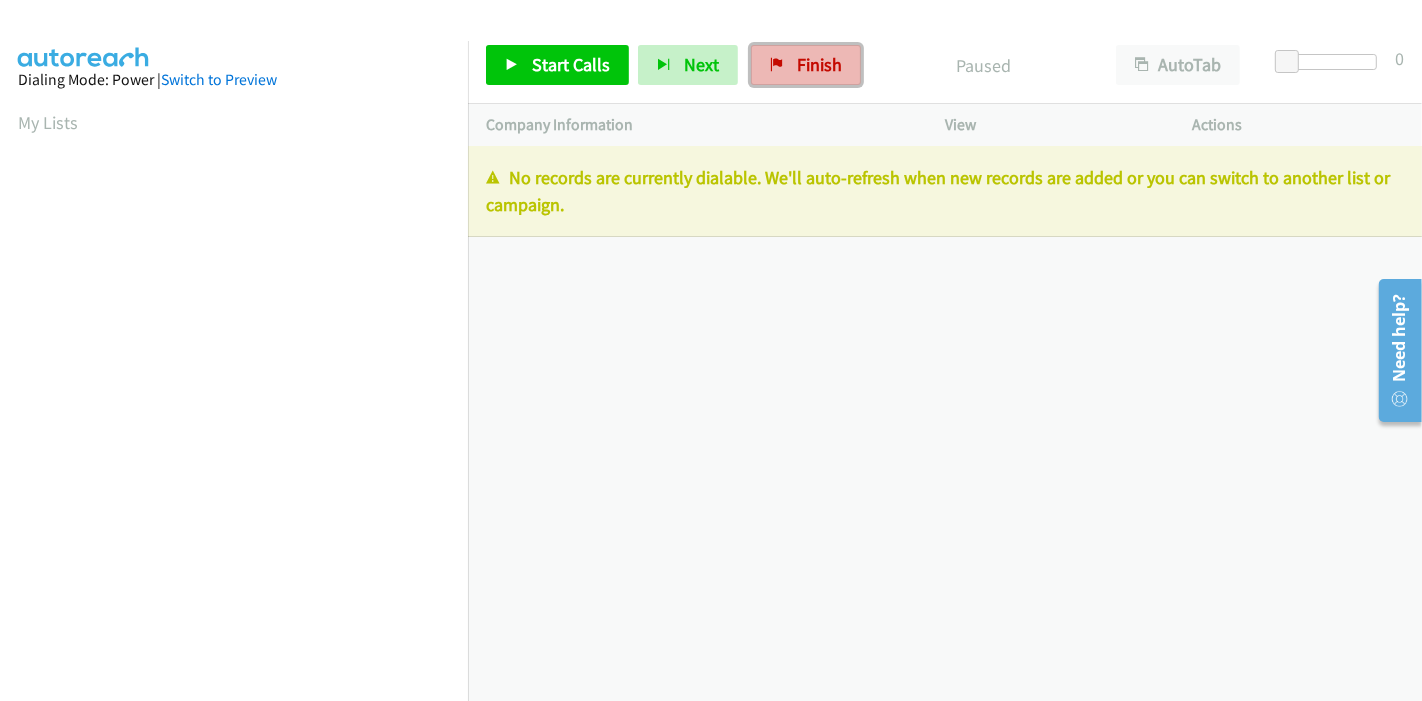 click on "Finish" at bounding box center [819, 64] 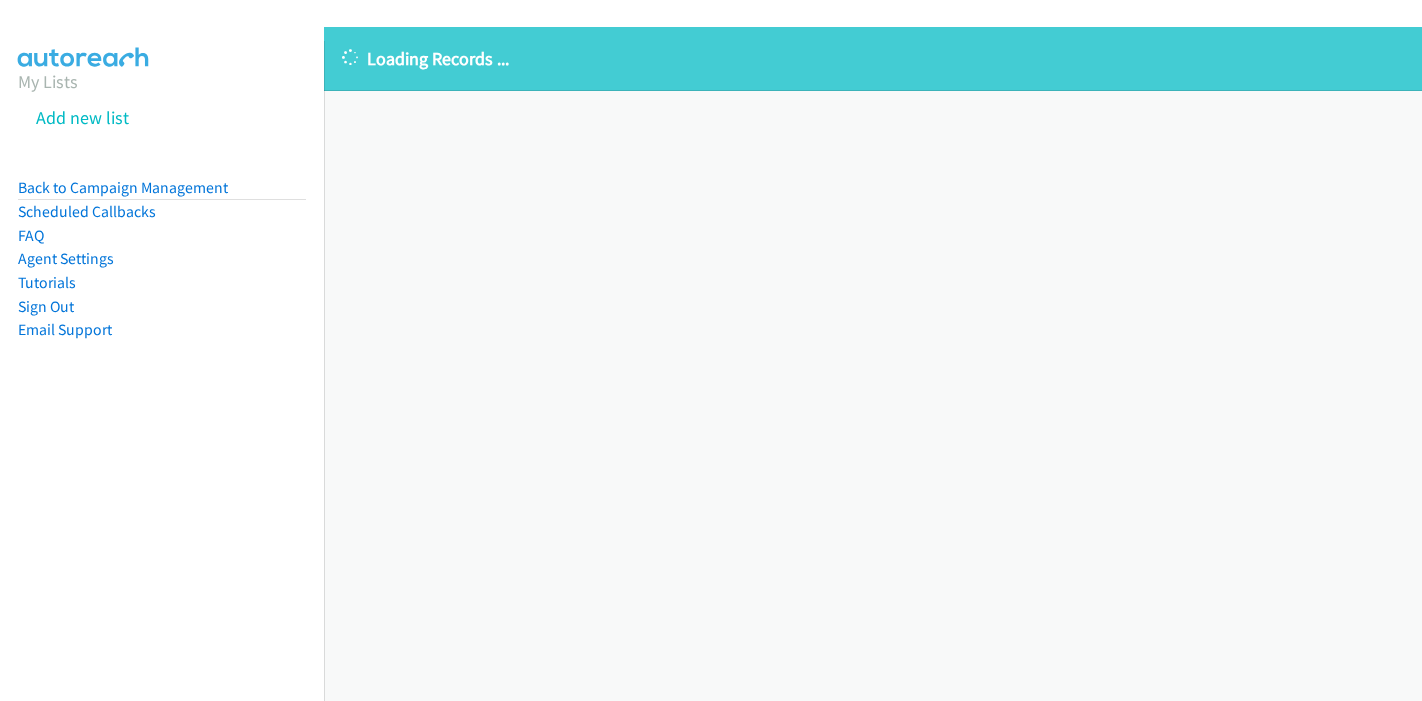 scroll, scrollTop: 0, scrollLeft: 0, axis: both 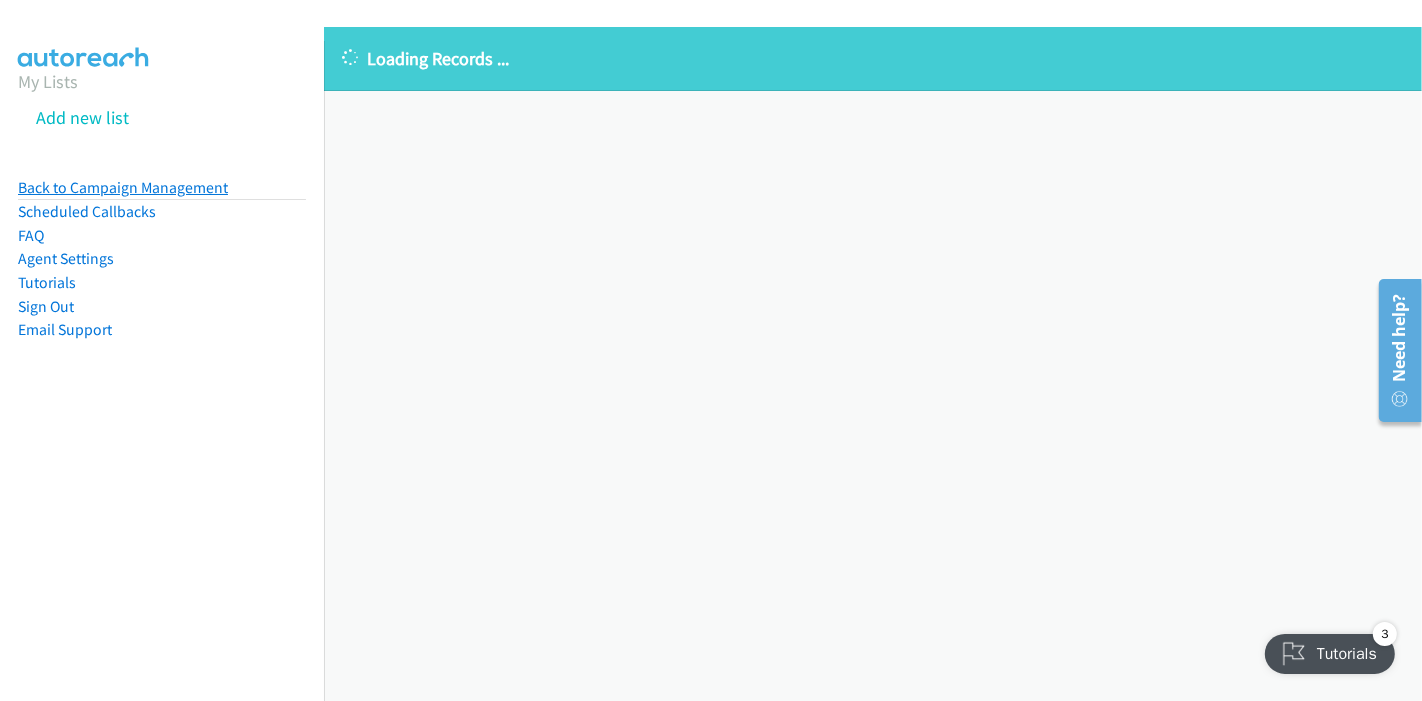 click on "Back to Campaign Management" at bounding box center [123, 187] 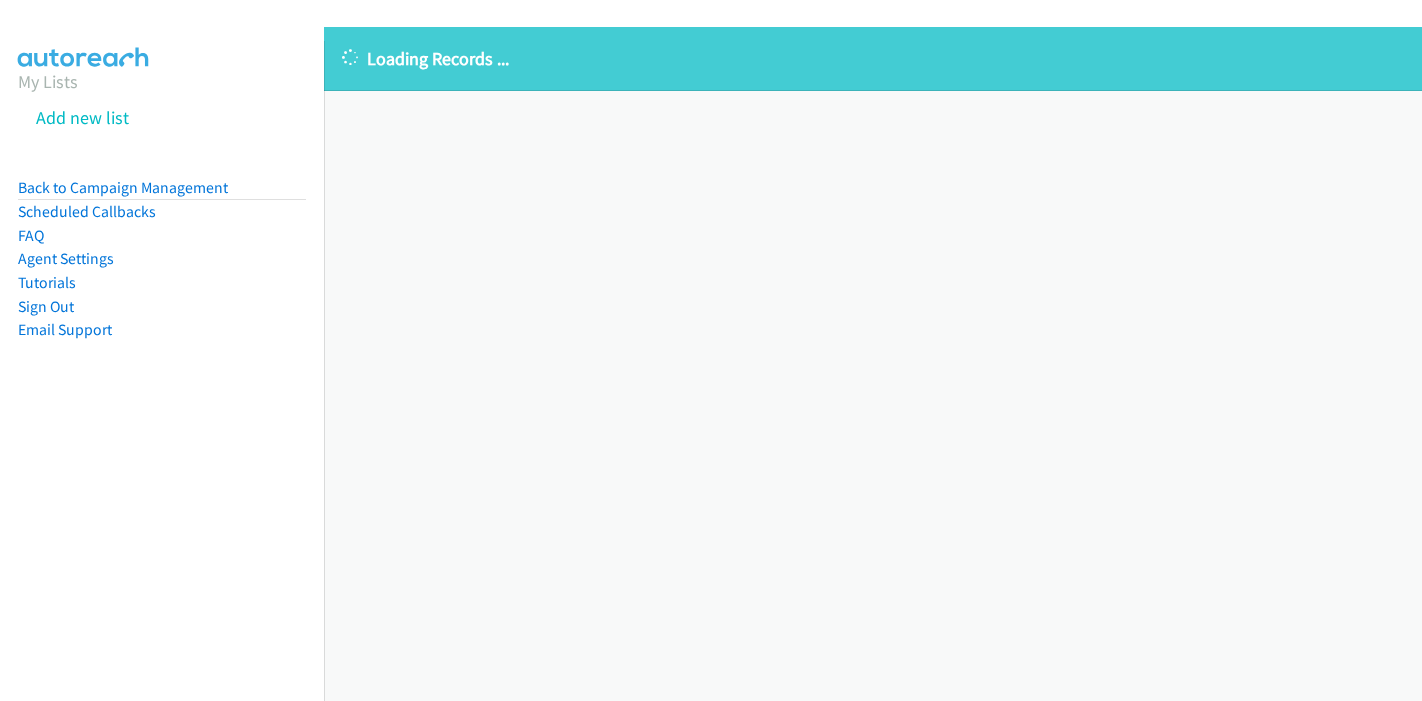 scroll, scrollTop: 0, scrollLeft: 0, axis: both 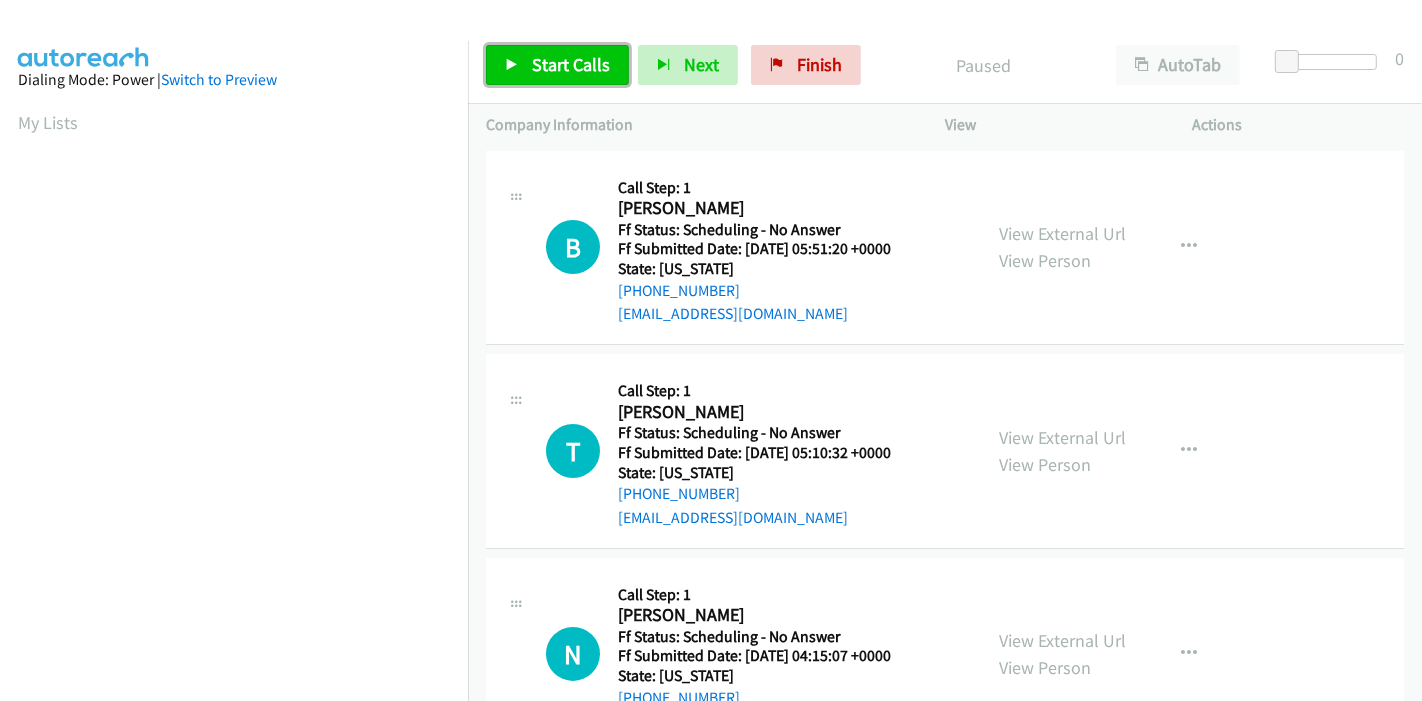 click on "Start Calls" at bounding box center [571, 64] 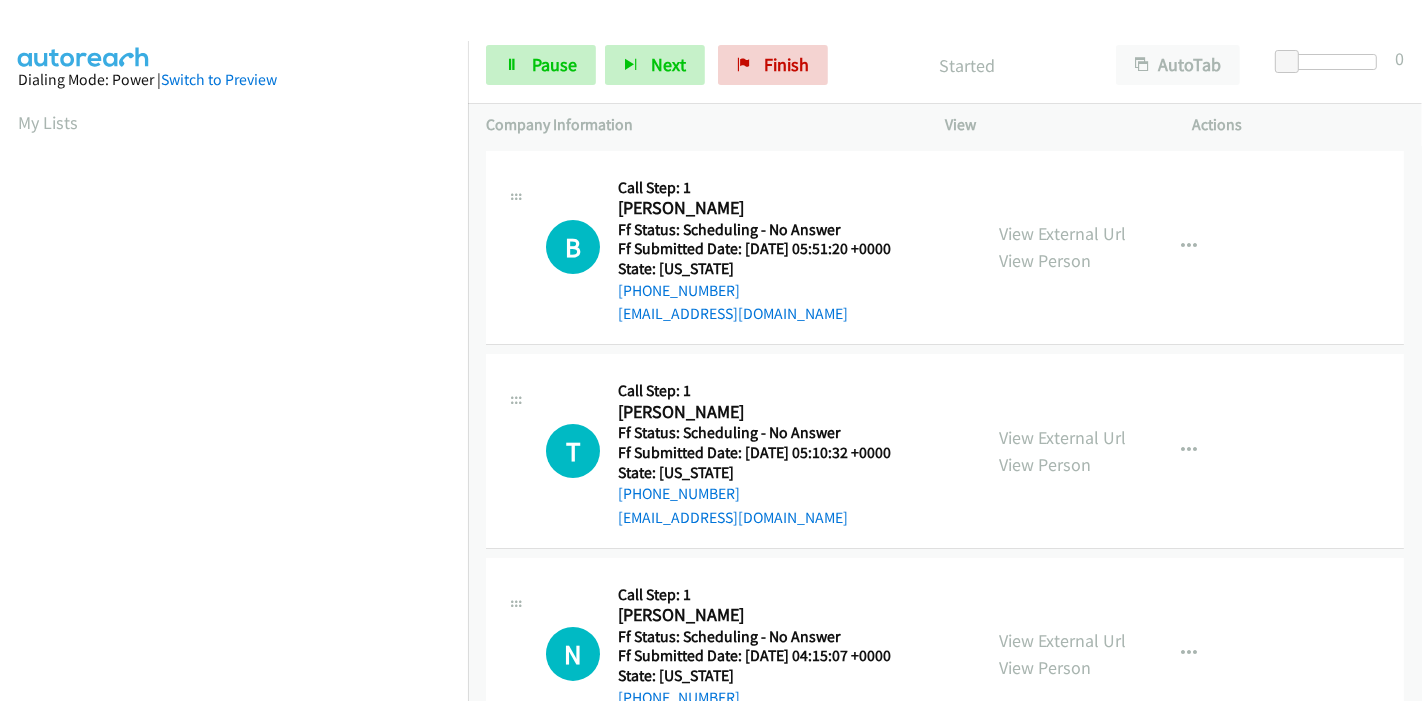 scroll, scrollTop: 0, scrollLeft: 0, axis: both 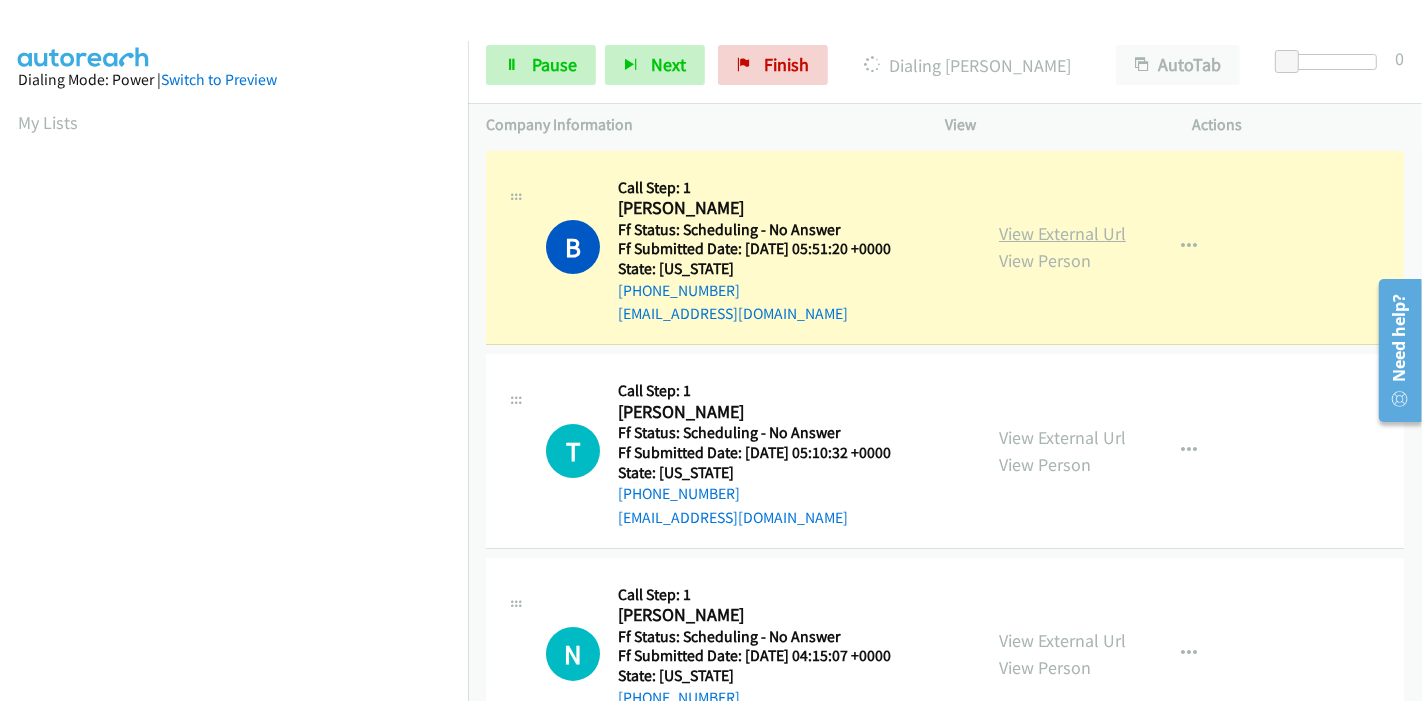 click on "View External Url" at bounding box center (1062, 233) 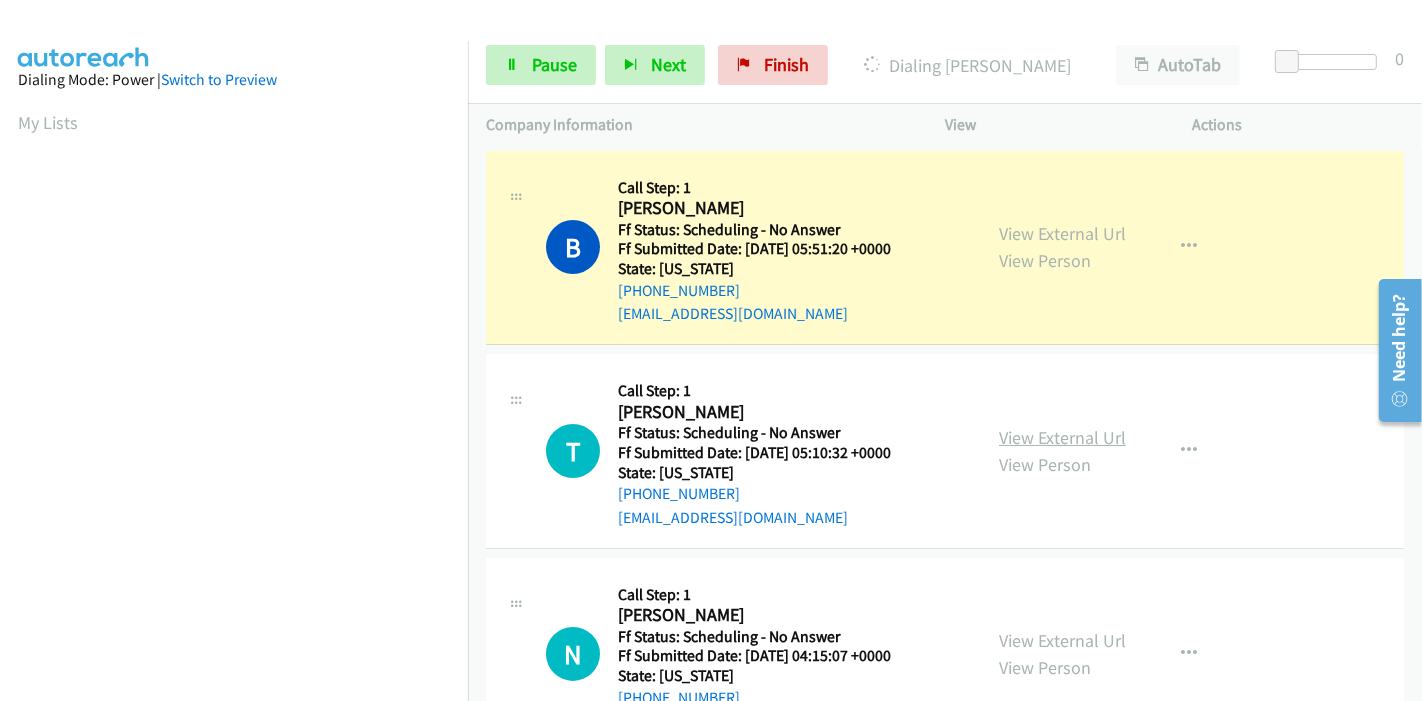 click on "View External Url" at bounding box center [1062, 437] 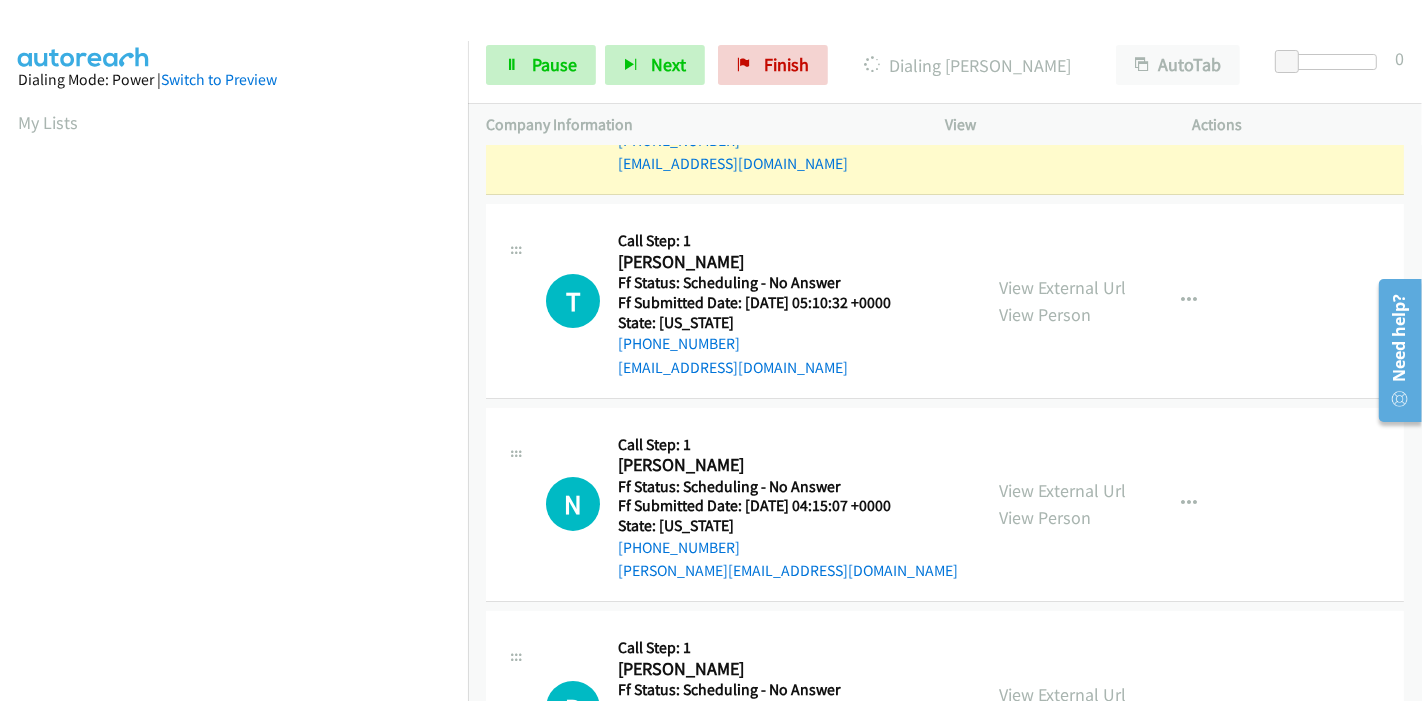 scroll, scrollTop: 222, scrollLeft: 0, axis: vertical 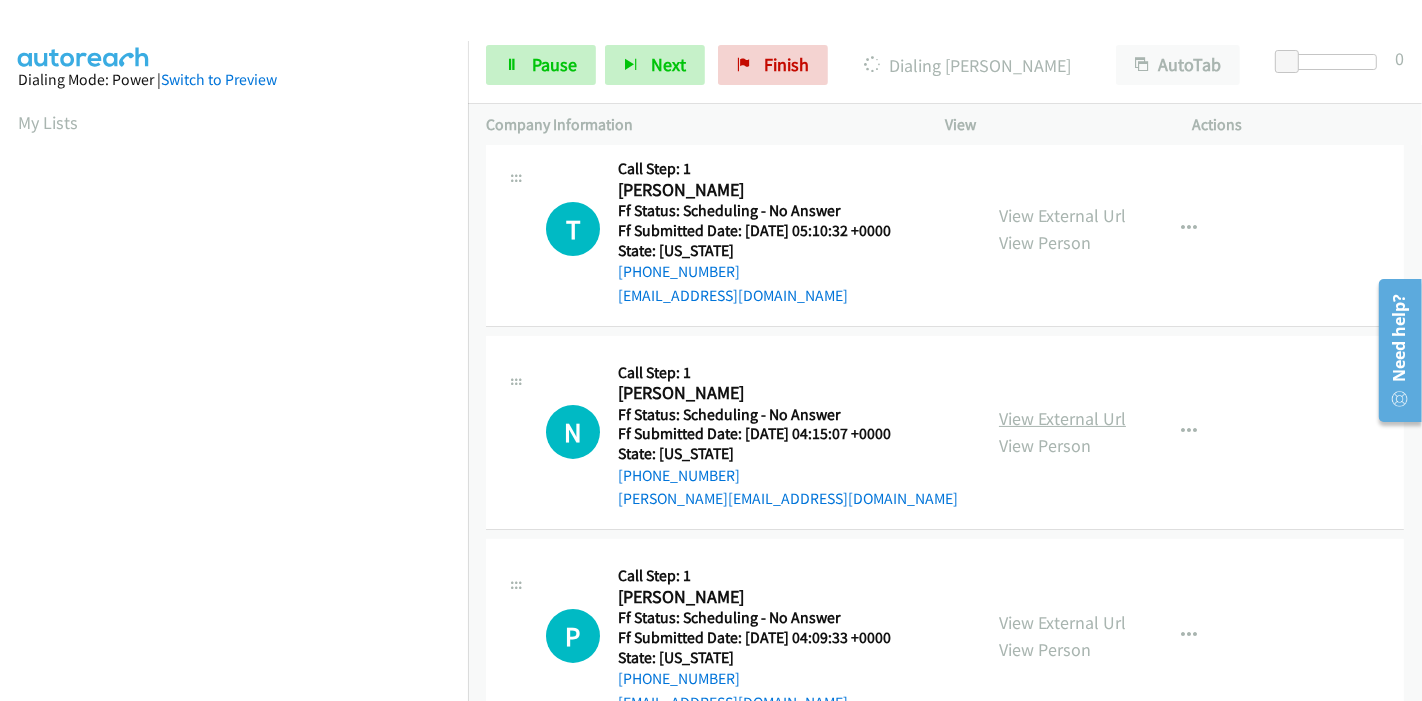 click on "View External Url" at bounding box center [1062, 418] 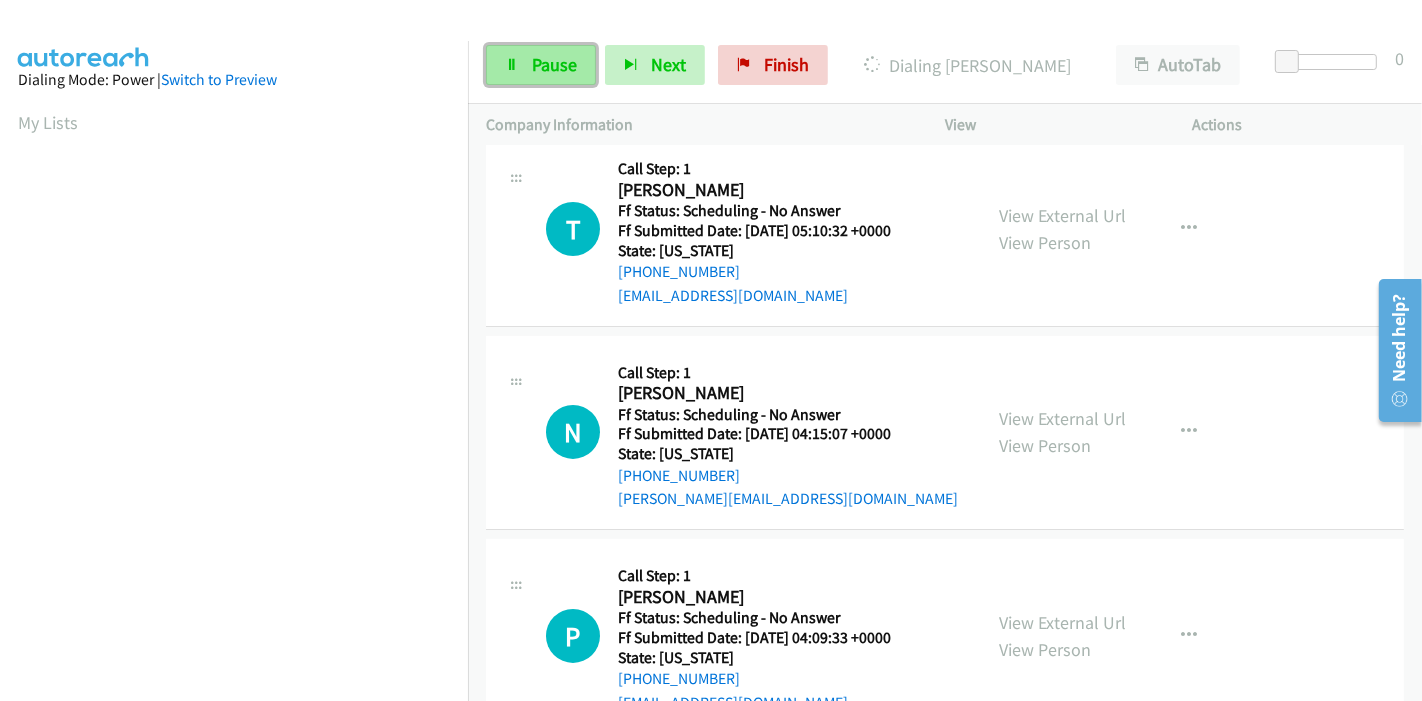 click on "Pause" at bounding box center (554, 64) 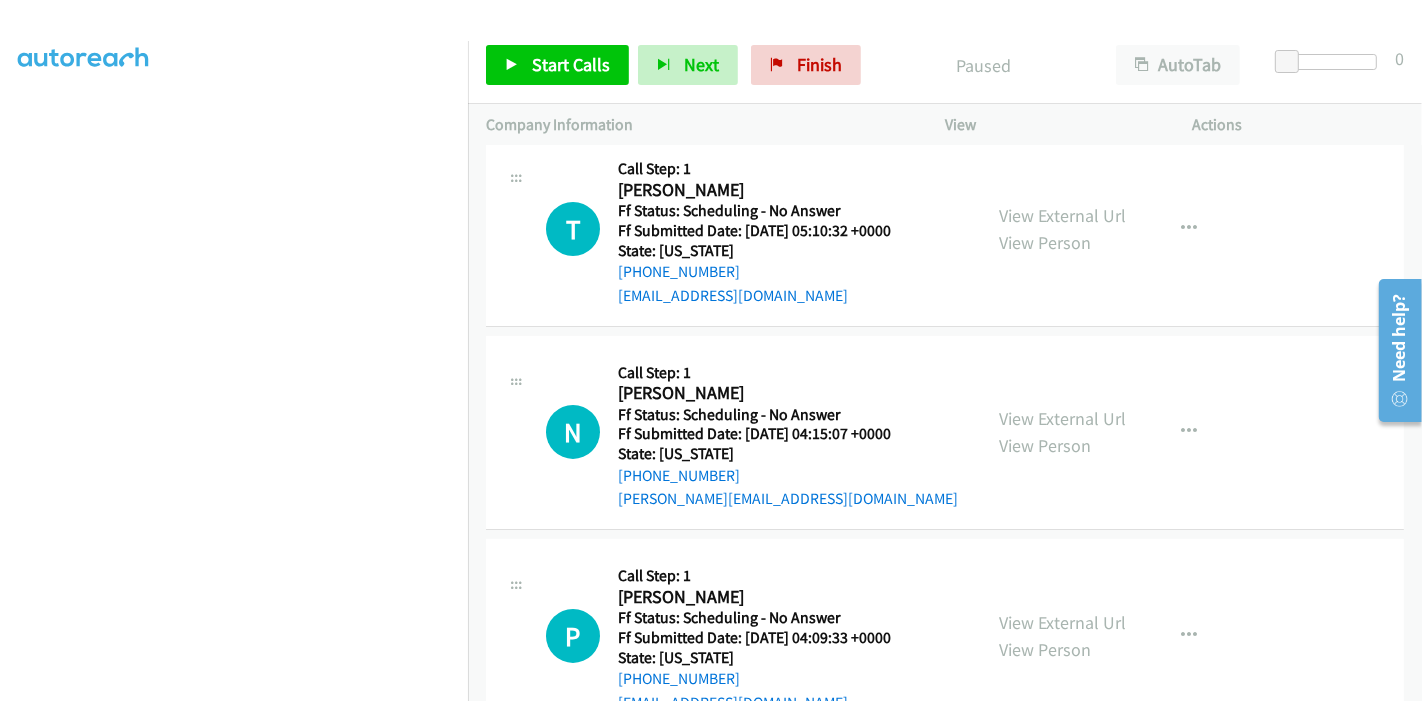 scroll, scrollTop: 422, scrollLeft: 0, axis: vertical 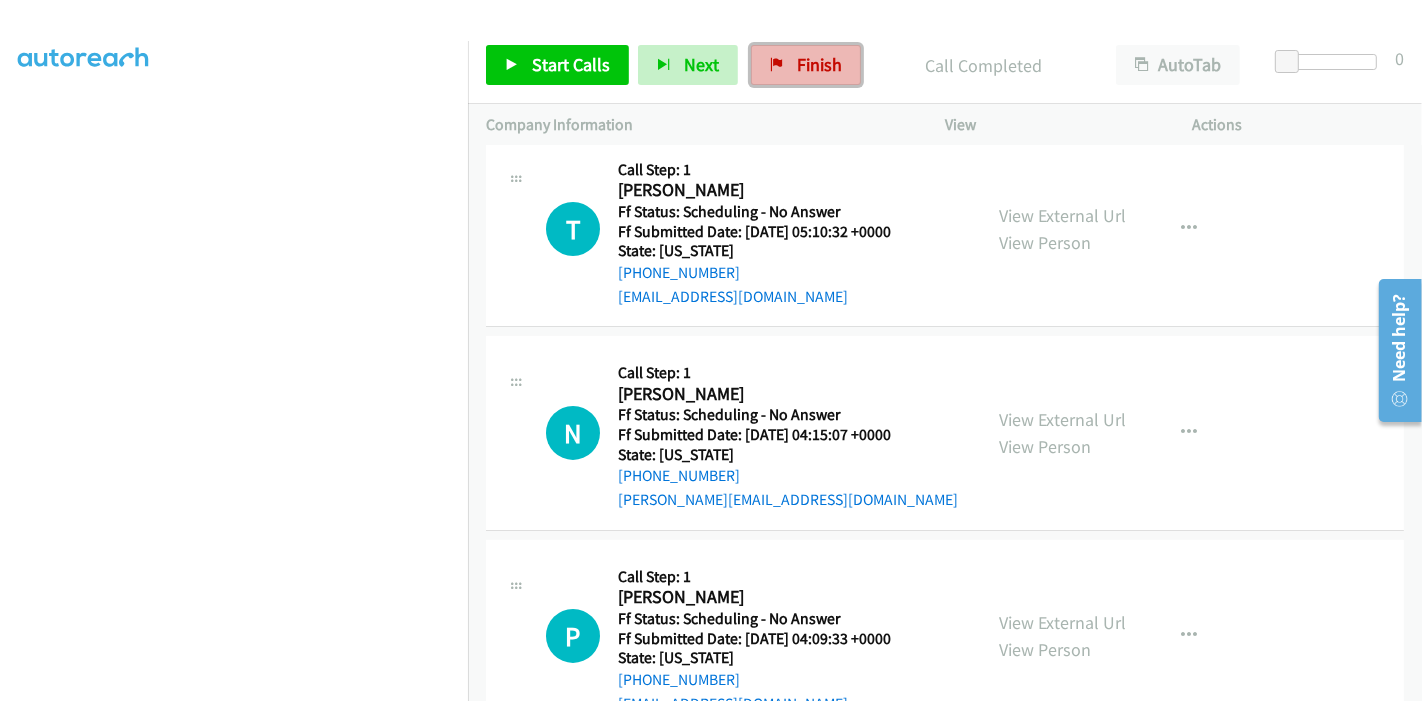 click on "Finish" at bounding box center [819, 64] 